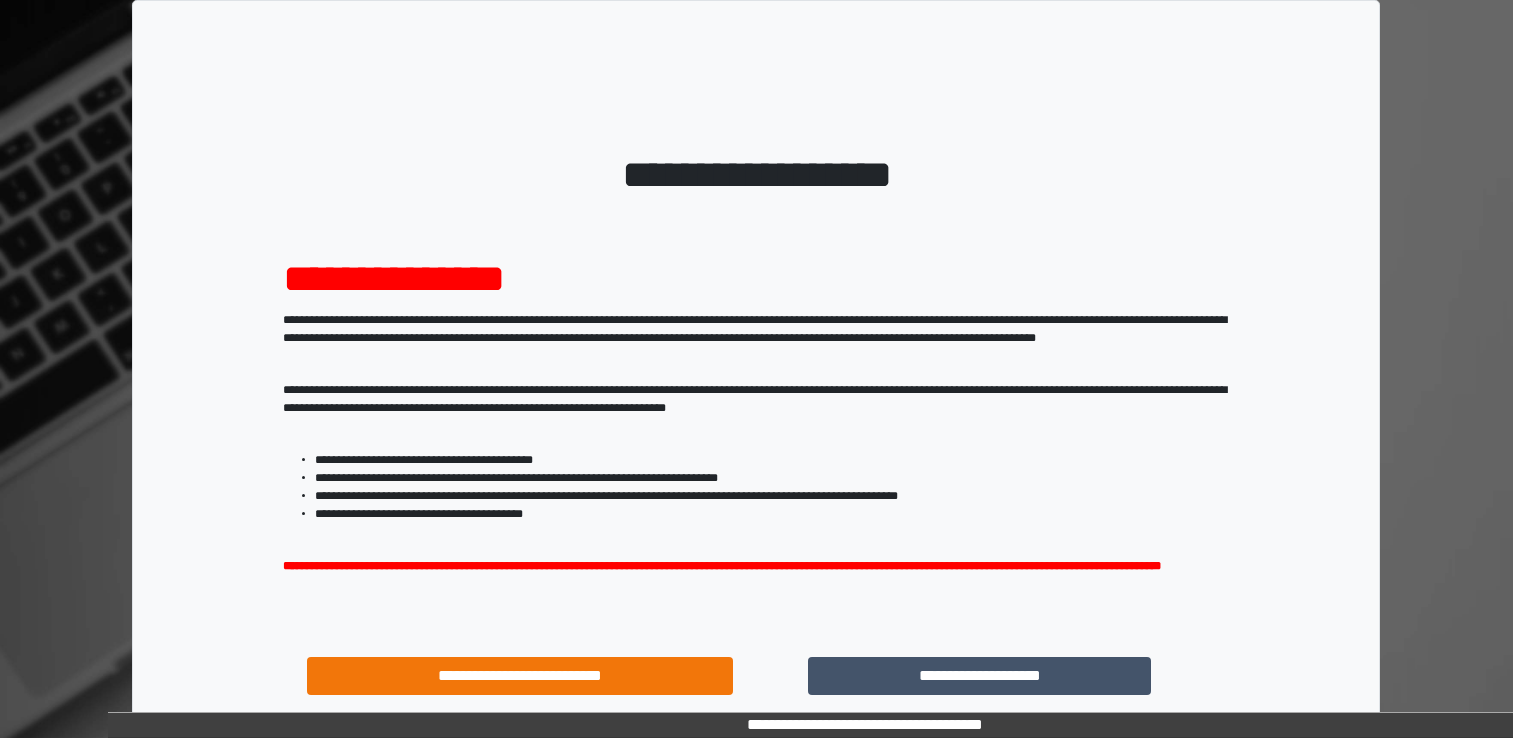 scroll, scrollTop: 0, scrollLeft: 0, axis: both 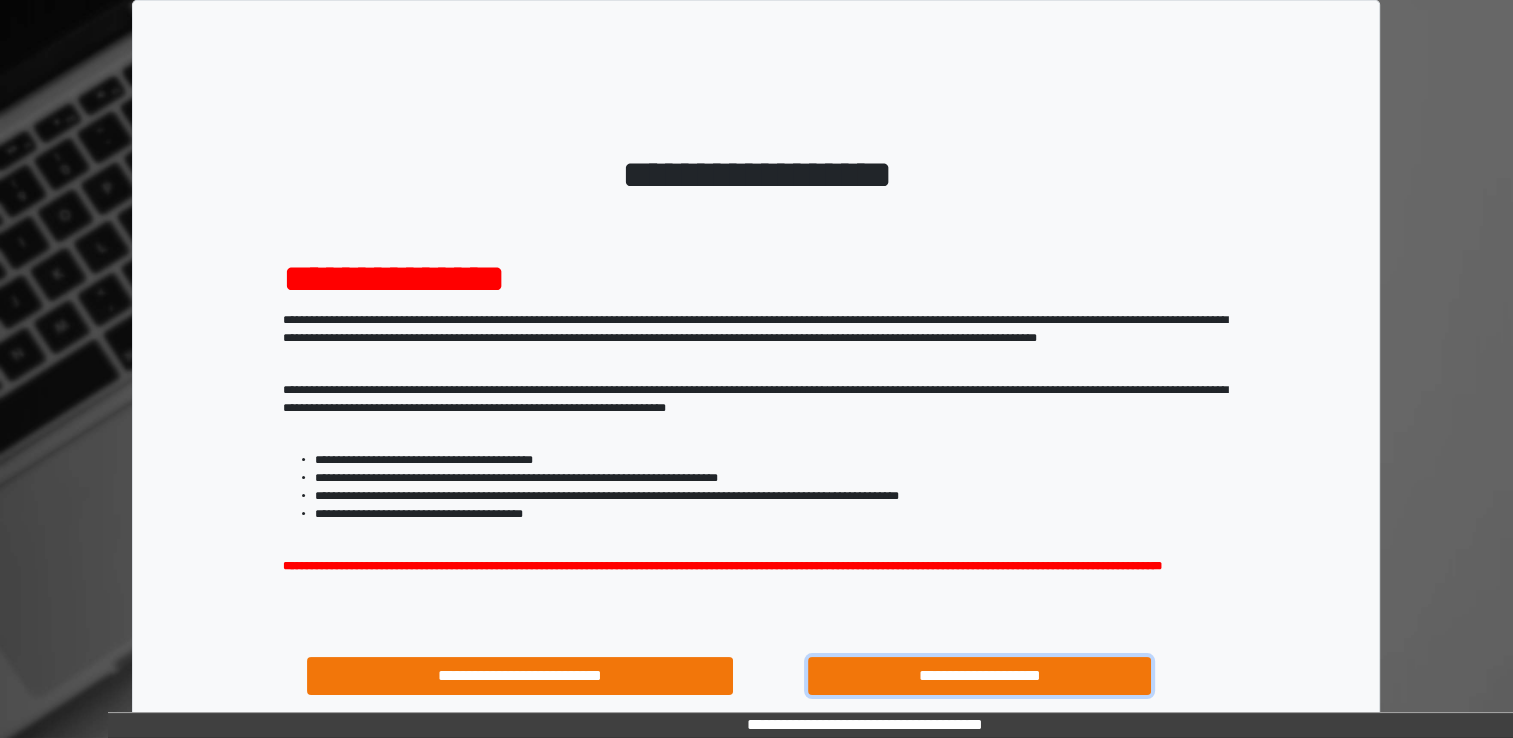 click on "**********" at bounding box center [980, 676] 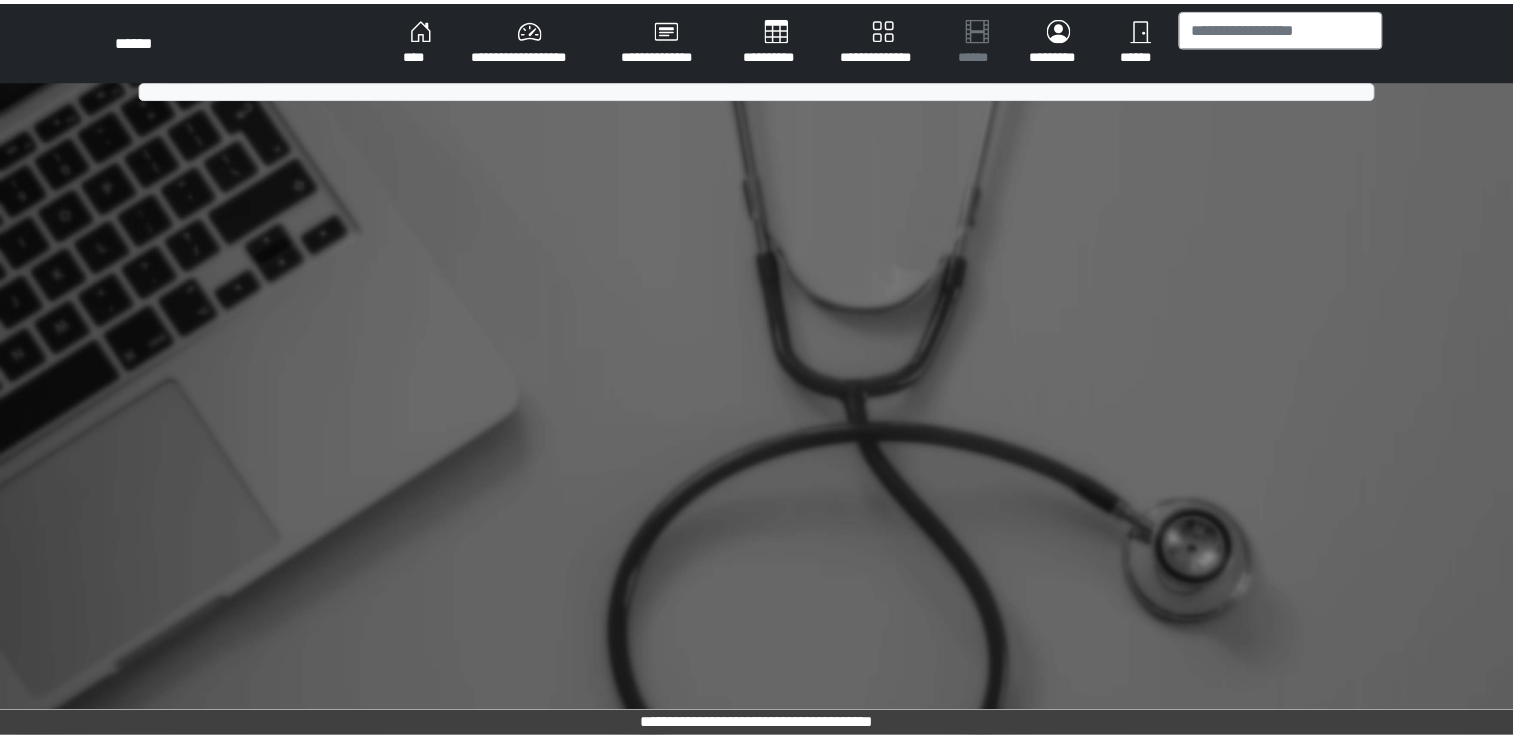 scroll, scrollTop: 0, scrollLeft: 0, axis: both 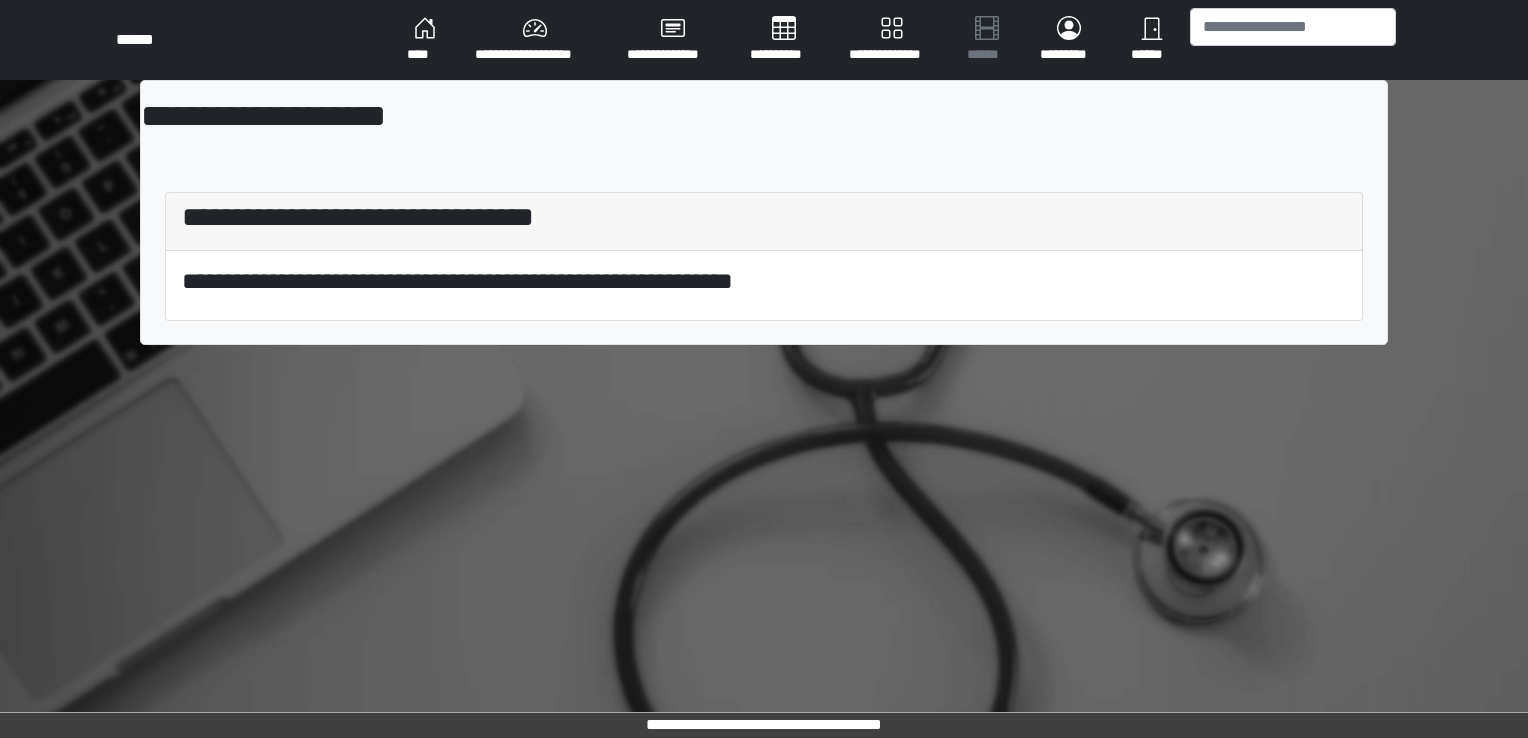 click on "**********" at bounding box center (535, 40) 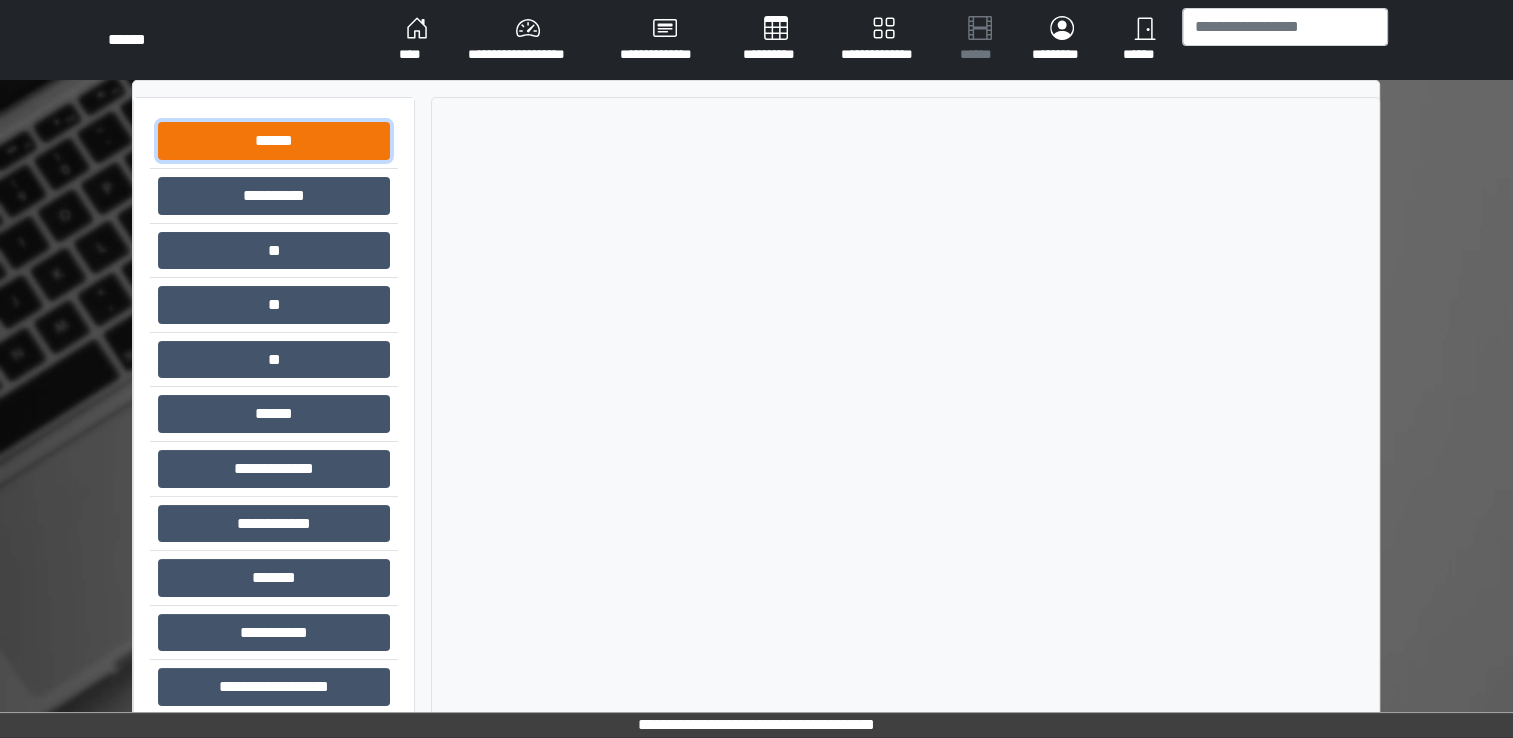 click on "******" at bounding box center [274, 141] 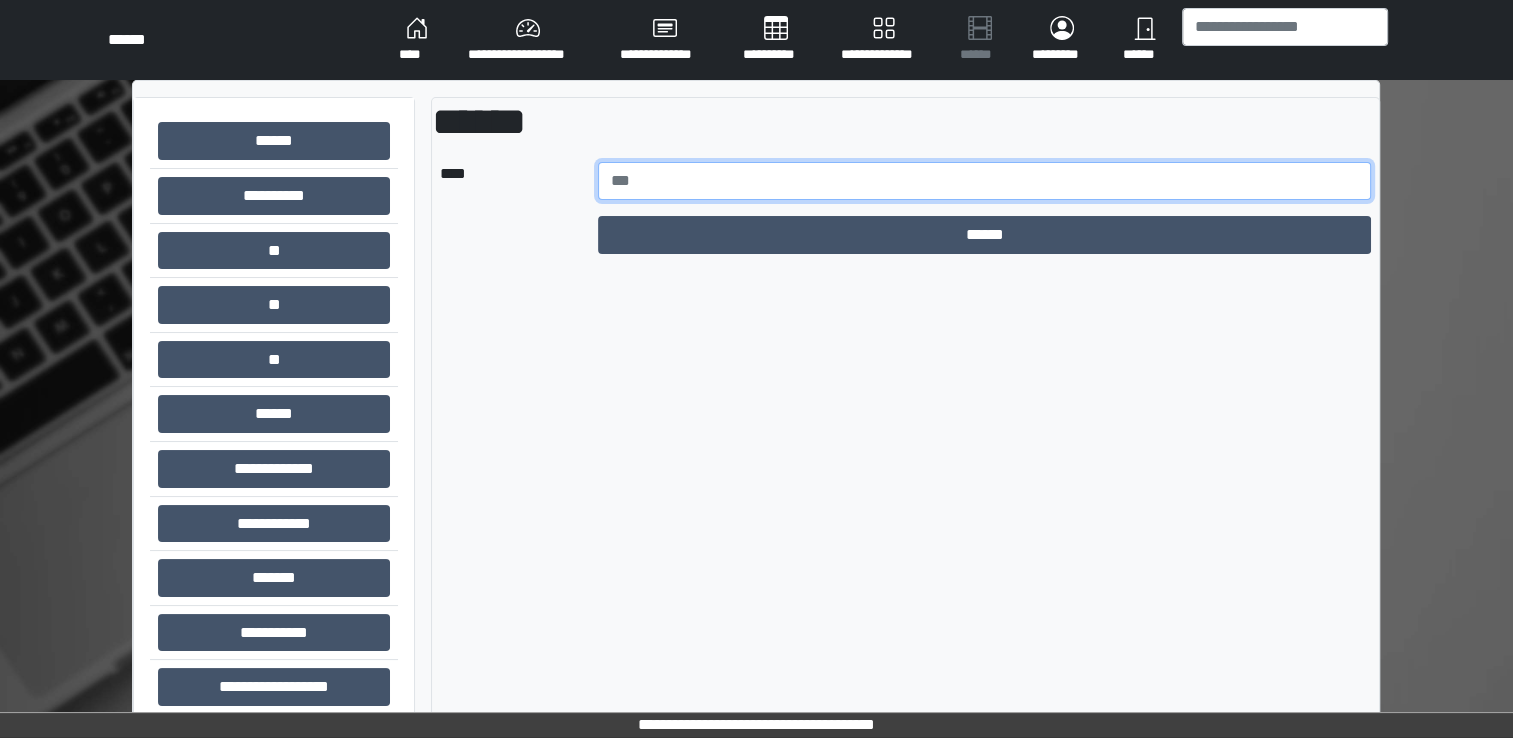 click at bounding box center (985, 181) 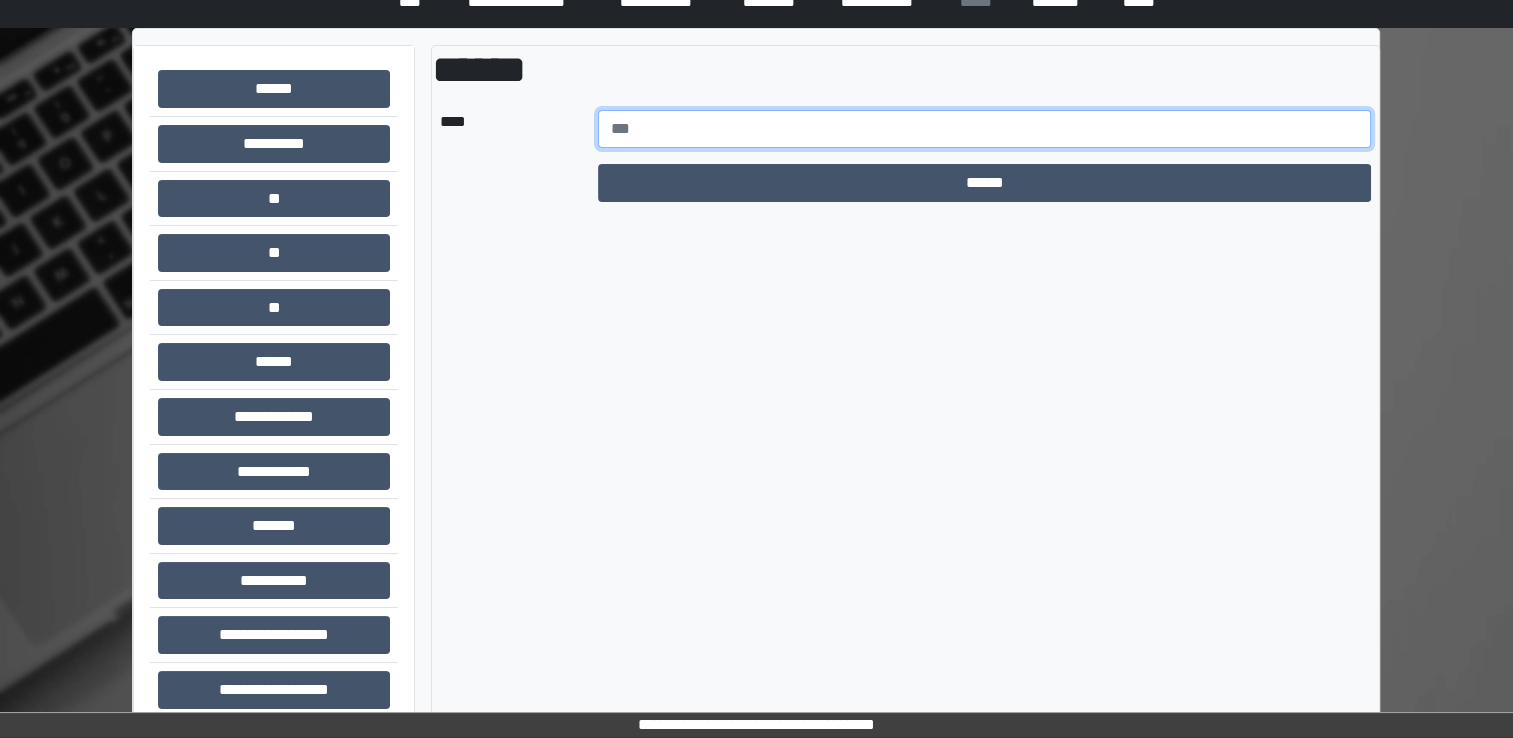 scroll, scrollTop: 78, scrollLeft: 0, axis: vertical 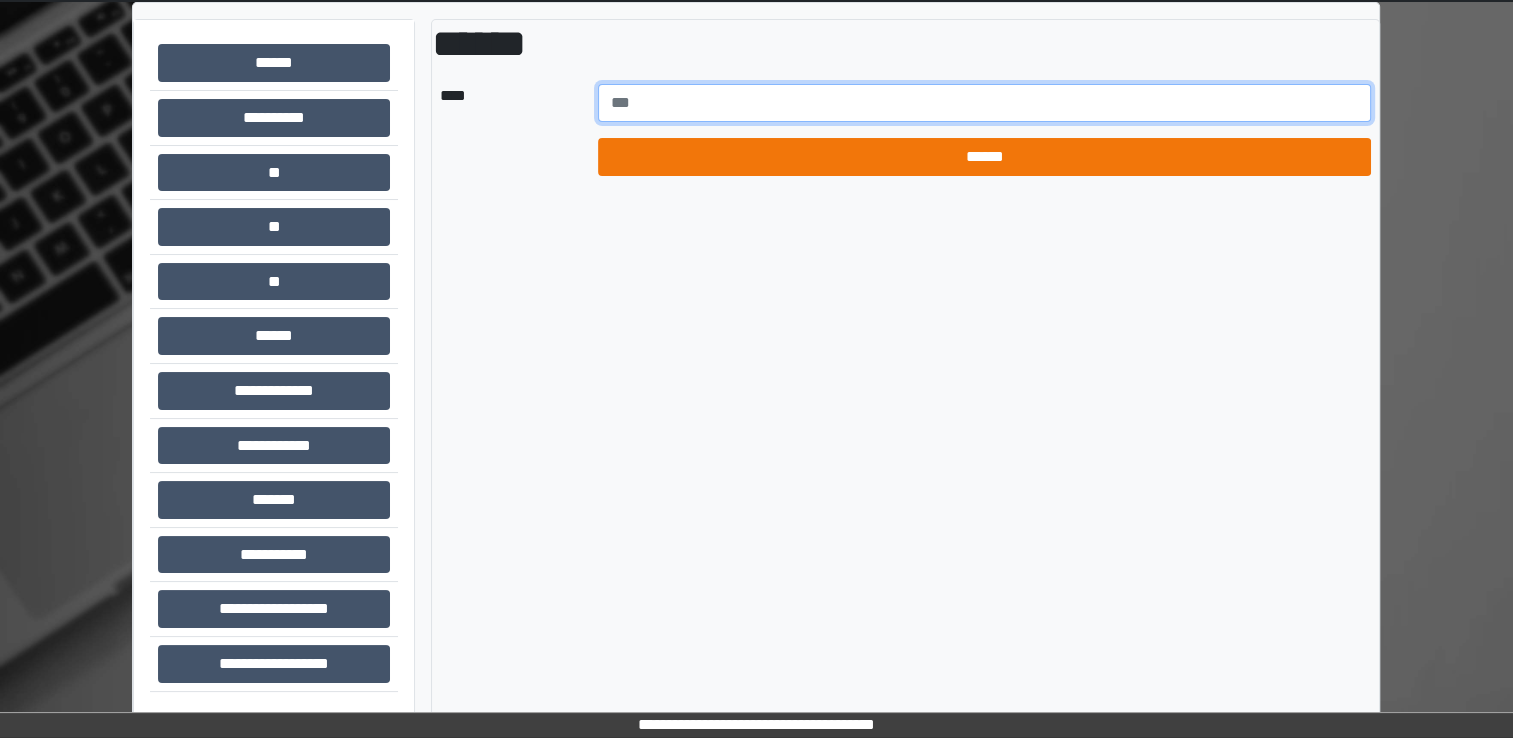 type on "******" 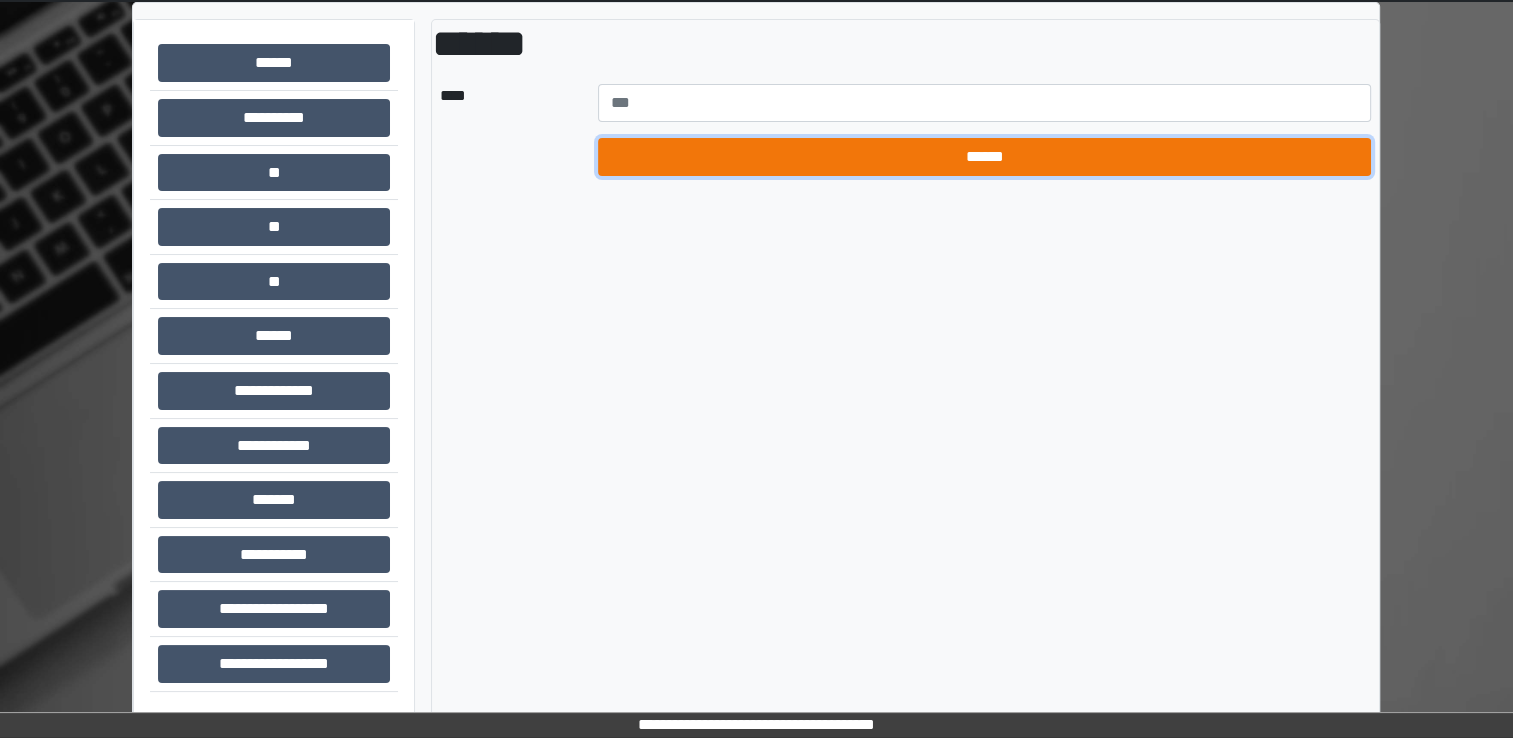 click on "******" at bounding box center (985, 157) 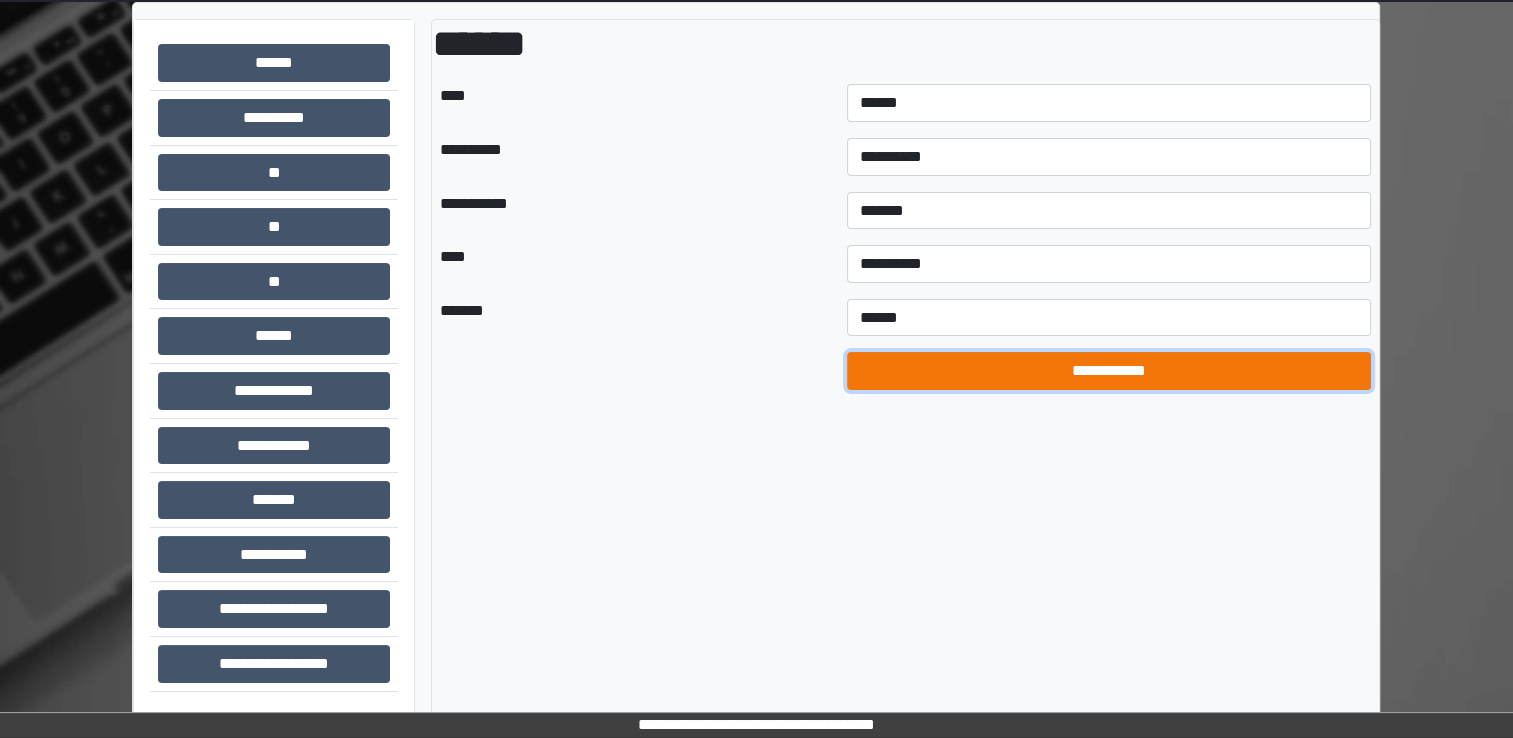 click on "**********" at bounding box center (1109, 371) 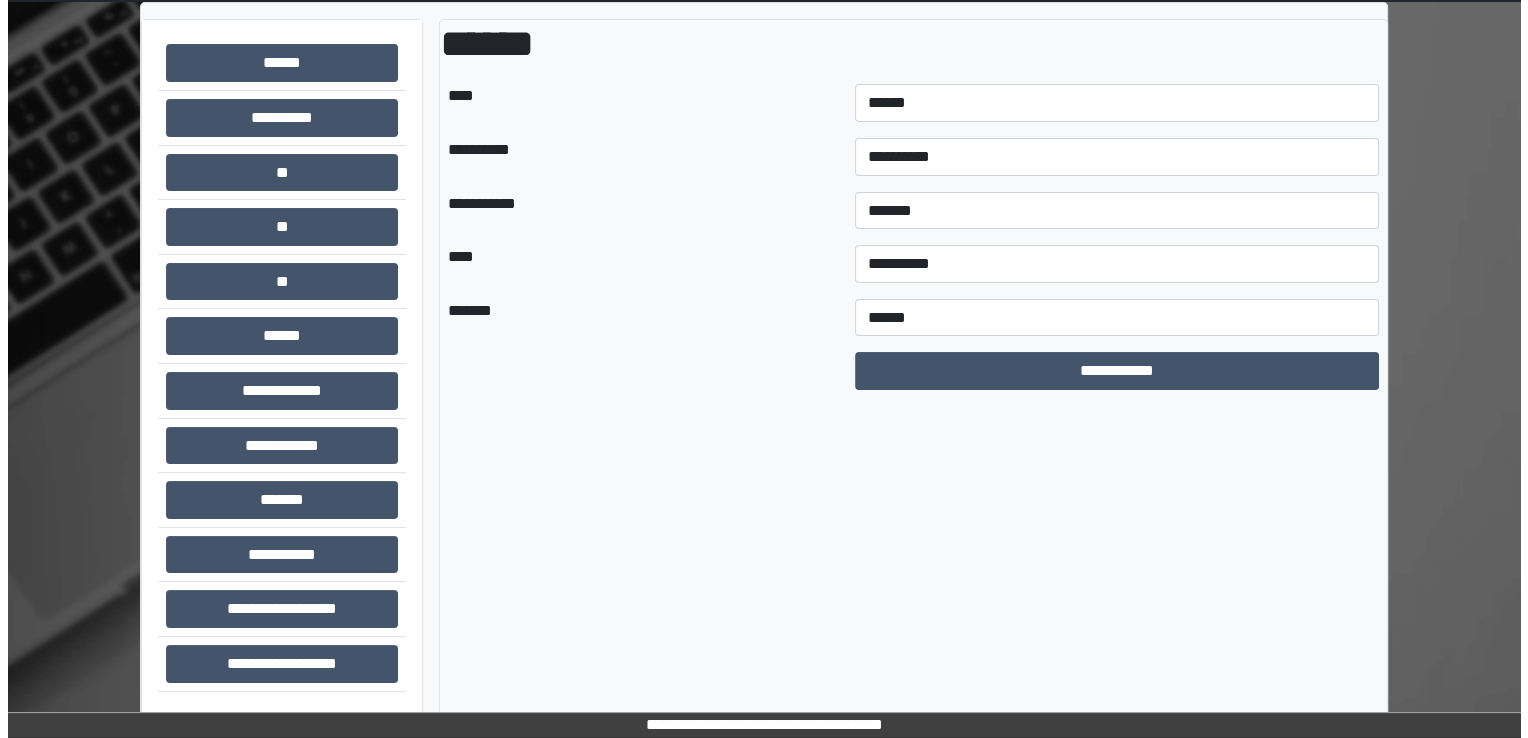 scroll, scrollTop: 0, scrollLeft: 0, axis: both 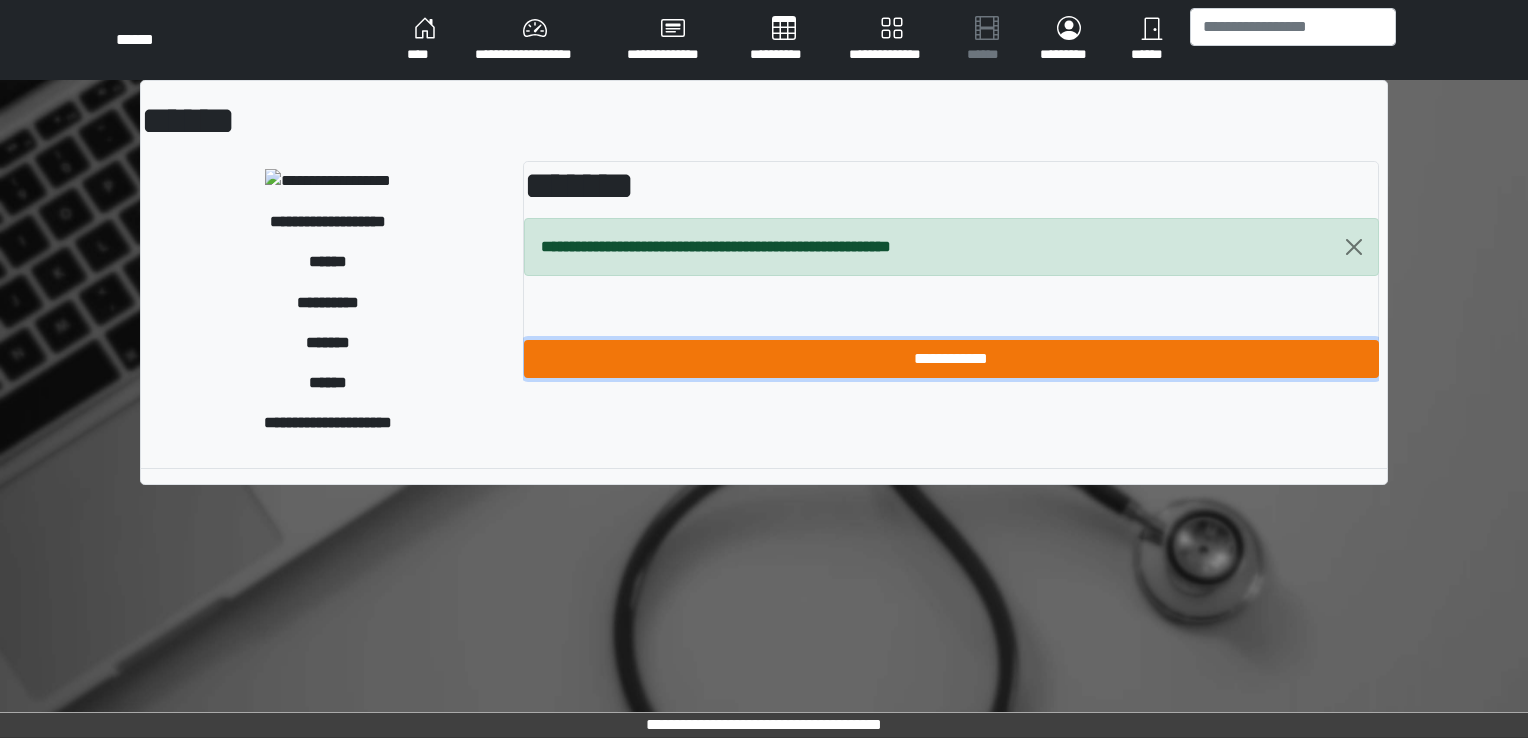 click on "**********" at bounding box center [951, 359] 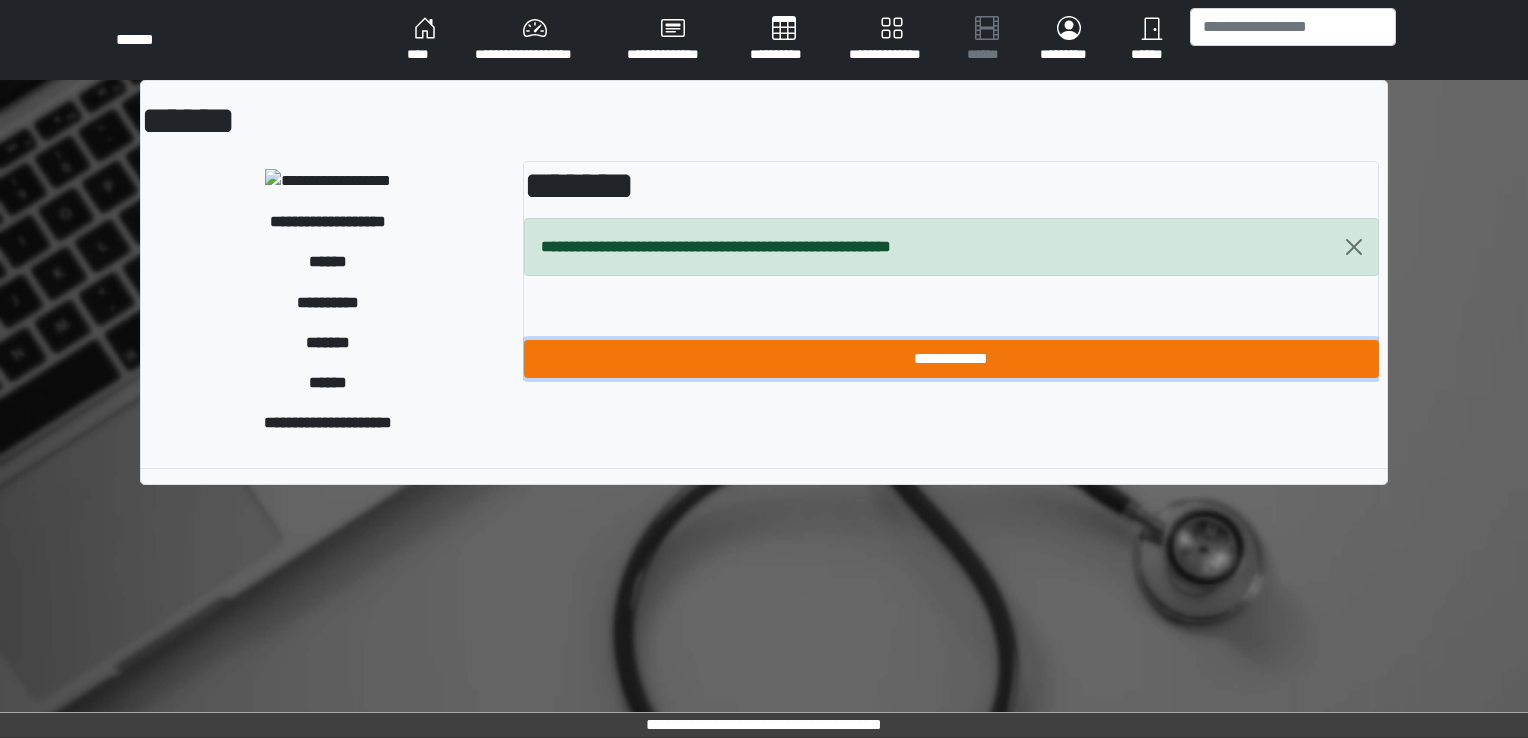 click on "**********" at bounding box center [951, 359] 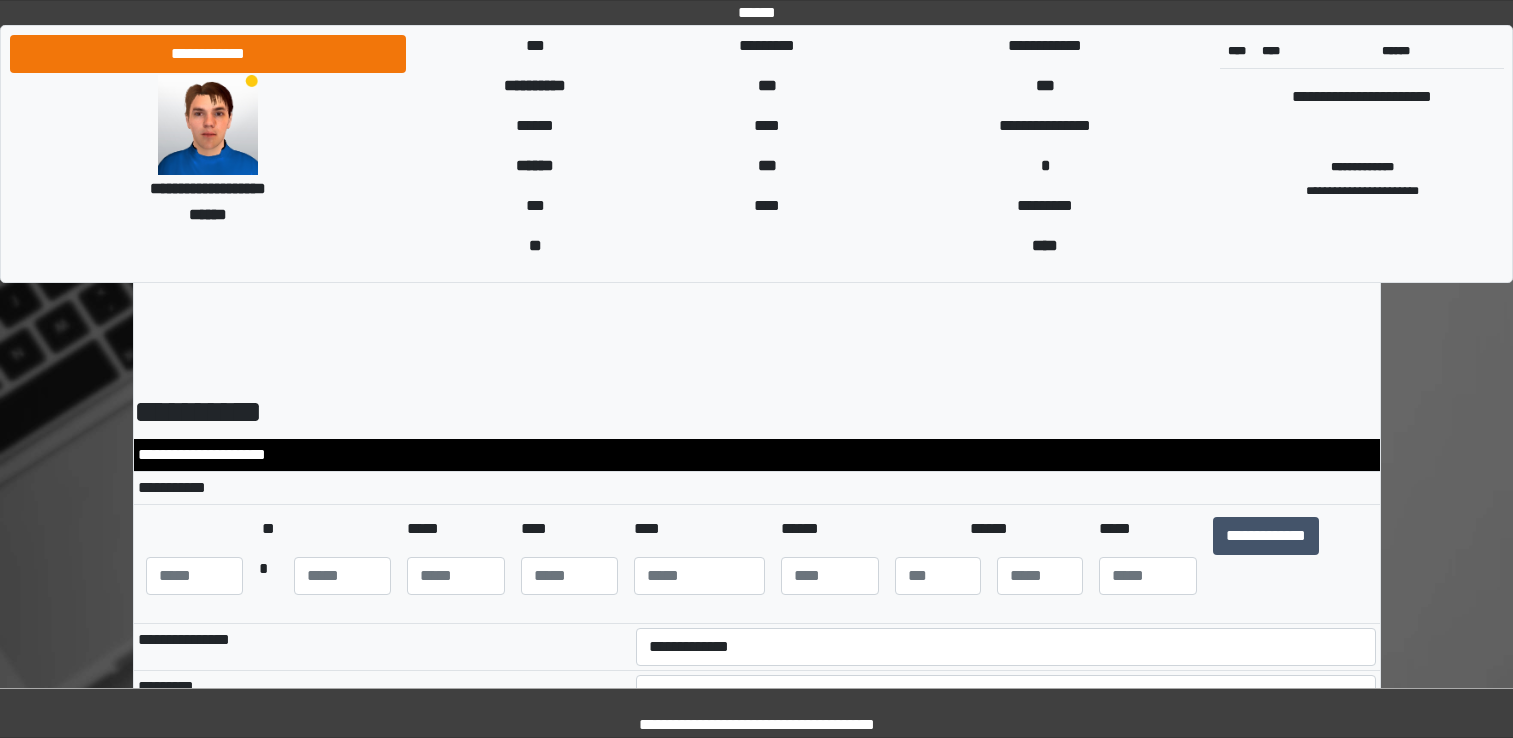 scroll, scrollTop: 0, scrollLeft: 0, axis: both 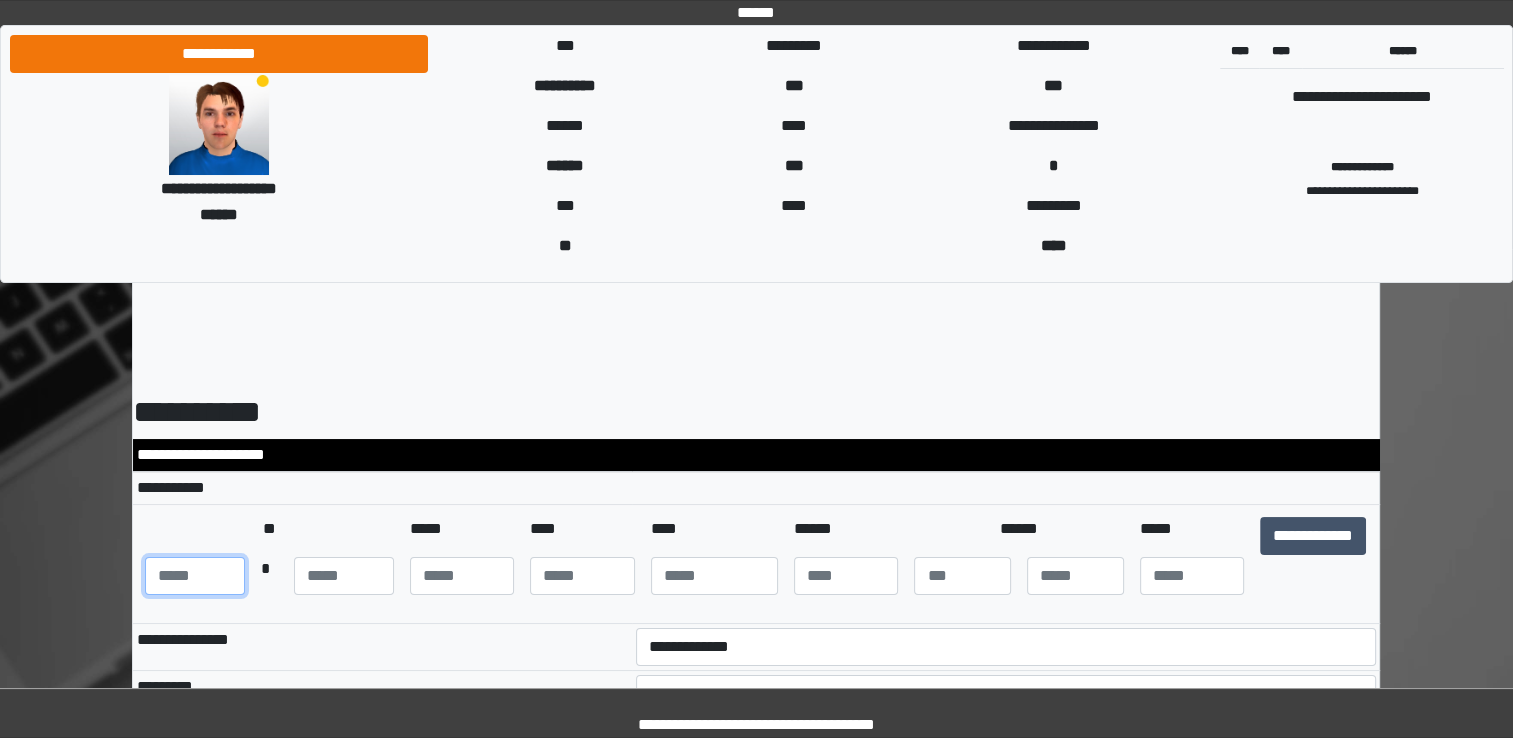 click at bounding box center [195, 576] 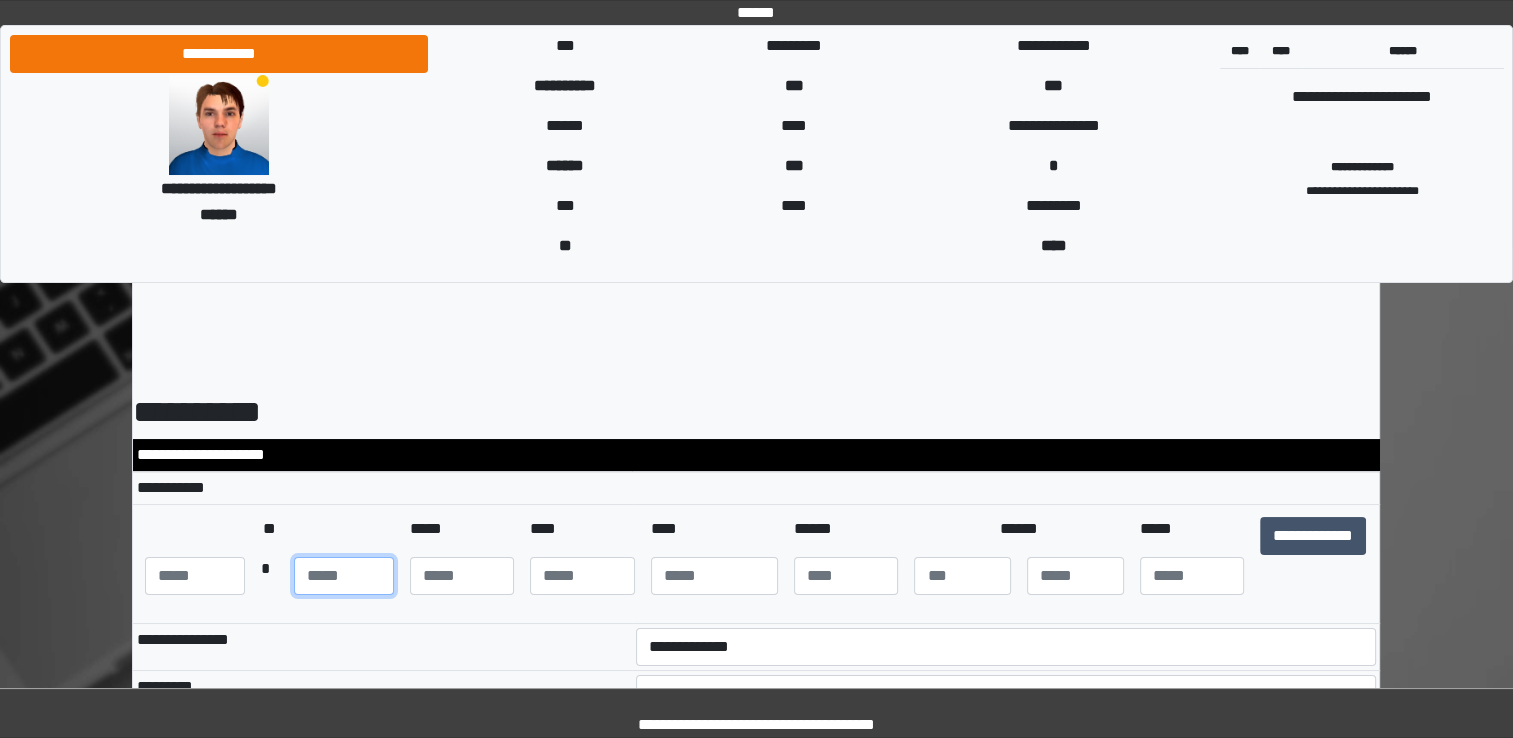 type on "**" 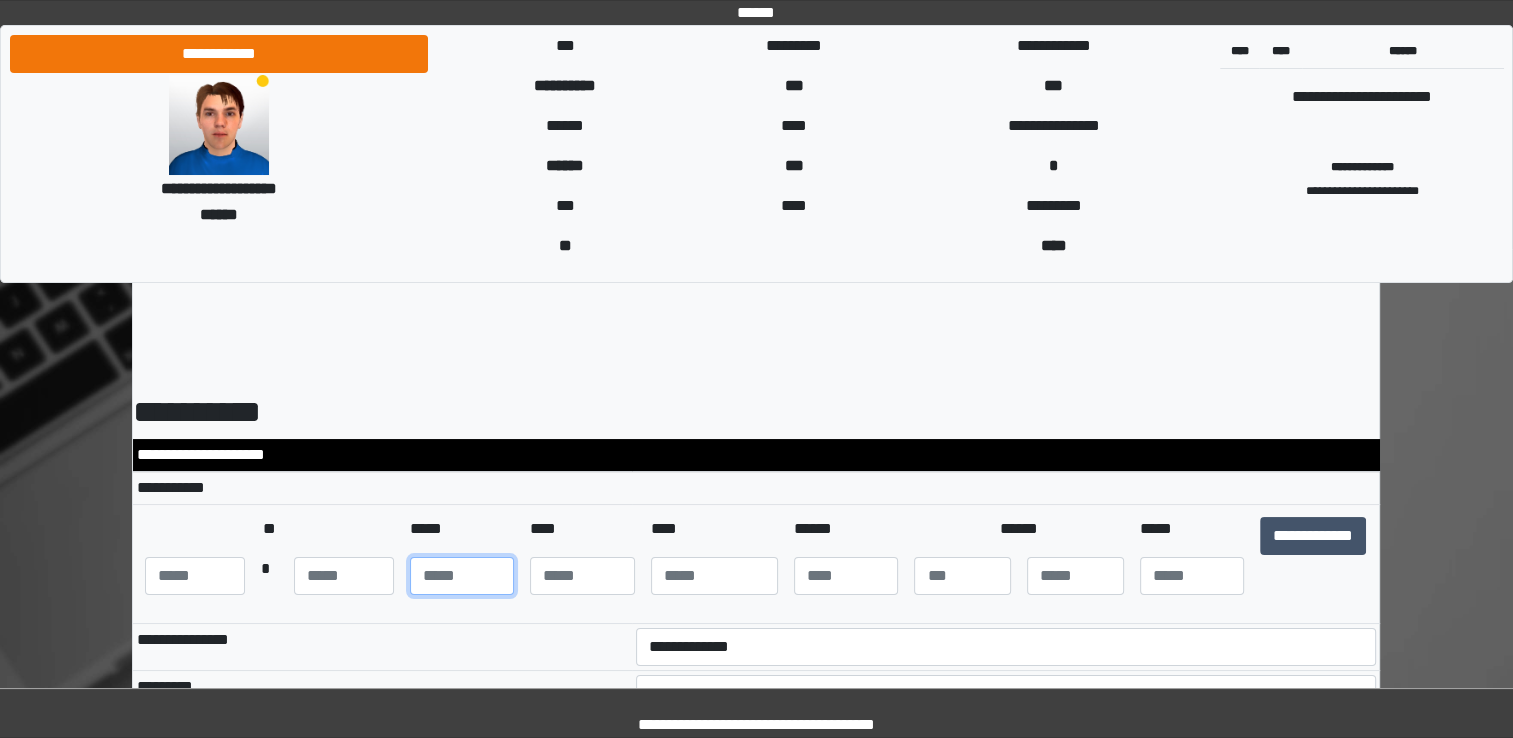 type on "***" 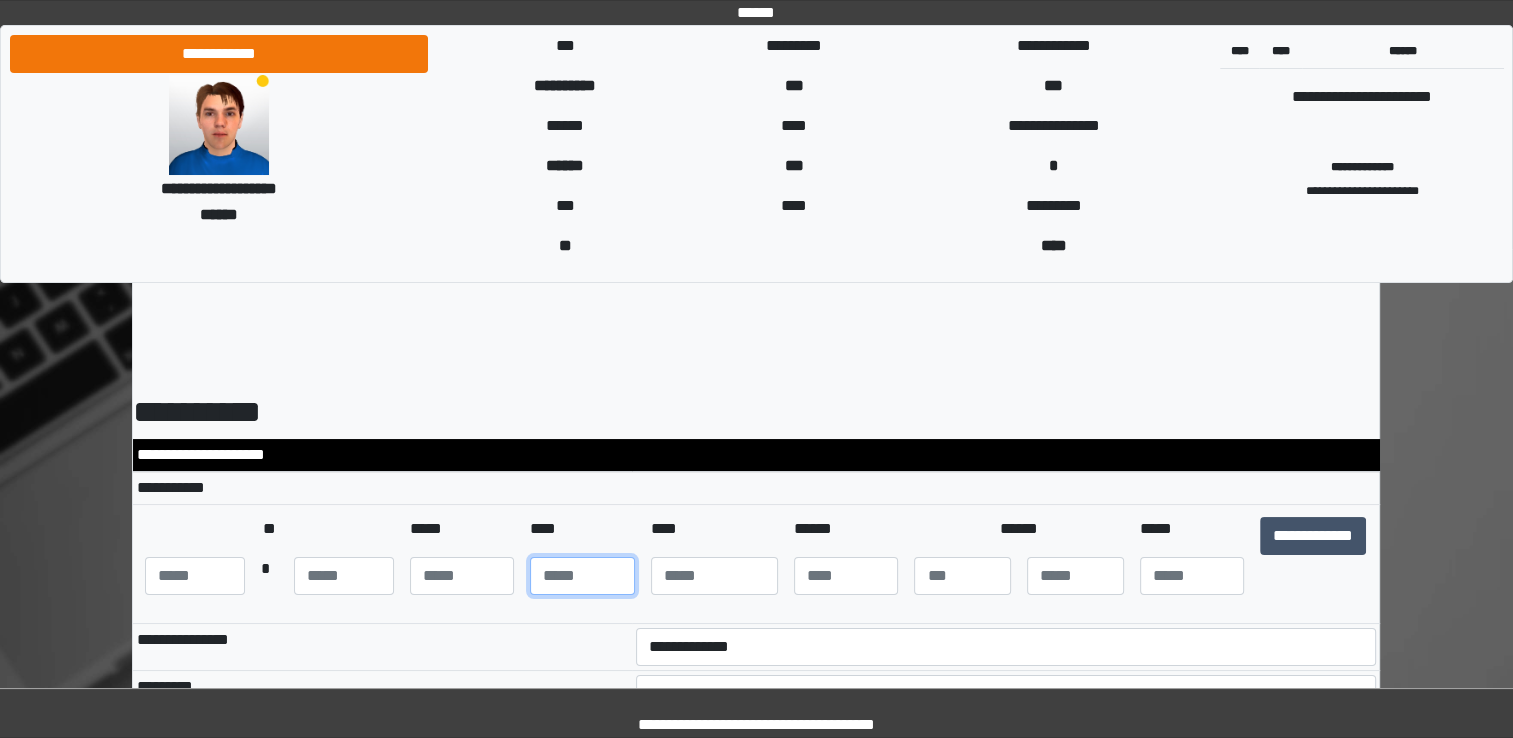 type on "**" 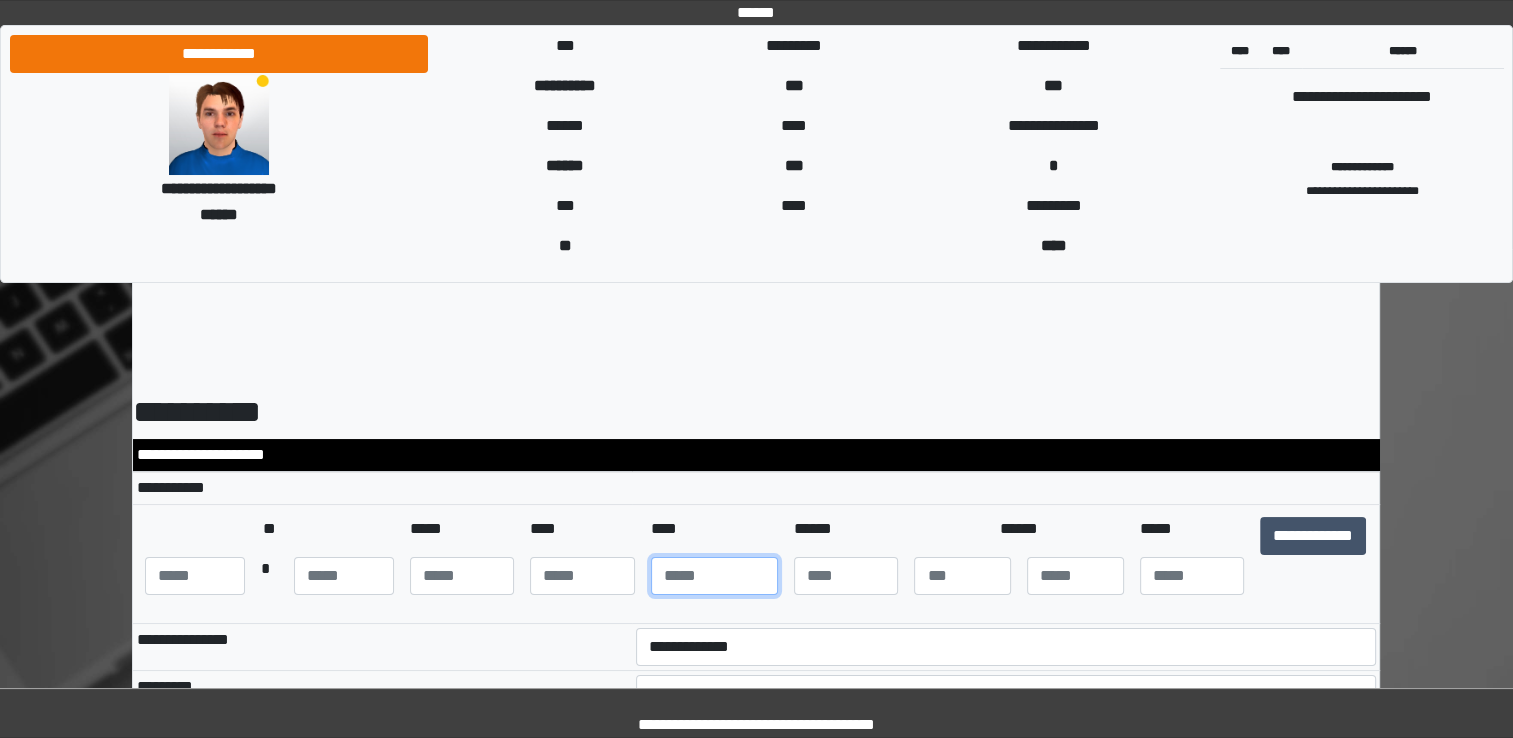 type on "****" 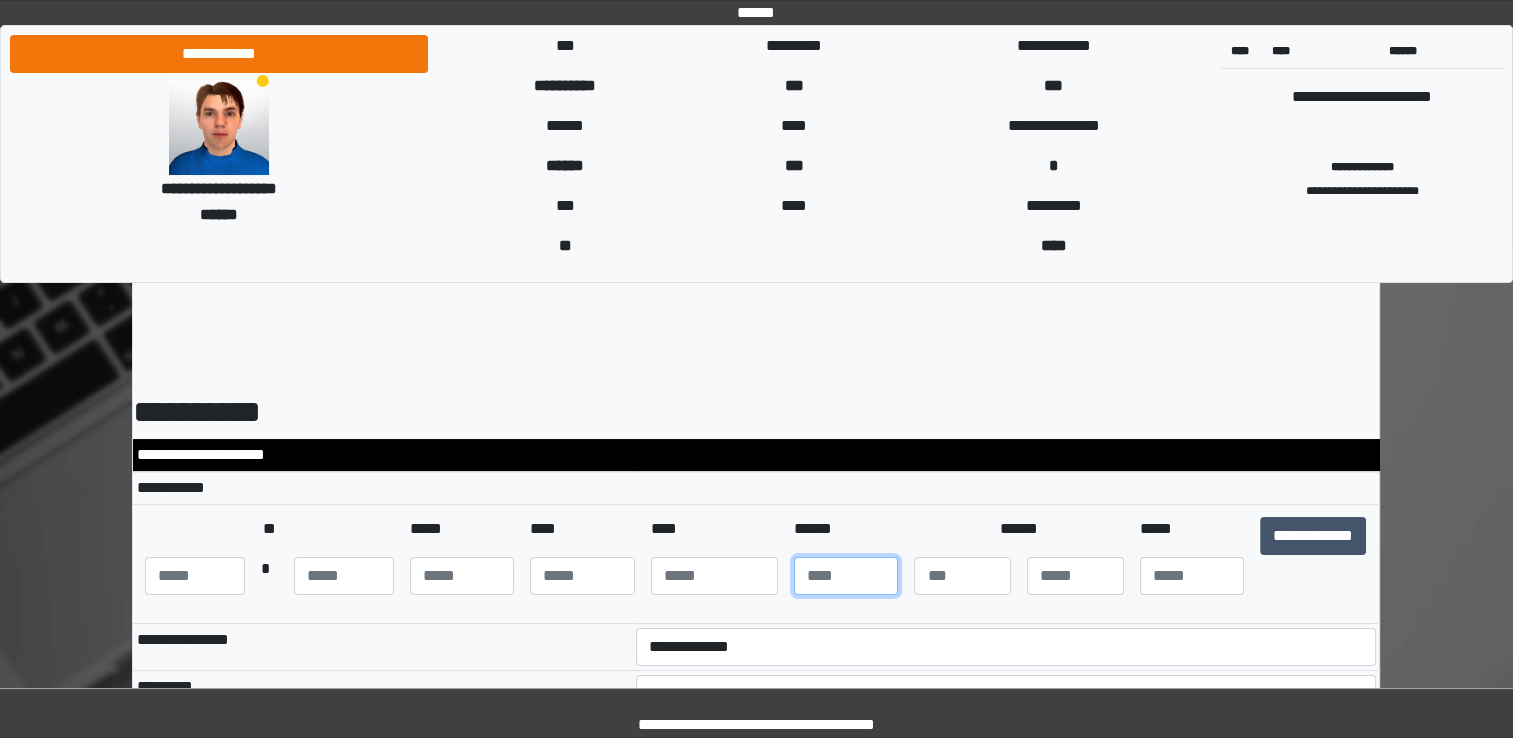 type on "***" 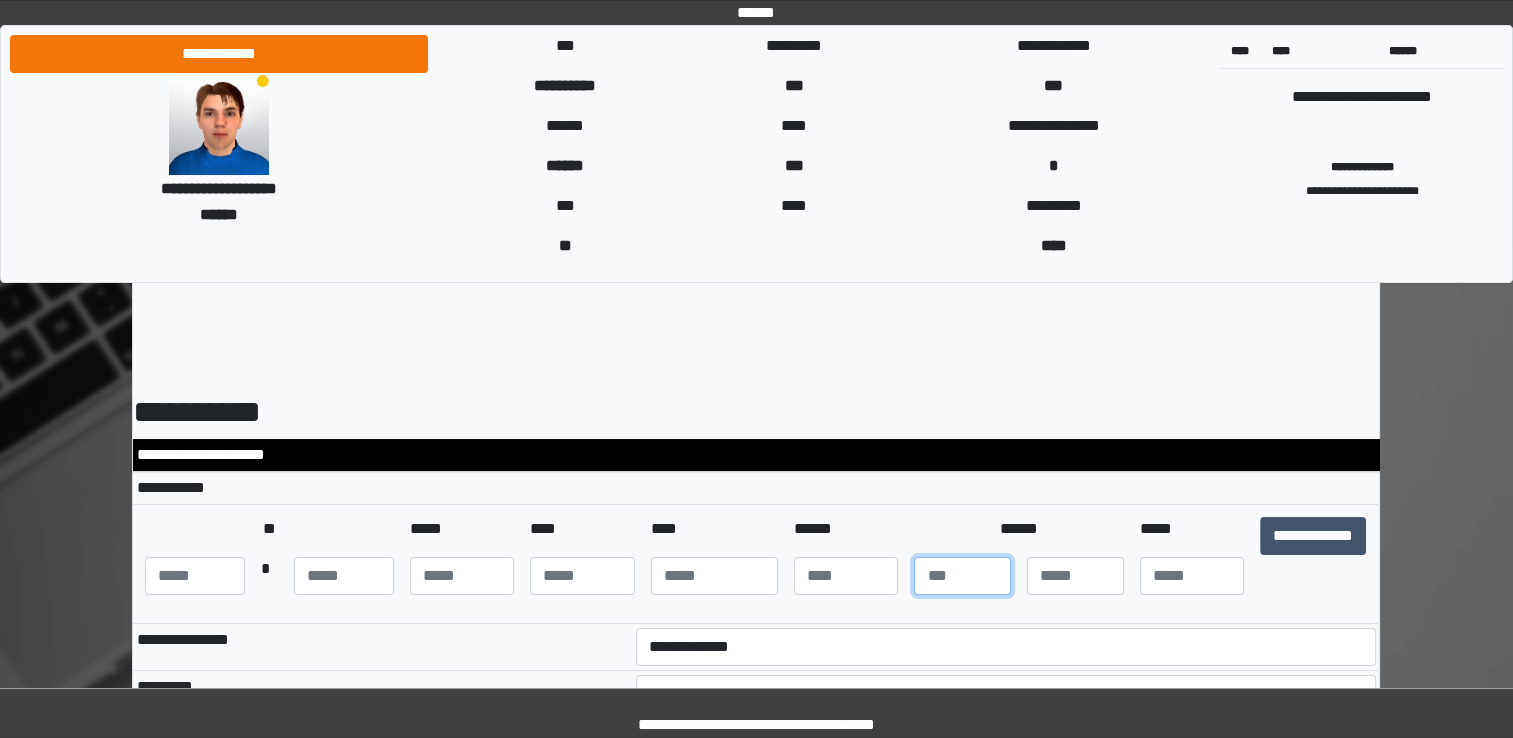 type on "*" 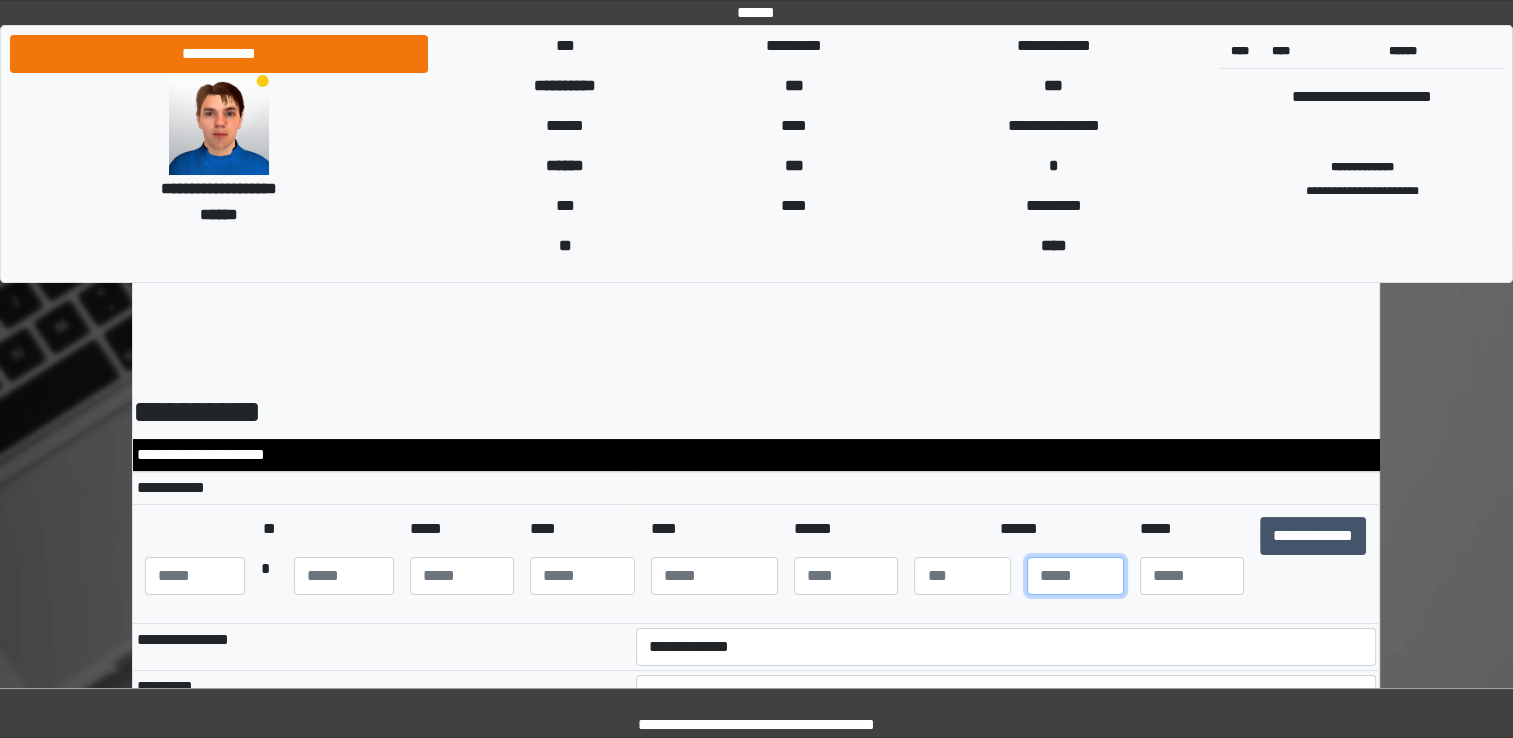 type on "*" 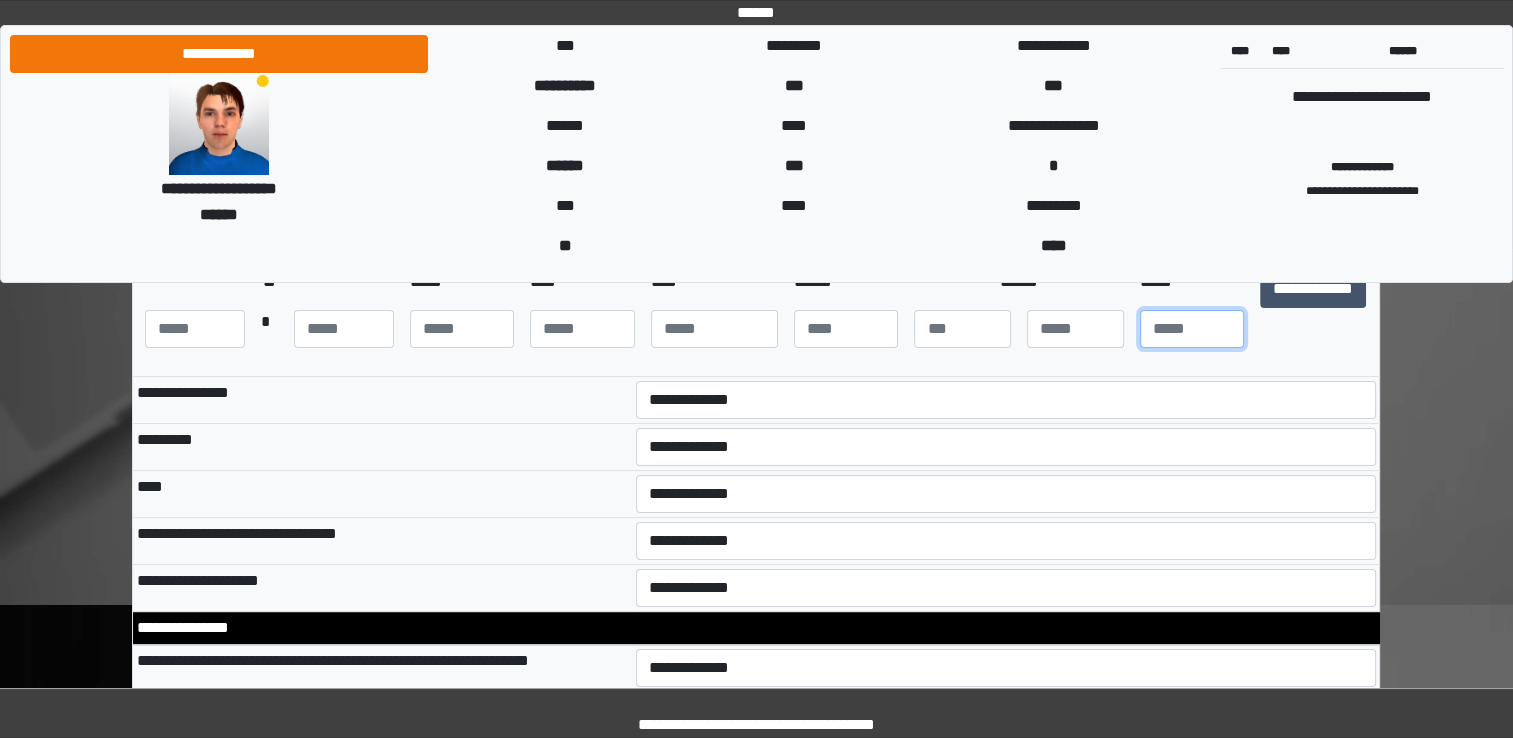 scroll, scrollTop: 300, scrollLeft: 0, axis: vertical 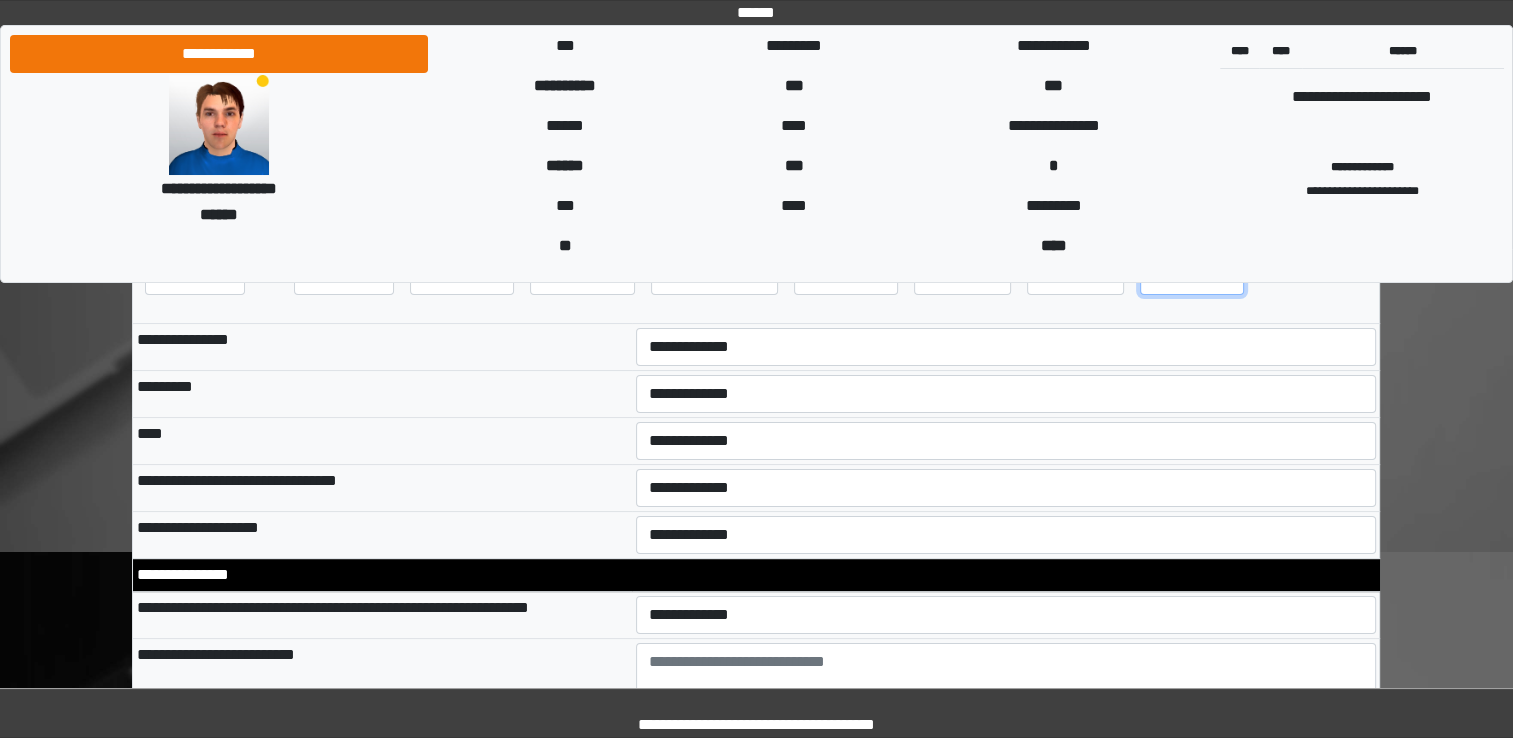 type on "**" 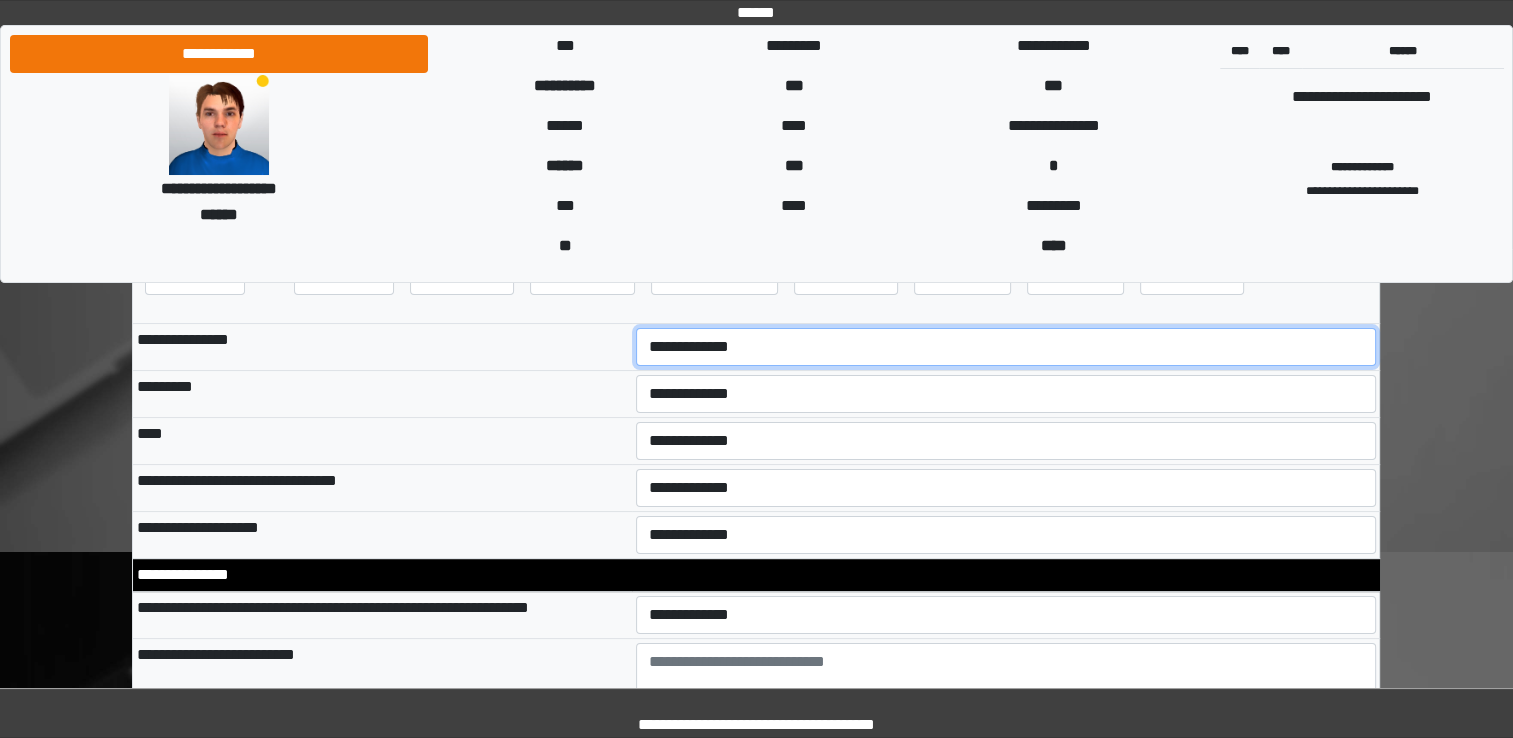 click on "**********" at bounding box center (1006, 347) 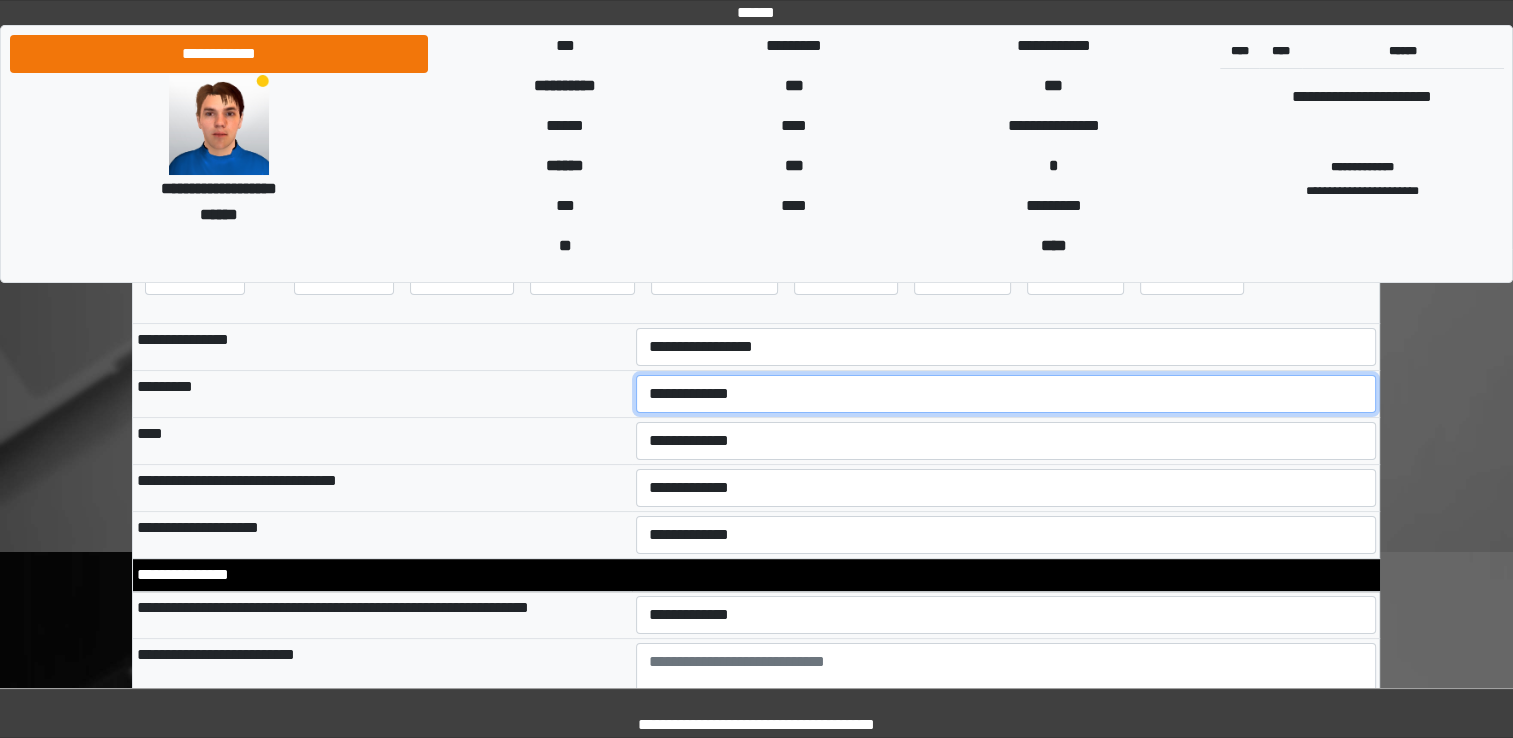 click on "**********" at bounding box center (1006, 394) 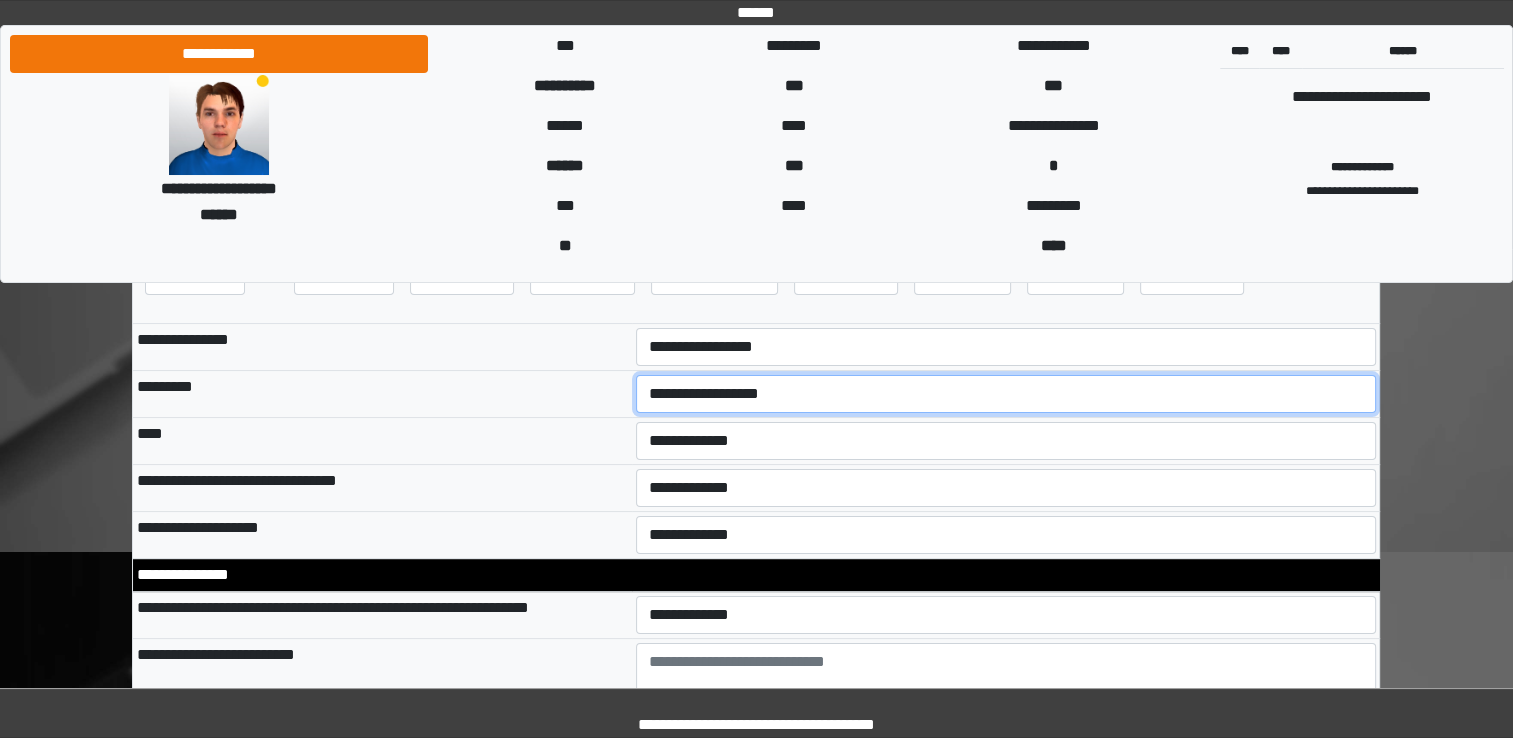 click on "**********" at bounding box center (1006, 394) 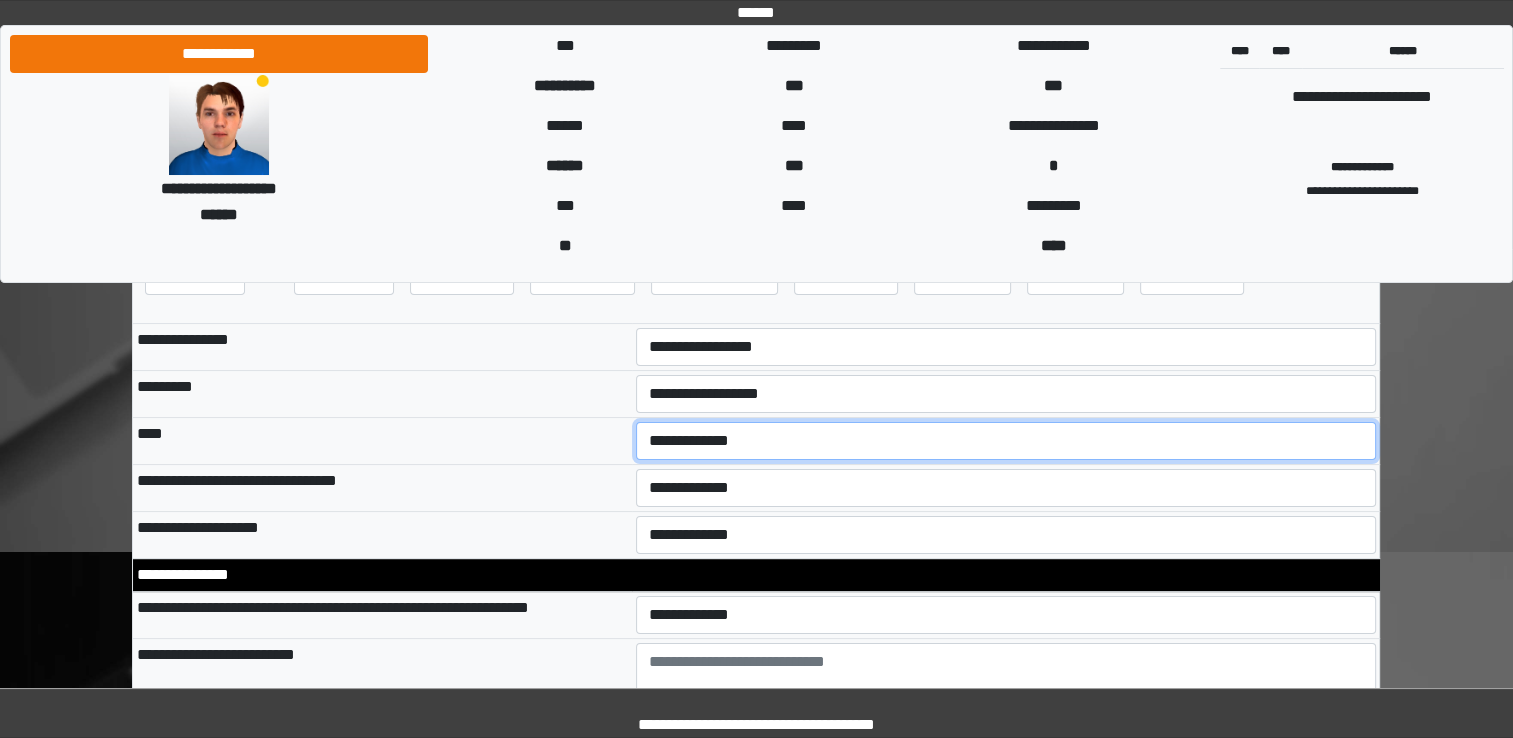 click on "**********" at bounding box center (1006, 441) 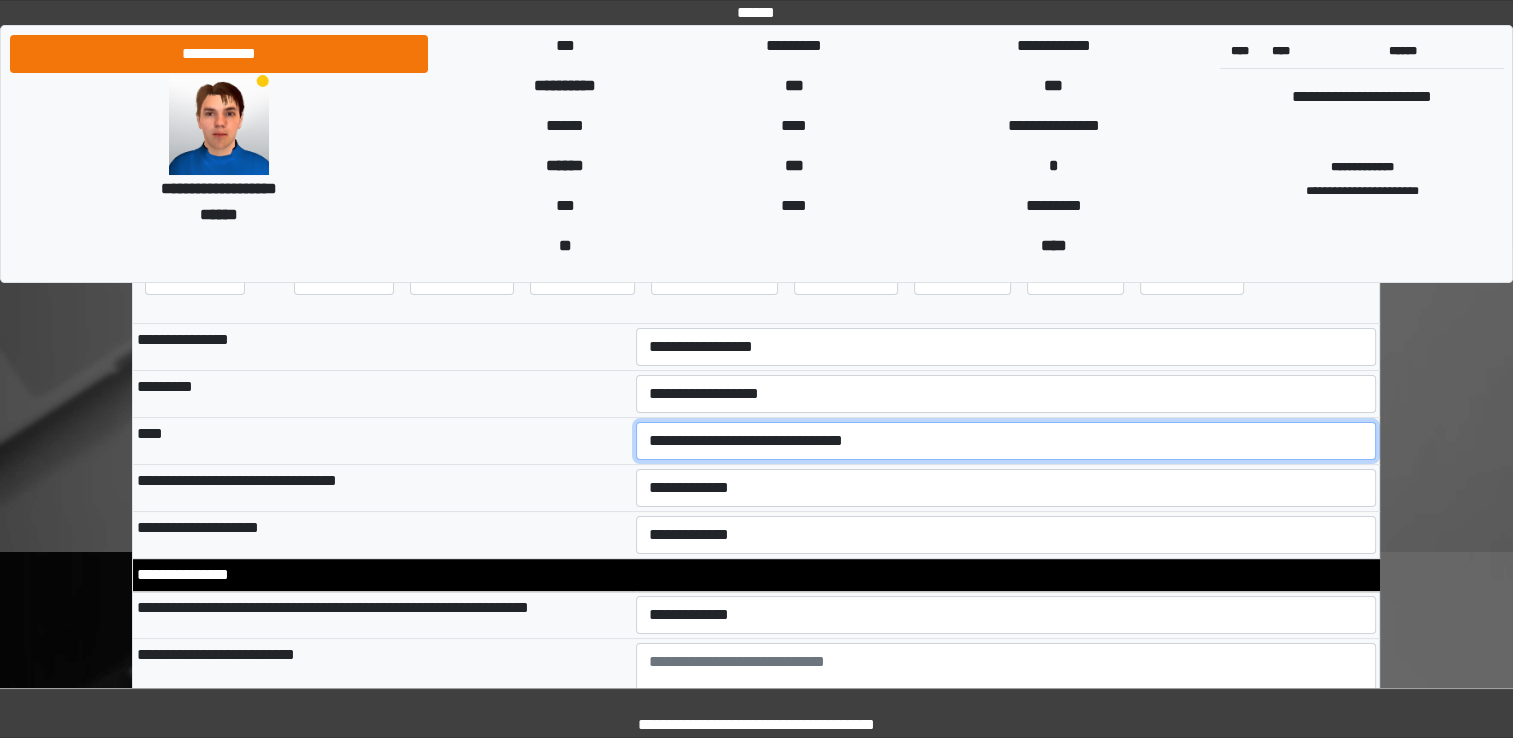 click on "**********" at bounding box center (1006, 441) 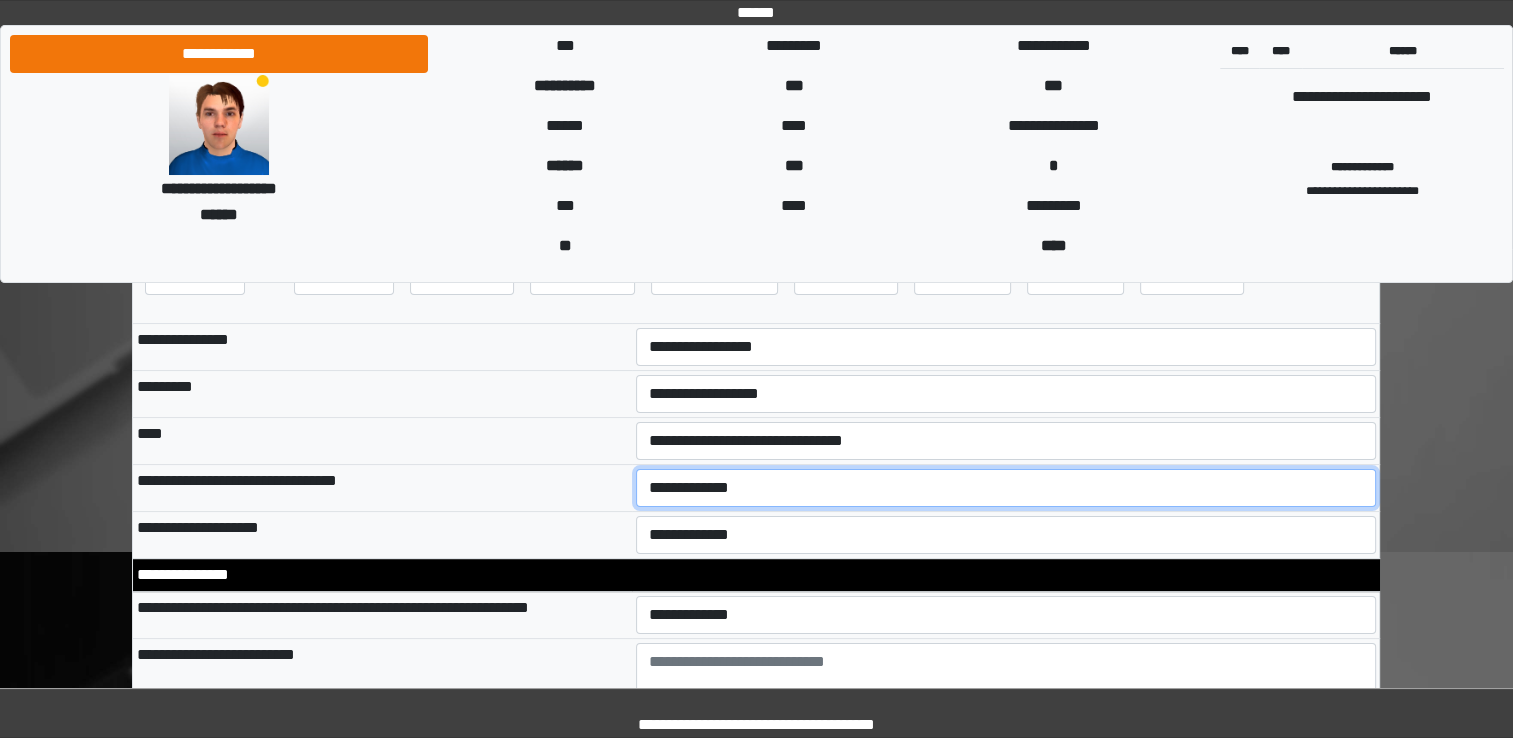 click on "**********" at bounding box center (1006, 488) 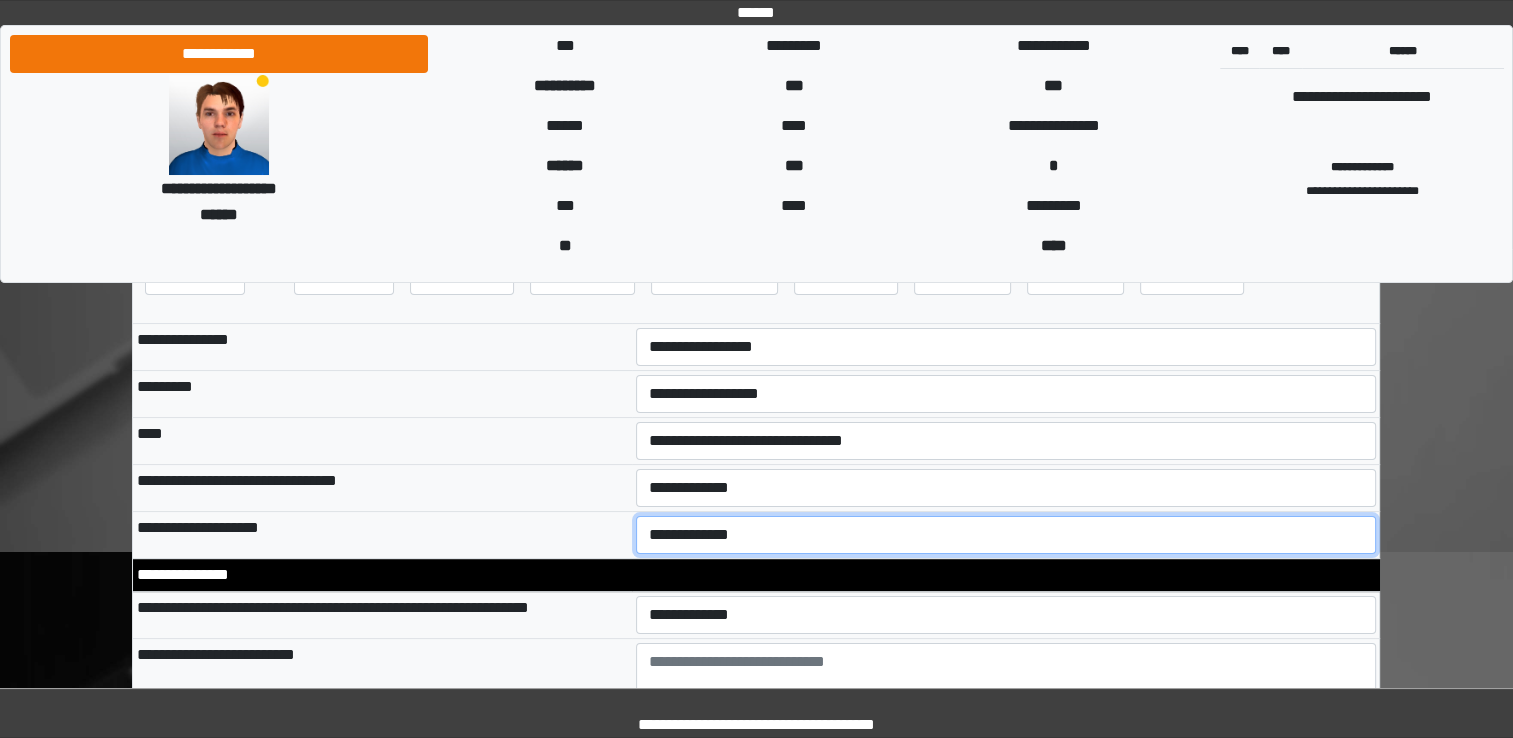 click on "**********" at bounding box center (1006, 535) 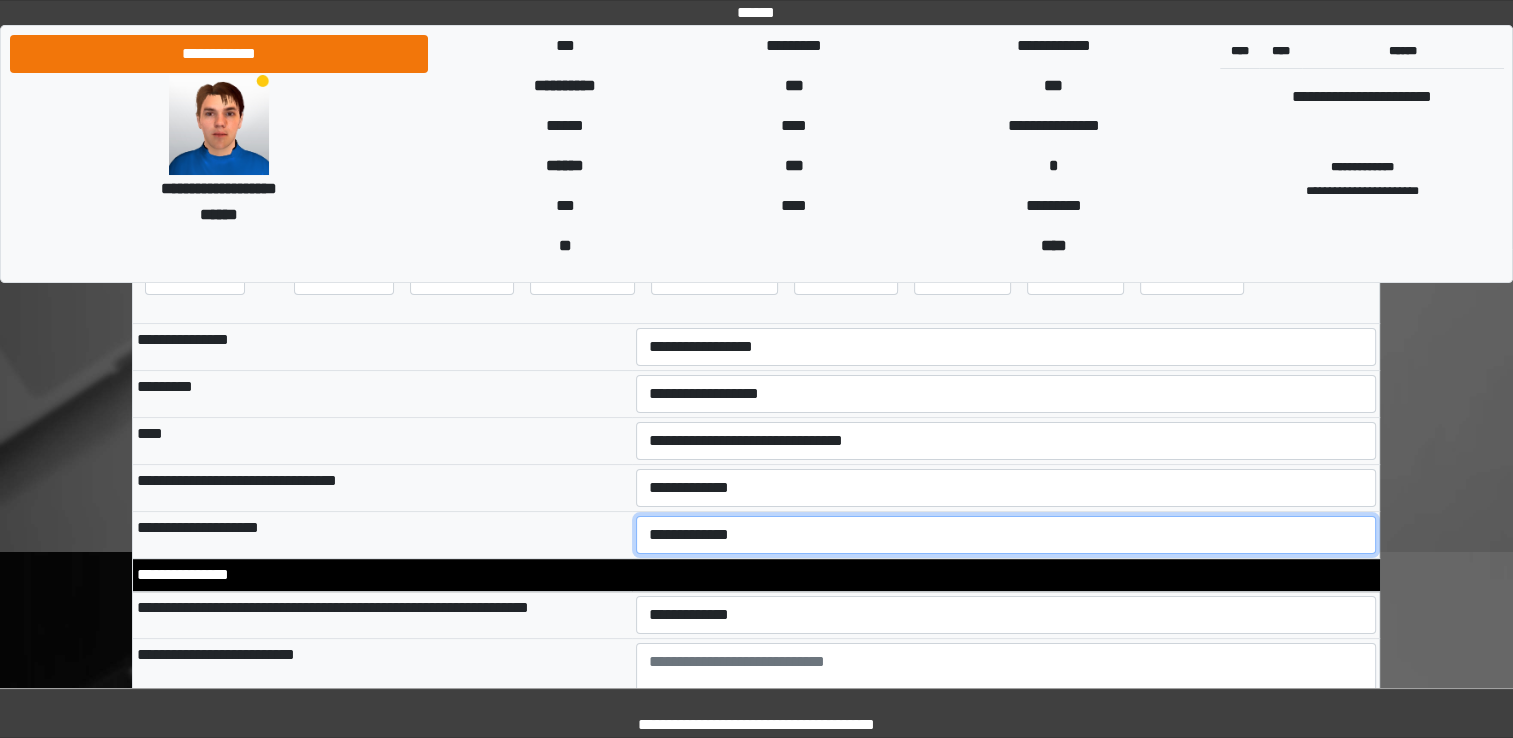 select on "**" 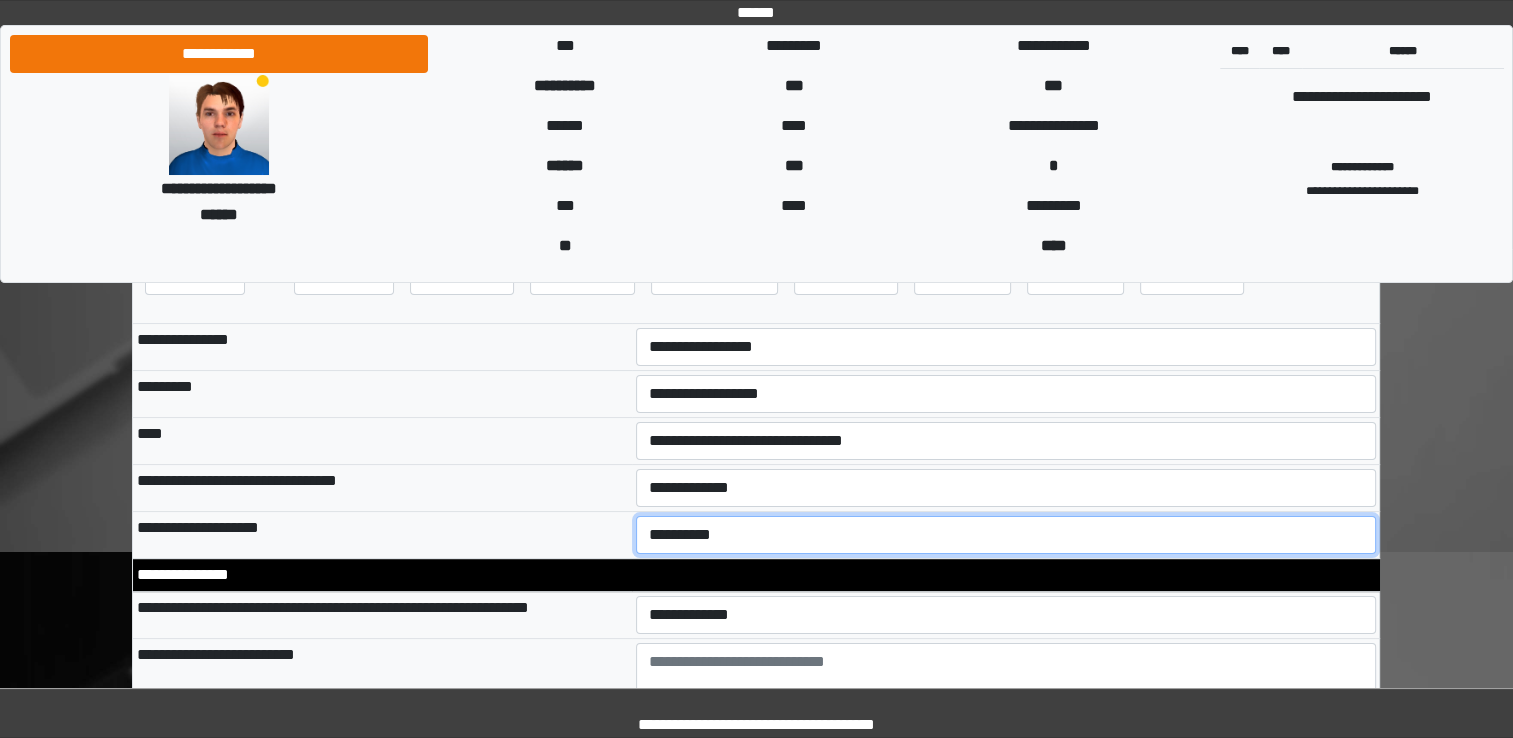 click on "**********" at bounding box center [1006, 535] 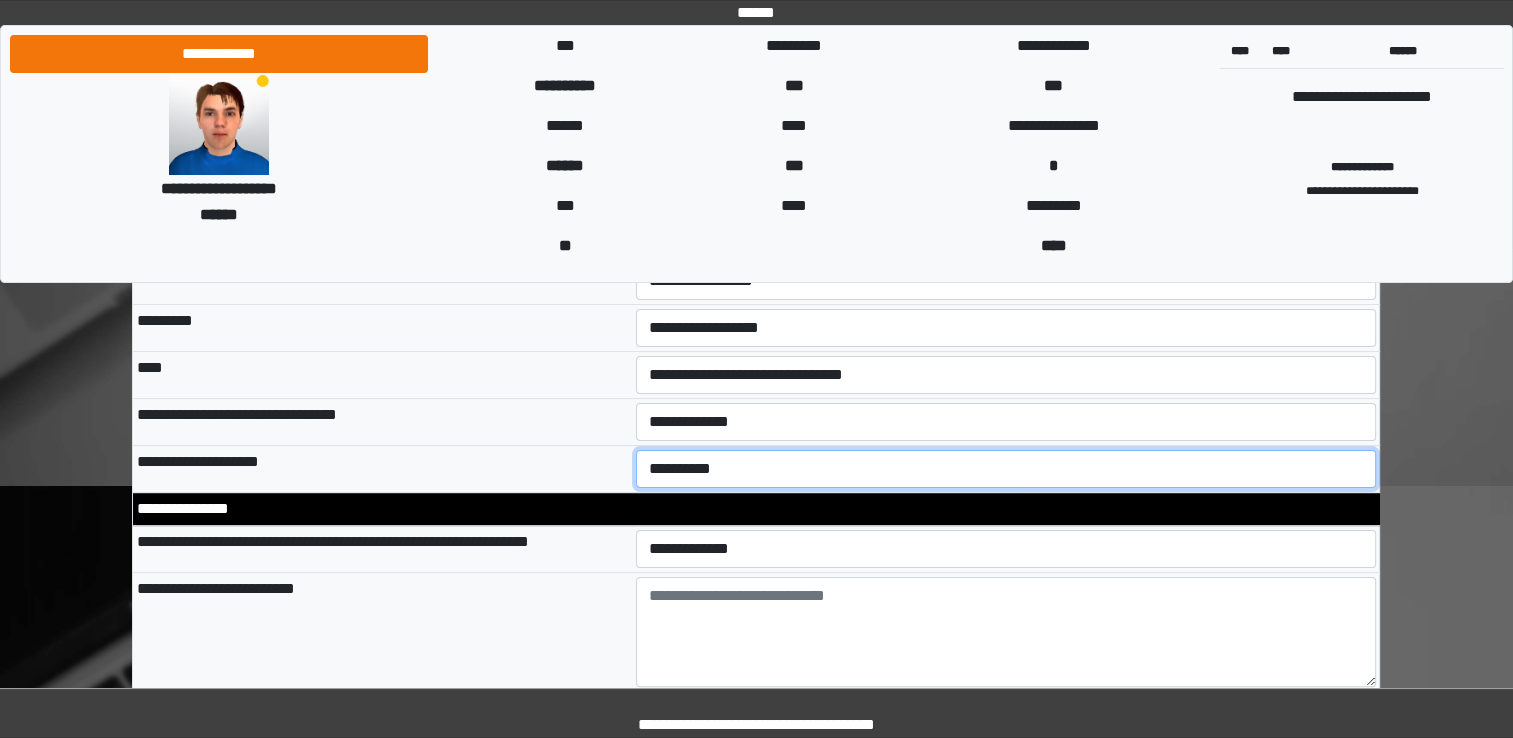 scroll, scrollTop: 500, scrollLeft: 0, axis: vertical 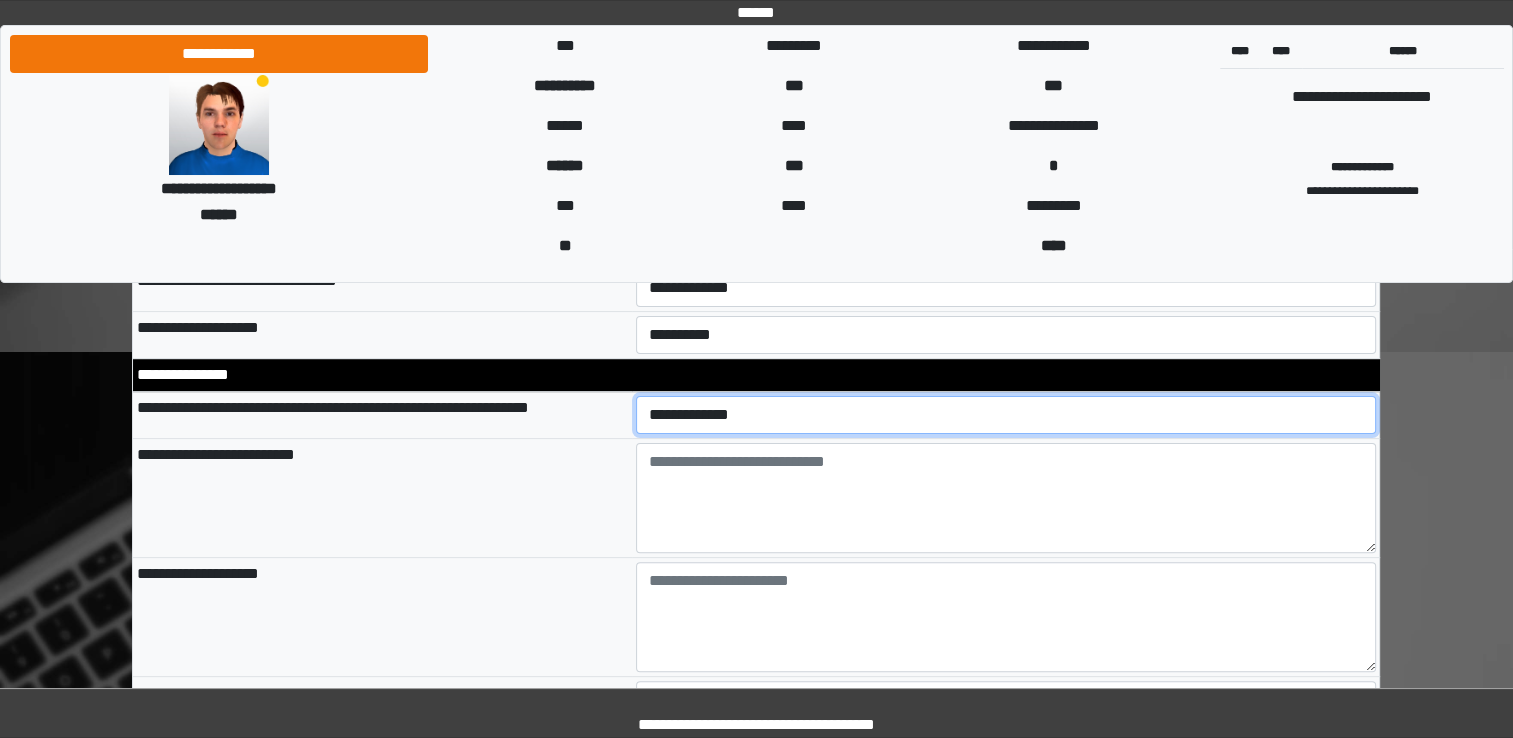 click on "**********" at bounding box center (1006, 415) 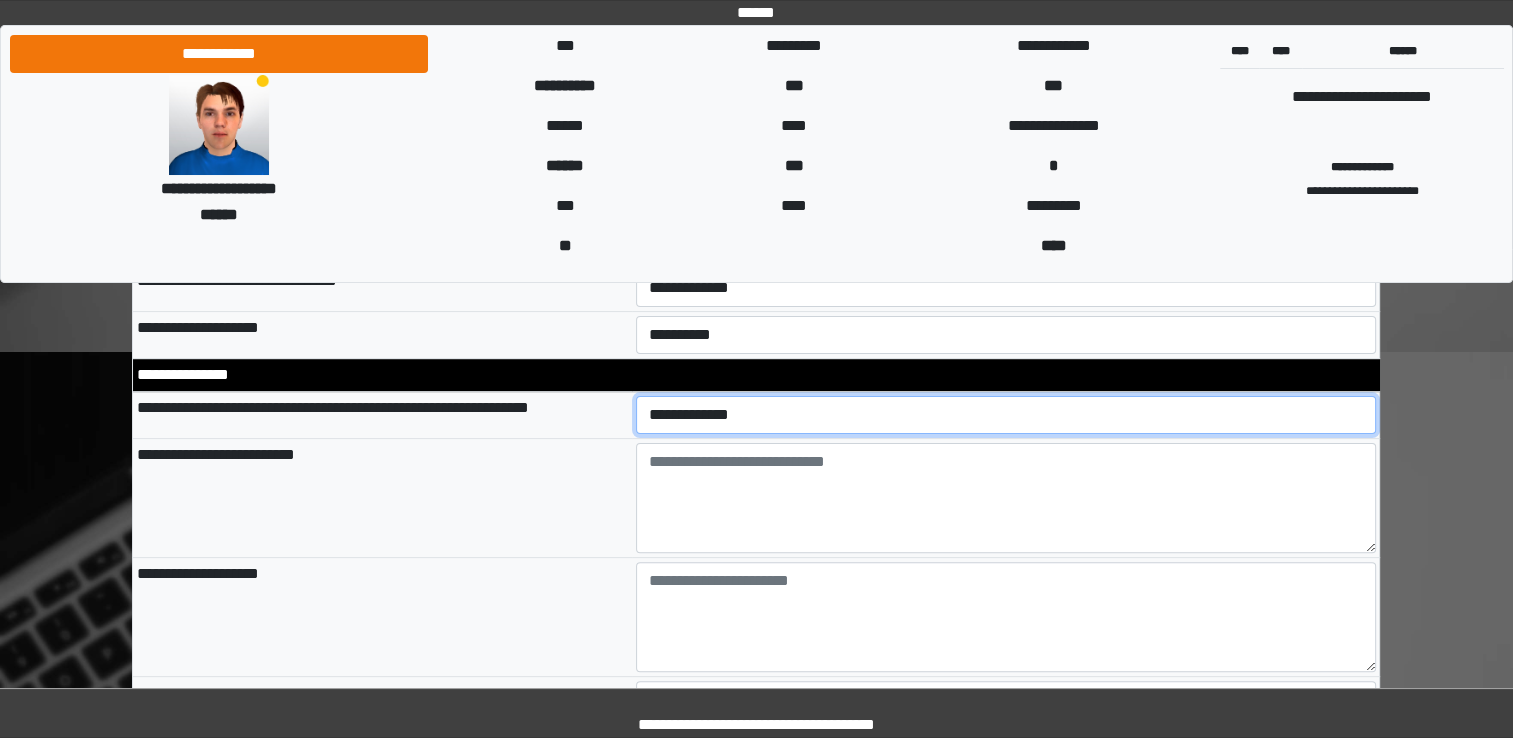 select on "*" 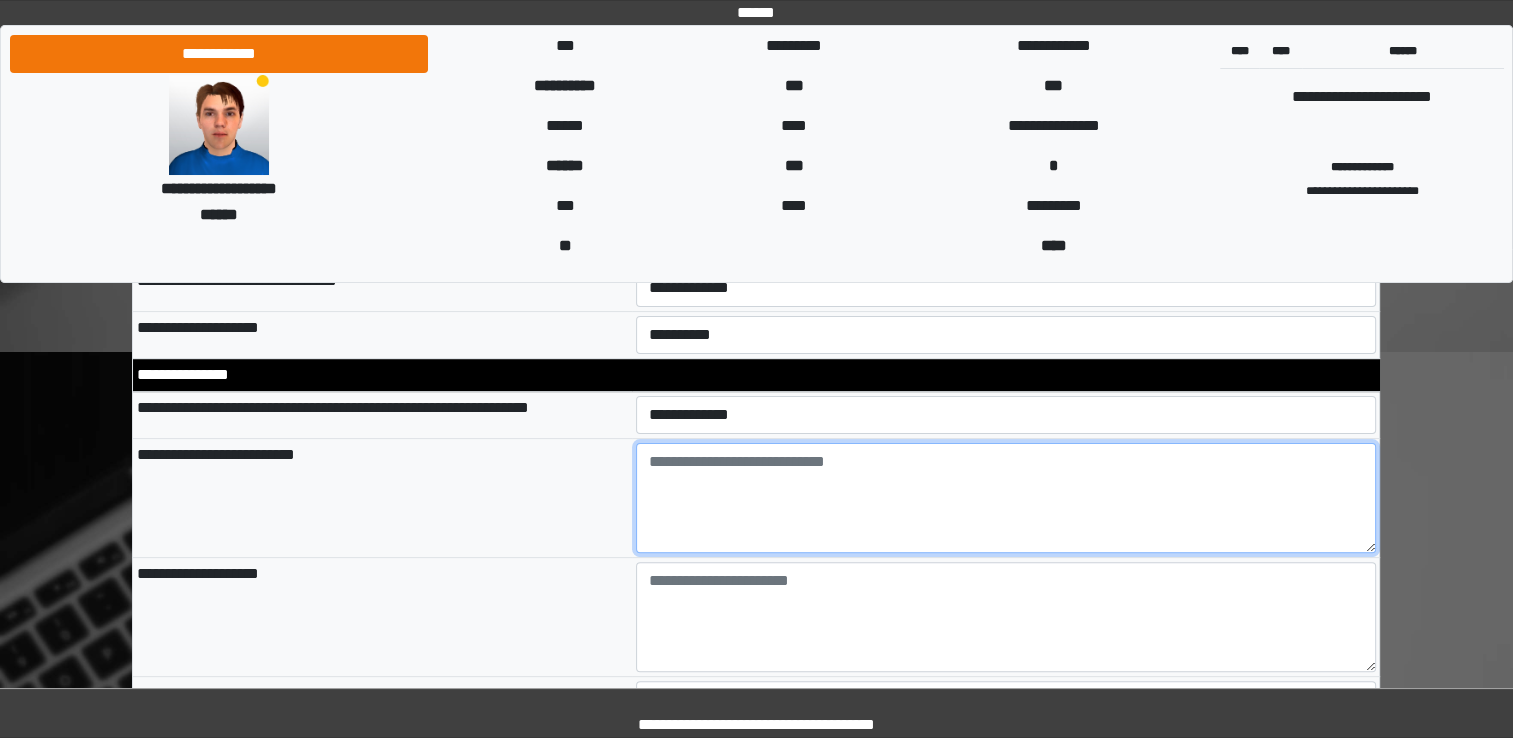 click at bounding box center [1006, 498] 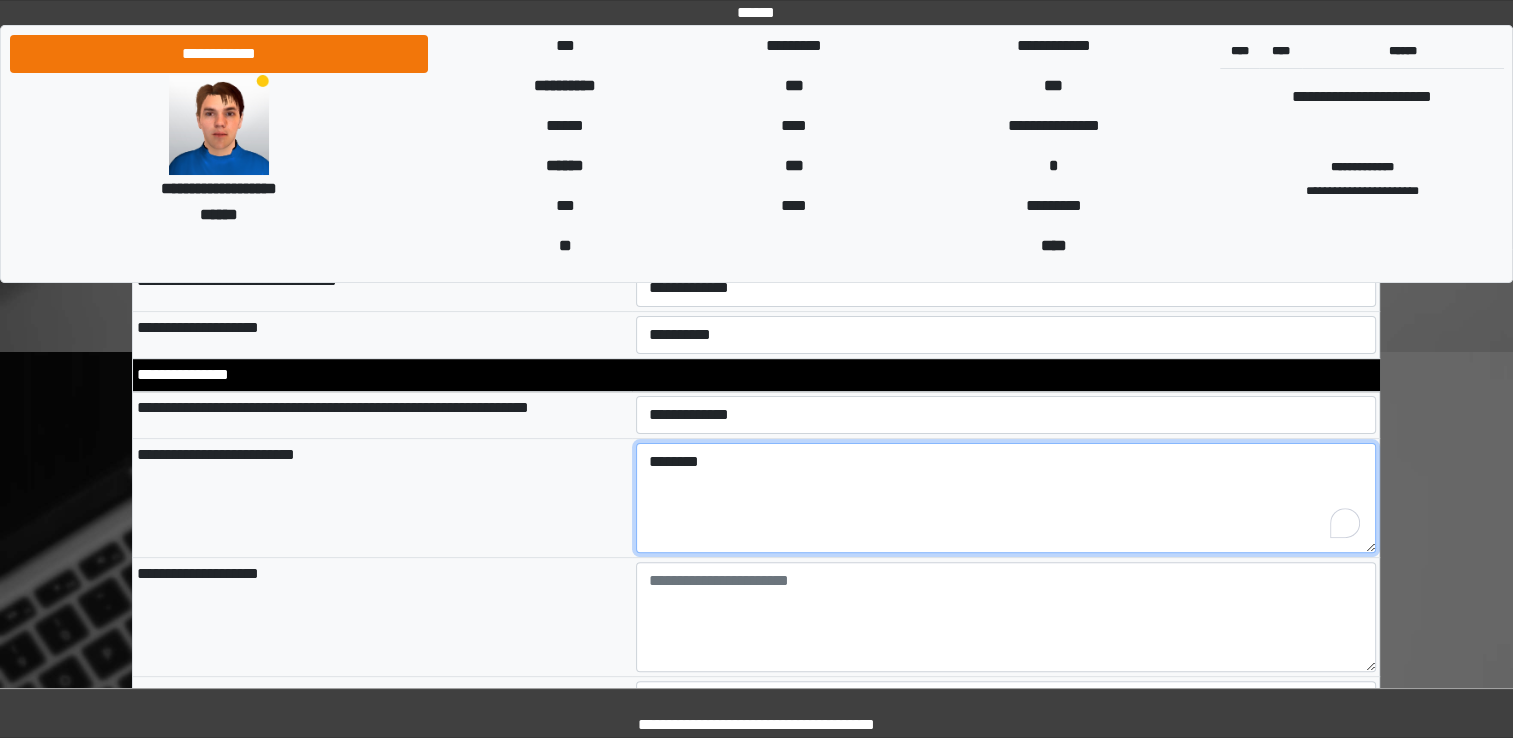 type on "********" 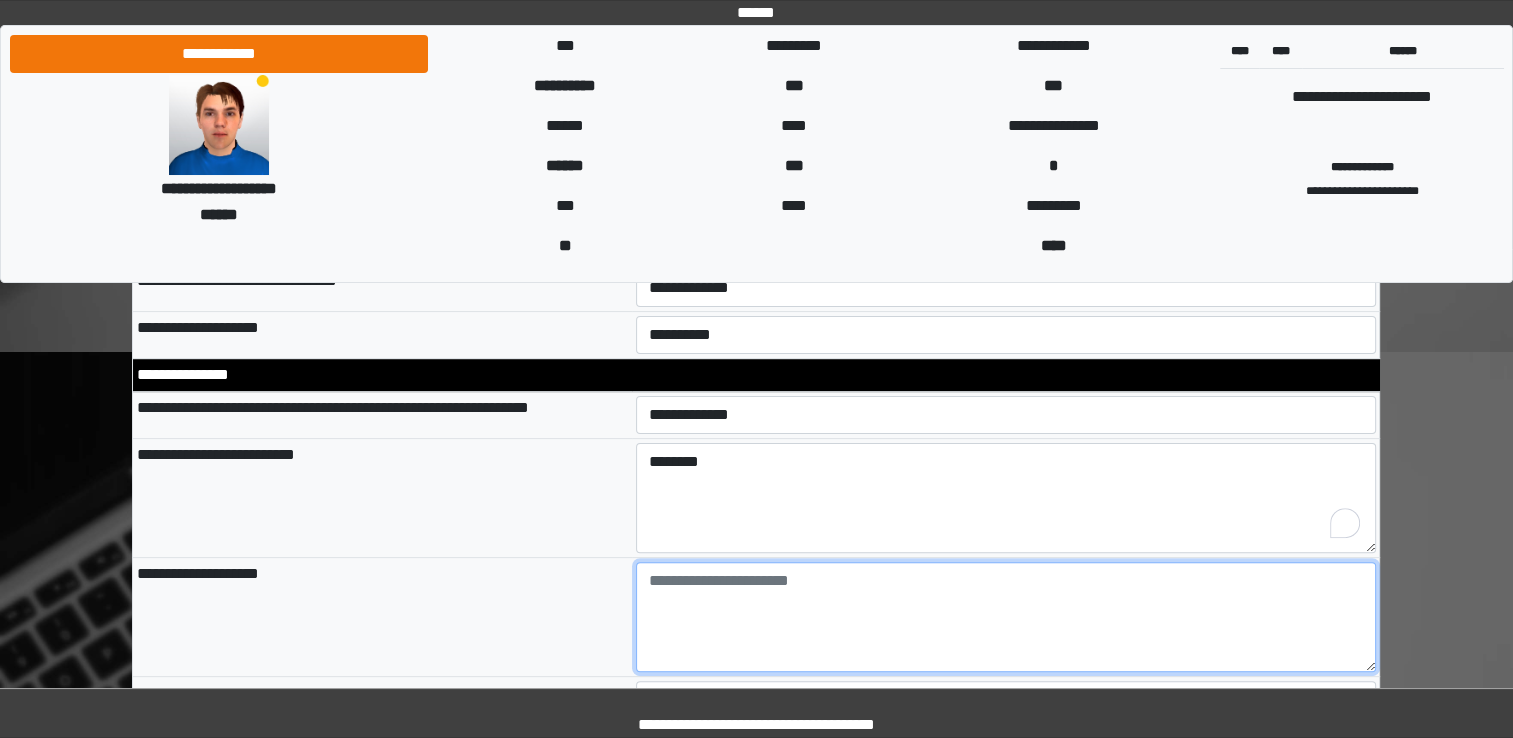 click at bounding box center (1006, 617) 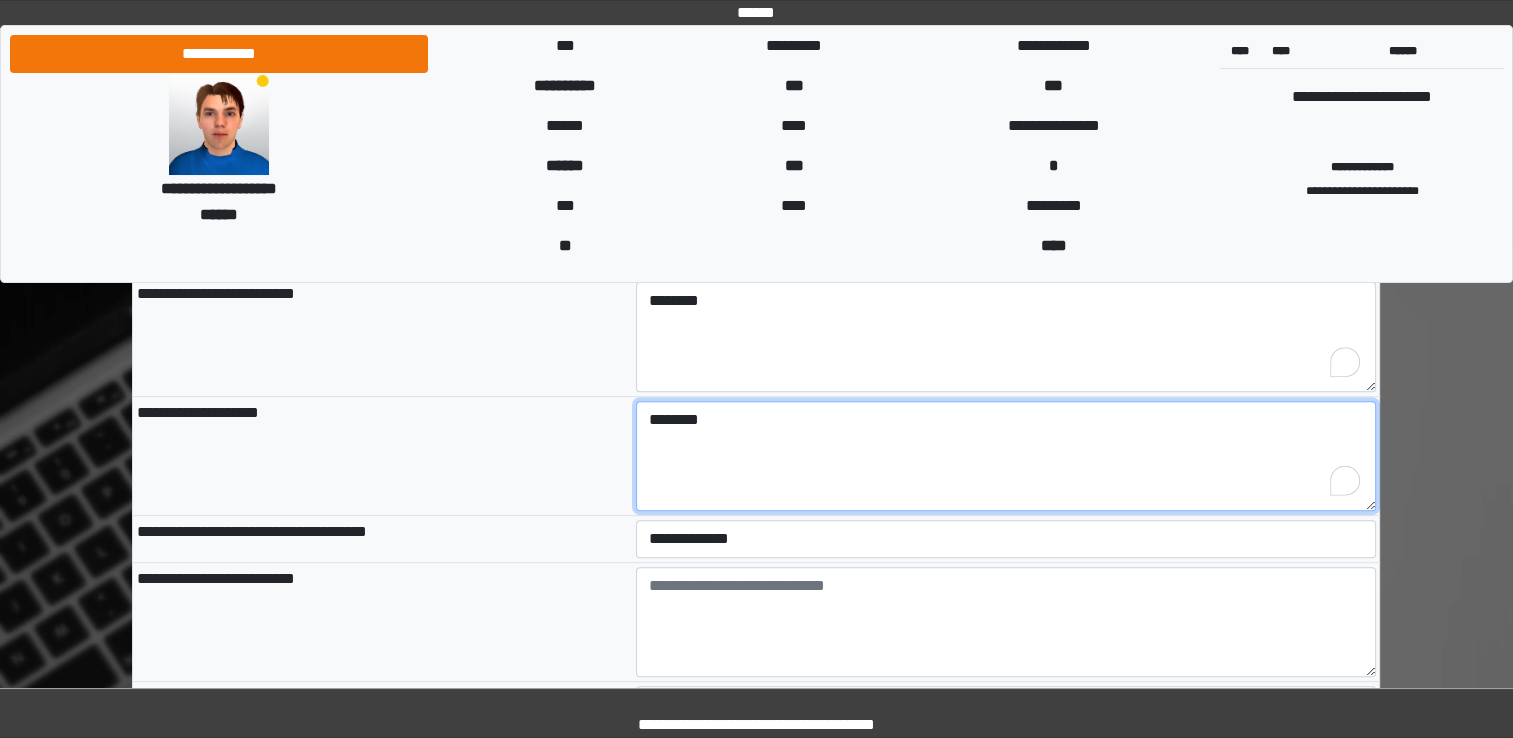 scroll, scrollTop: 700, scrollLeft: 0, axis: vertical 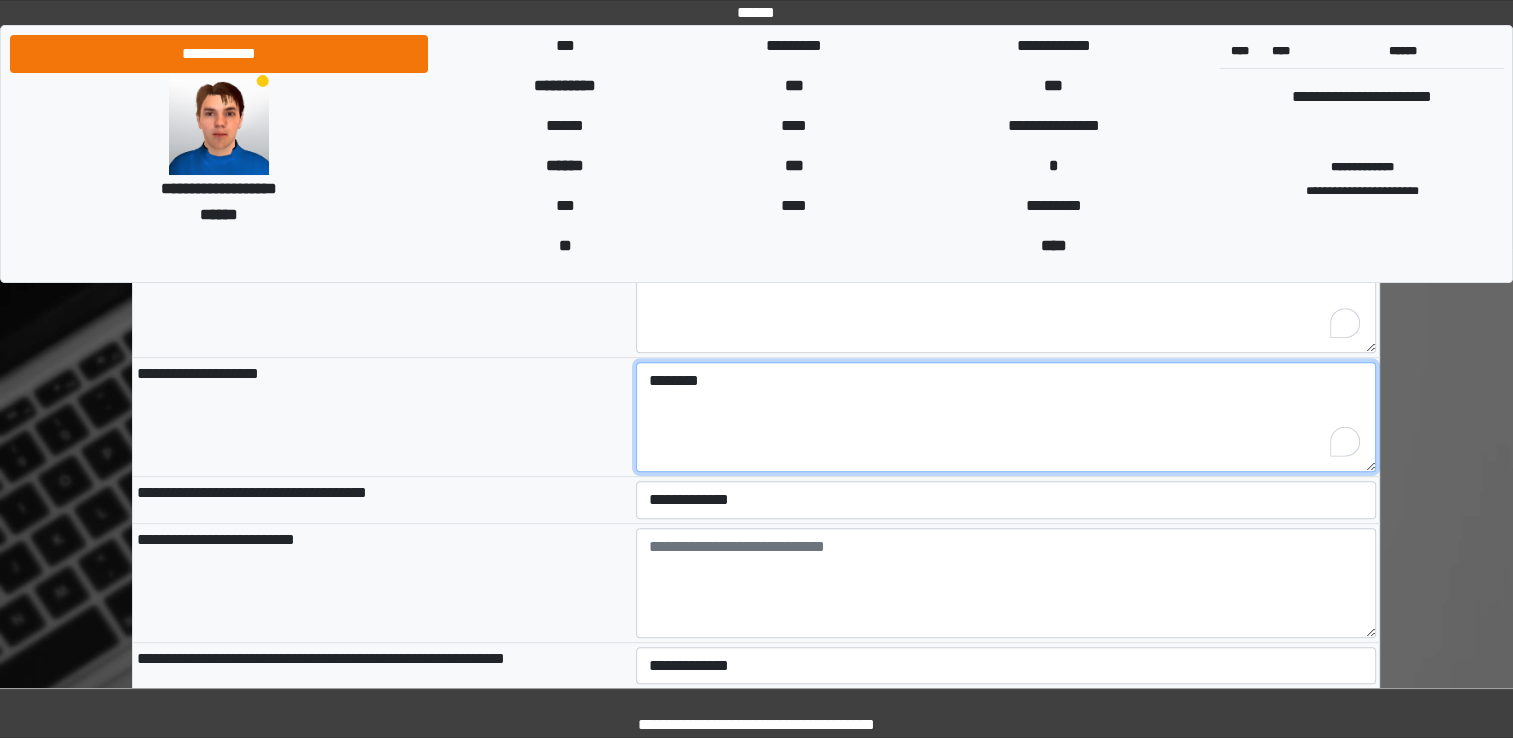 type on "********" 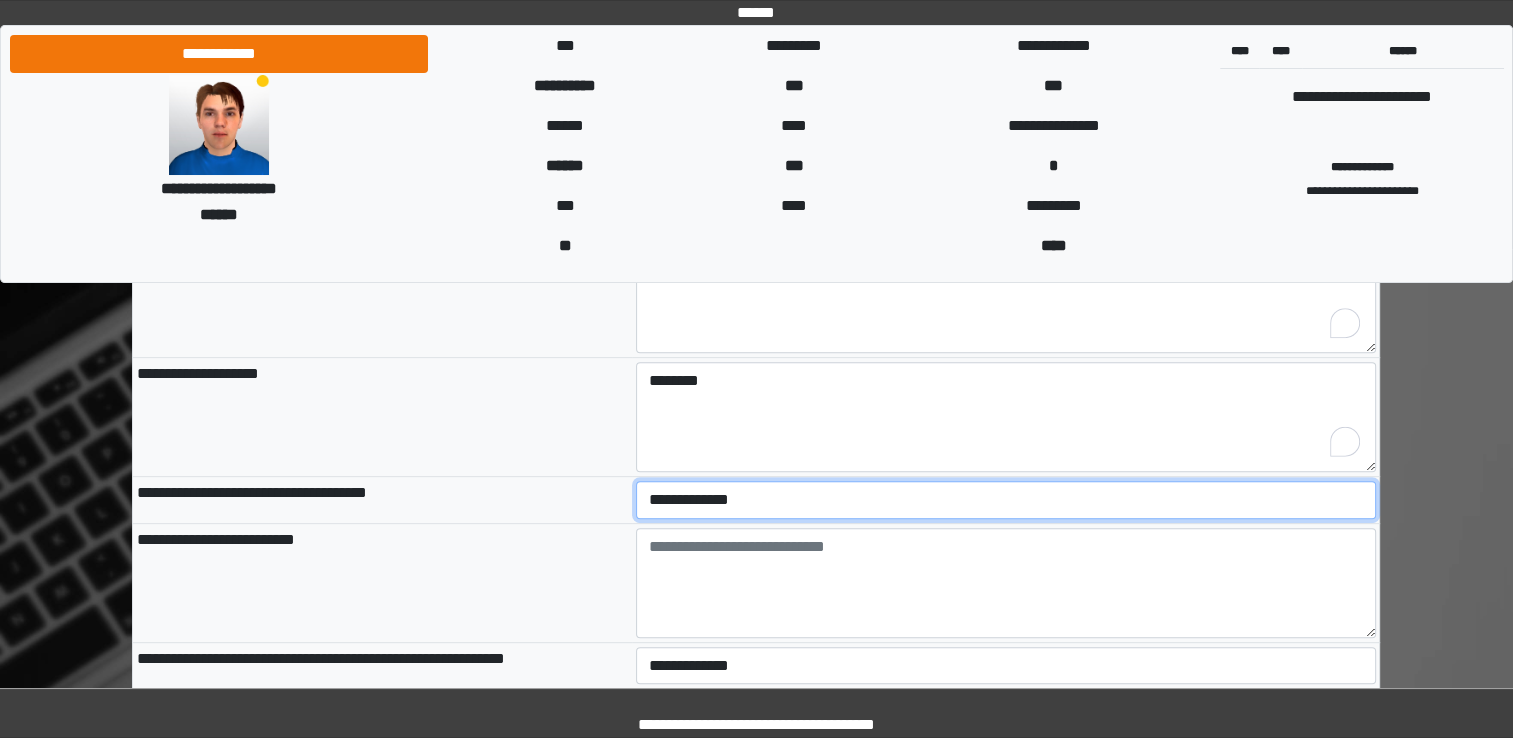 click on "**********" at bounding box center (1006, 500) 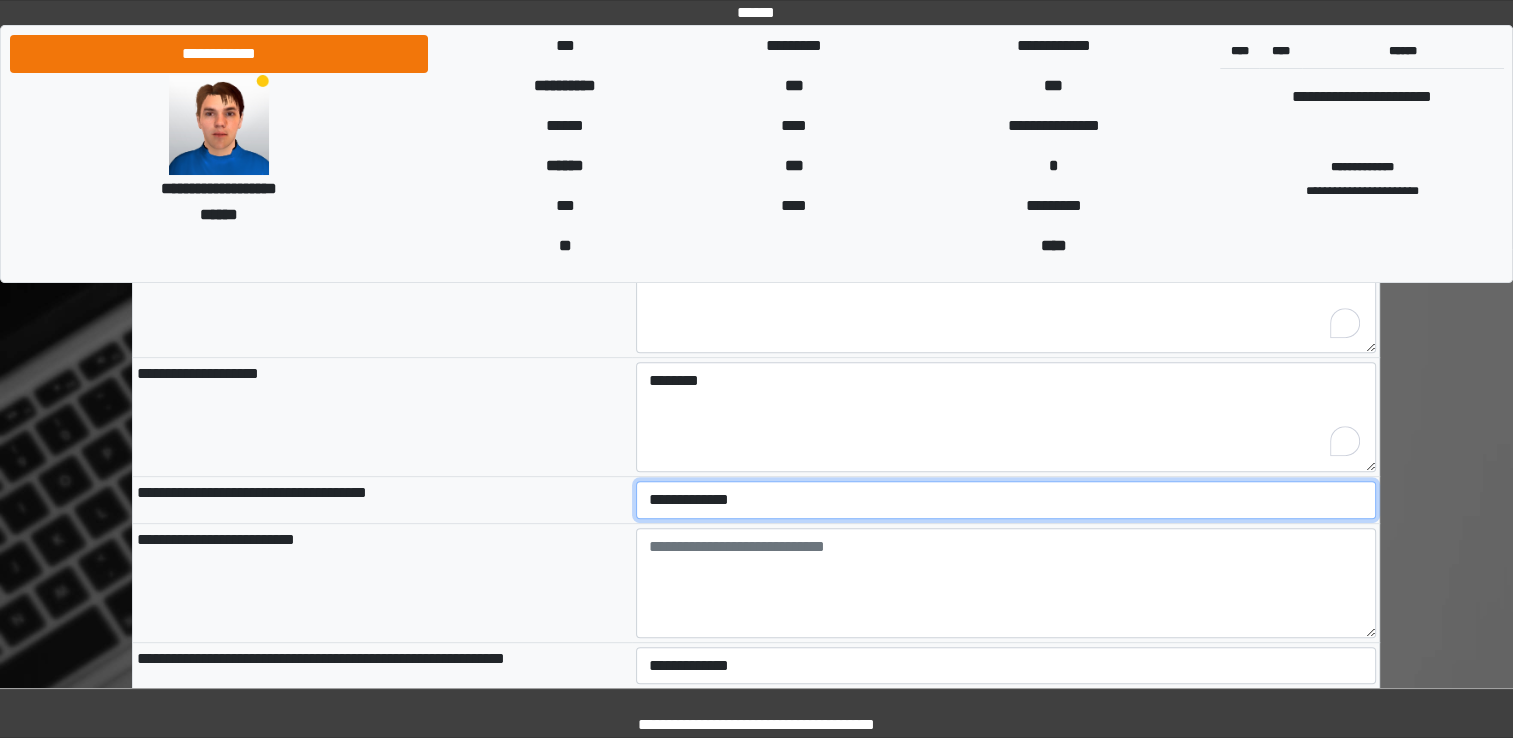 select on "*" 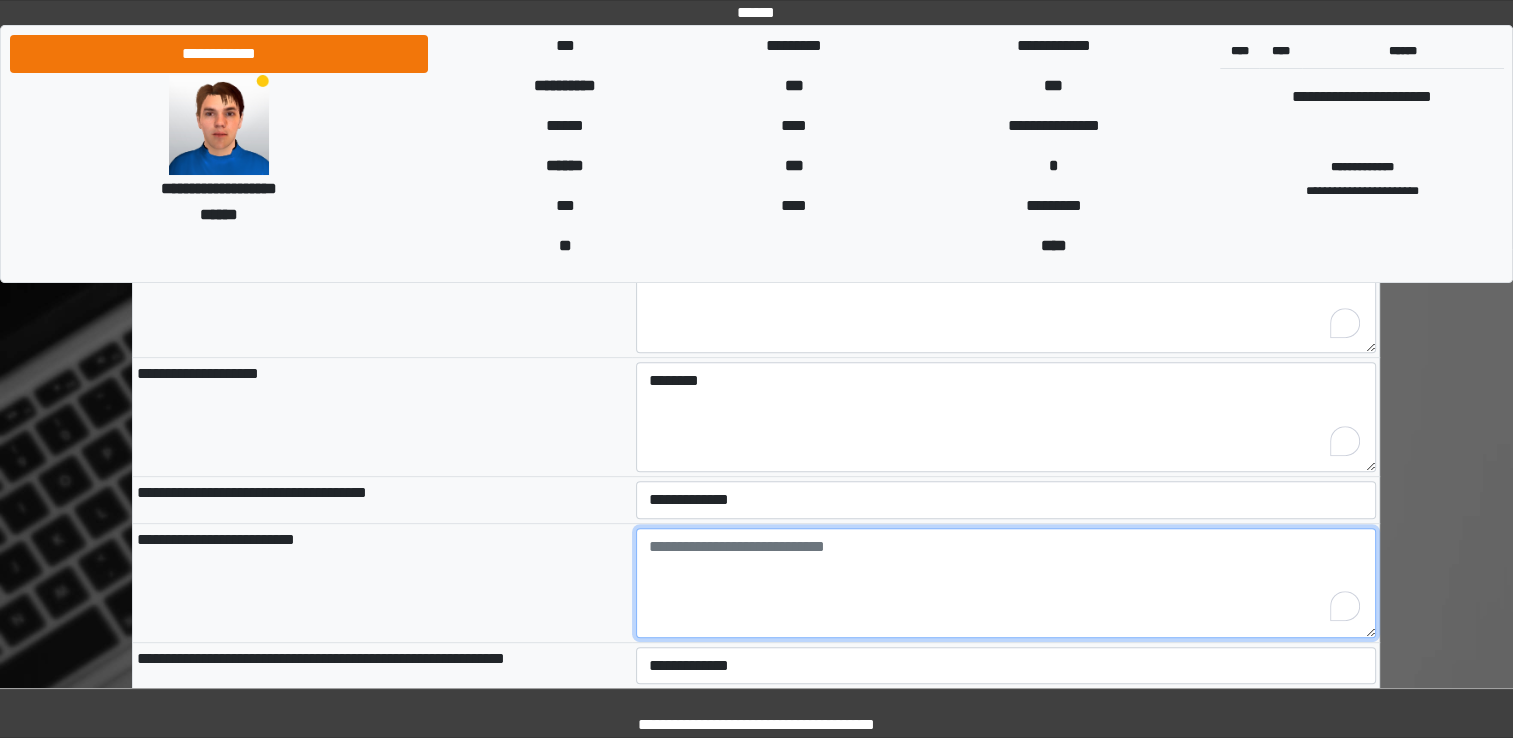 click at bounding box center [1006, 583] 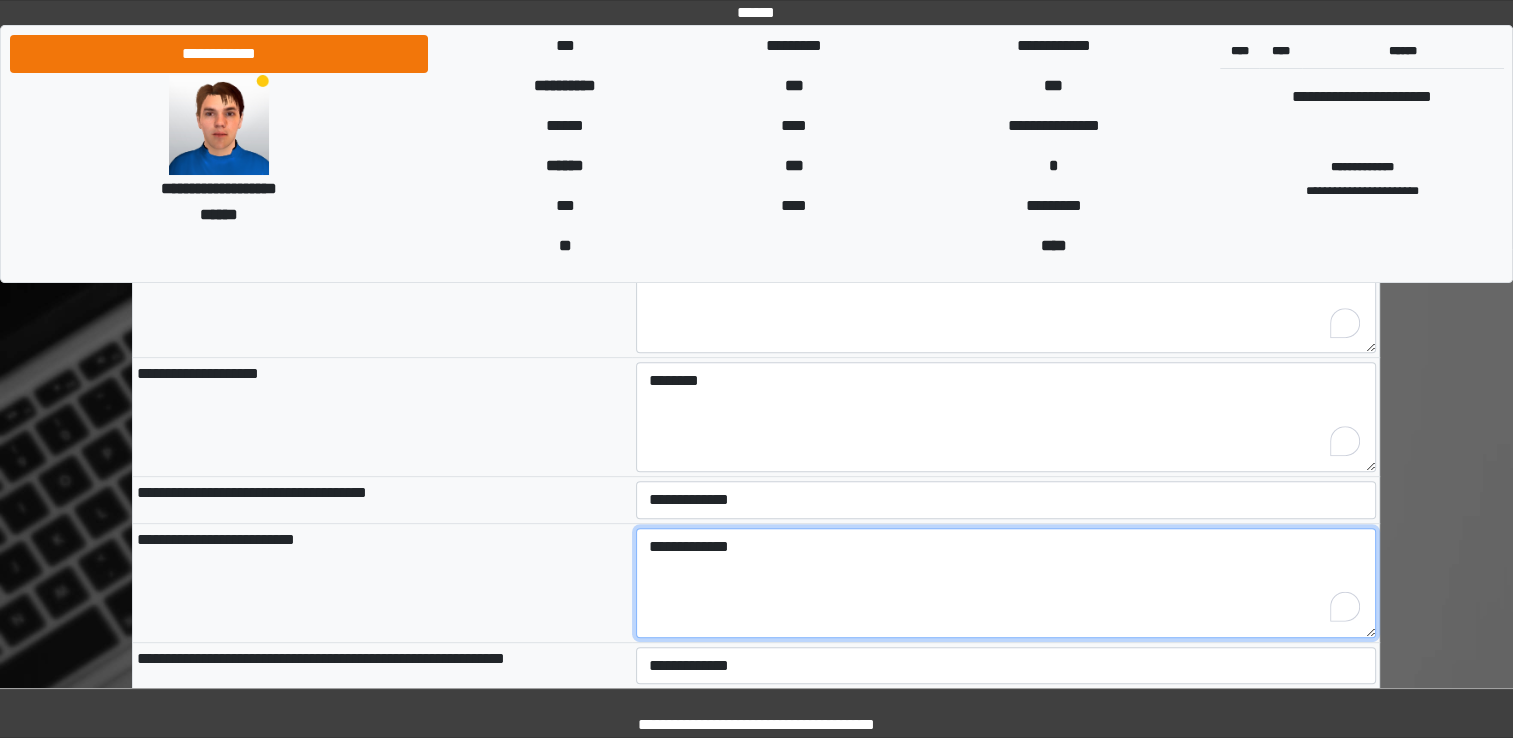 scroll, scrollTop: 800, scrollLeft: 0, axis: vertical 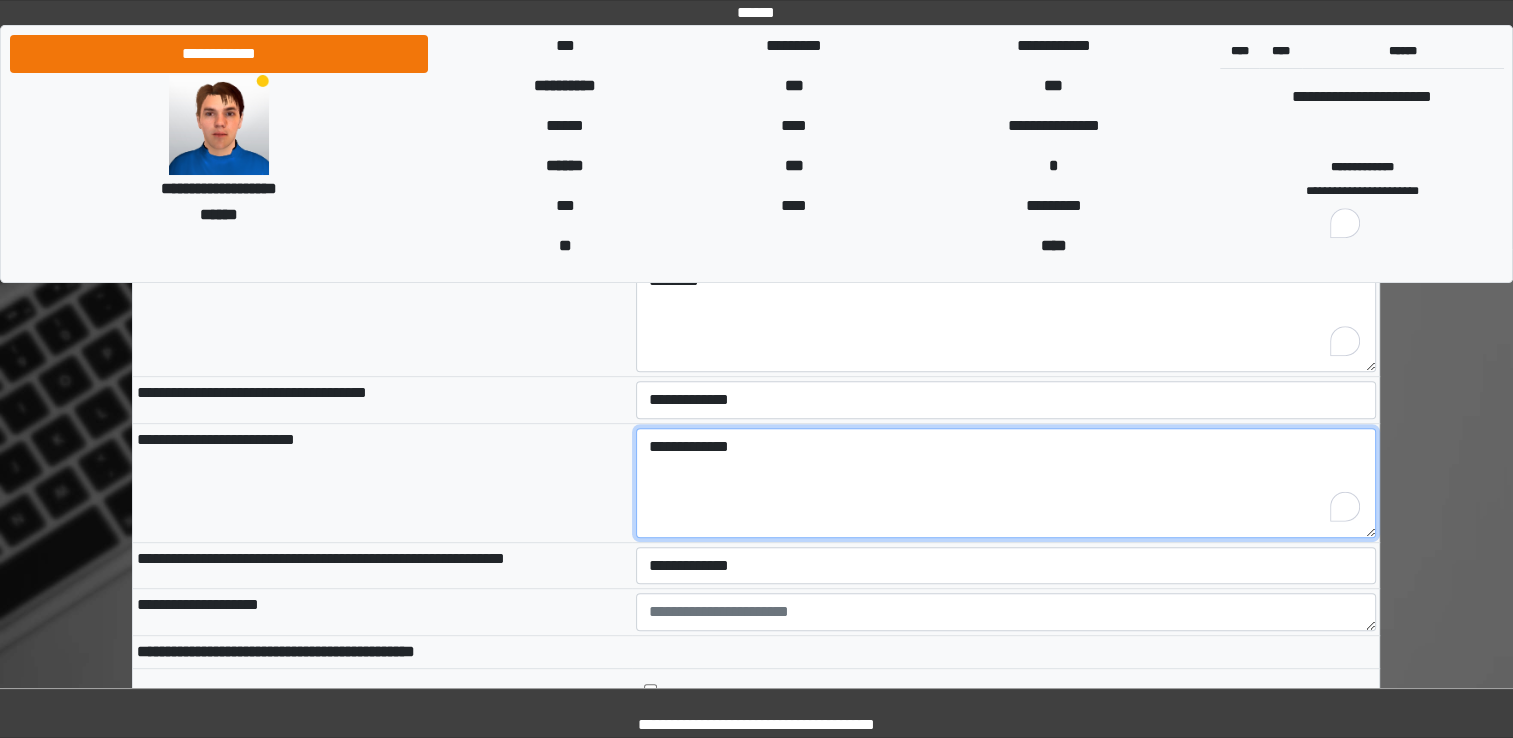 type on "**********" 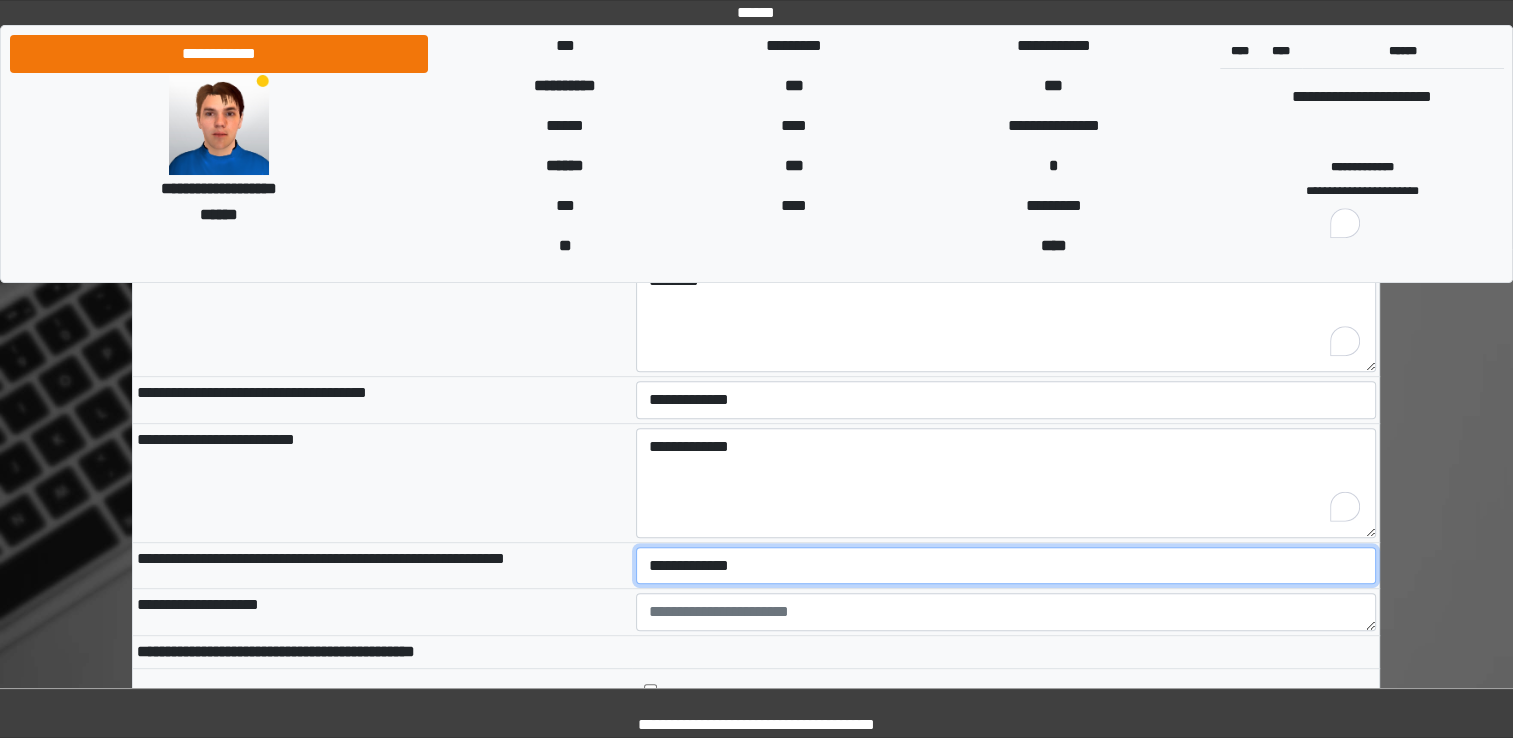 click on "**********" at bounding box center (1006, 566) 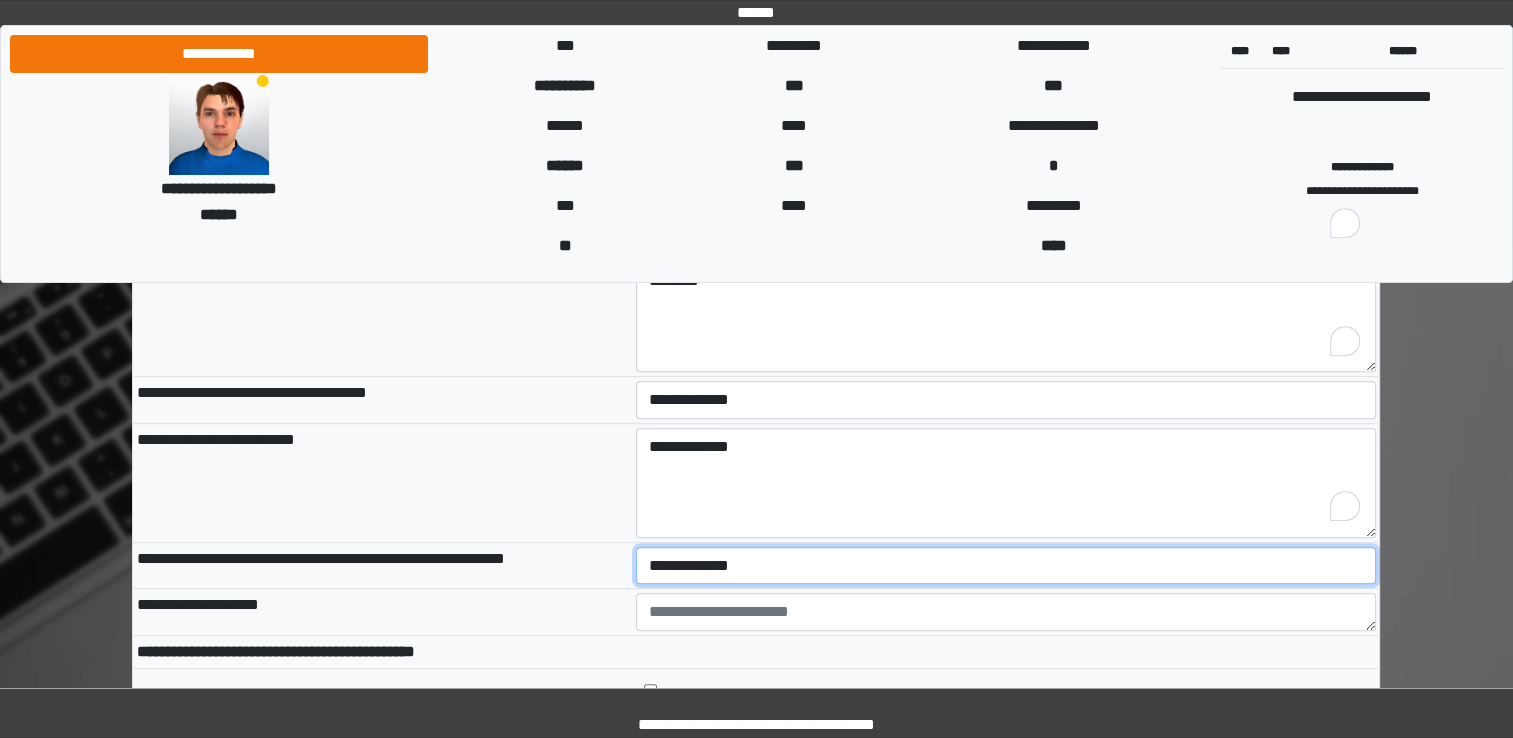 select on "*" 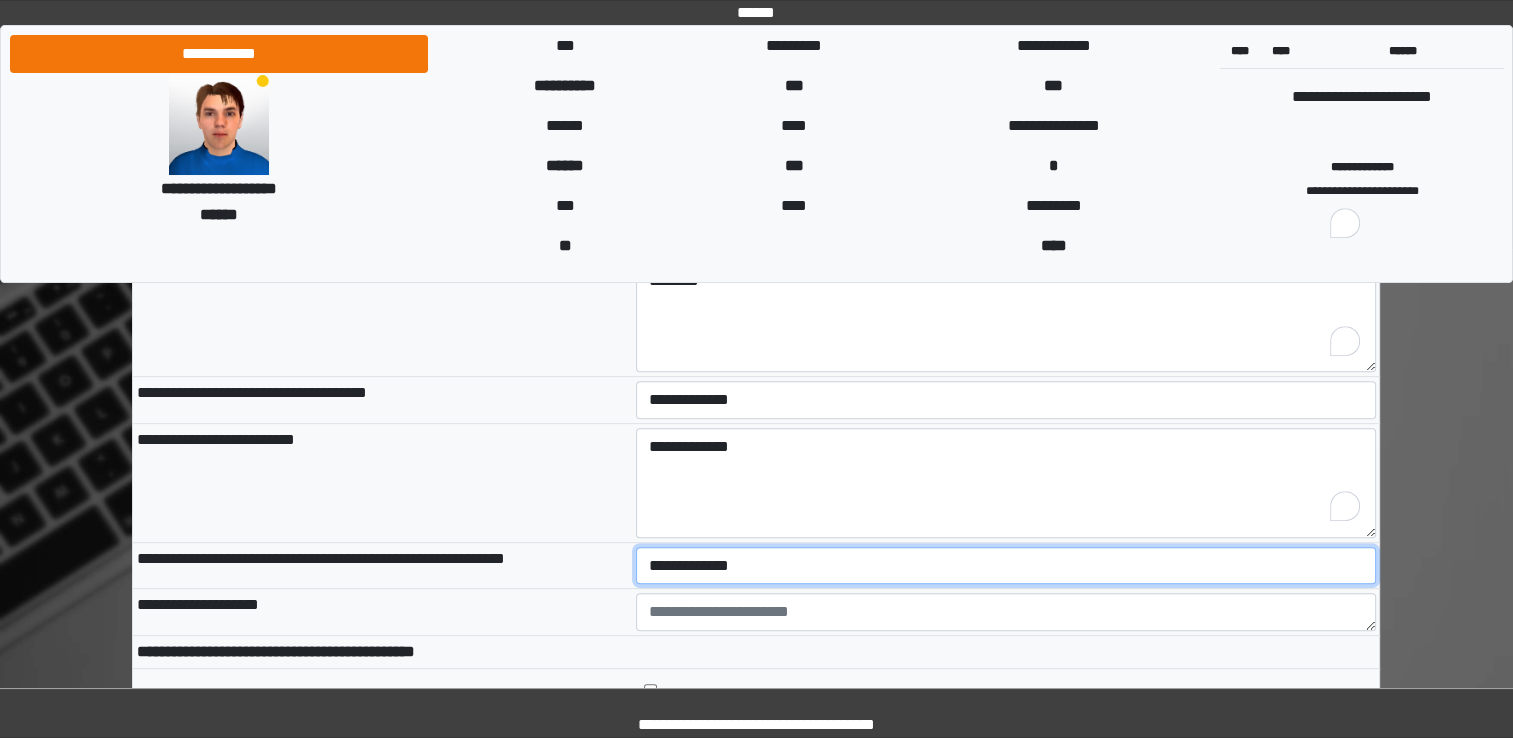 click on "**********" at bounding box center (1006, 566) 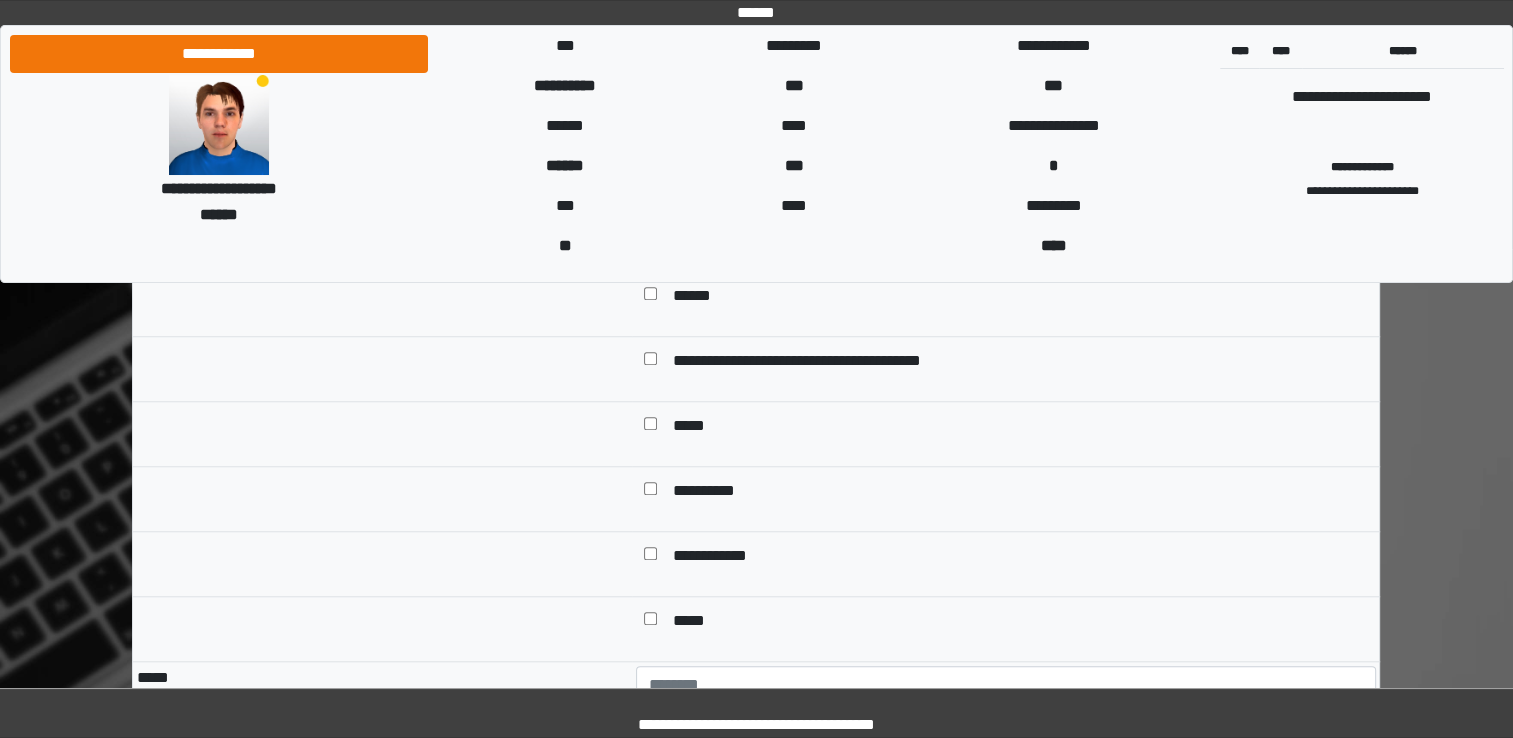 scroll, scrollTop: 1700, scrollLeft: 0, axis: vertical 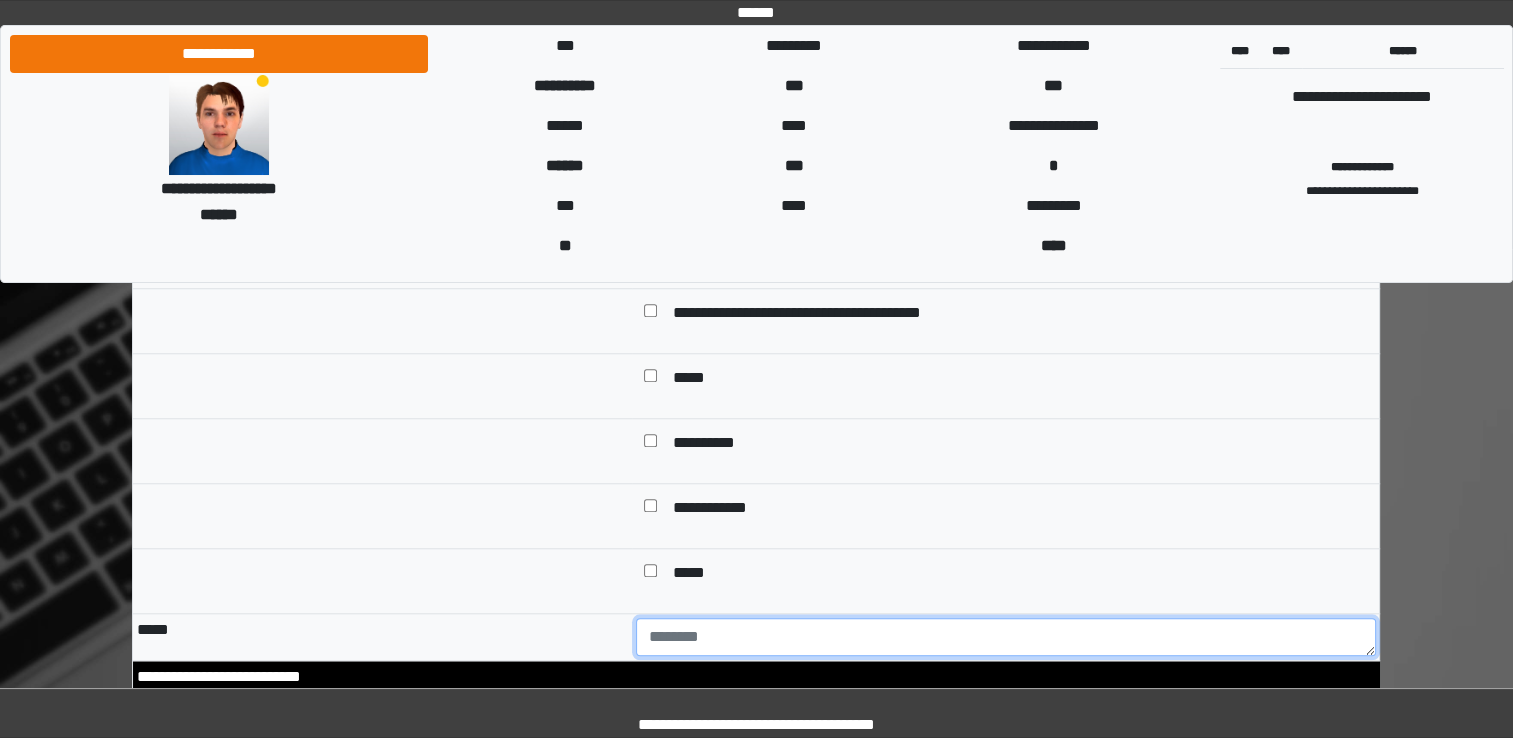 click at bounding box center (1006, 637) 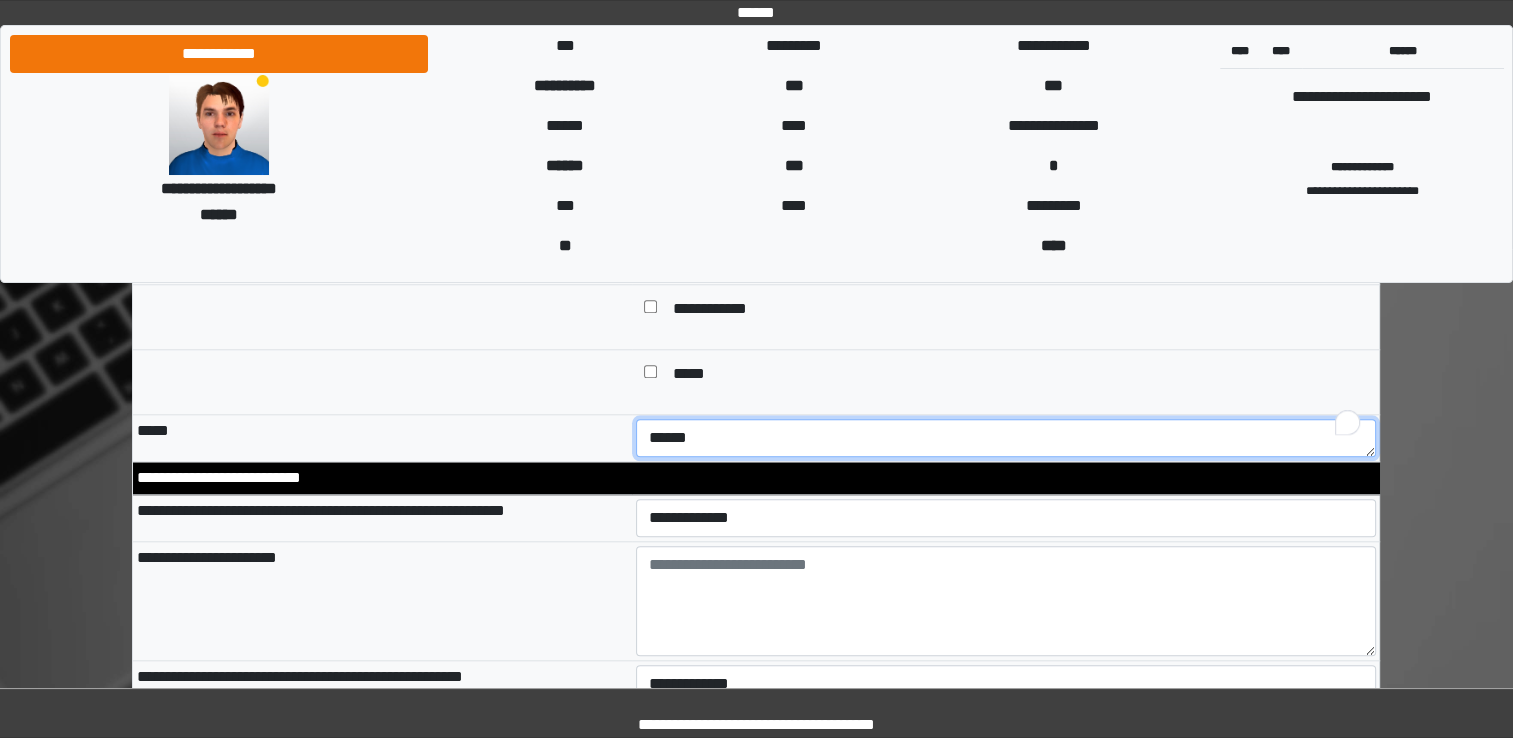 scroll, scrollTop: 1900, scrollLeft: 0, axis: vertical 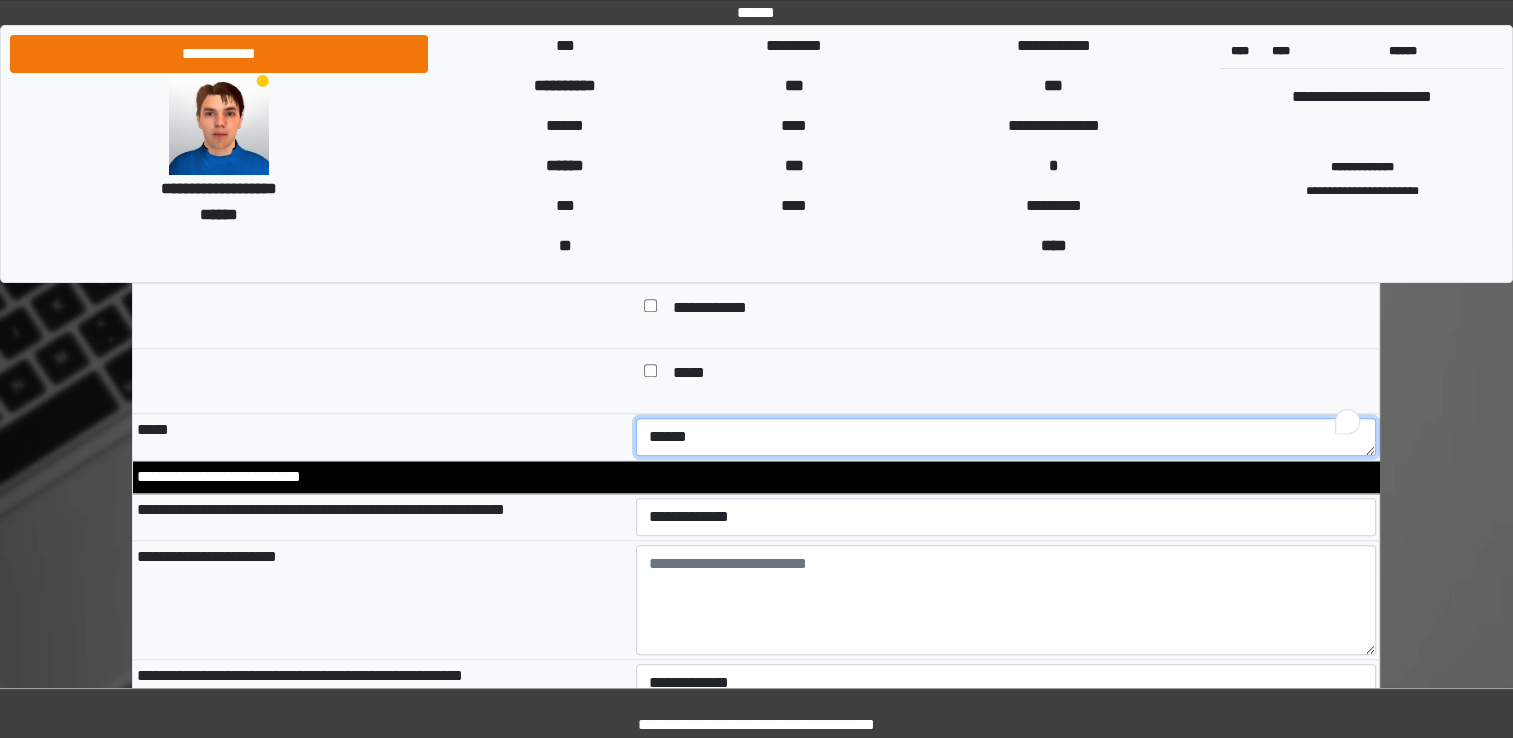 type on "******" 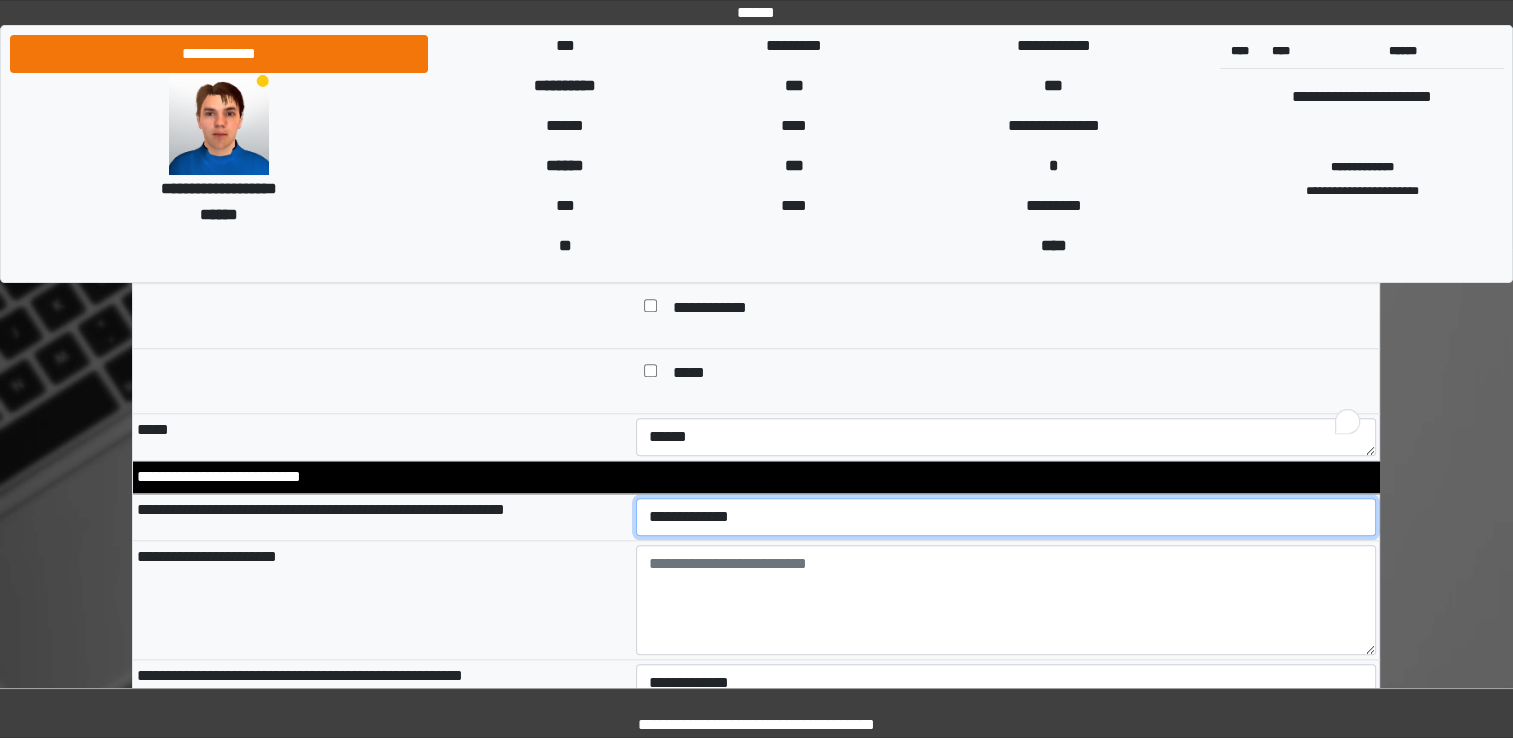 click on "**********" at bounding box center (1006, 517) 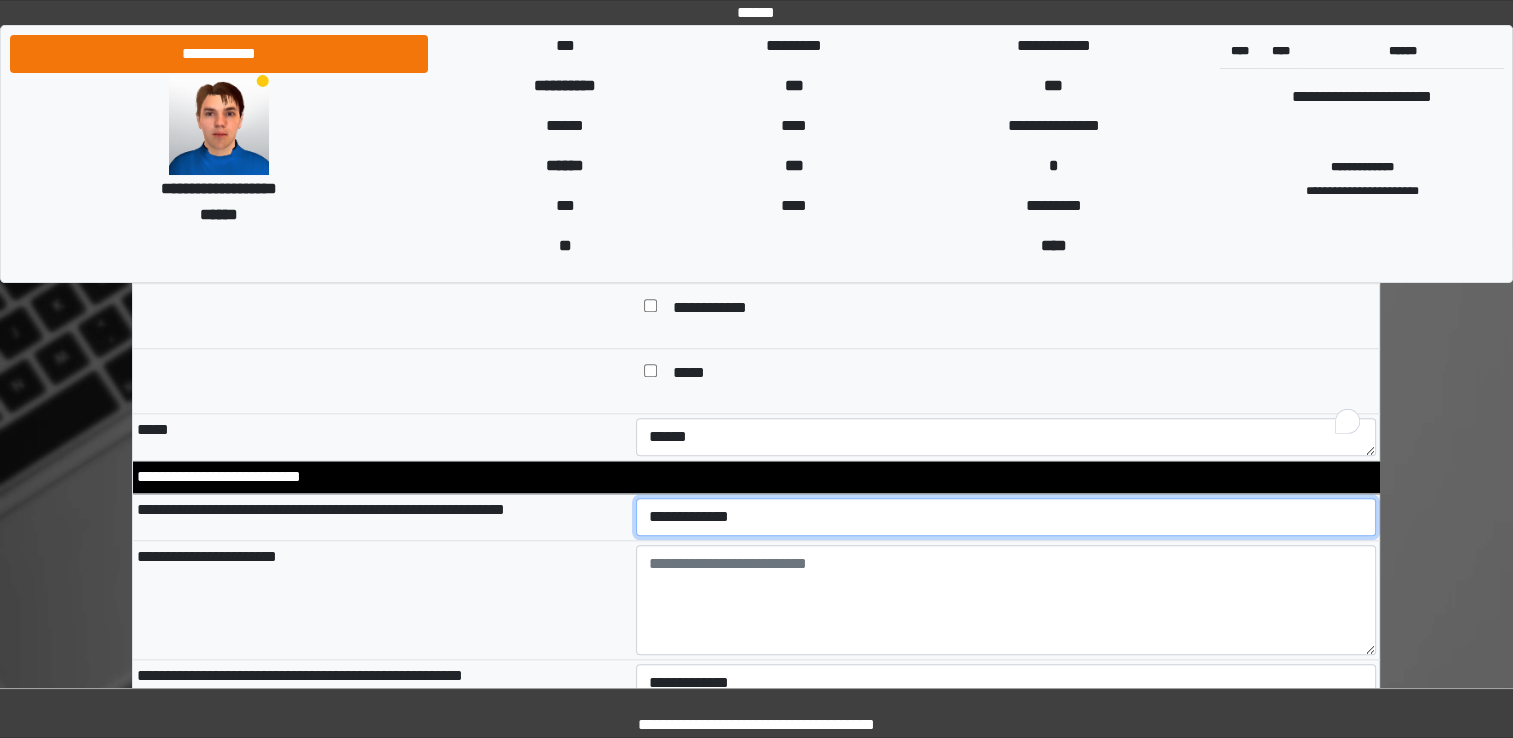 select on "*" 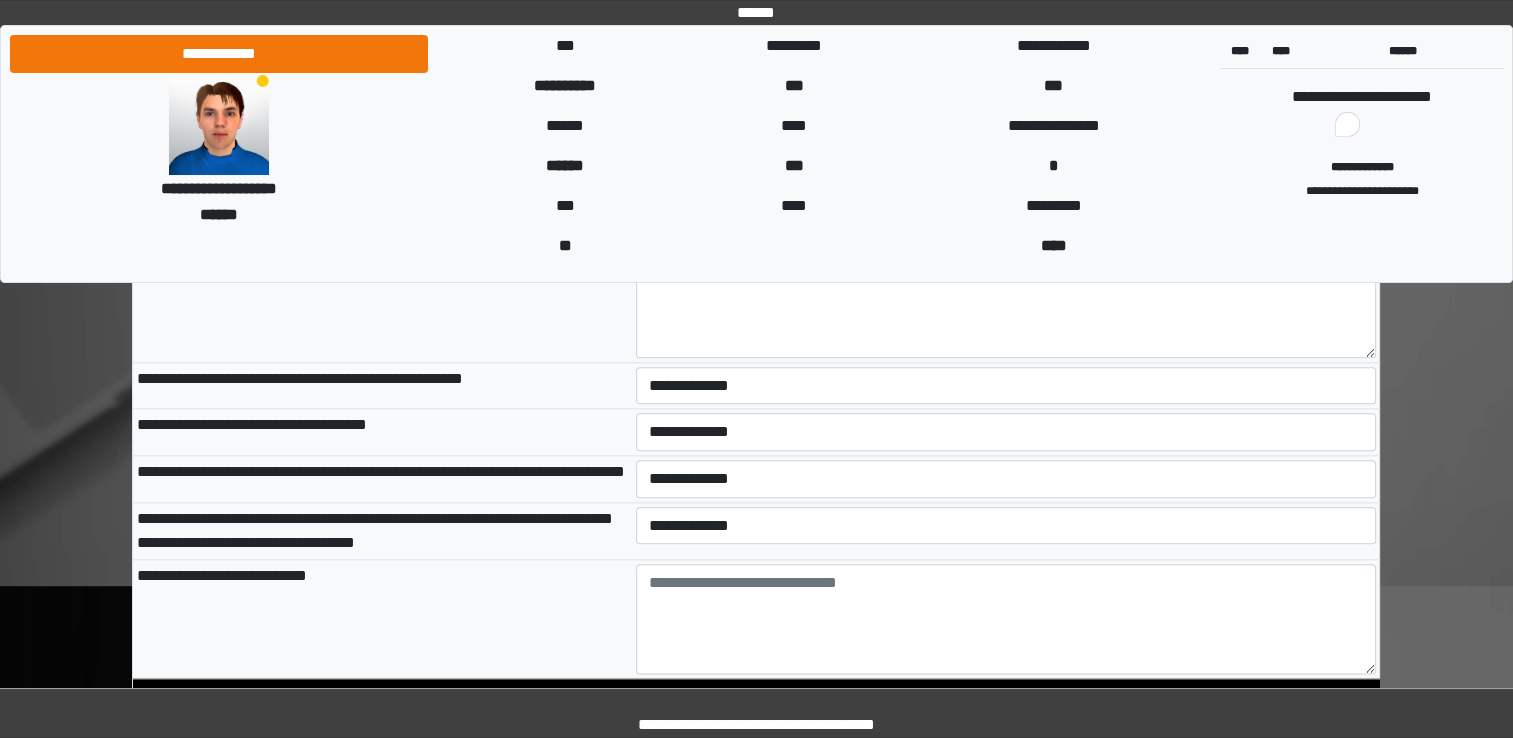 scroll, scrollTop: 2200, scrollLeft: 0, axis: vertical 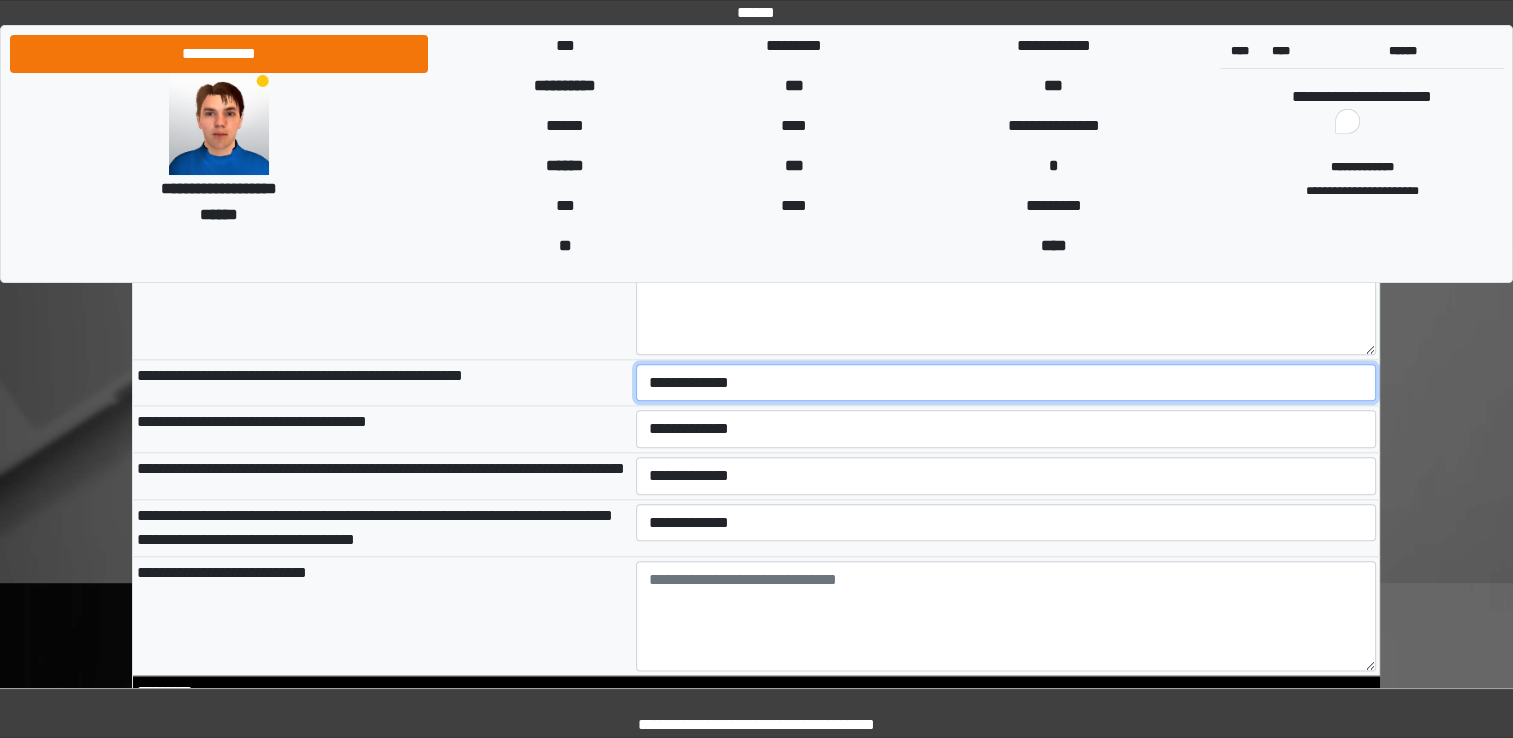 click on "**********" at bounding box center [1006, 383] 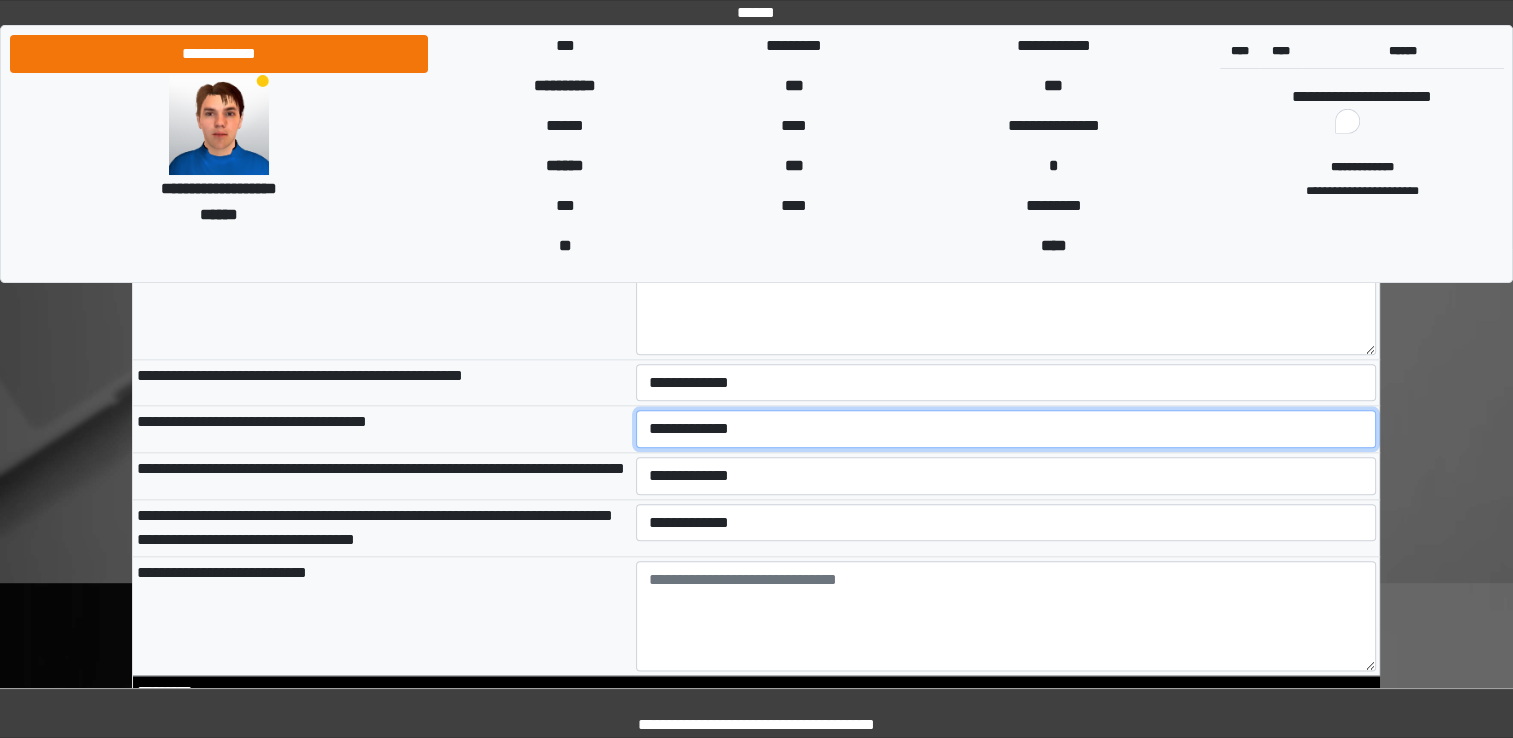 click on "**********" at bounding box center (1006, 429) 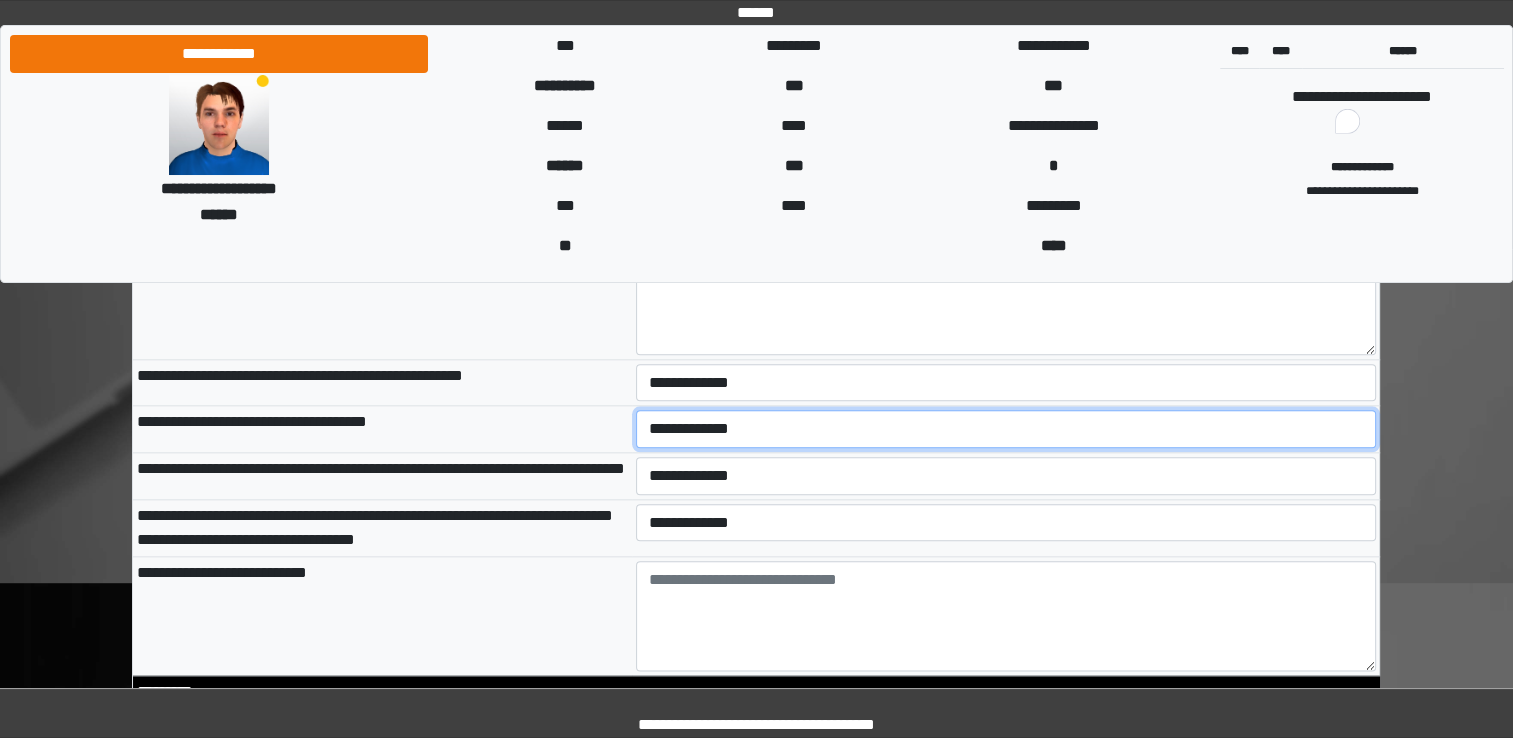 select on "*" 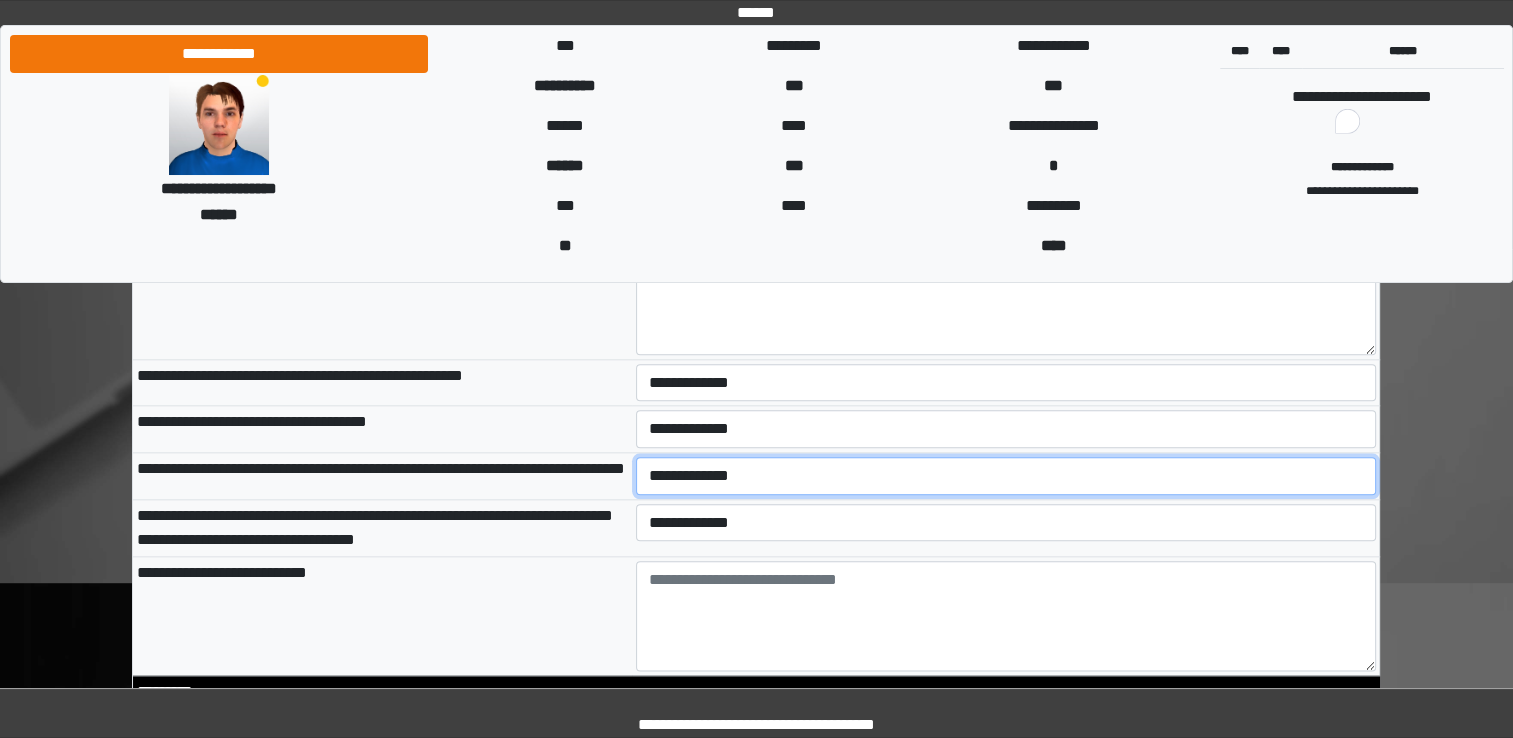 click on "**********" at bounding box center [1006, 476] 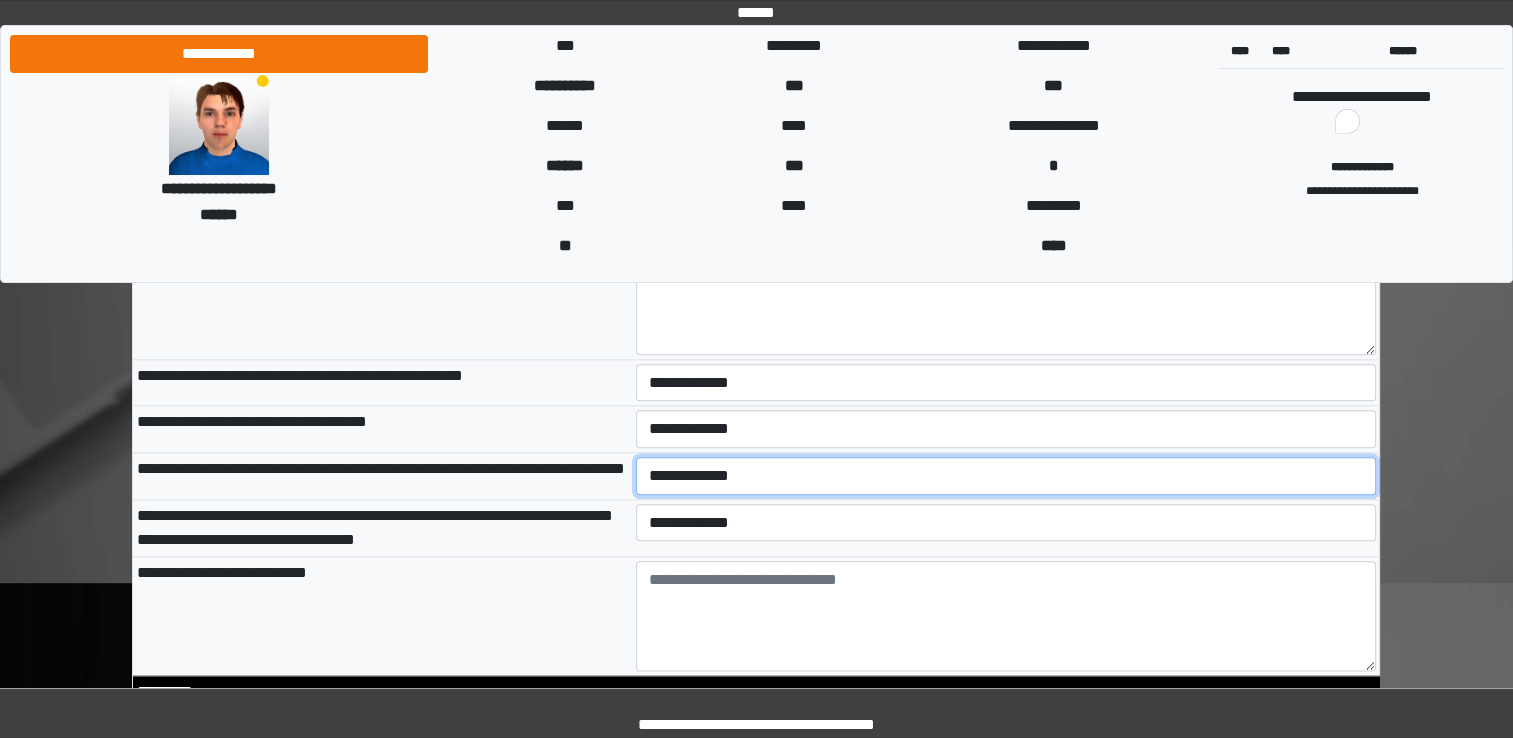 select on "*" 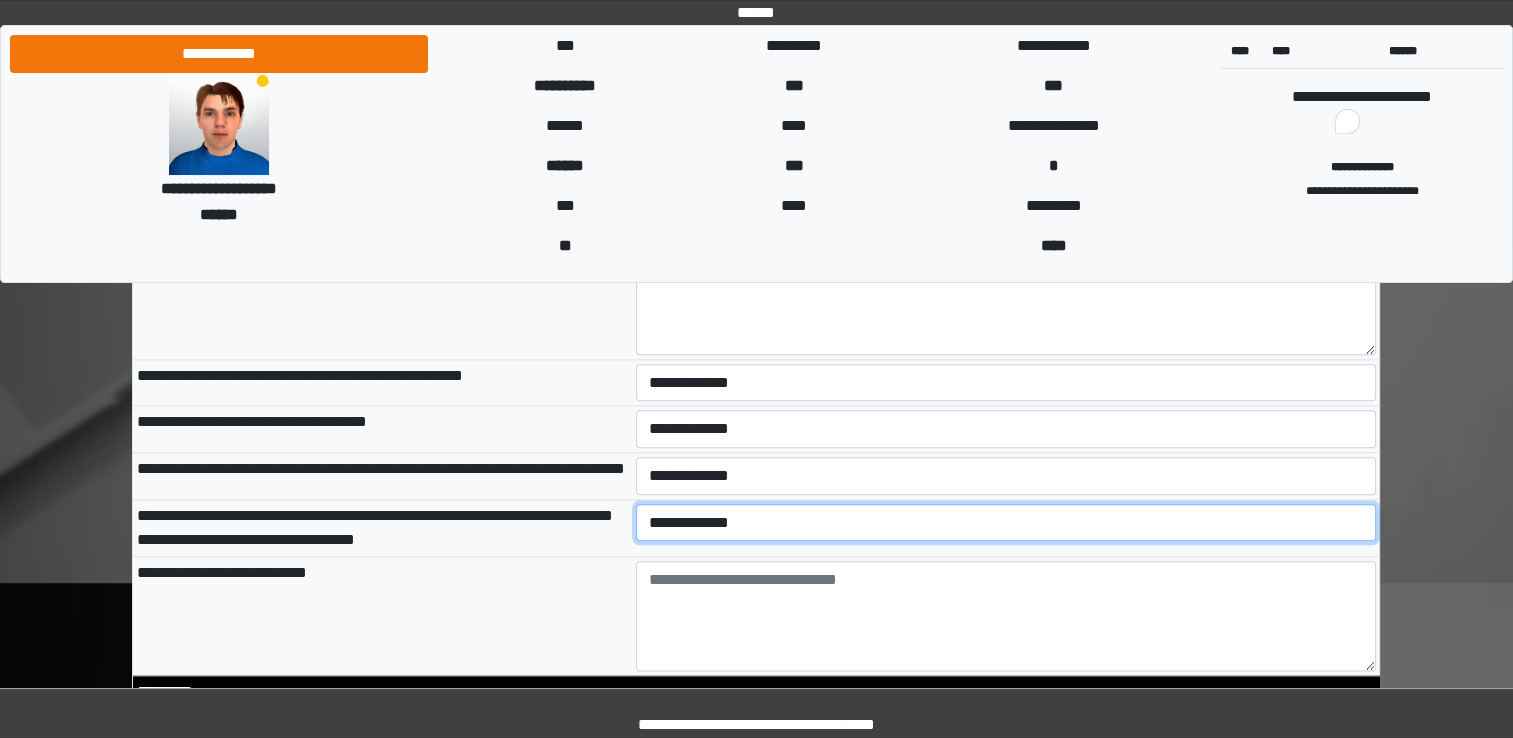 click on "**********" at bounding box center [1006, 523] 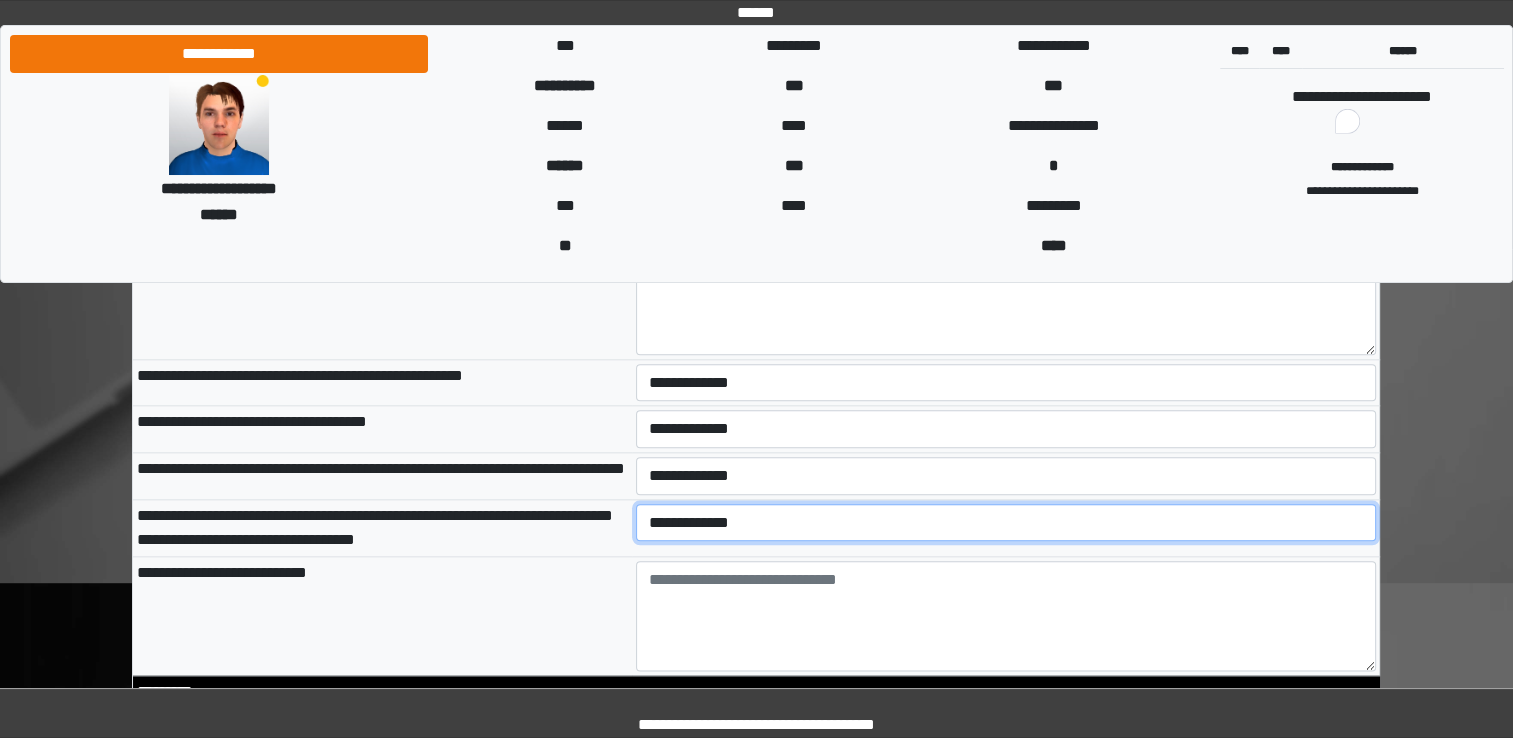 select on "*" 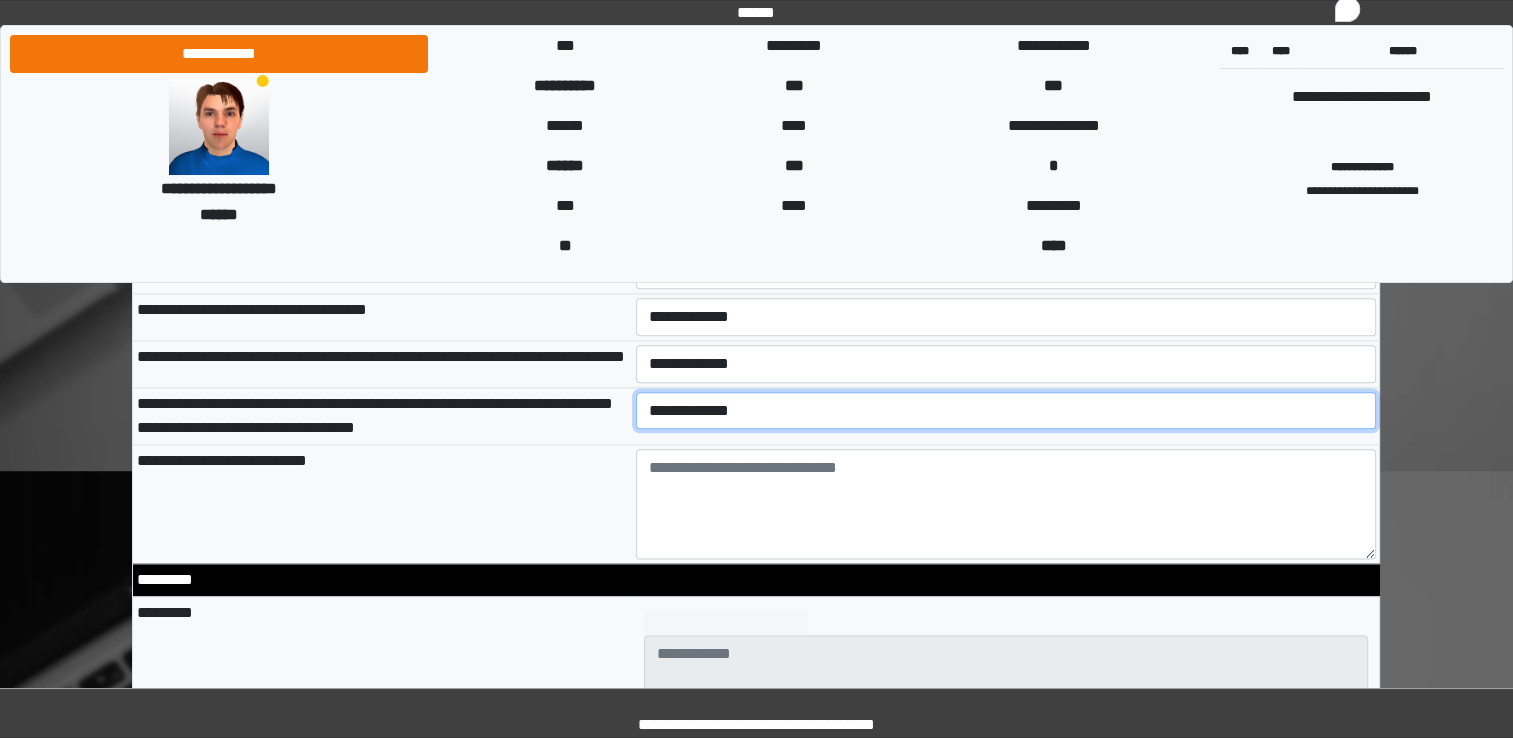 scroll, scrollTop: 2400, scrollLeft: 0, axis: vertical 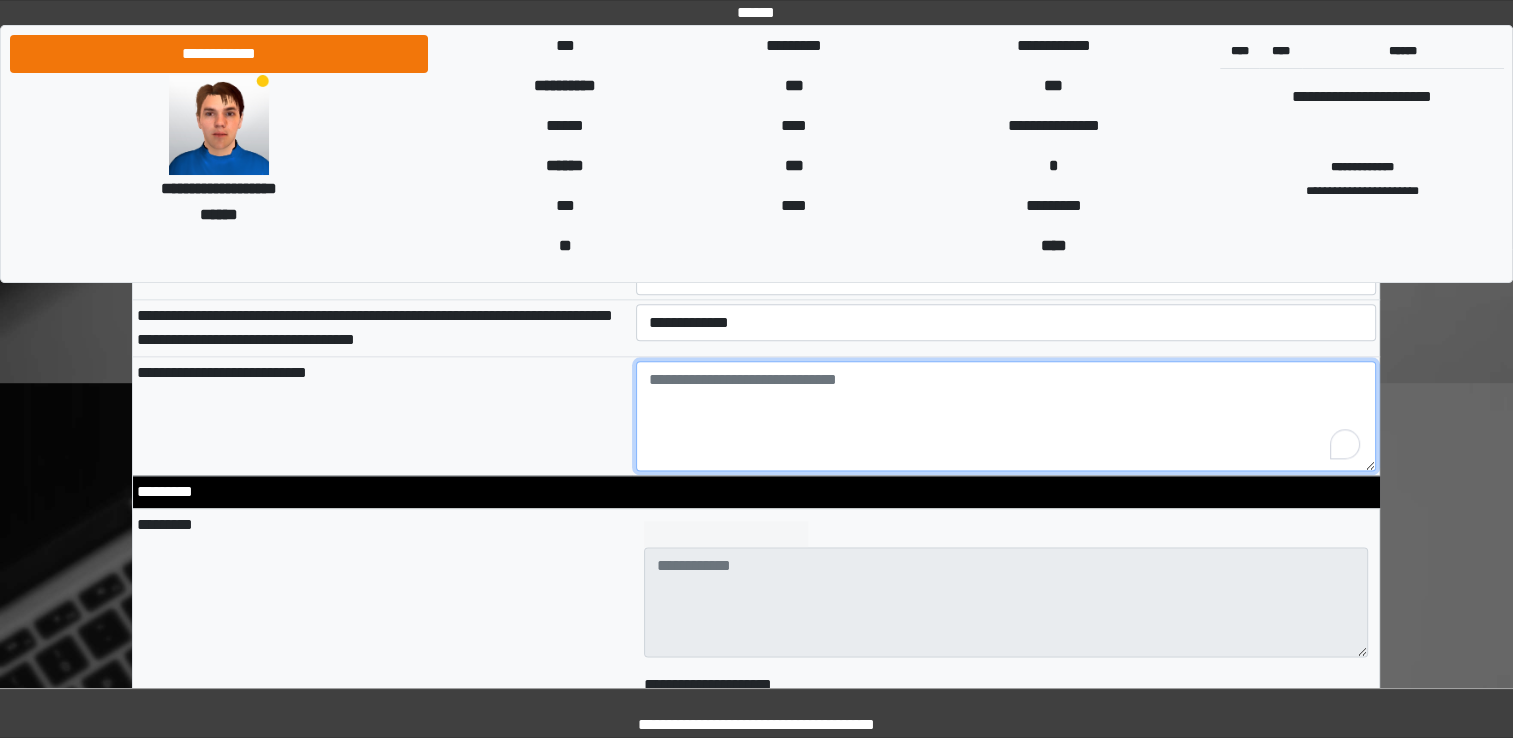 click at bounding box center [1006, 416] 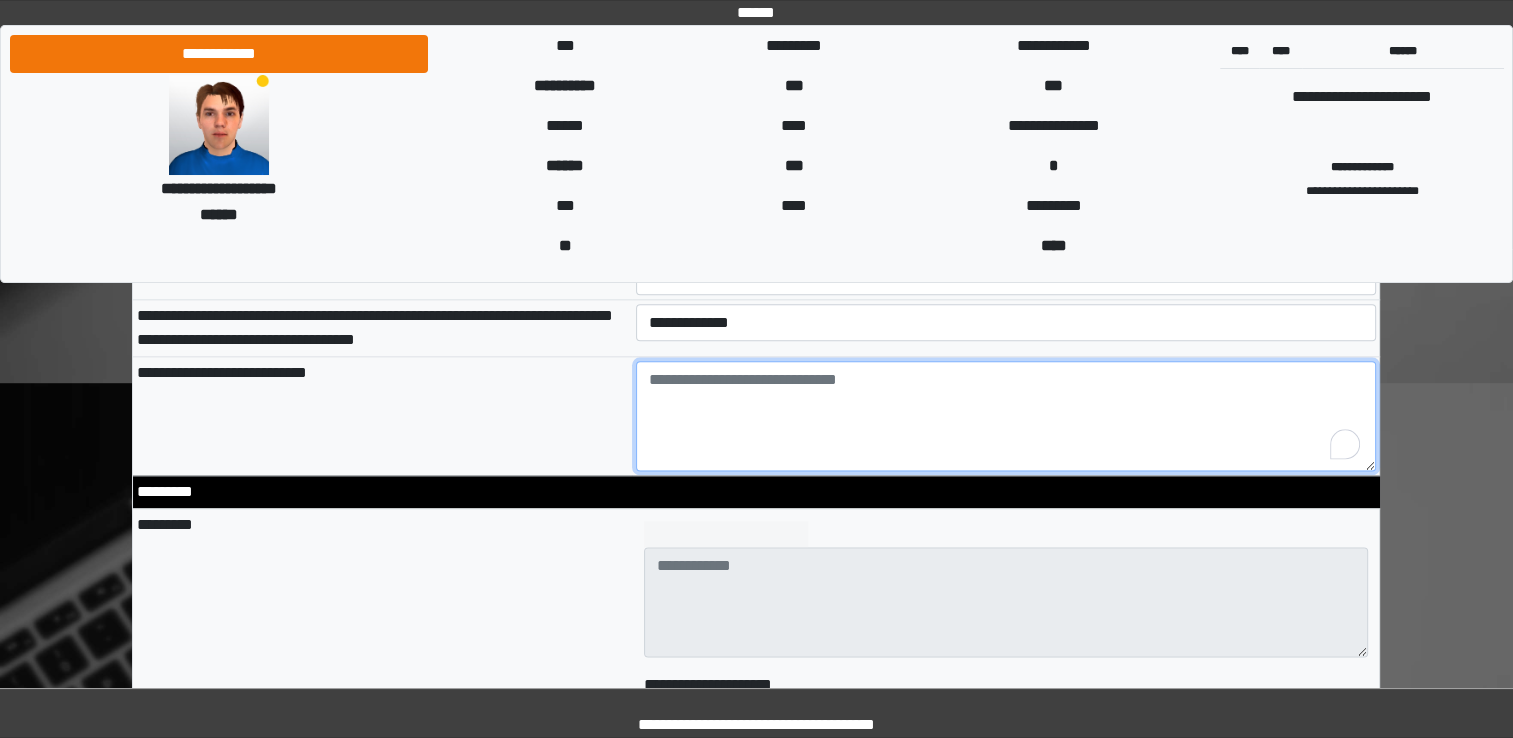 click at bounding box center (1006, 416) 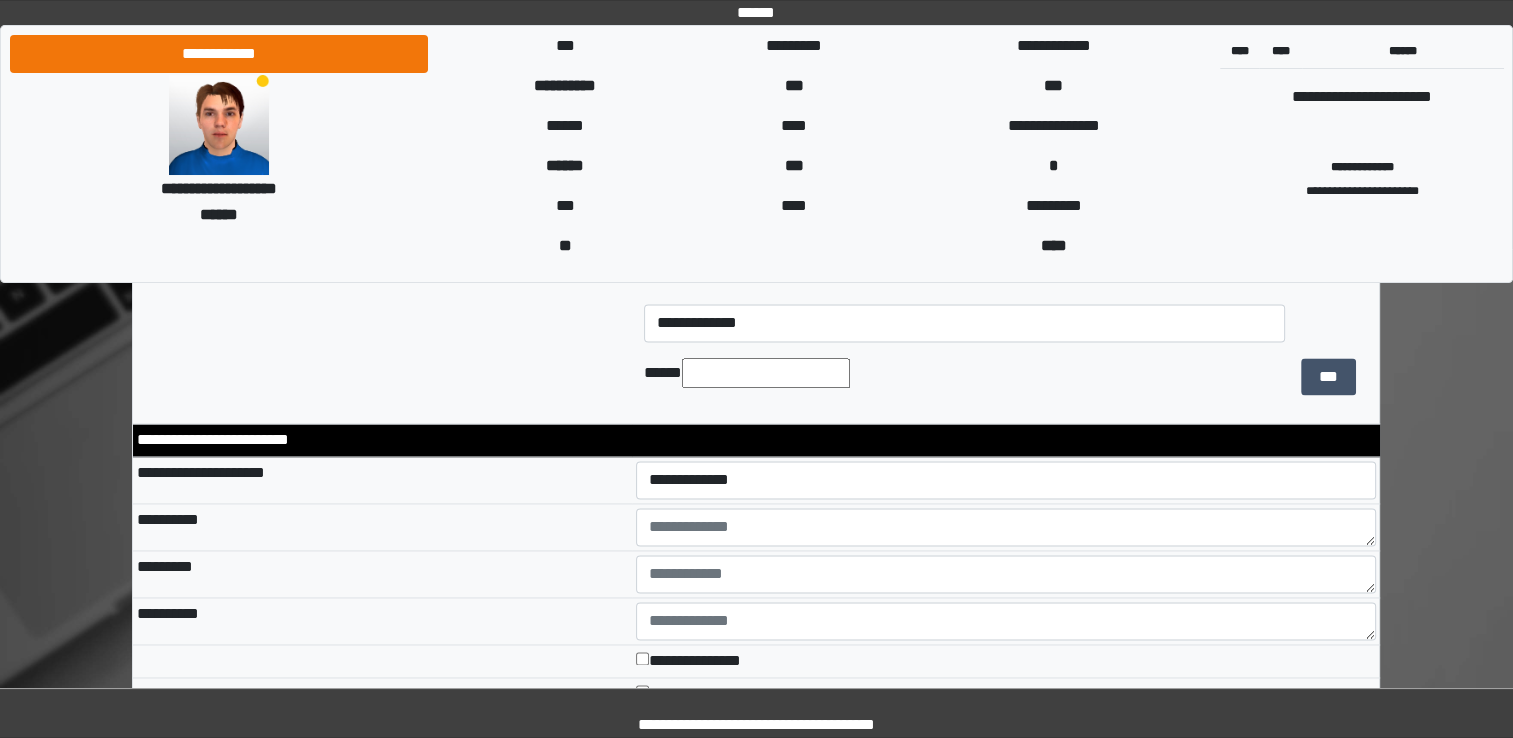 scroll, scrollTop: 3000, scrollLeft: 0, axis: vertical 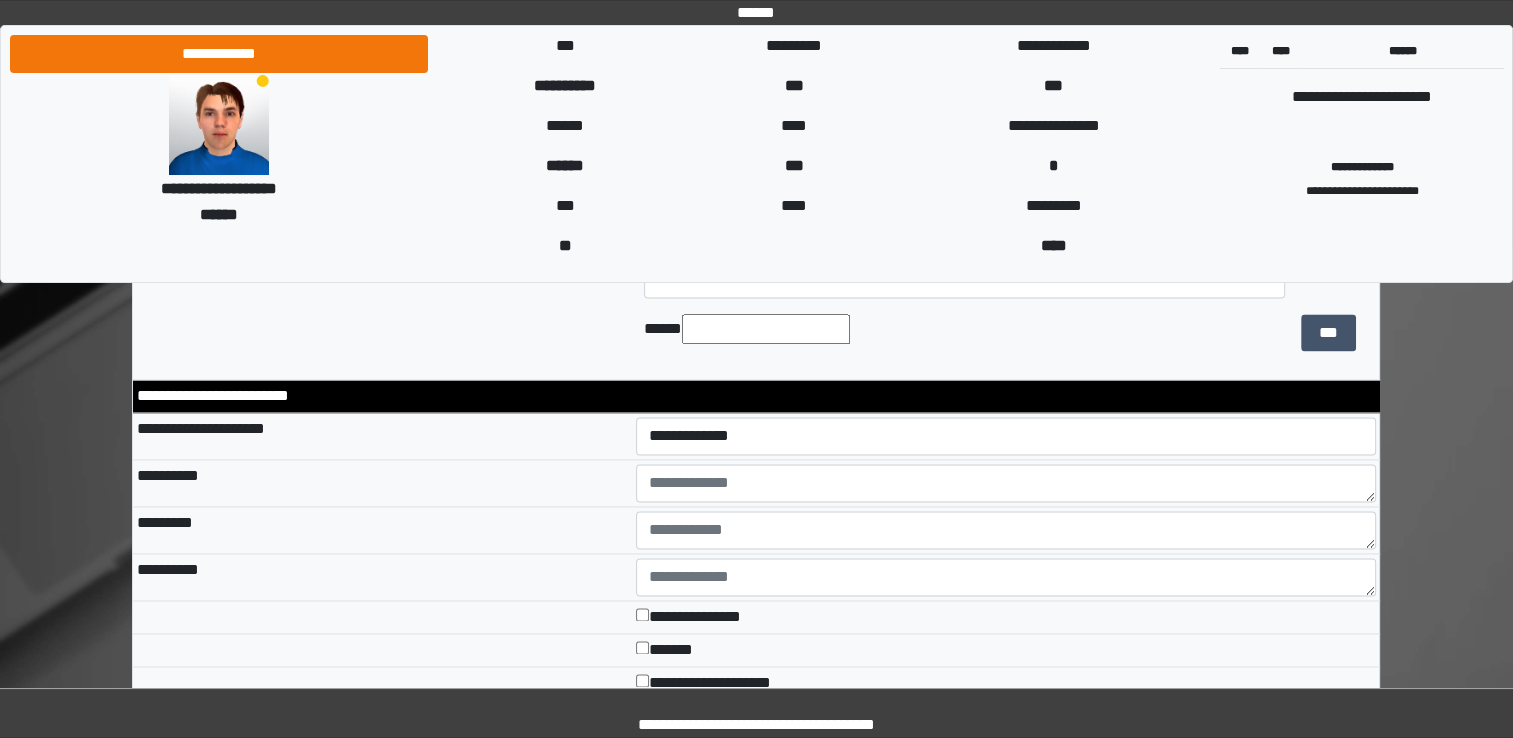 type on "**********" 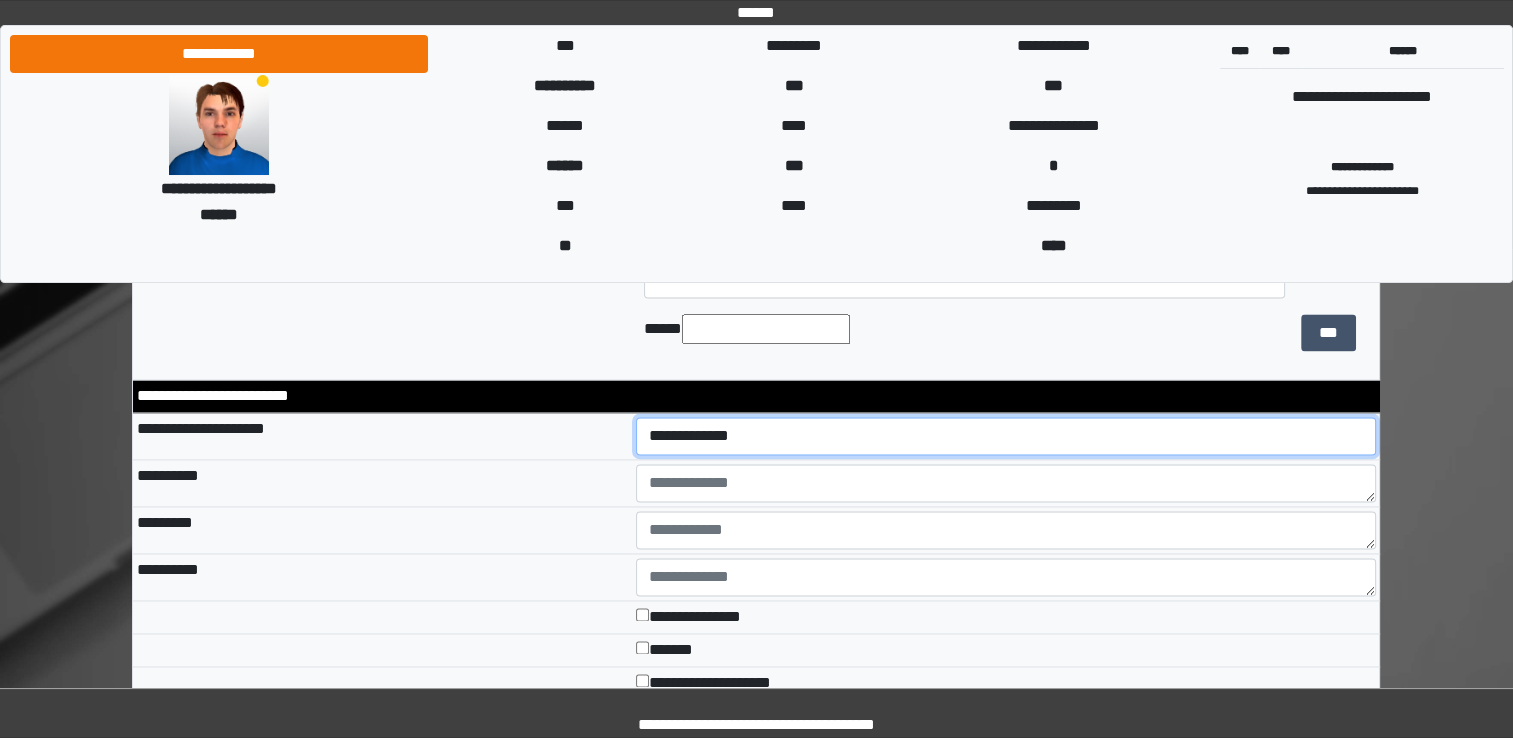 click on "**********" at bounding box center [1006, 436] 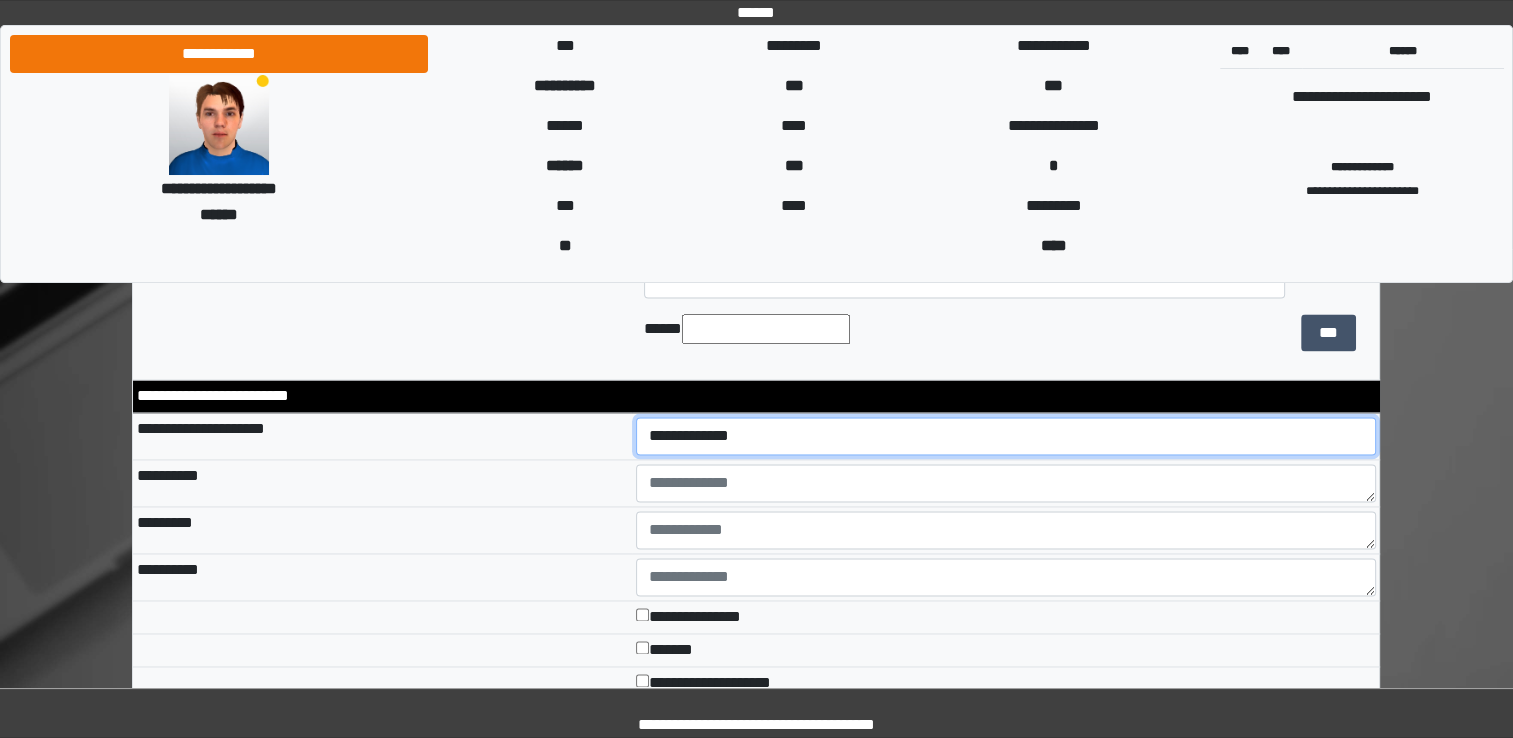 select on "*" 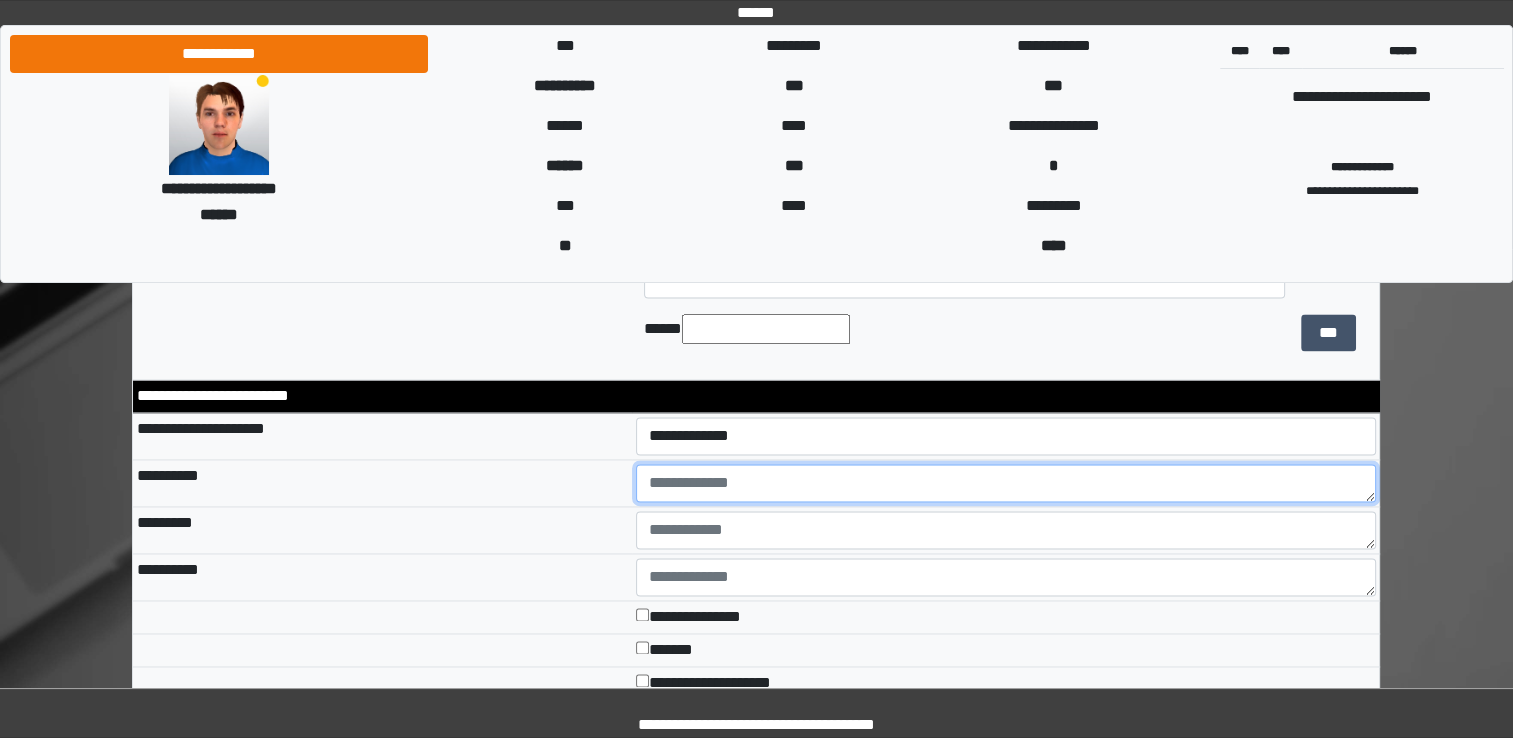 click at bounding box center [1006, 483] 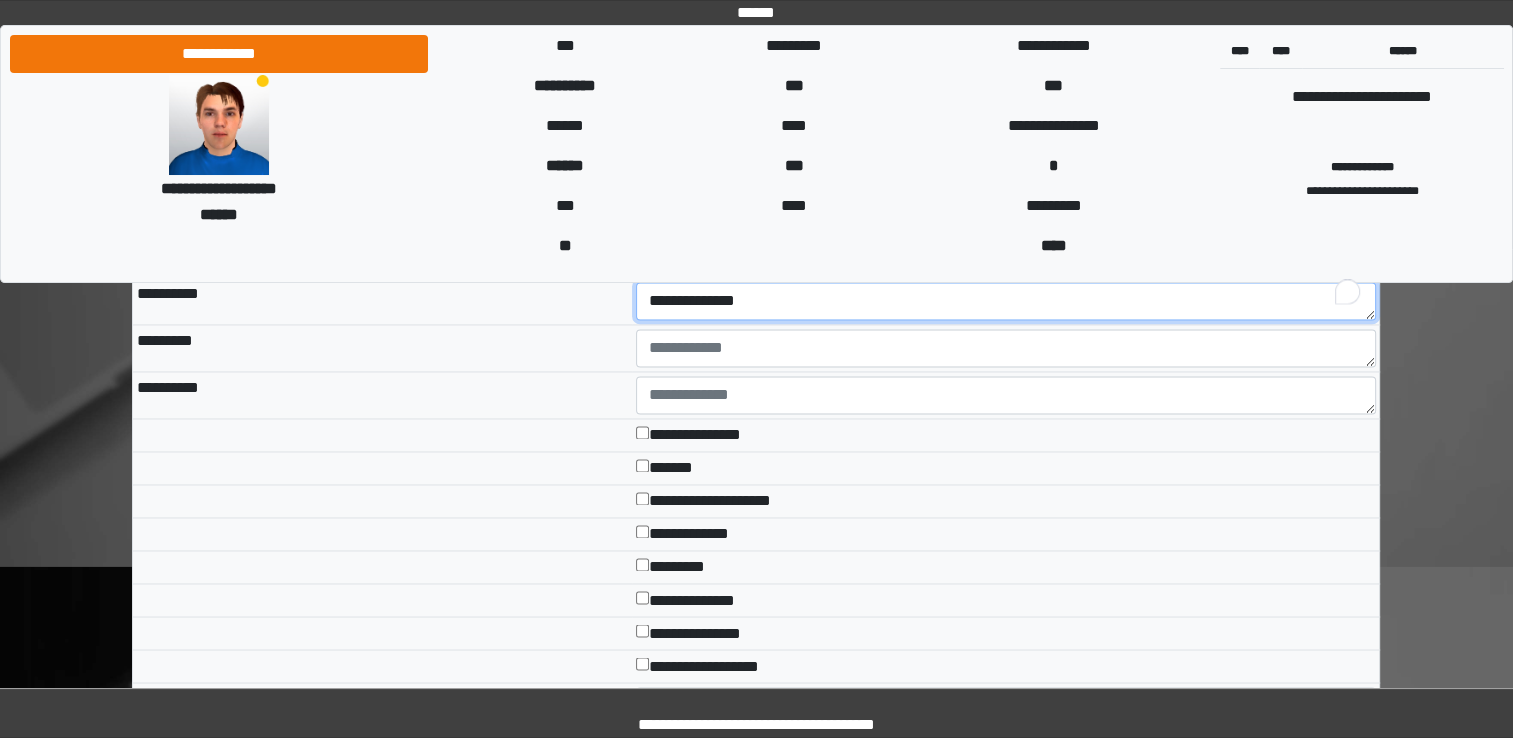 scroll, scrollTop: 3200, scrollLeft: 0, axis: vertical 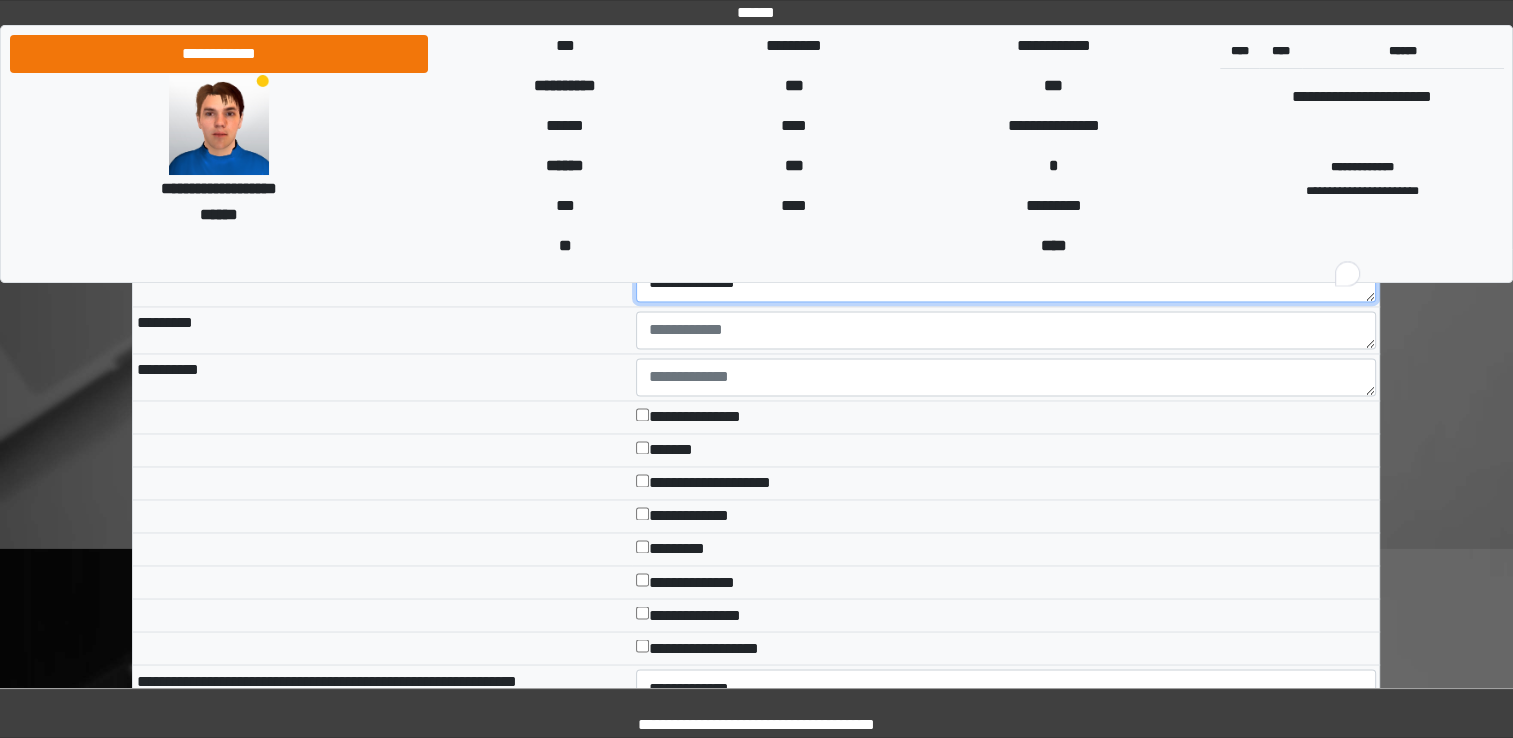 type on "**********" 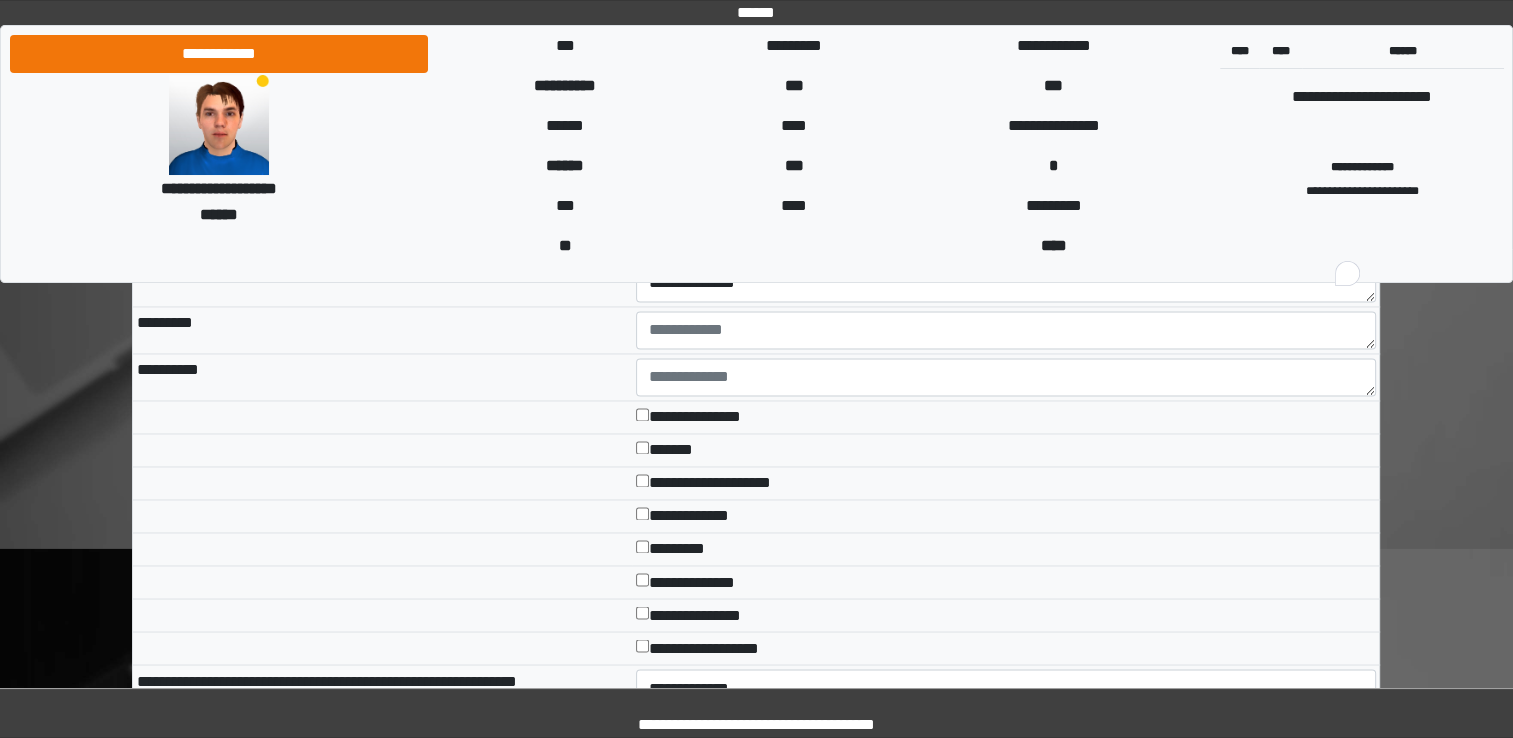 click on "*********" at bounding box center [1006, 548] 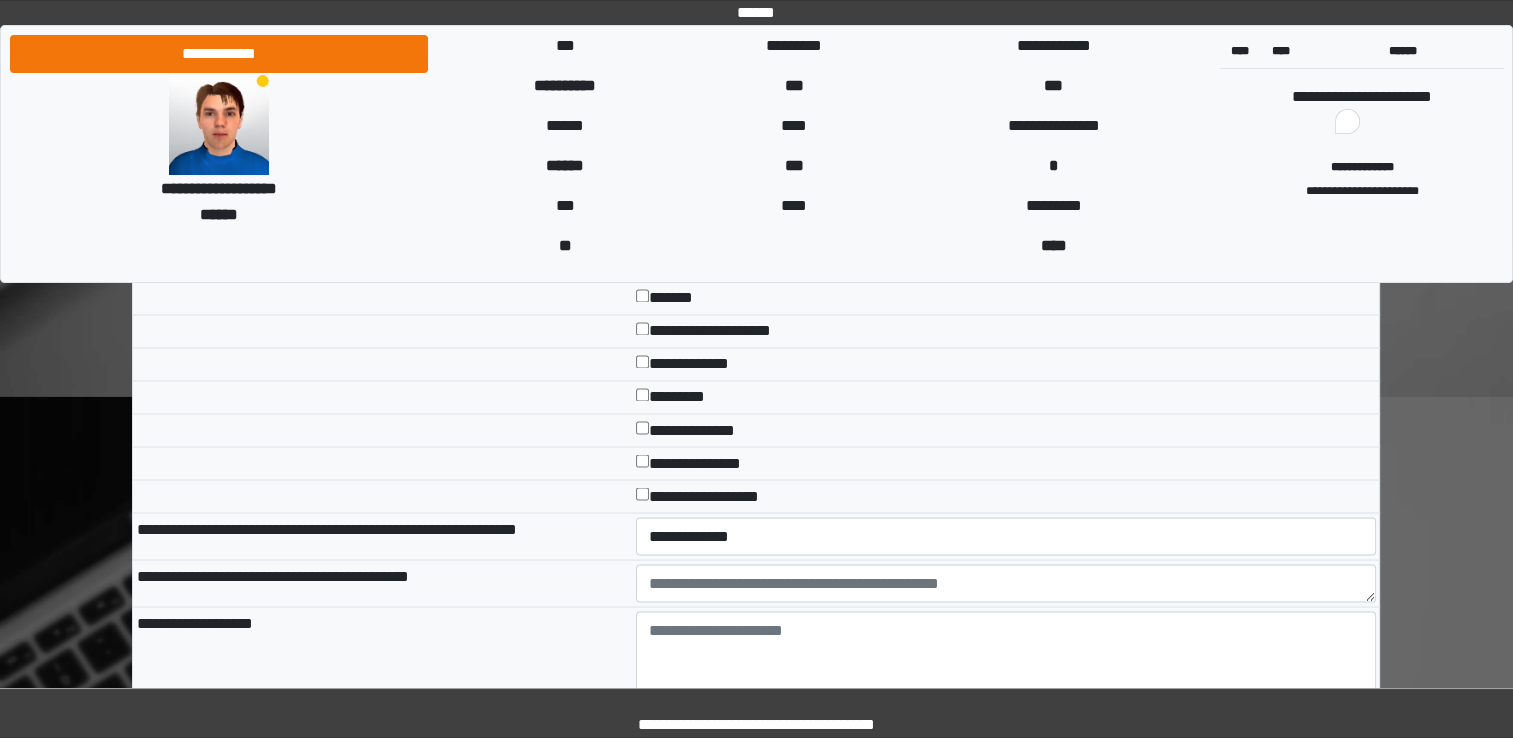 scroll, scrollTop: 3400, scrollLeft: 0, axis: vertical 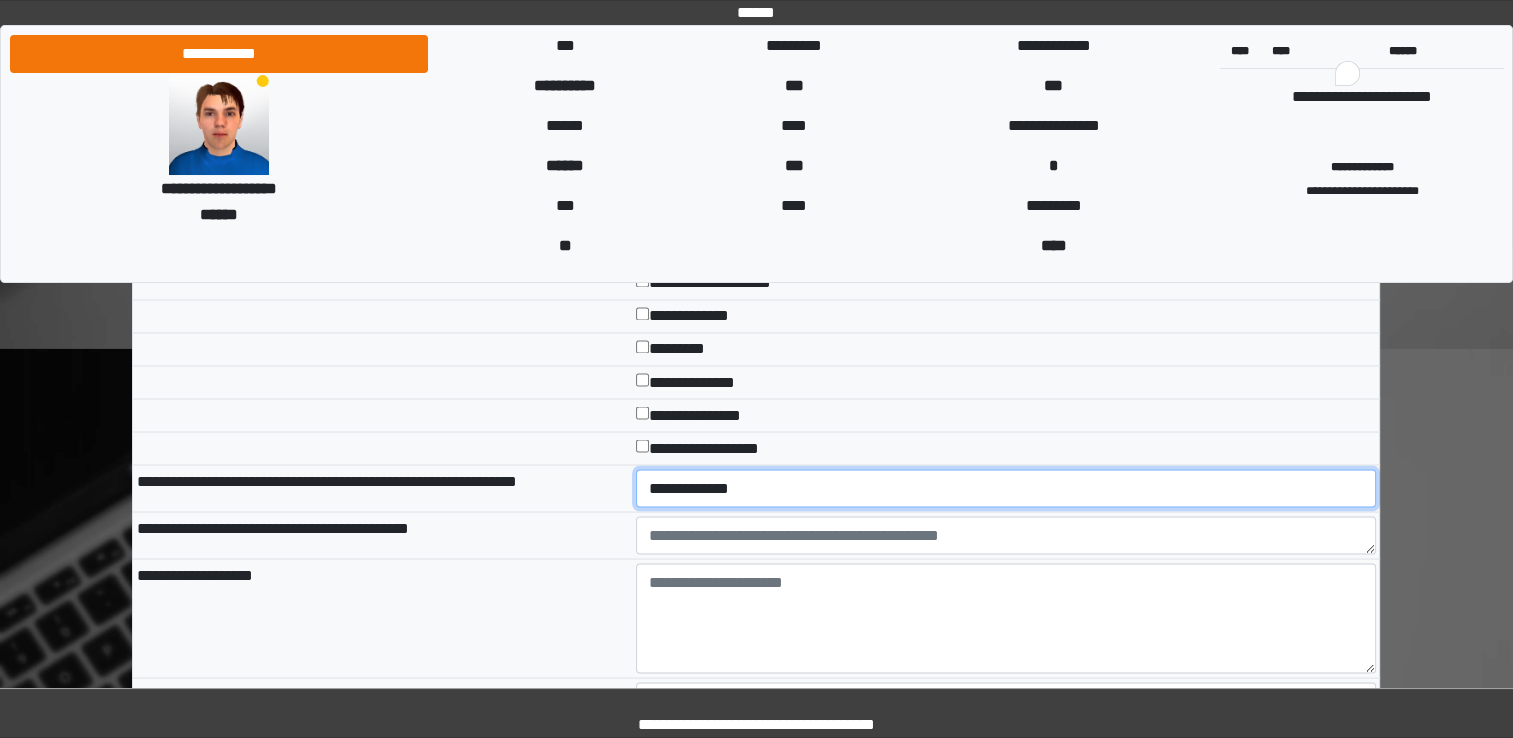 click on "**********" at bounding box center [1006, 488] 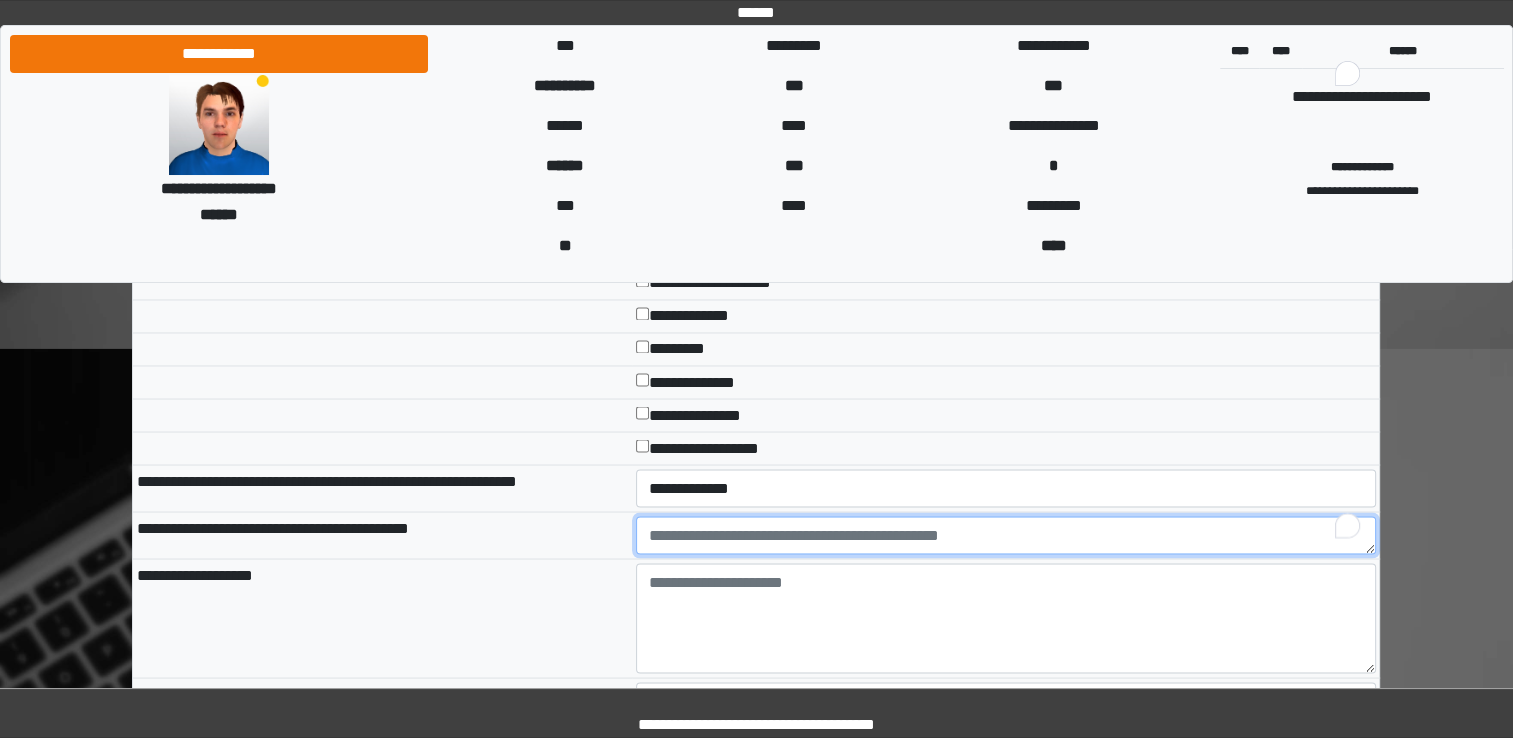 click at bounding box center [1006, 535] 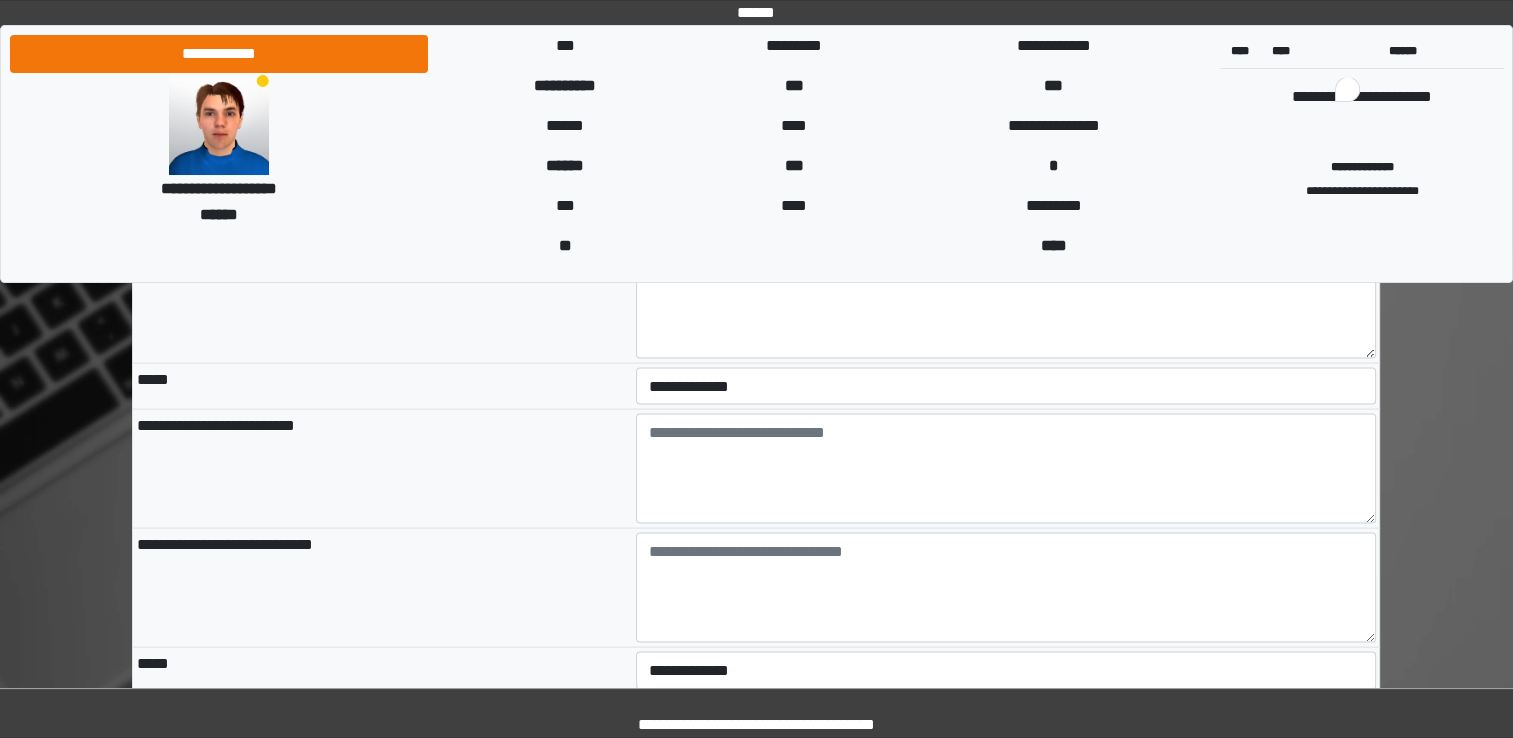 scroll, scrollTop: 3800, scrollLeft: 0, axis: vertical 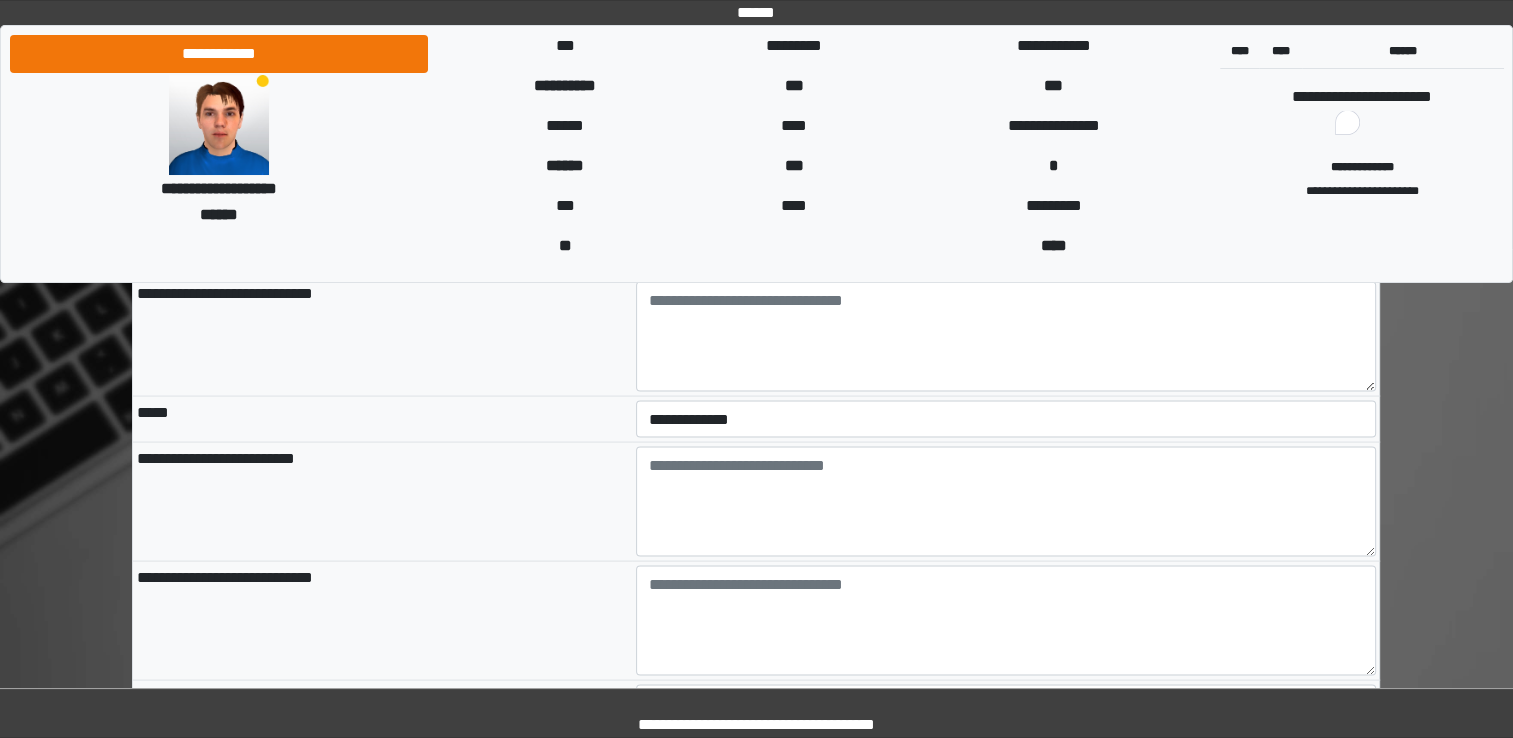 type on "*****" 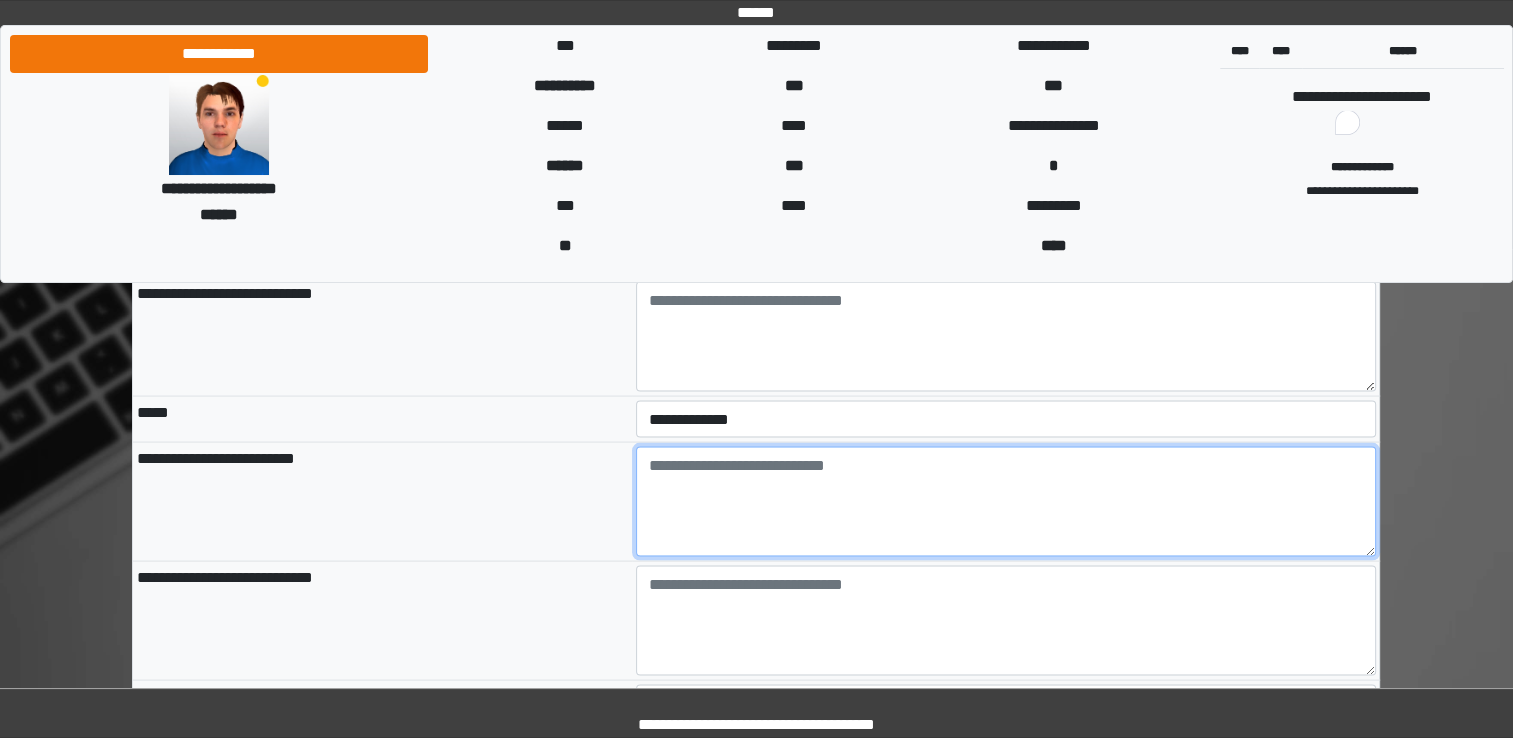 click at bounding box center (1006, 502) 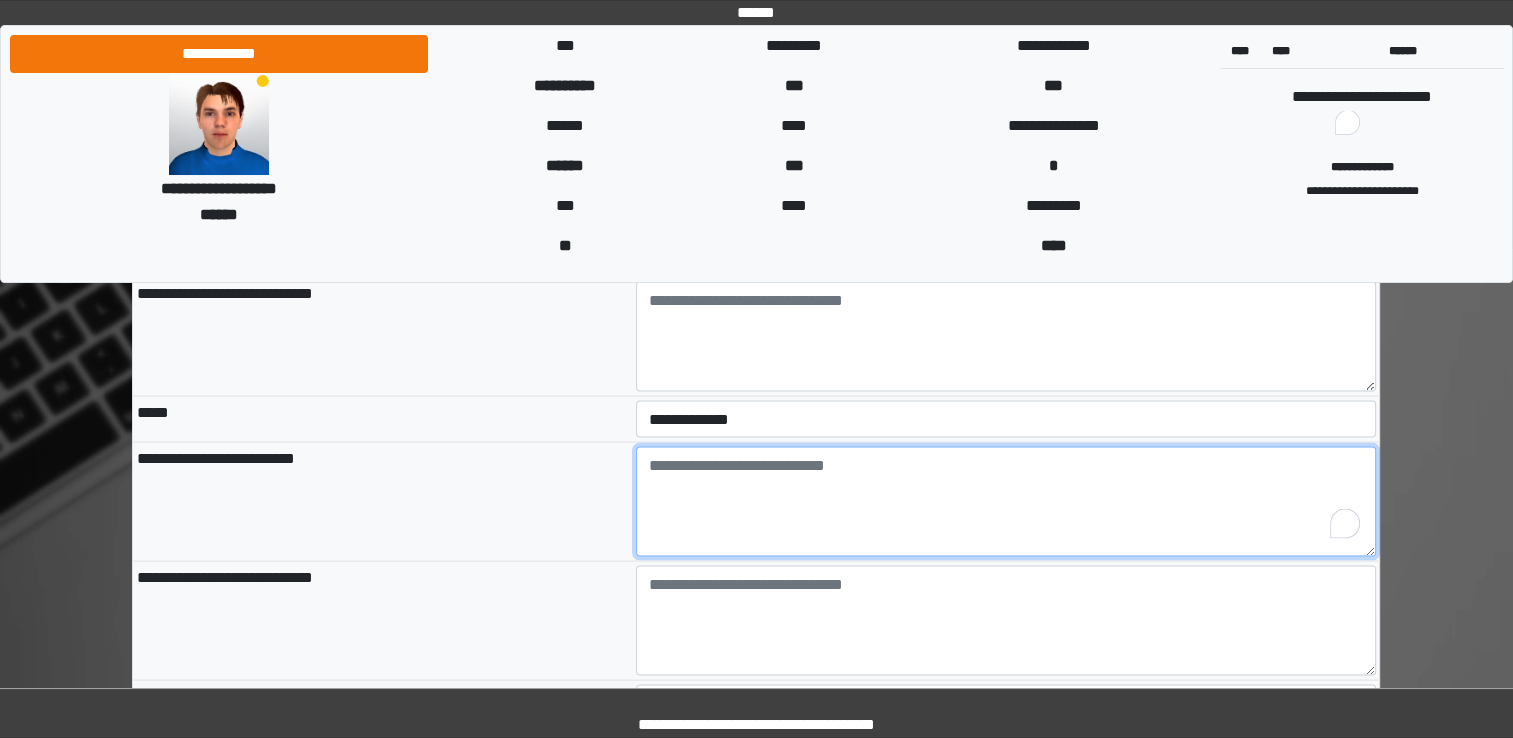 click at bounding box center (1006, 502) 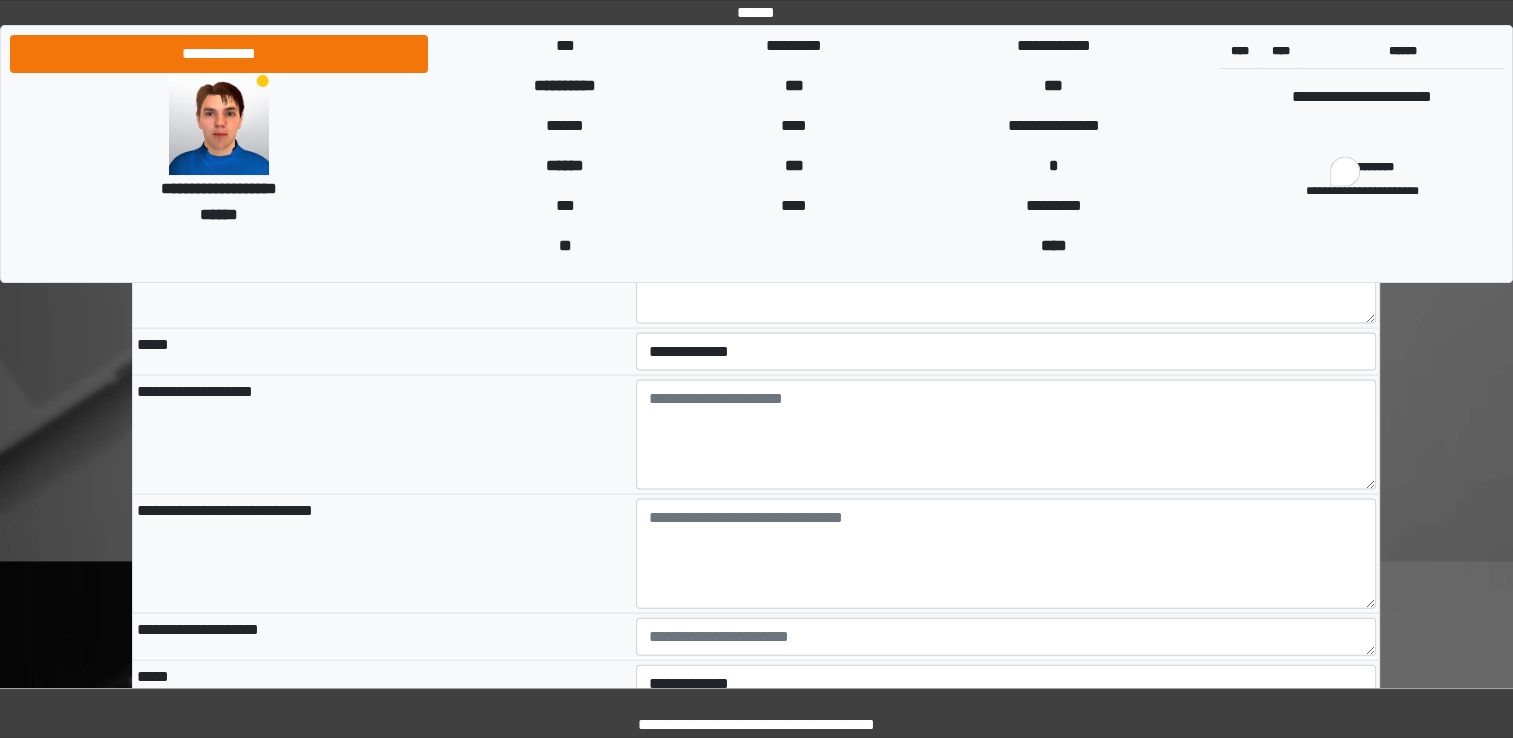 scroll, scrollTop: 4300, scrollLeft: 0, axis: vertical 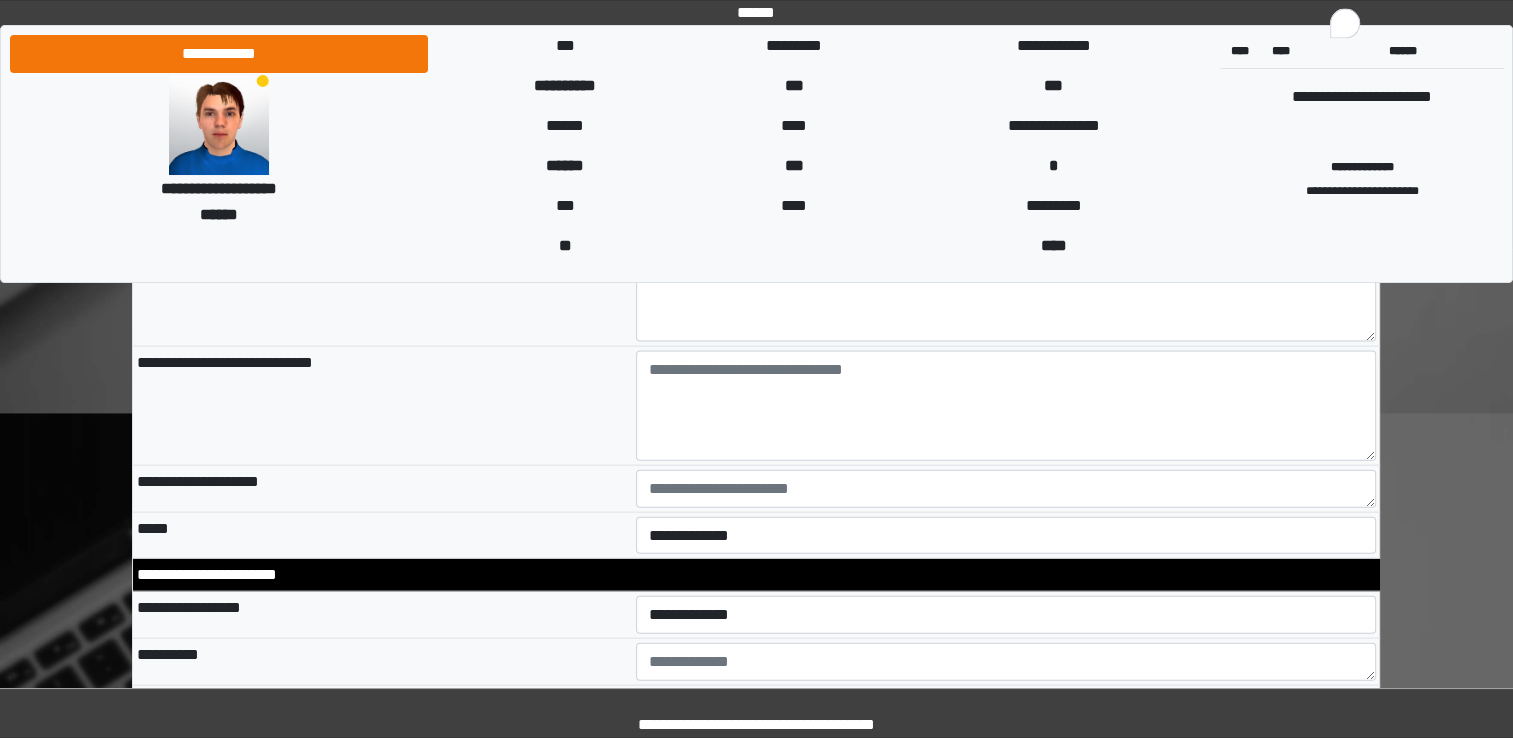 type on "***" 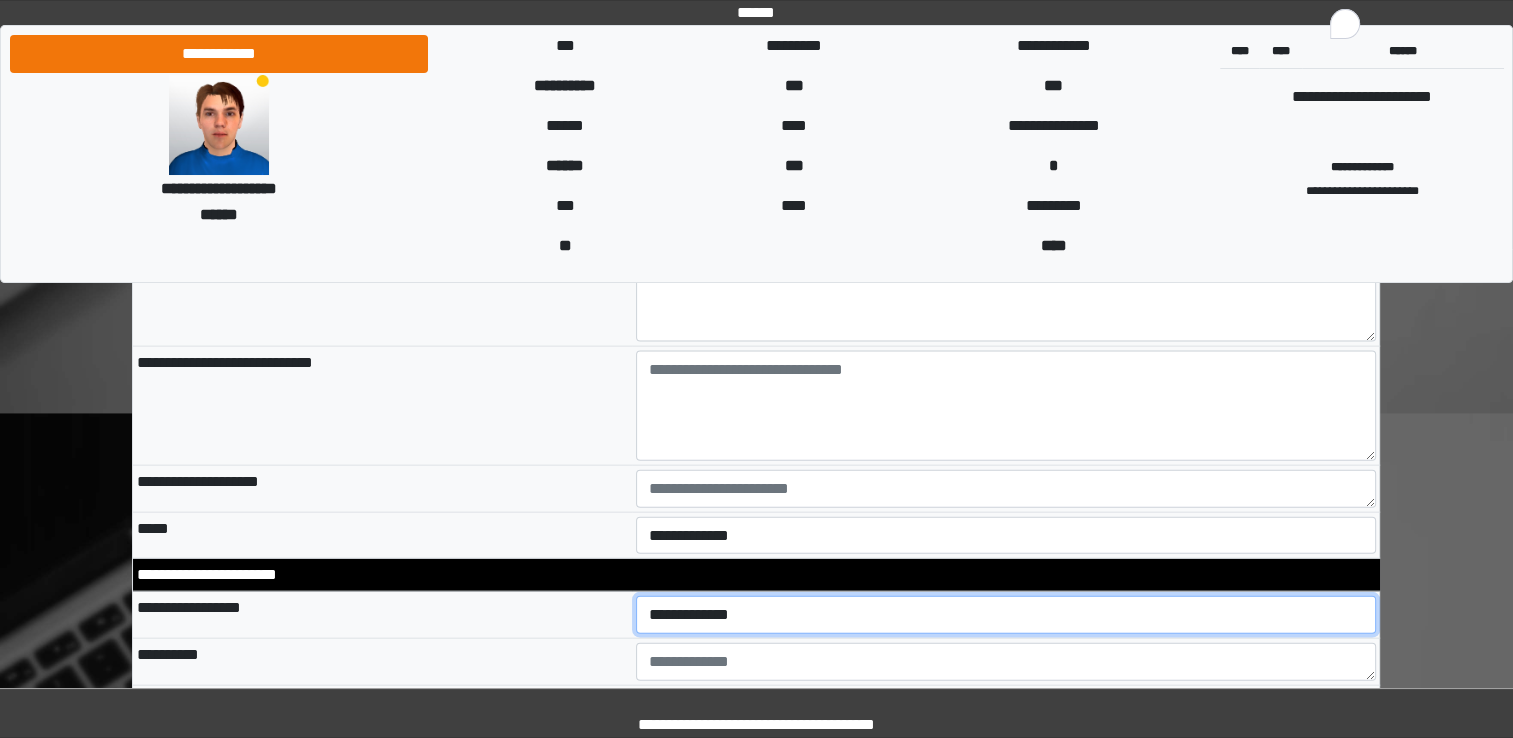 click on "**********" at bounding box center [1006, 615] 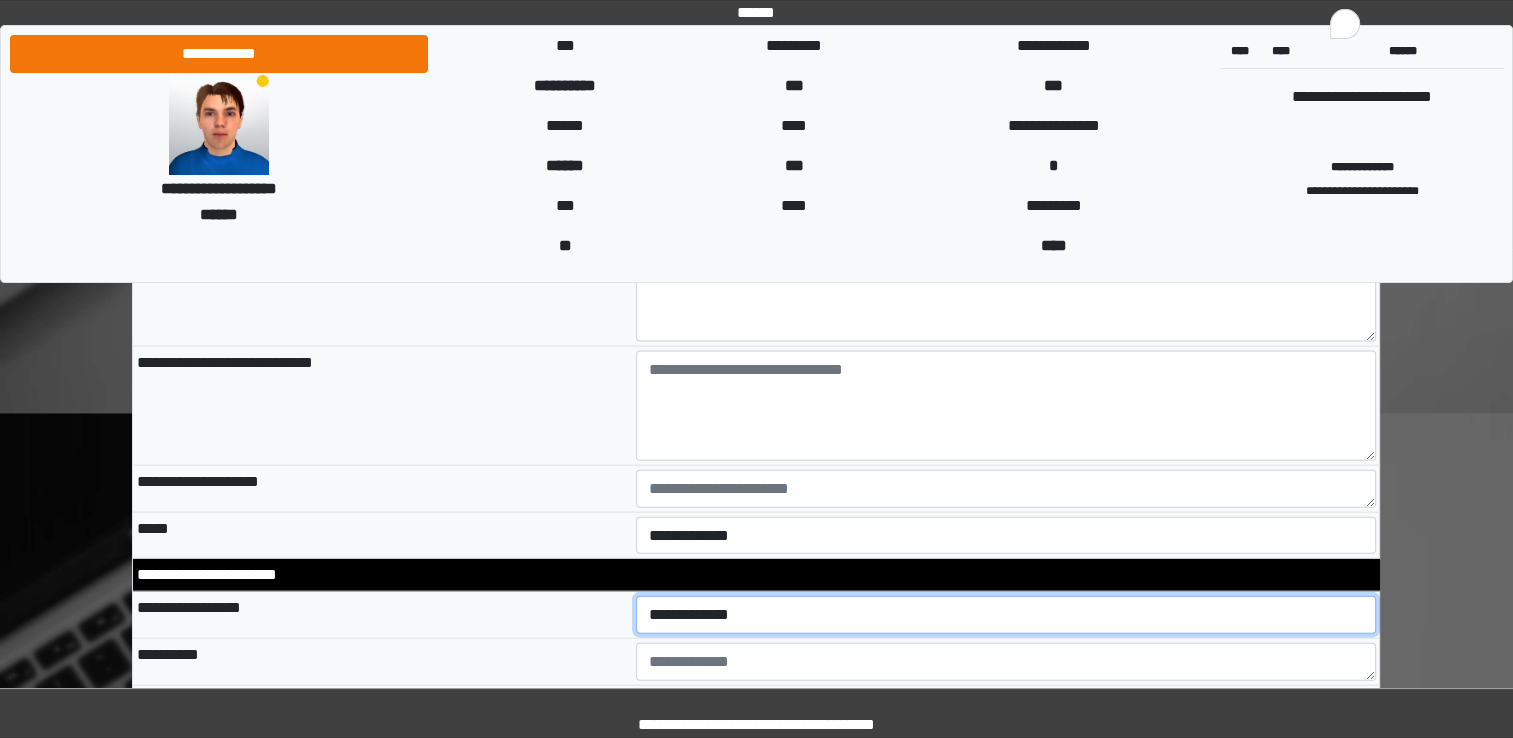 select on "*" 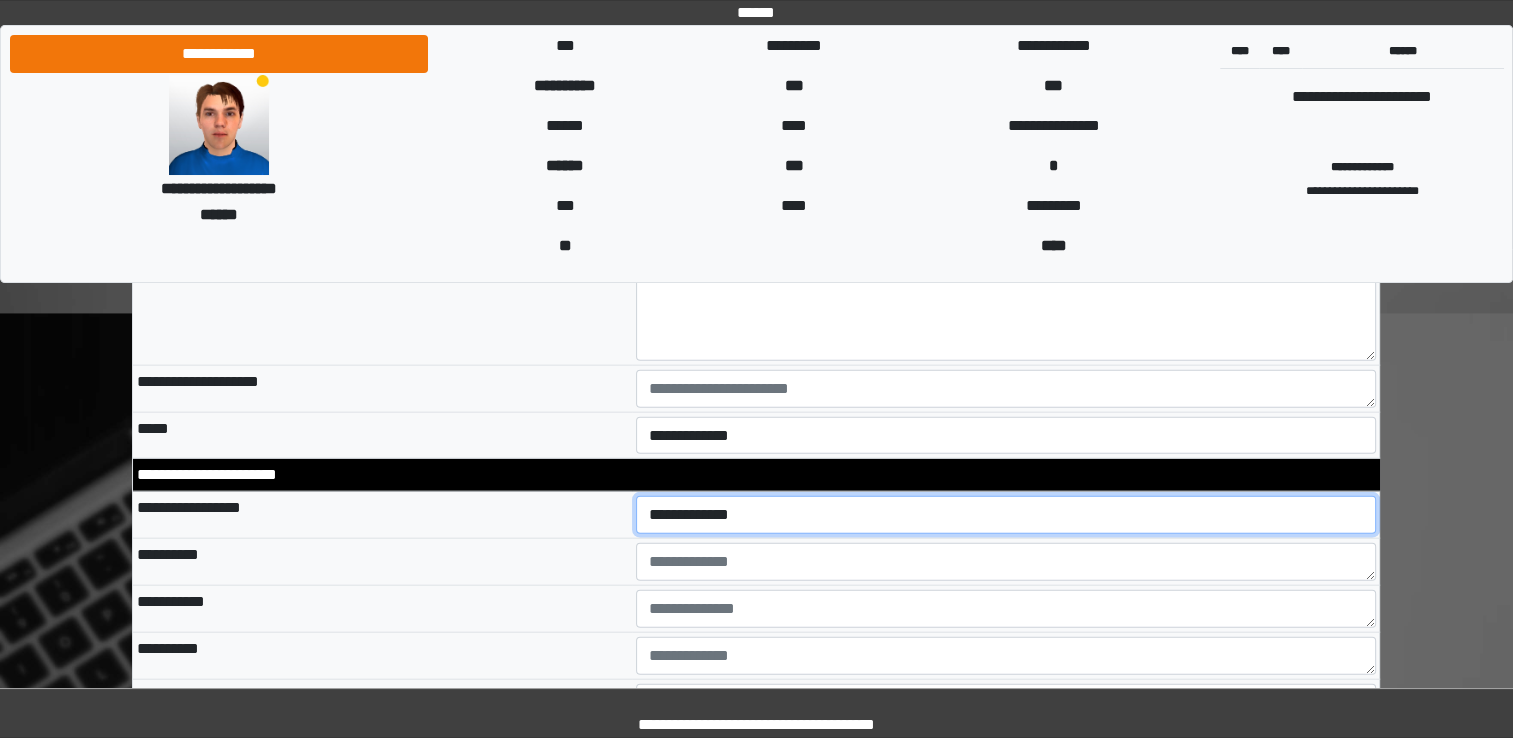scroll, scrollTop: 4500, scrollLeft: 0, axis: vertical 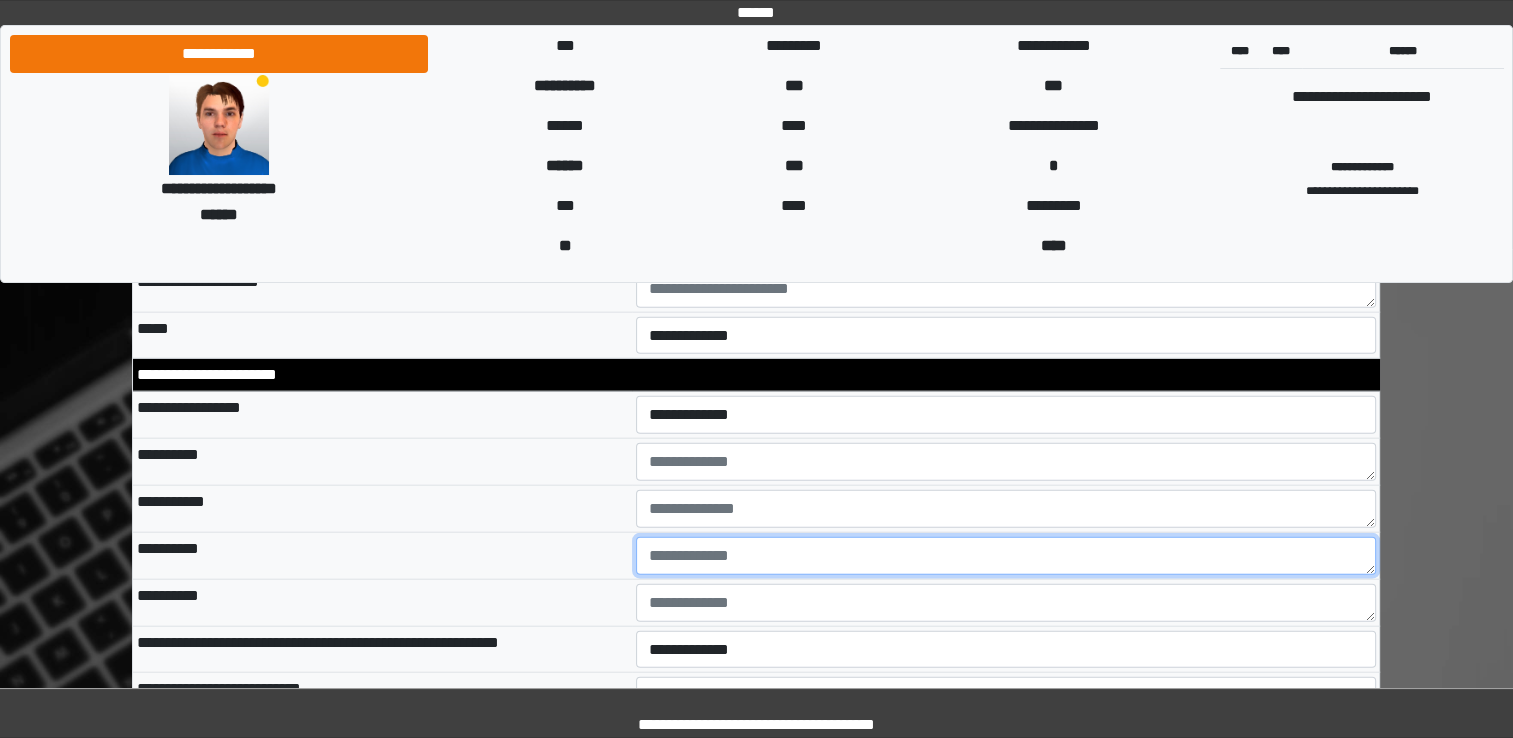 click at bounding box center (1006, 556) 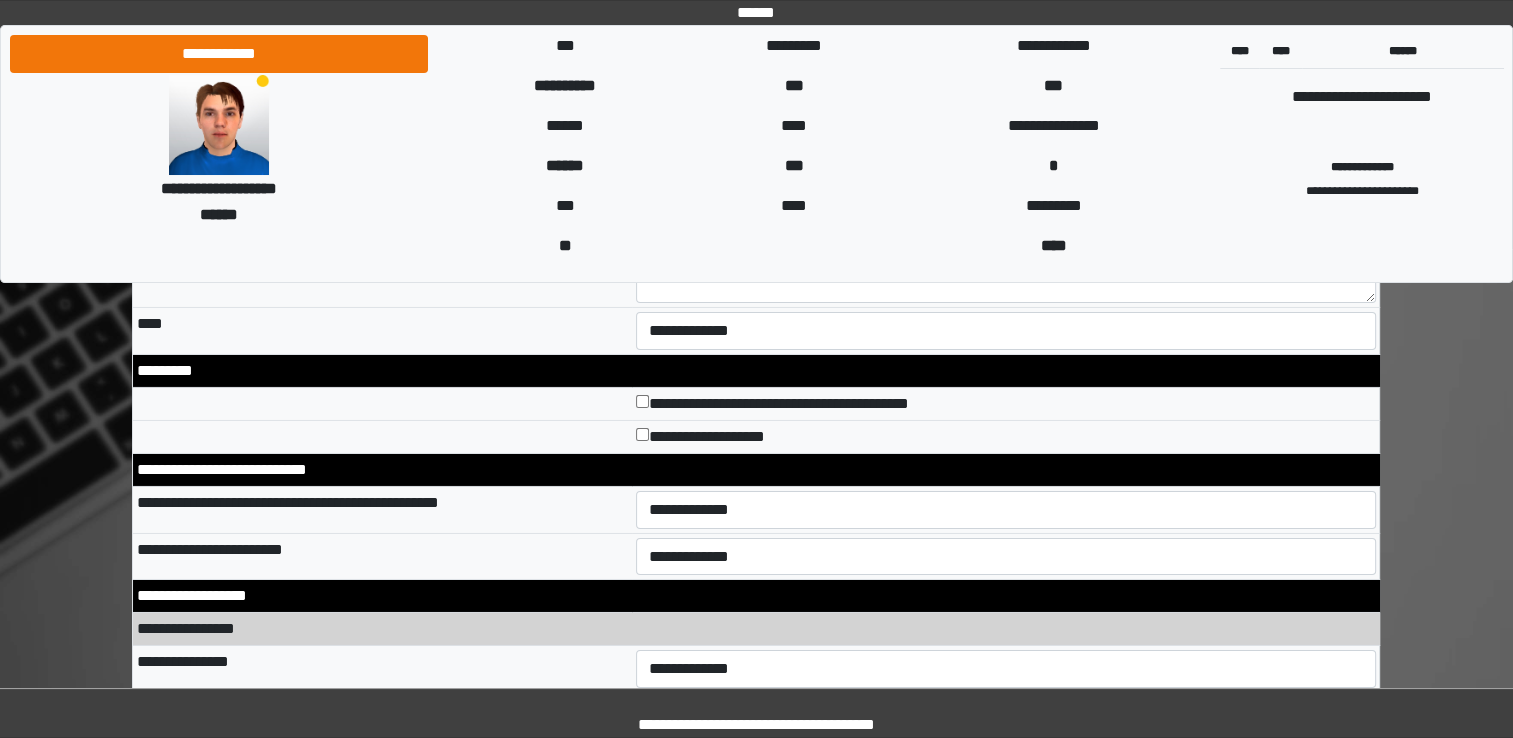 scroll, scrollTop: 6700, scrollLeft: 0, axis: vertical 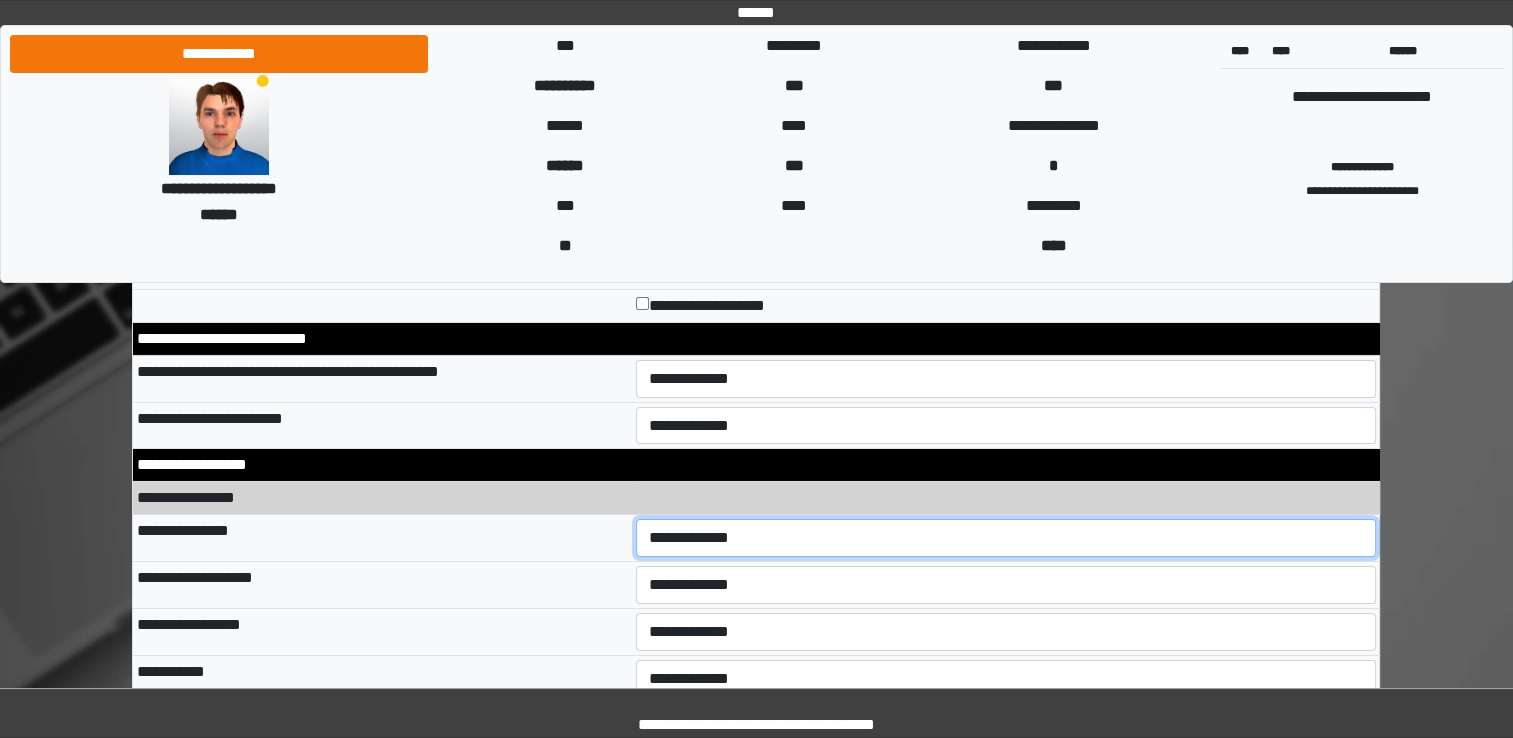 click on "**********" at bounding box center (1006, 538) 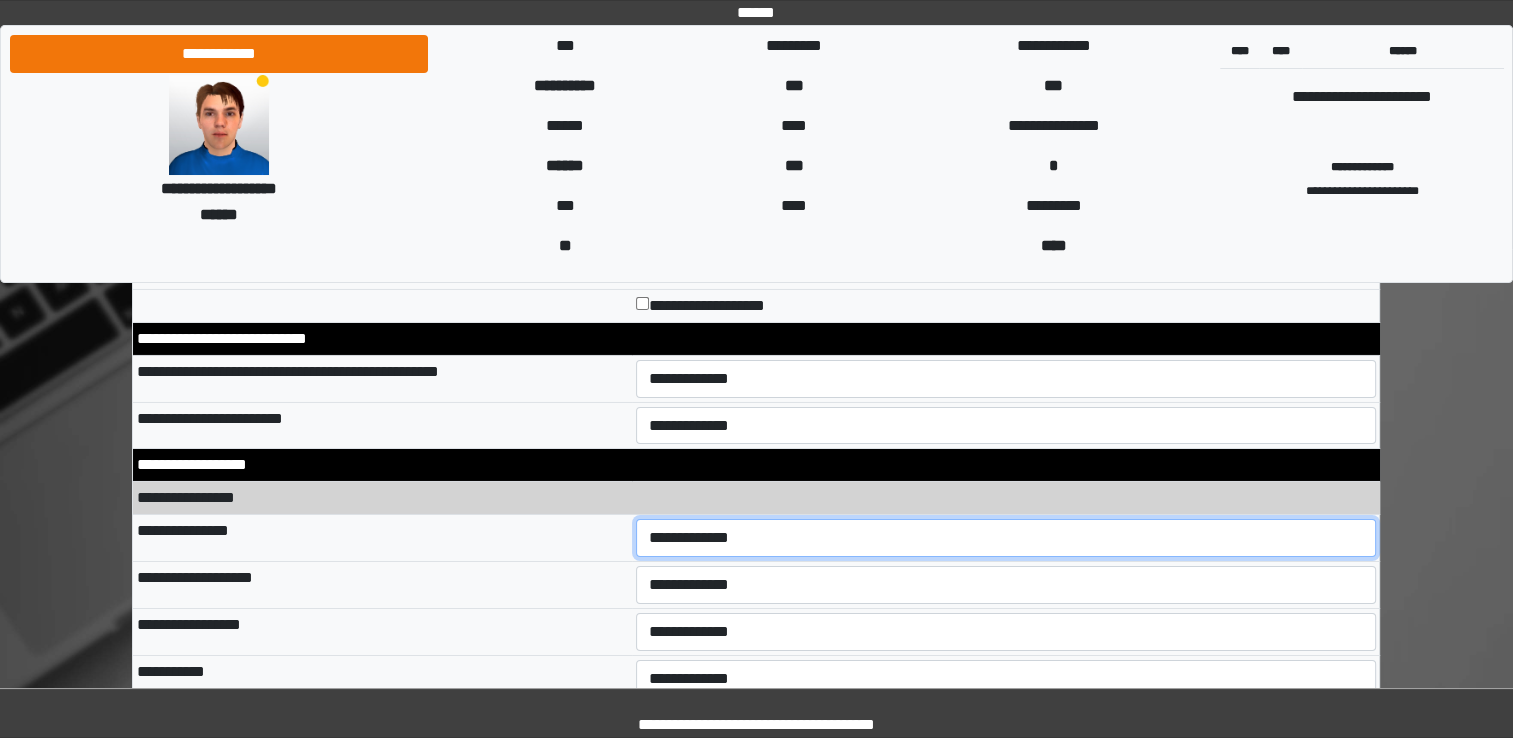 select on "*" 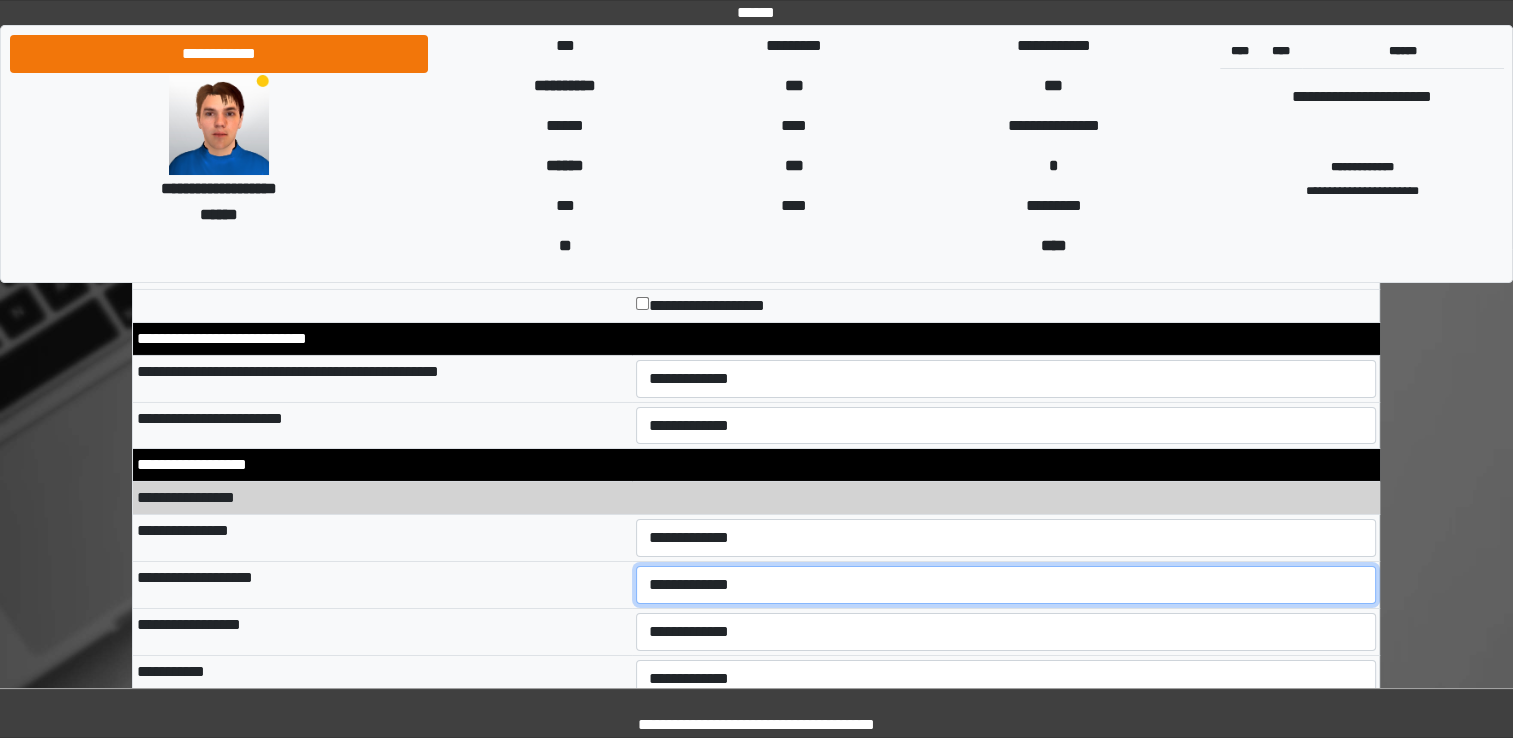 click on "**********" at bounding box center (1006, 585) 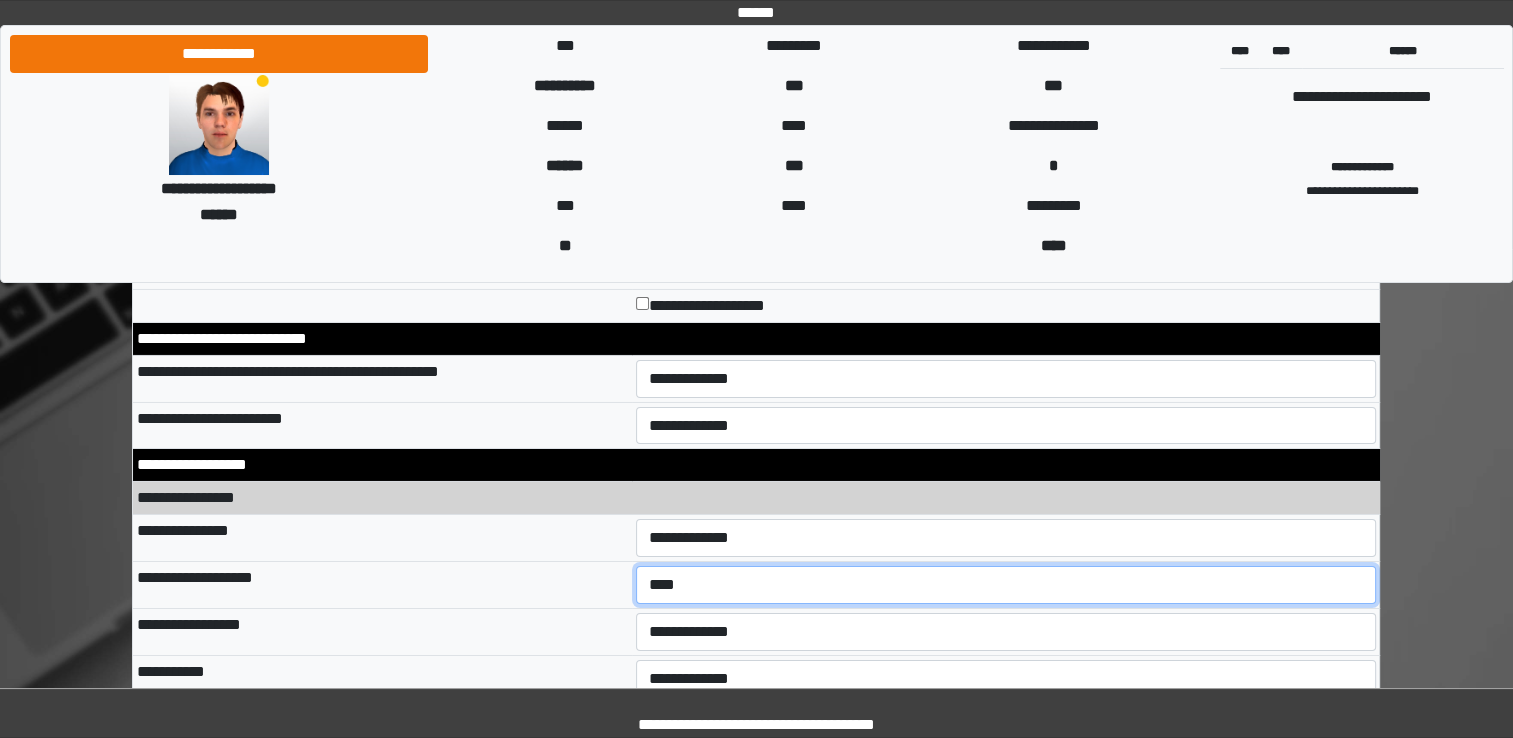 click on "**********" at bounding box center [1006, 585] 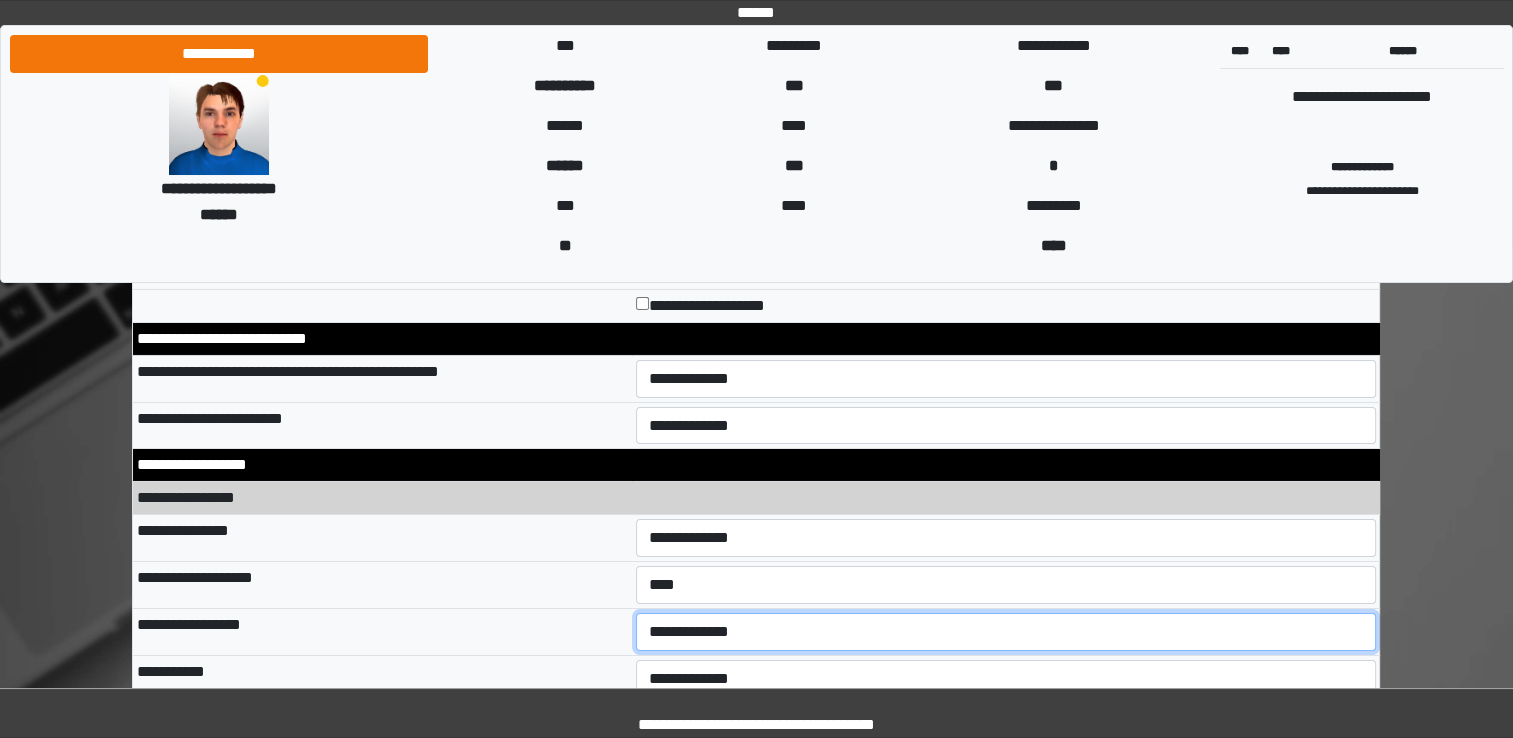 click on "**********" at bounding box center (1006, 632) 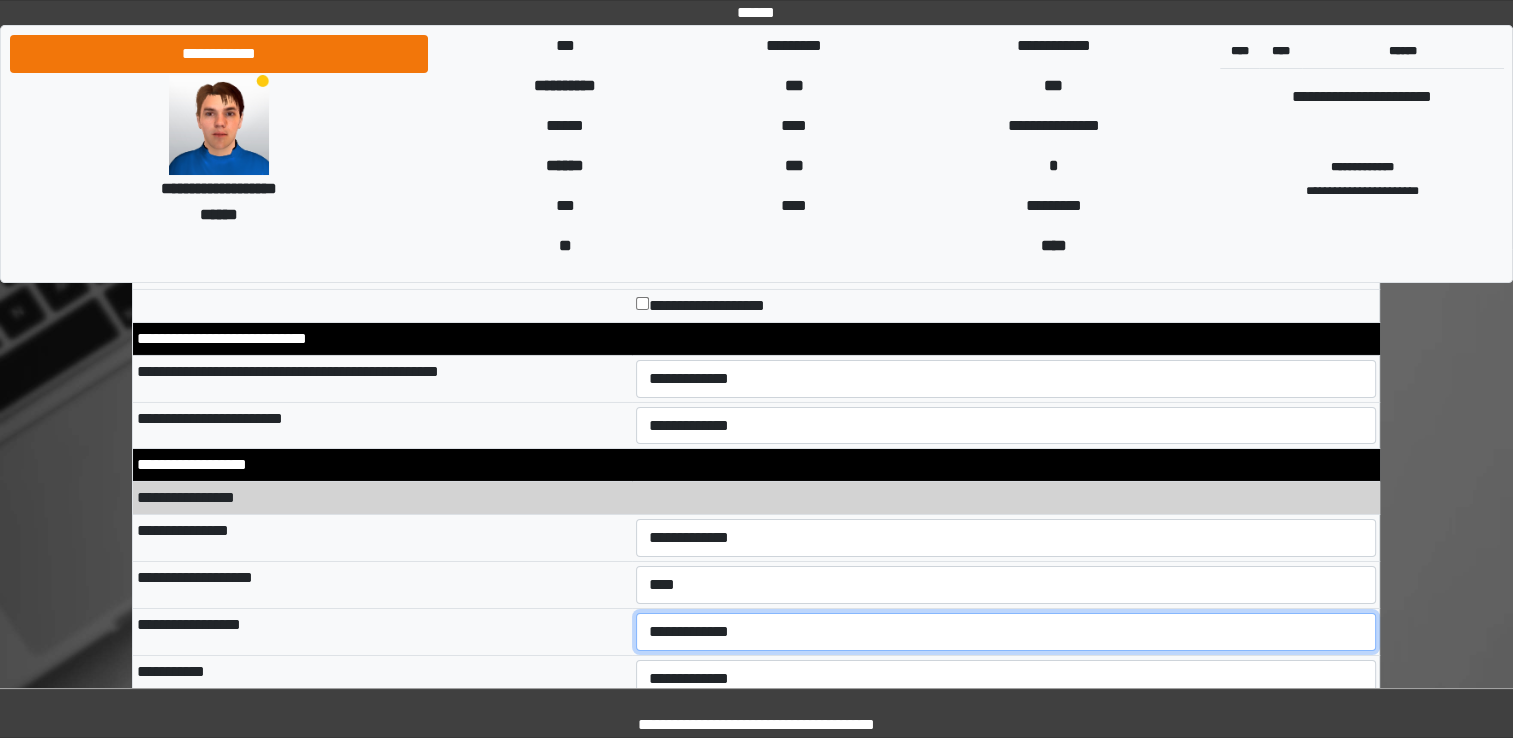 select on "**" 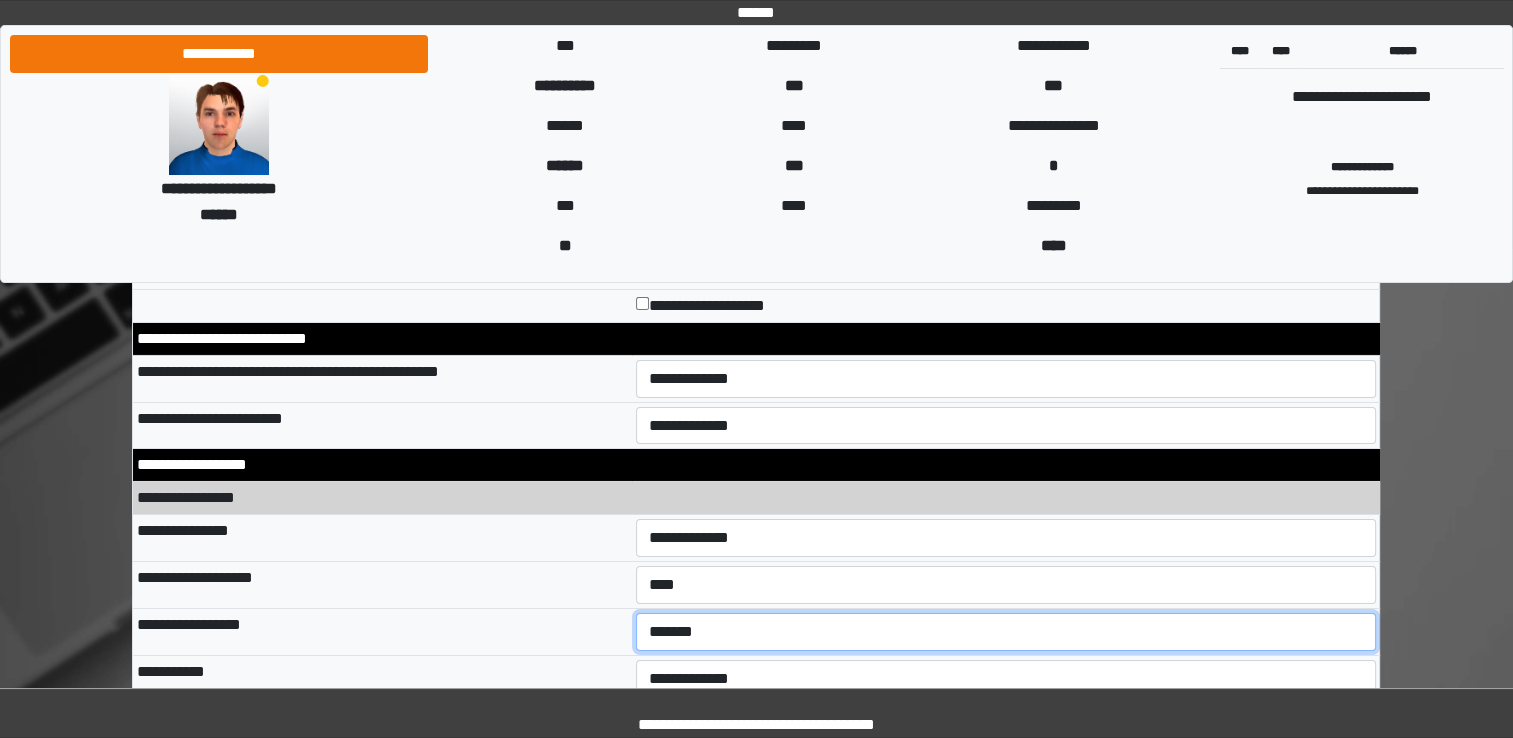 click on "**********" at bounding box center [1006, 632] 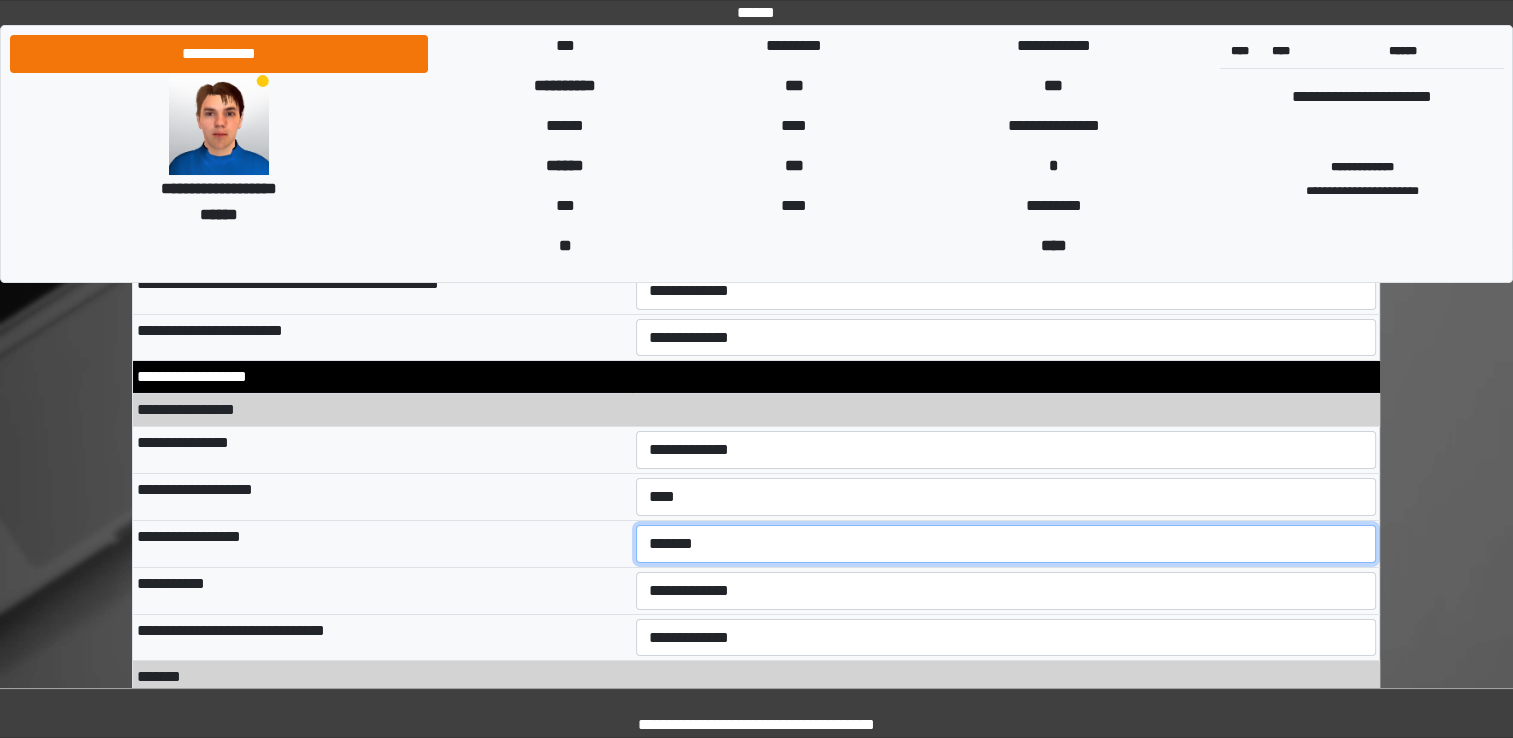 scroll, scrollTop: 7100, scrollLeft: 0, axis: vertical 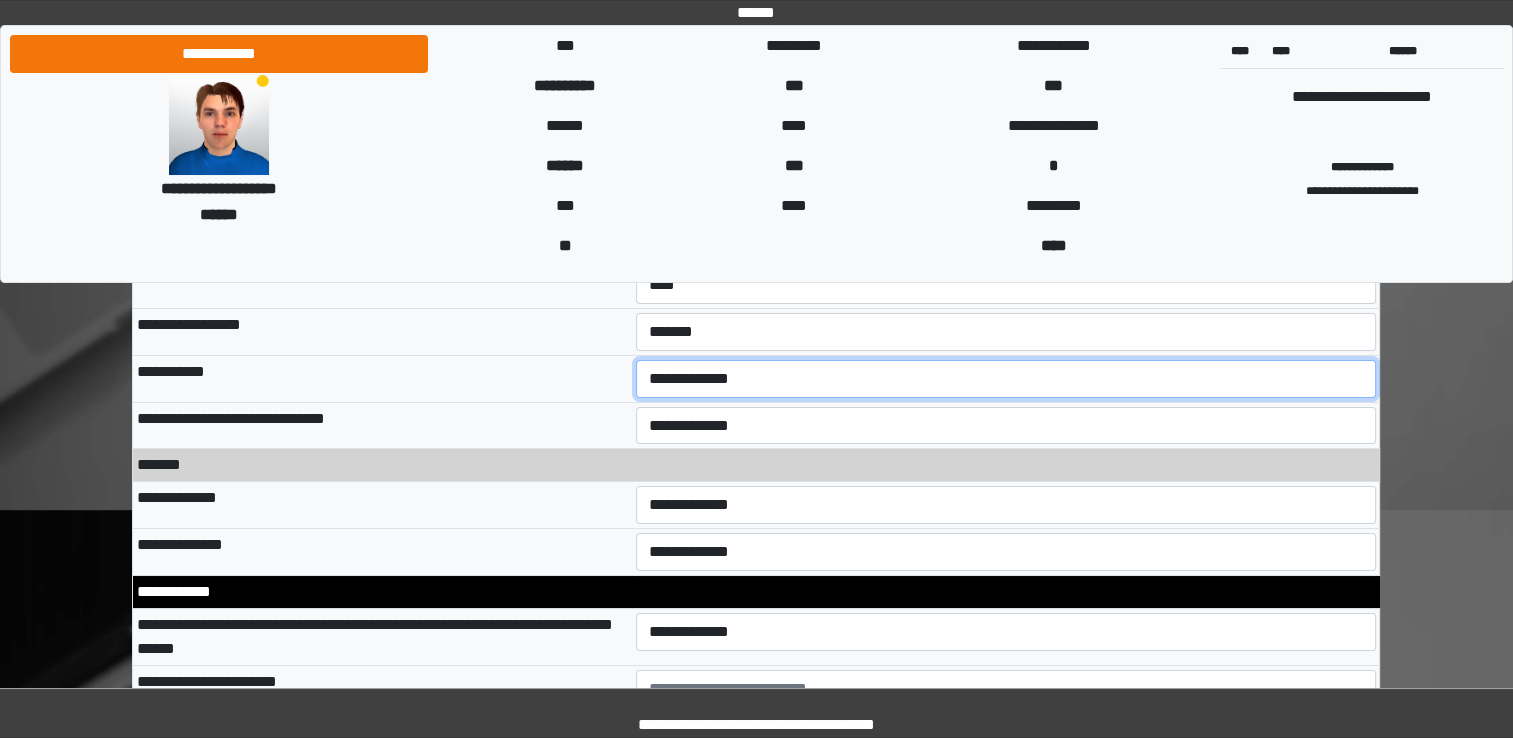 click on "**********" at bounding box center [1006, 379] 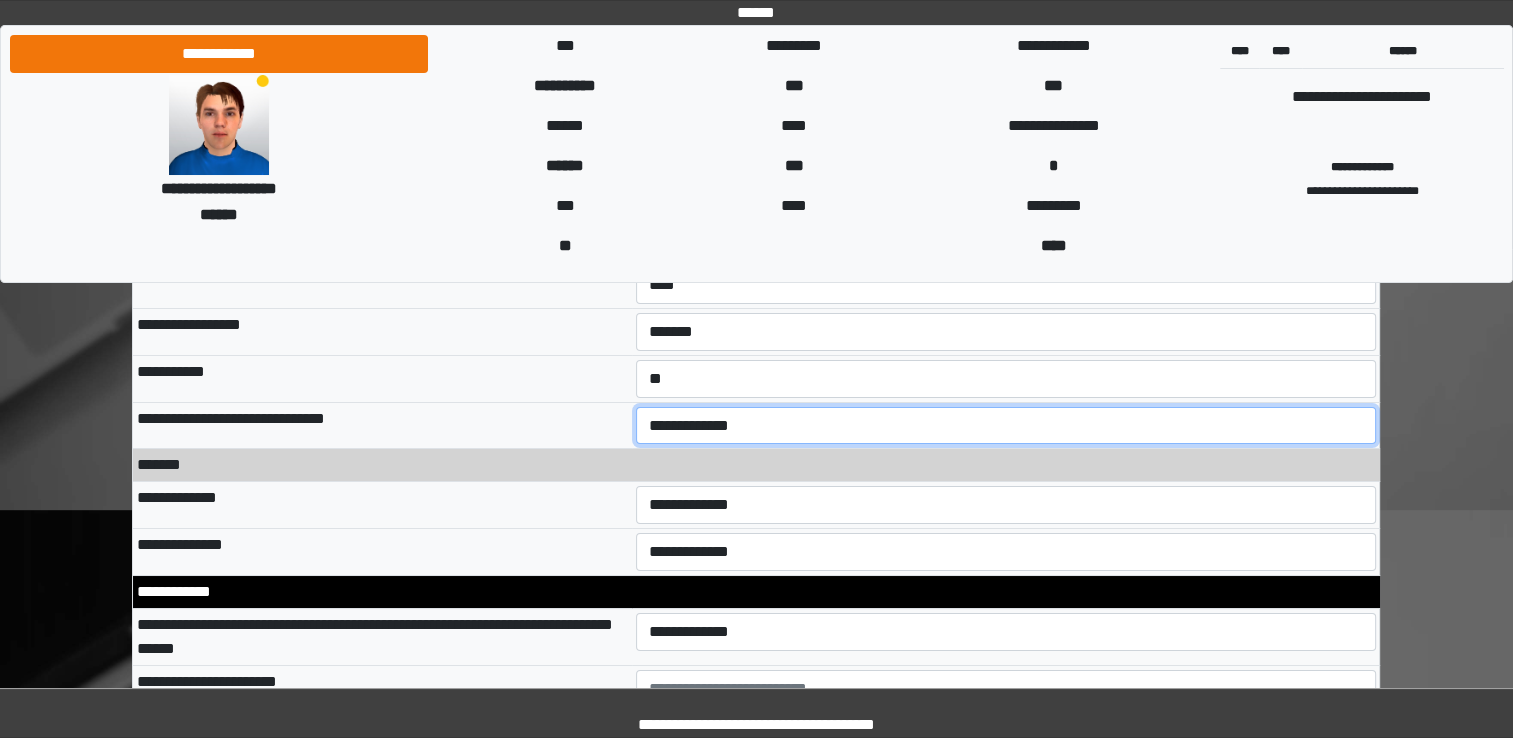 click on "**********" at bounding box center [1006, 426] 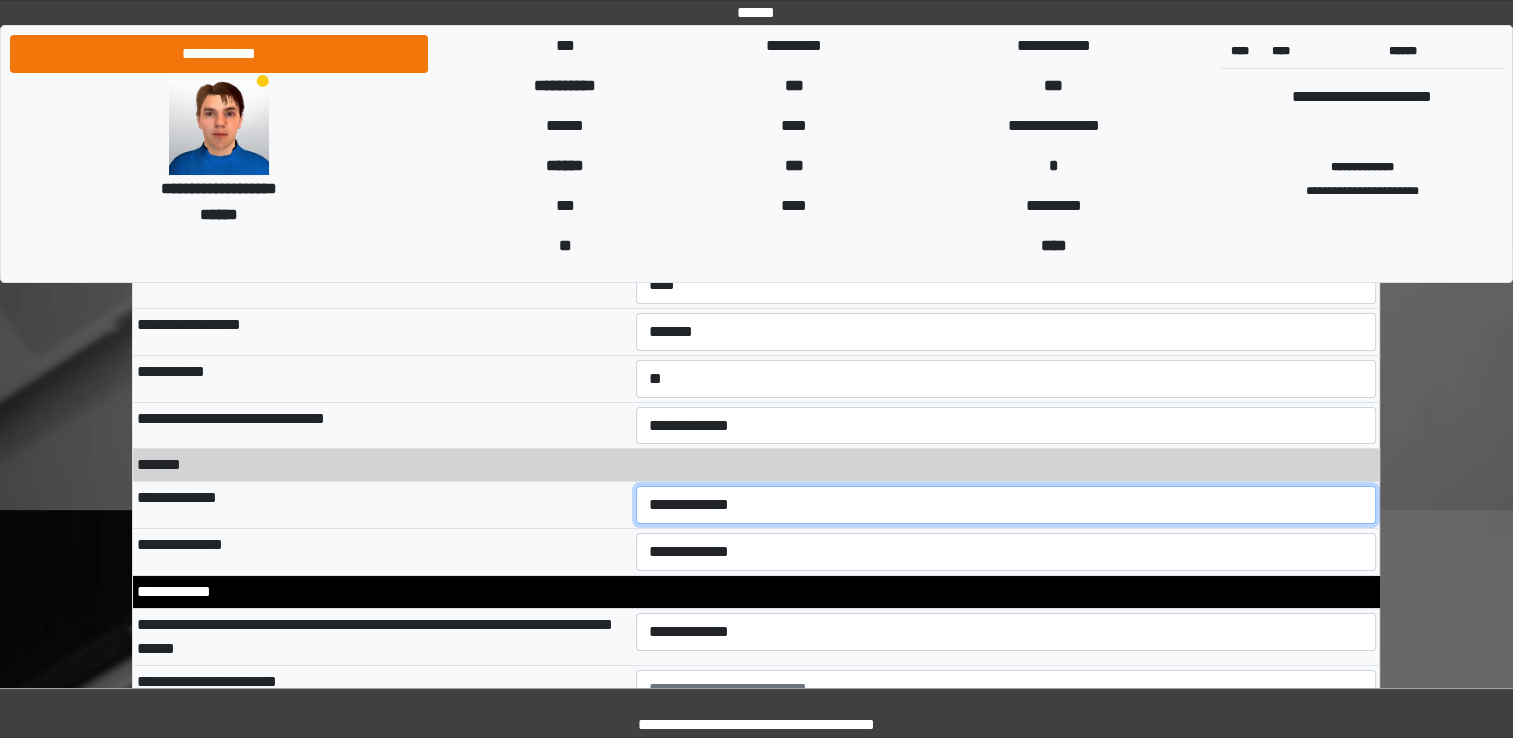 click on "**********" at bounding box center [1006, 505] 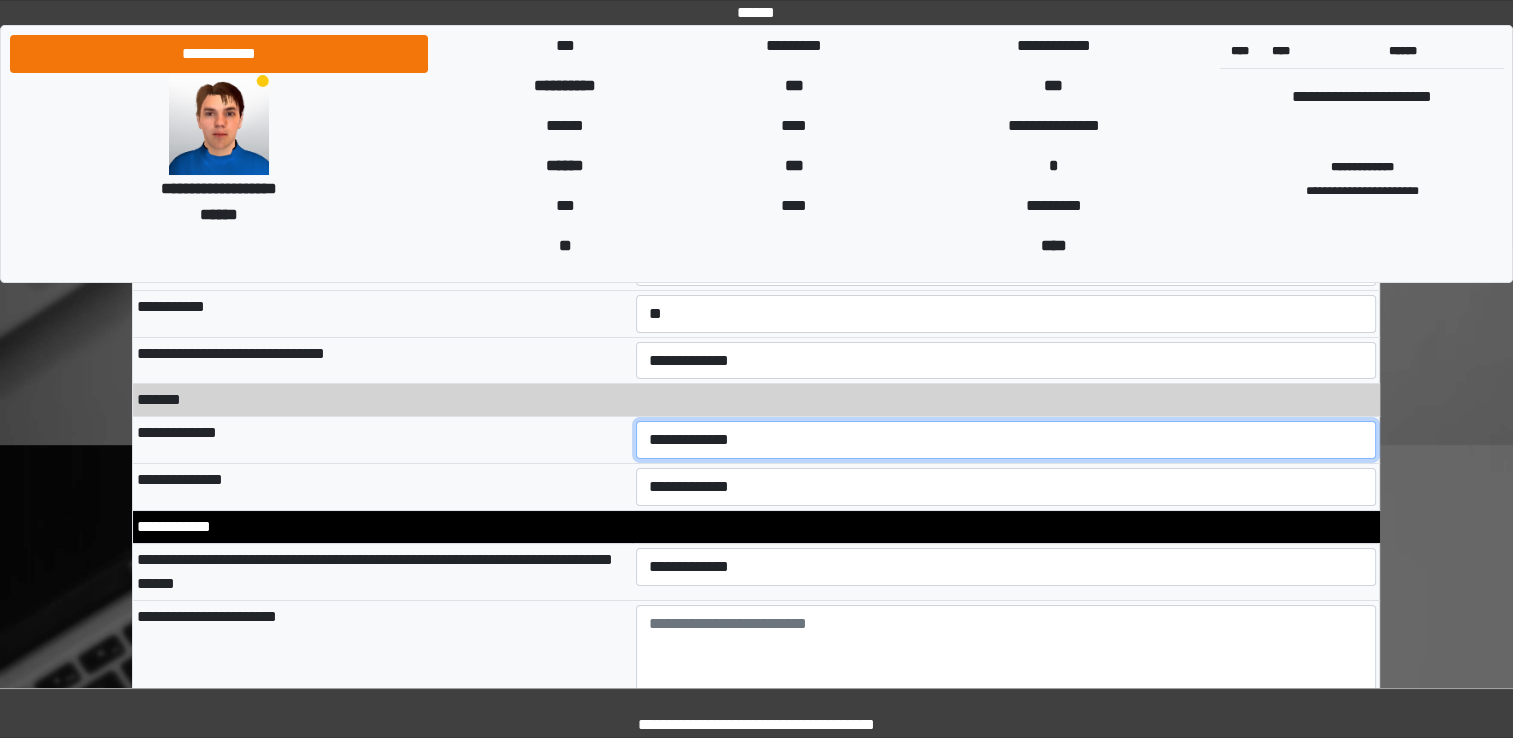 scroll, scrollTop: 7200, scrollLeft: 0, axis: vertical 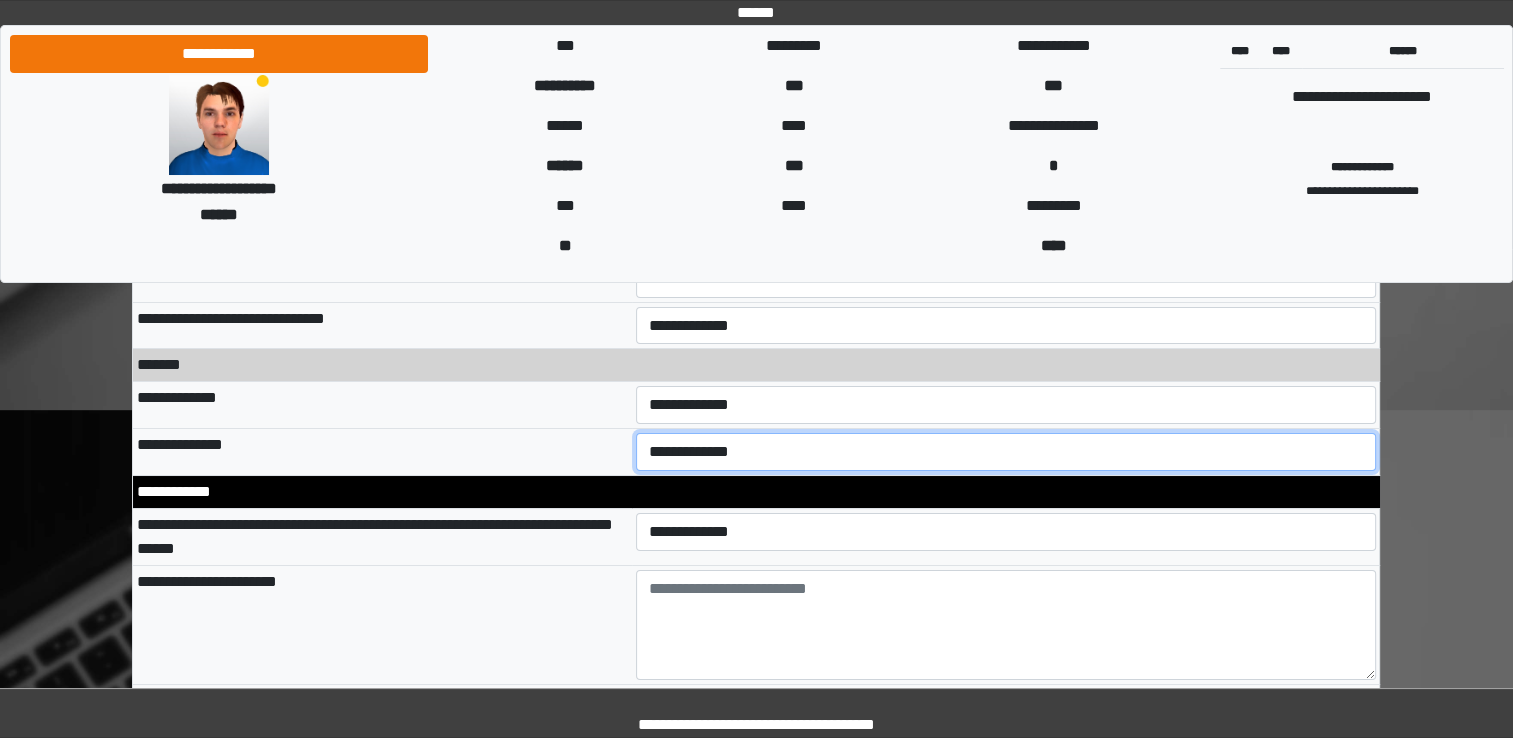 click on "**********" at bounding box center [1006, 452] 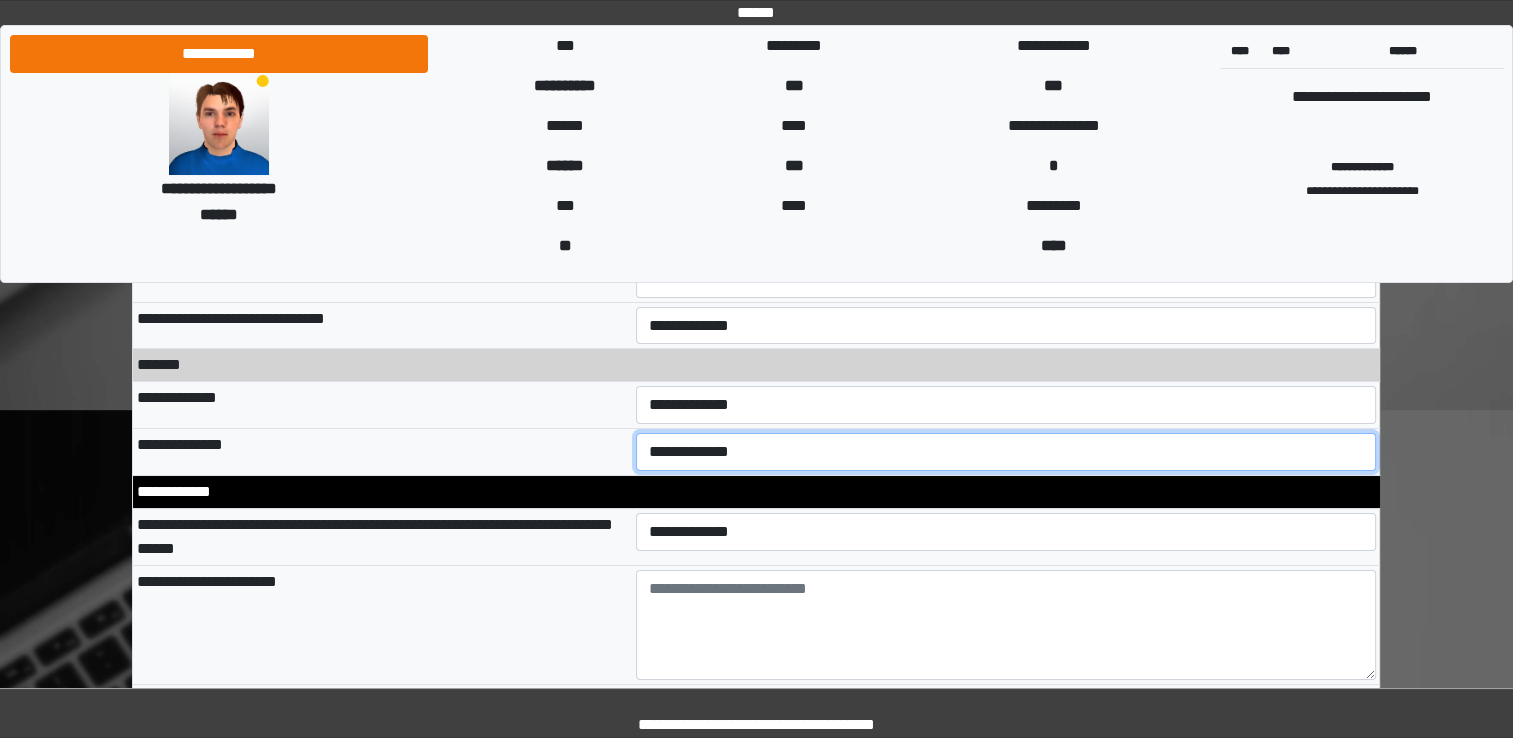 select on "**" 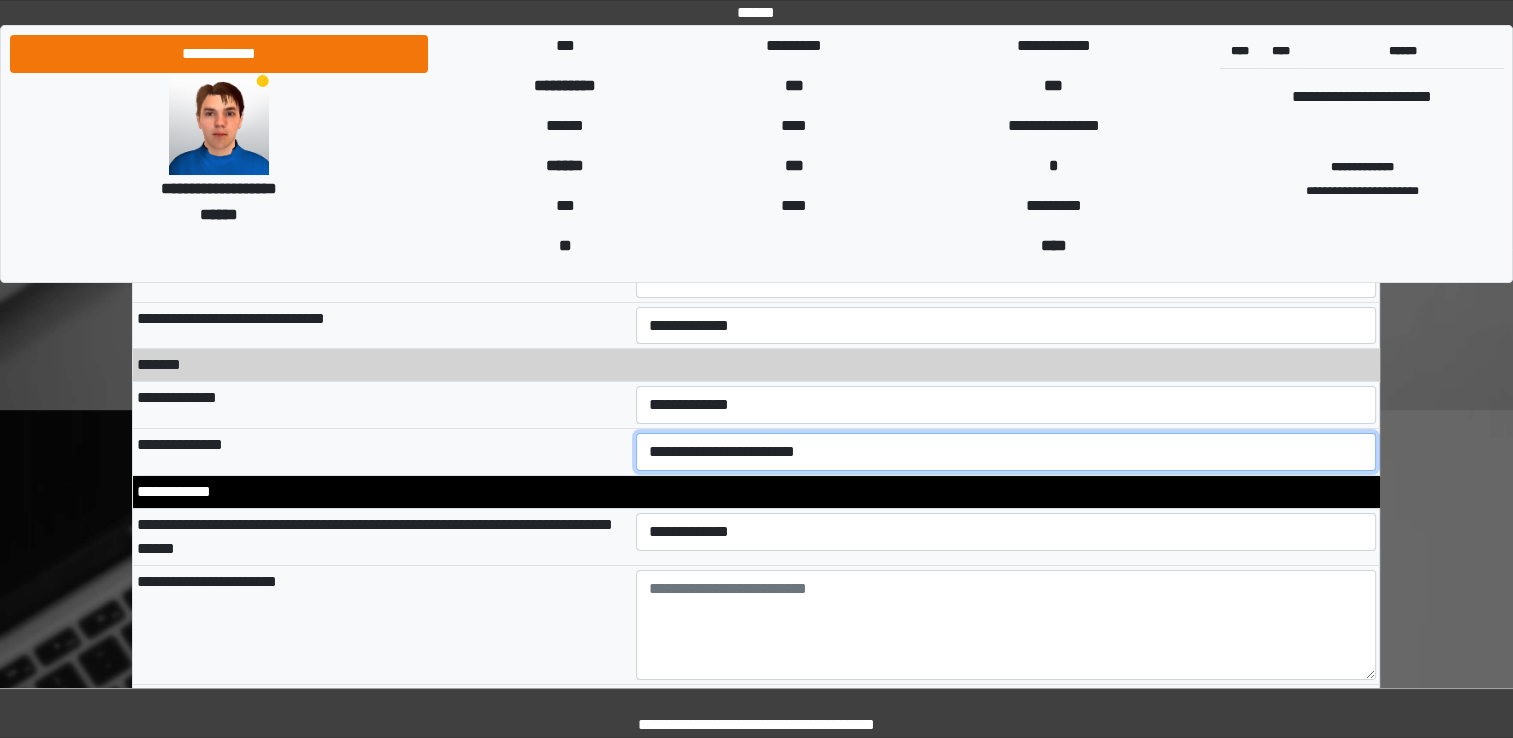 click on "**********" at bounding box center [1006, 452] 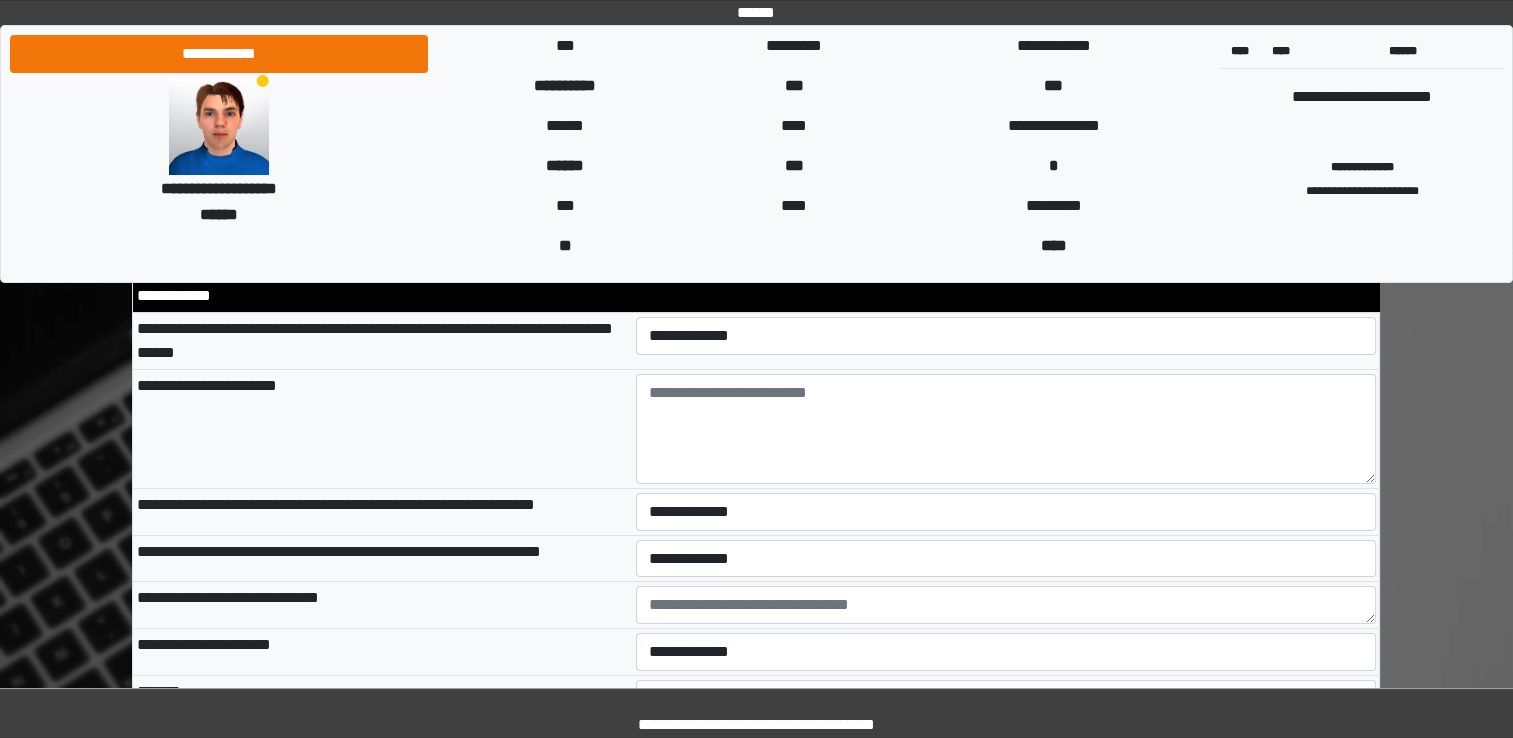 scroll, scrollTop: 7400, scrollLeft: 0, axis: vertical 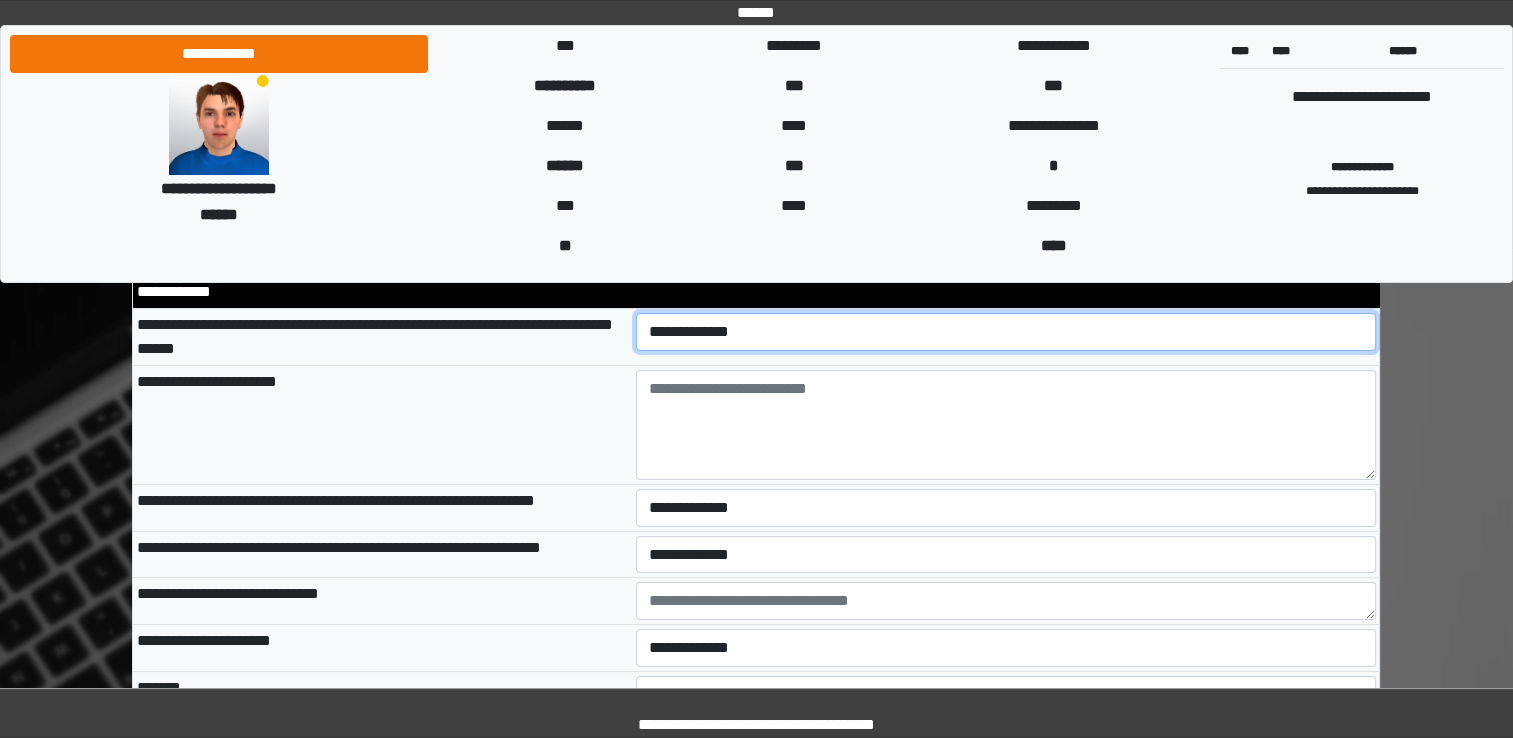 click on "**********" at bounding box center (1006, 332) 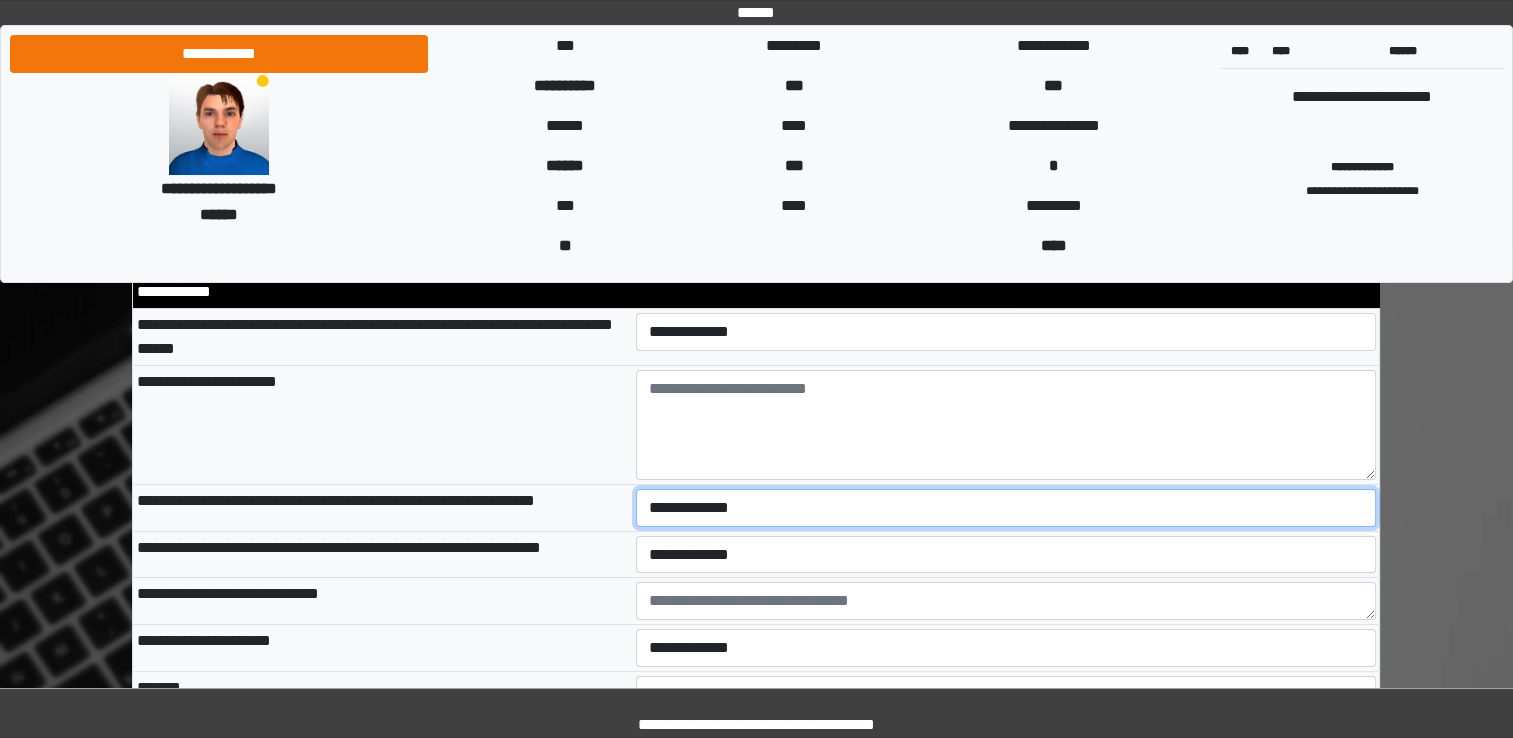click on "**********" at bounding box center (1006, 508) 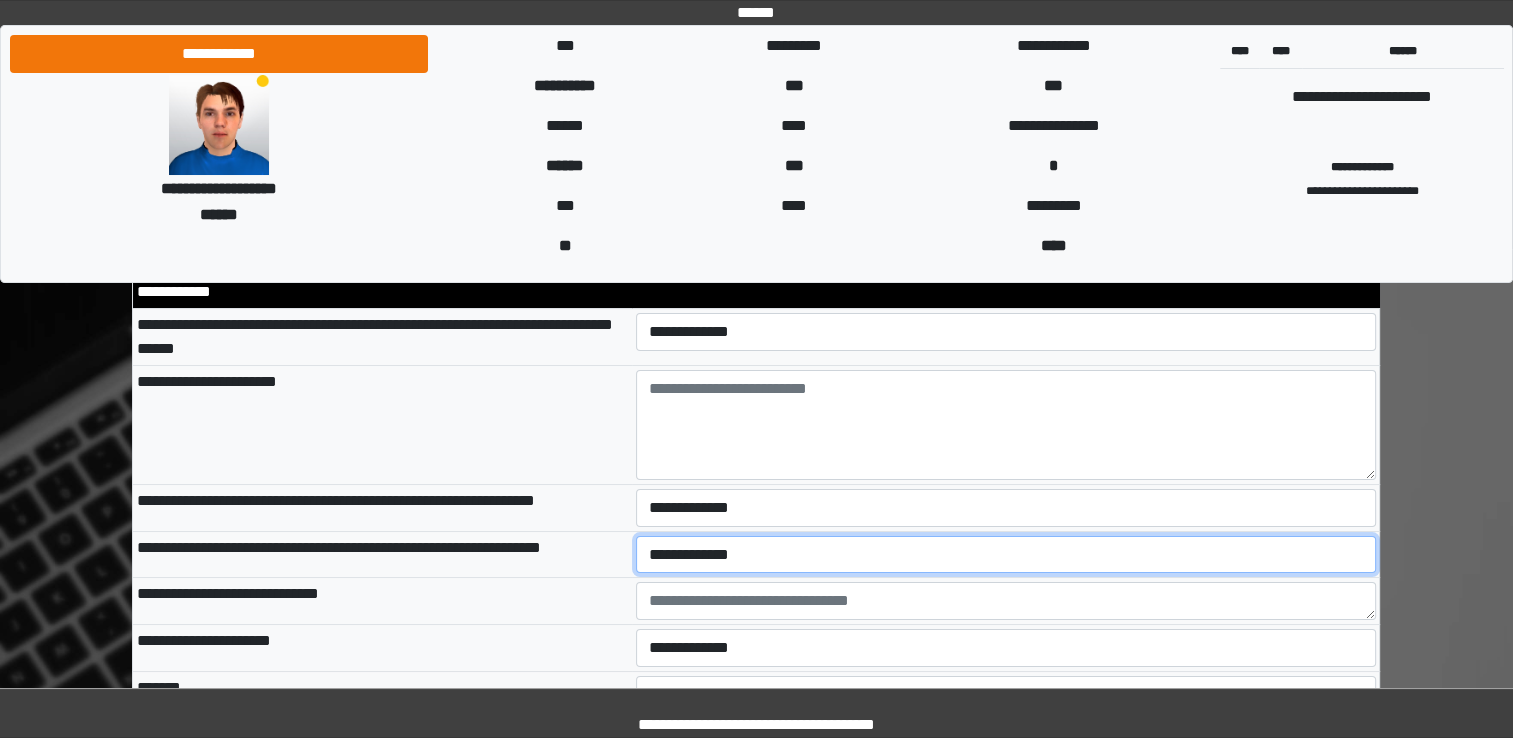 click on "**********" at bounding box center (1006, 555) 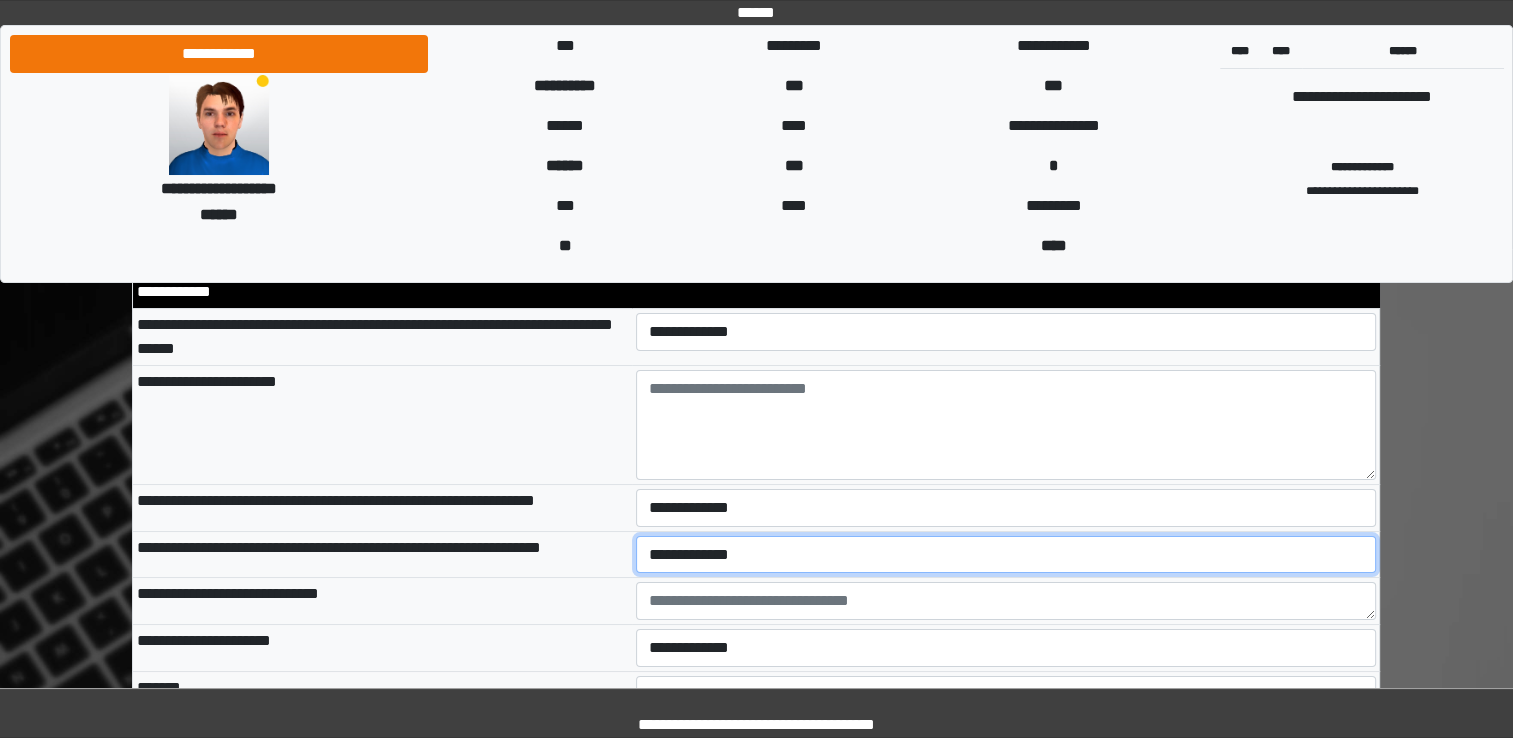select on "*" 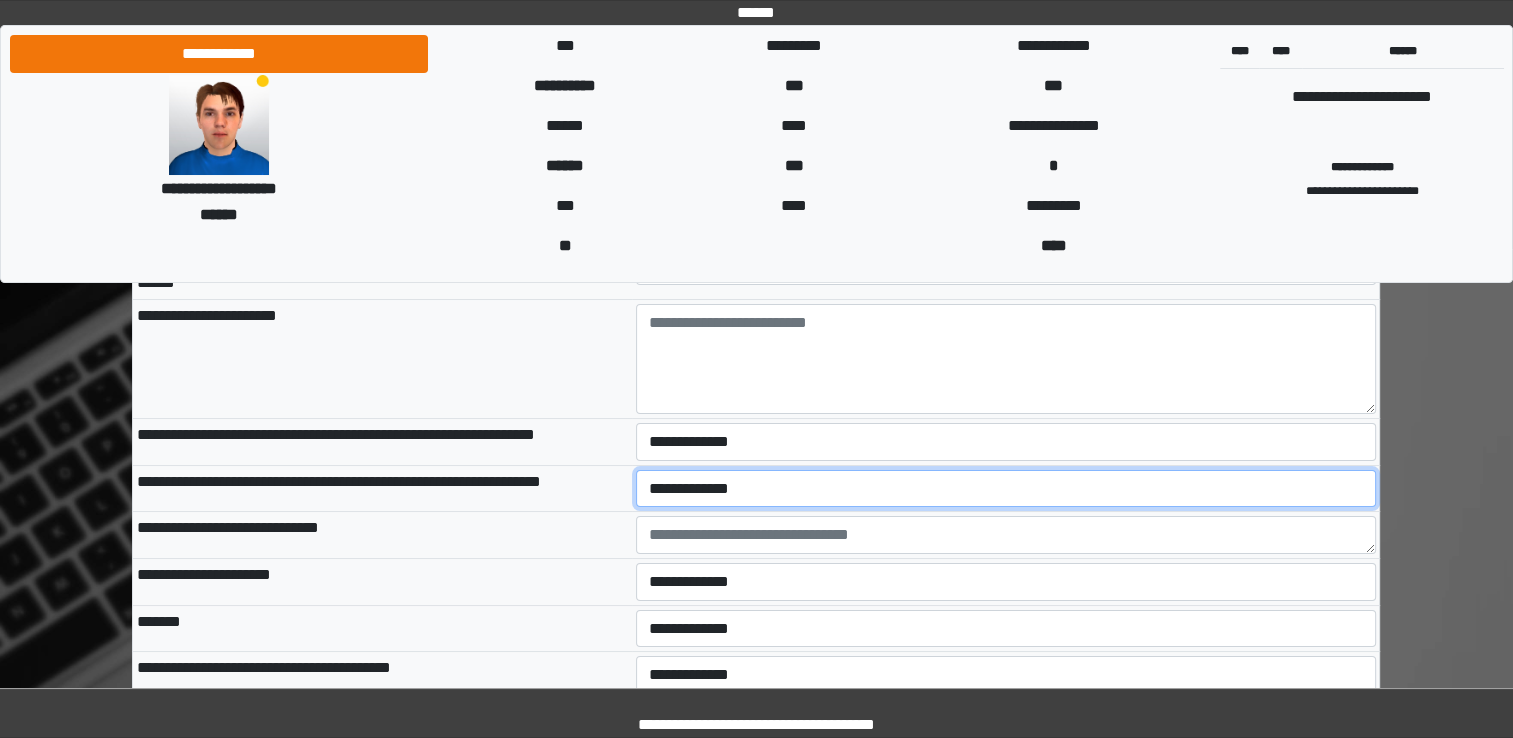 scroll, scrollTop: 7500, scrollLeft: 0, axis: vertical 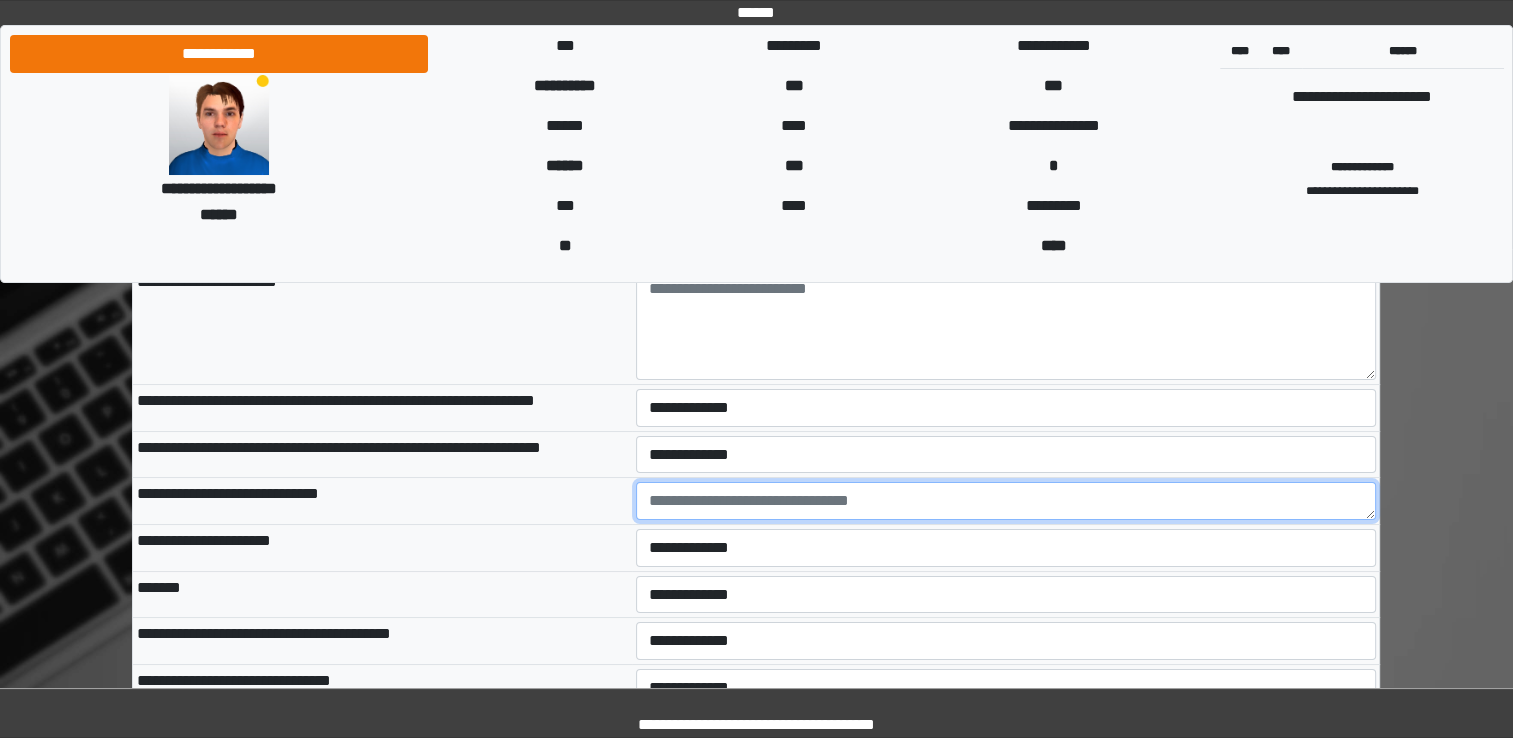 click at bounding box center [1006, 501] 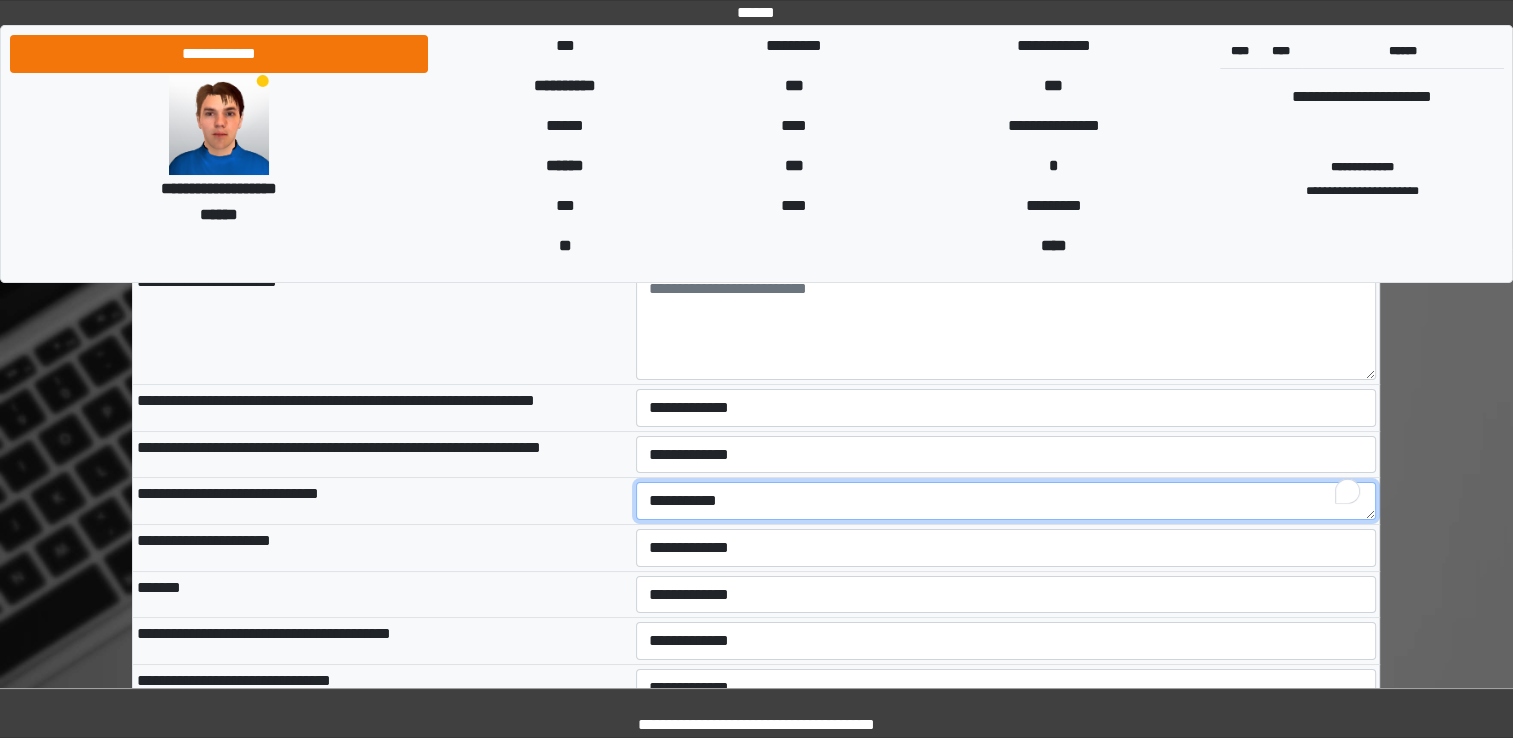 type on "**********" 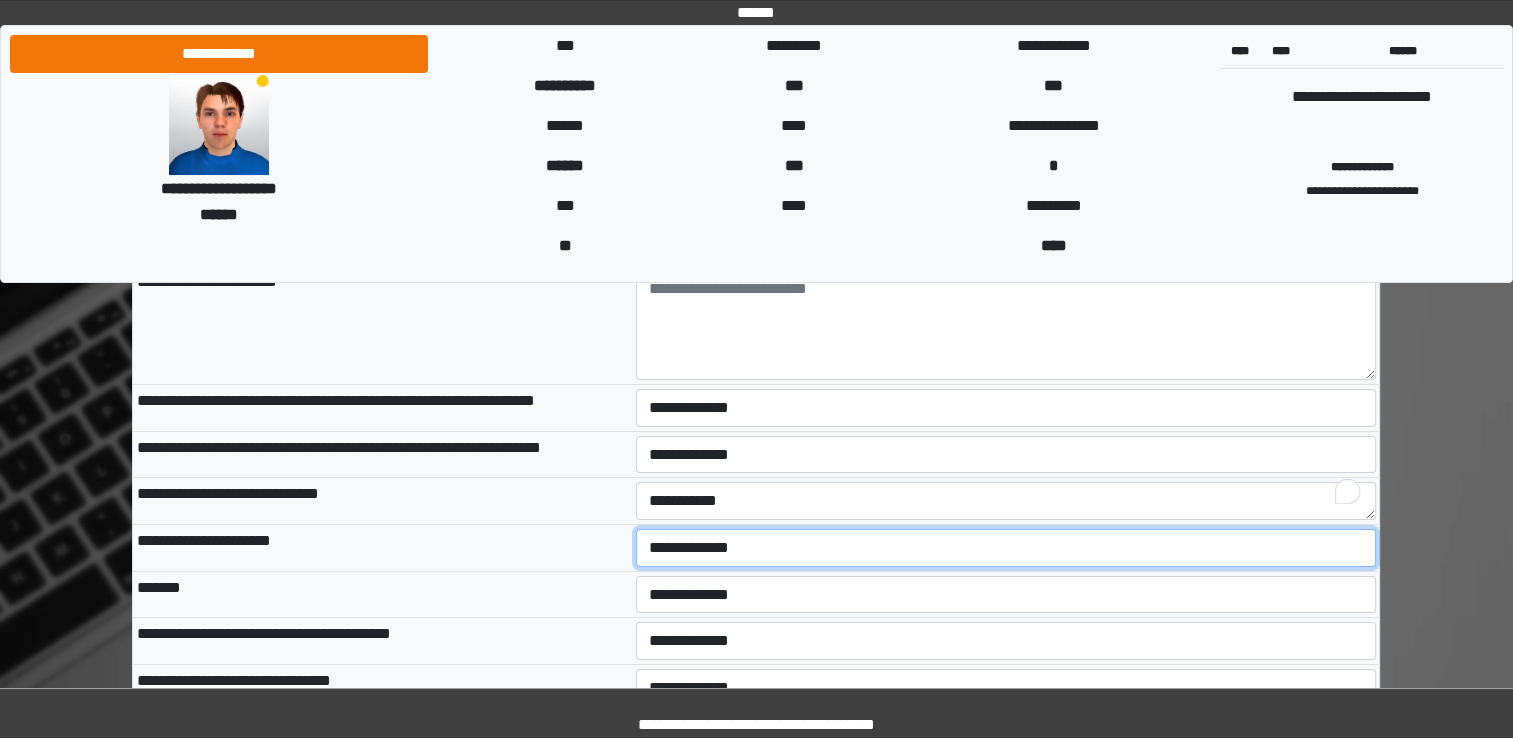 click on "**********" at bounding box center (1006, 548) 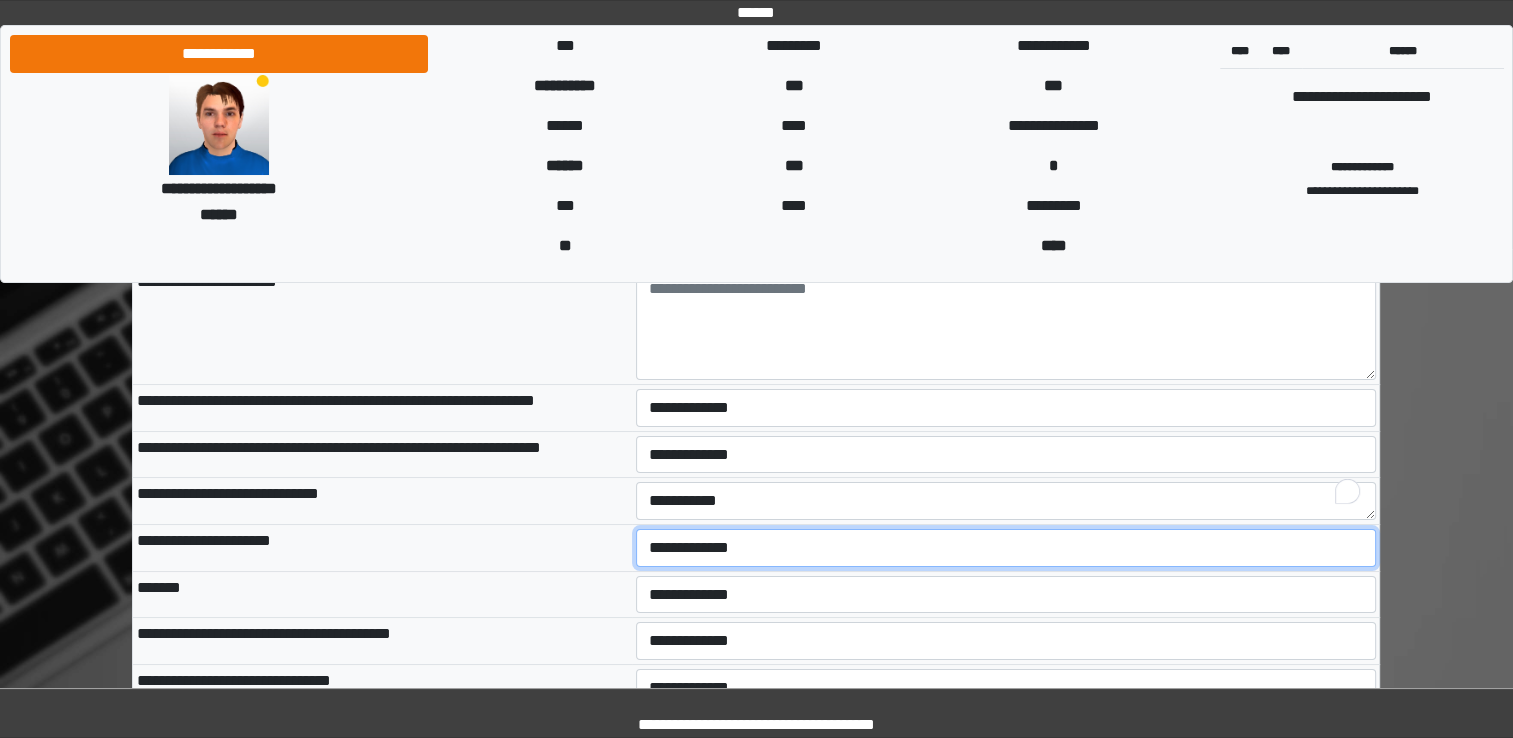 click on "**********" at bounding box center (1006, 548) 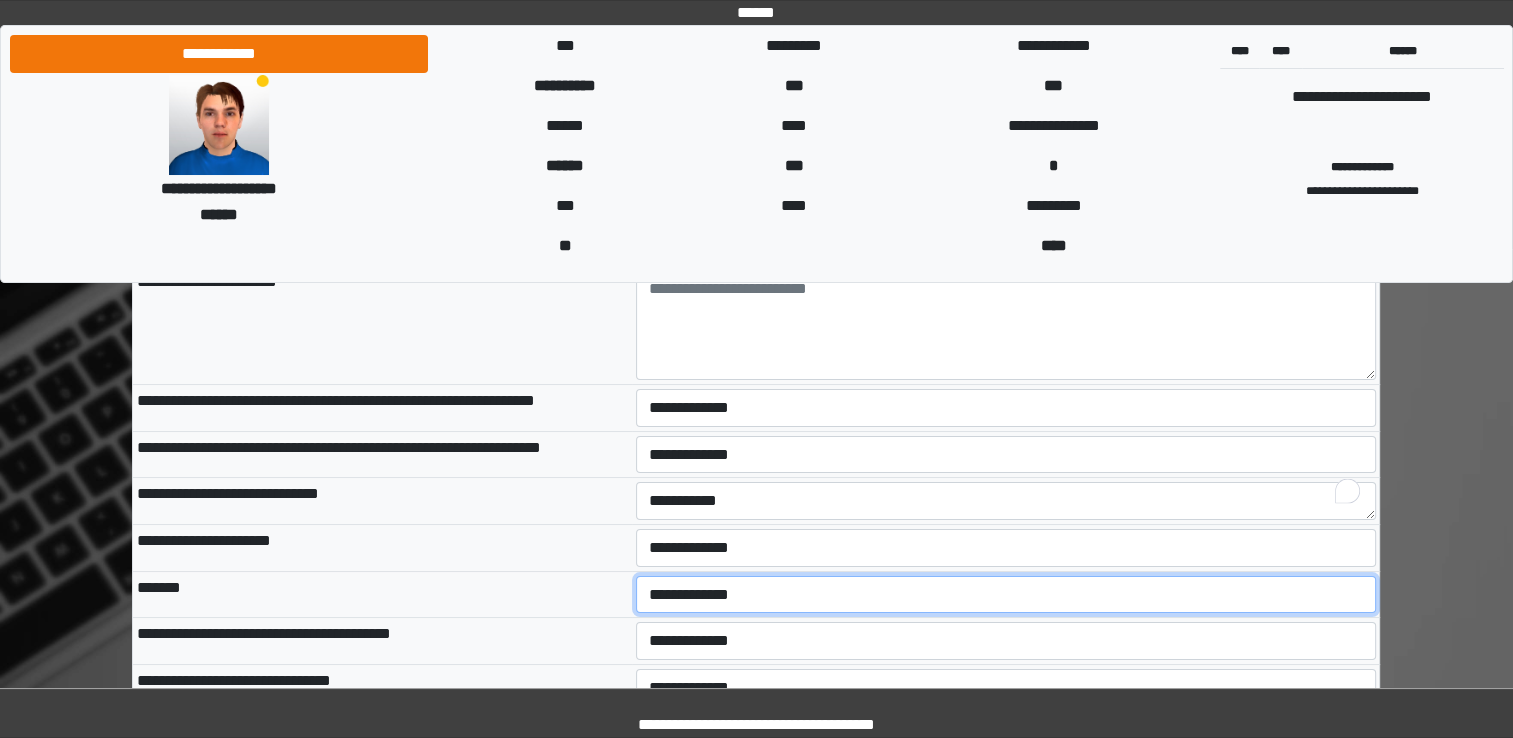 click on "**********" at bounding box center (1006, 595) 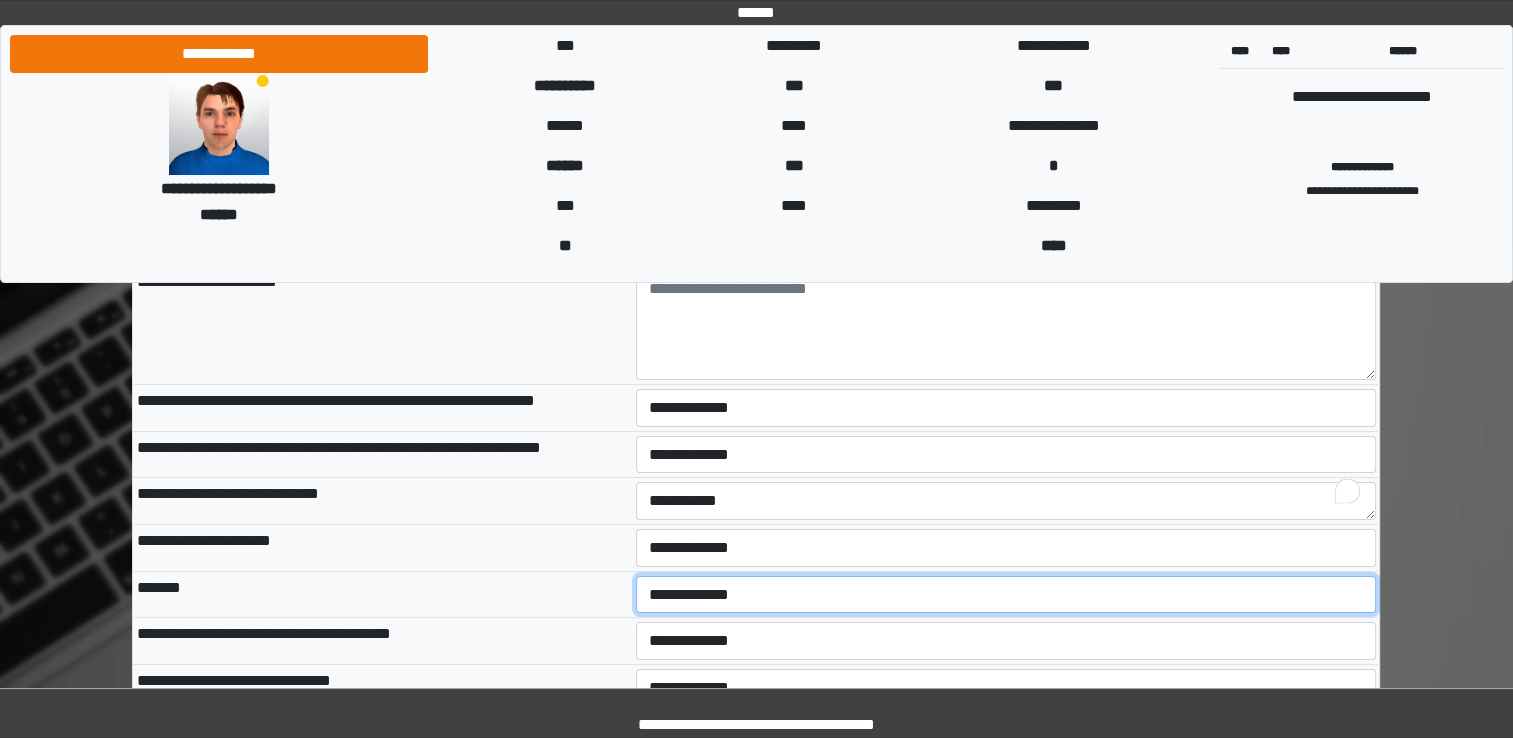 scroll, scrollTop: 7600, scrollLeft: 0, axis: vertical 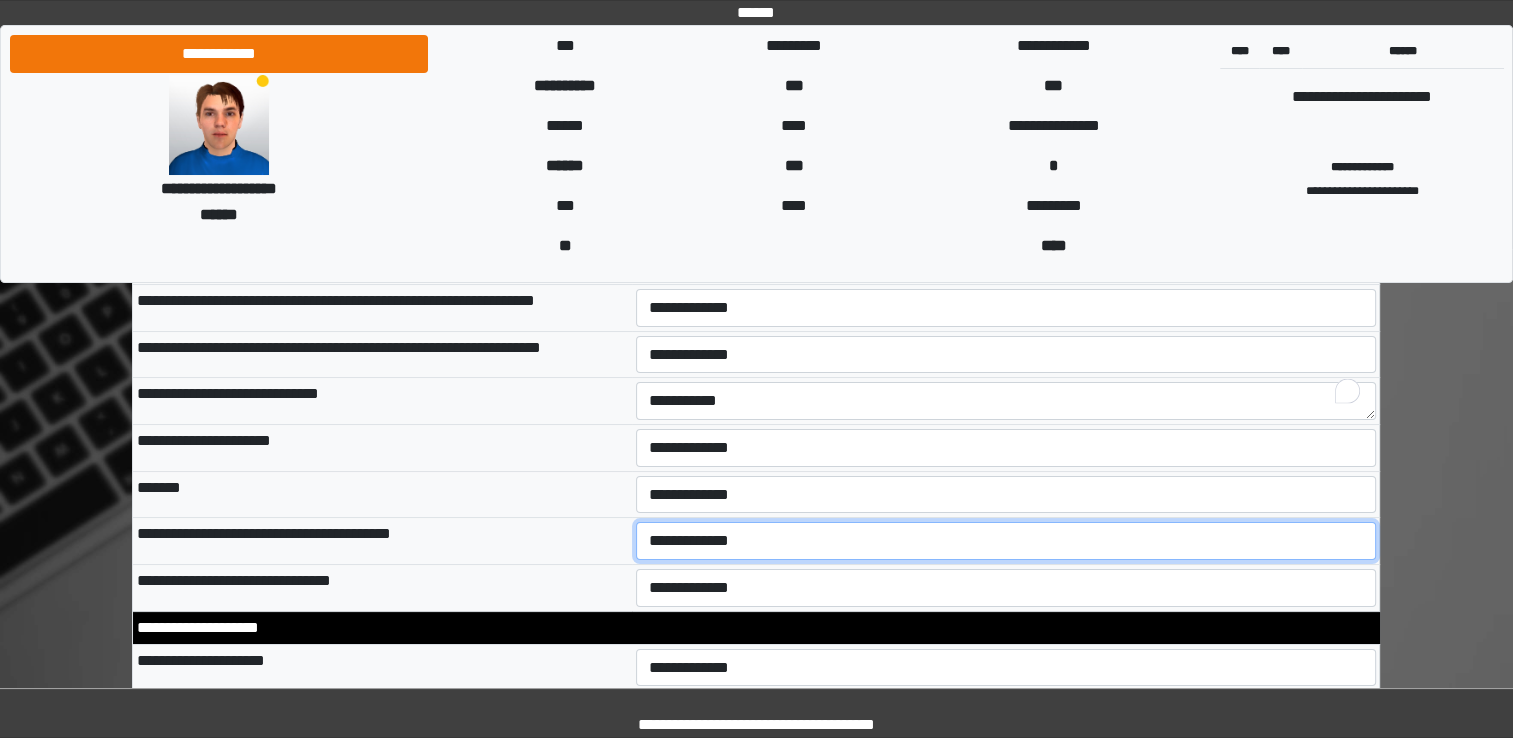 click on "**********" at bounding box center [1006, 541] 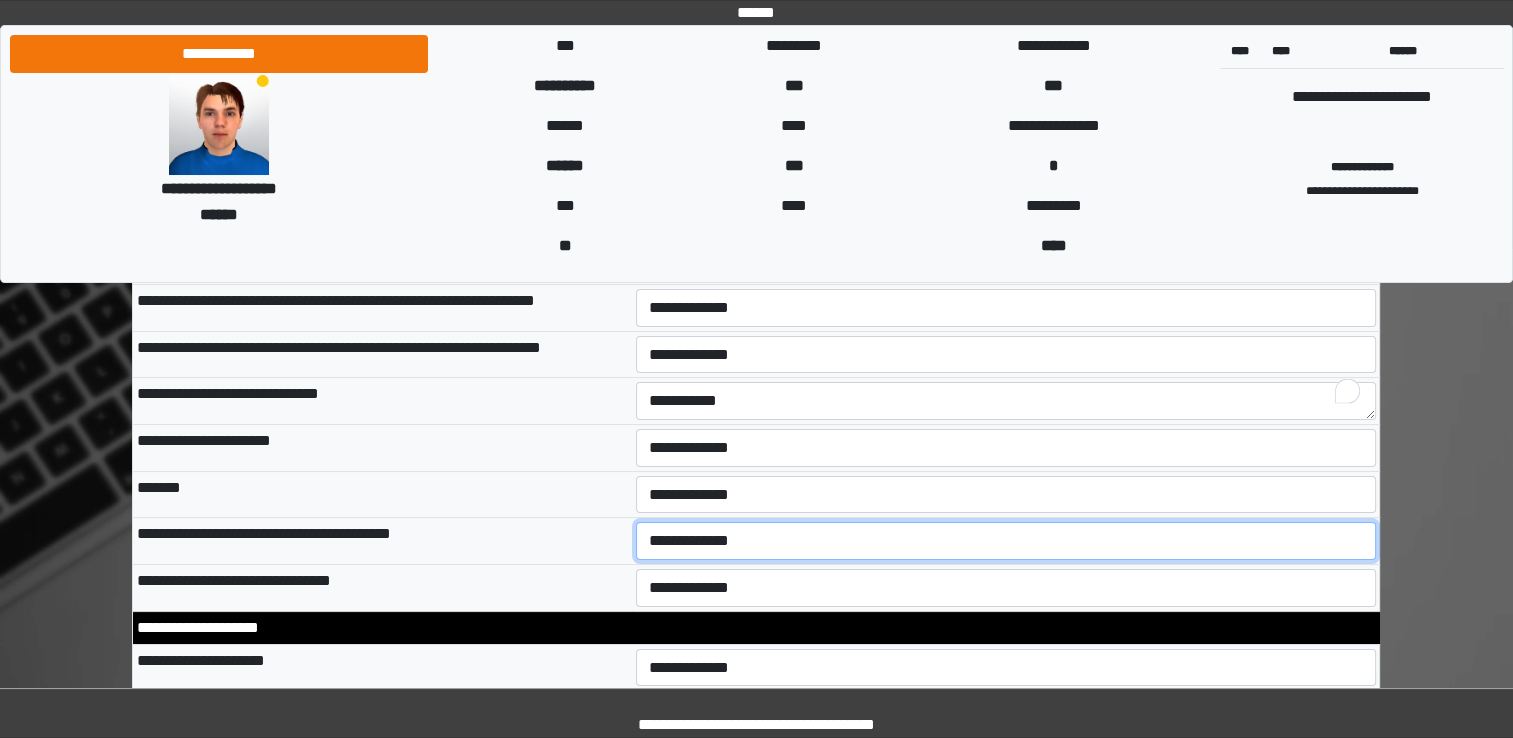 scroll, scrollTop: 7700, scrollLeft: 0, axis: vertical 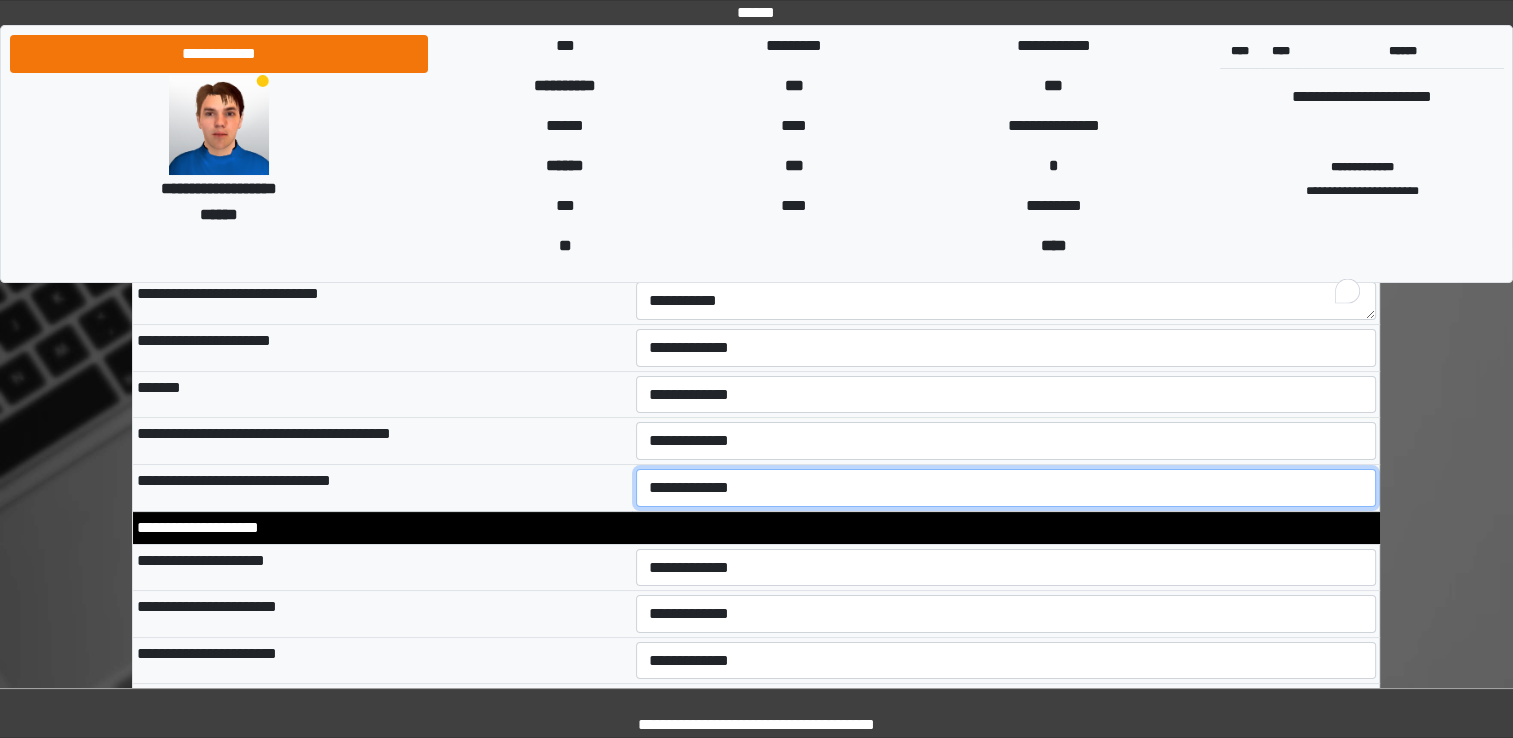 click on "**********" at bounding box center (1006, 488) 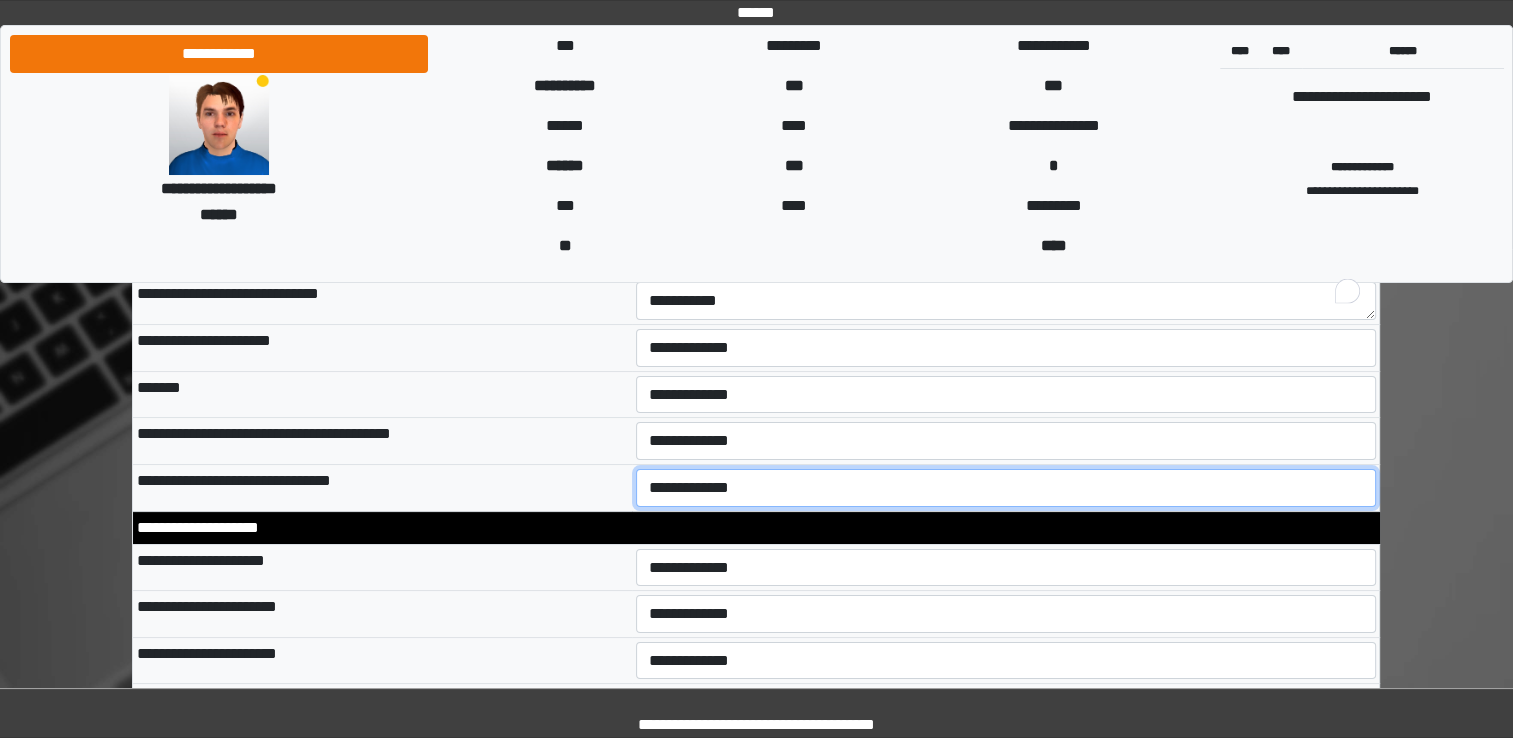 select on "*" 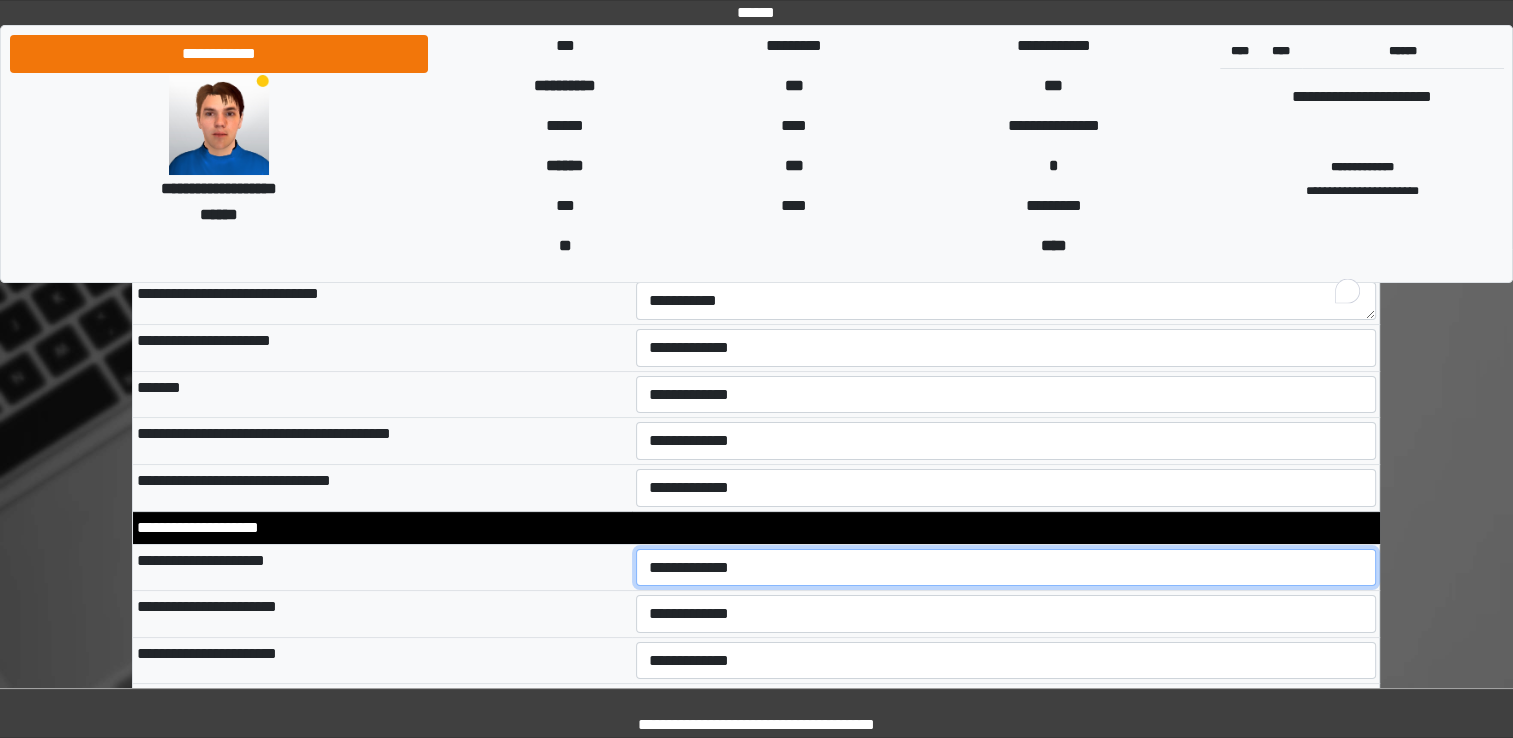 click on "**********" at bounding box center [1006, 568] 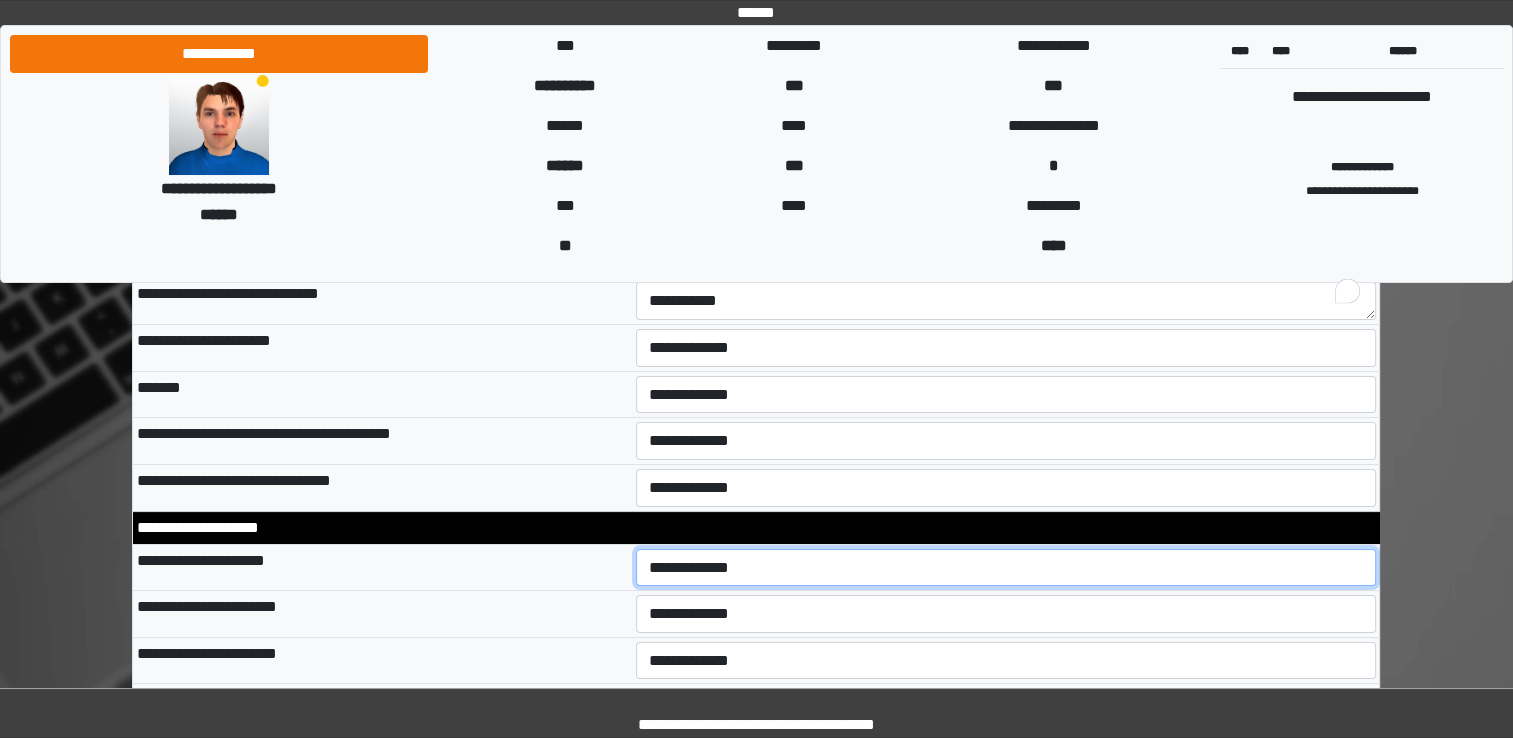 scroll, scrollTop: 7800, scrollLeft: 0, axis: vertical 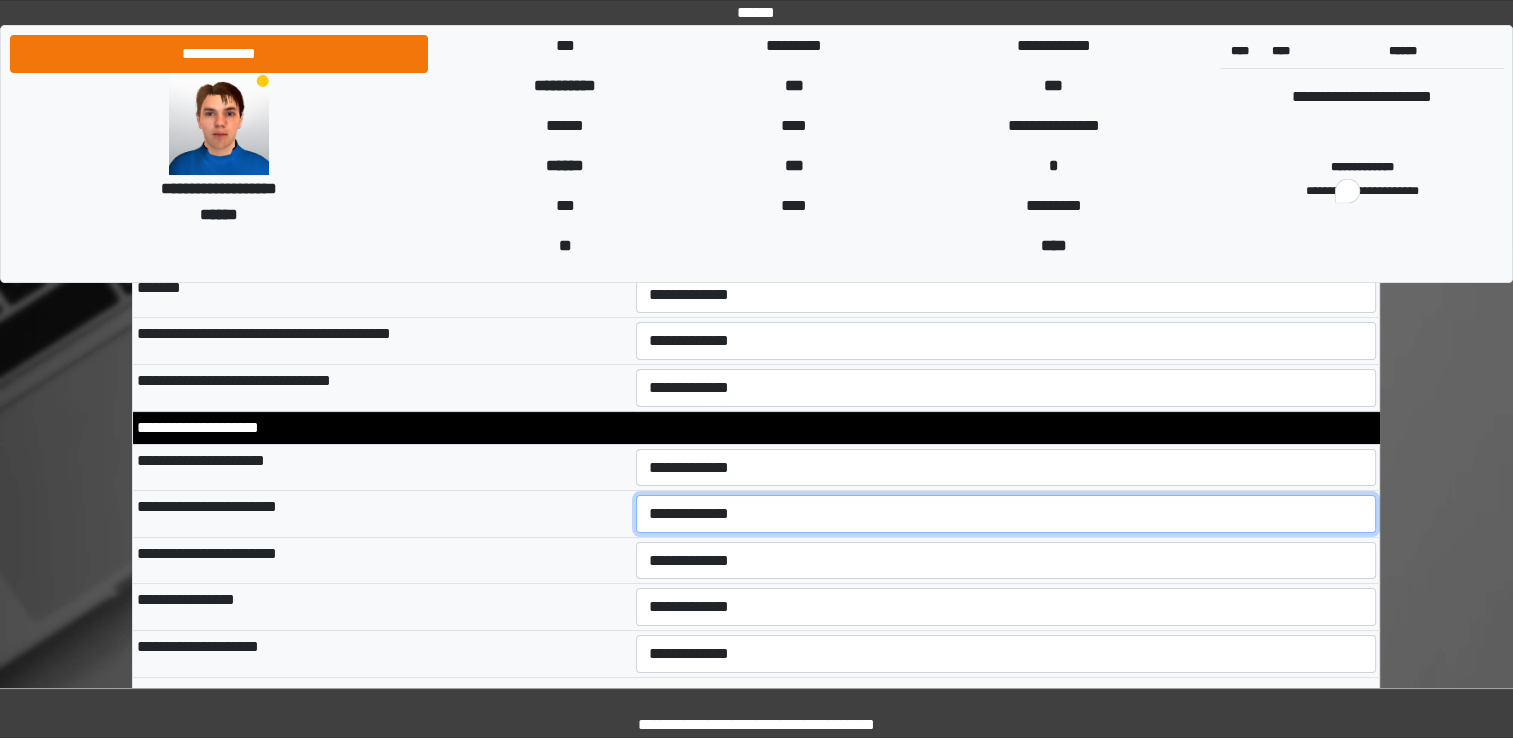 click on "**********" at bounding box center (1006, 514) 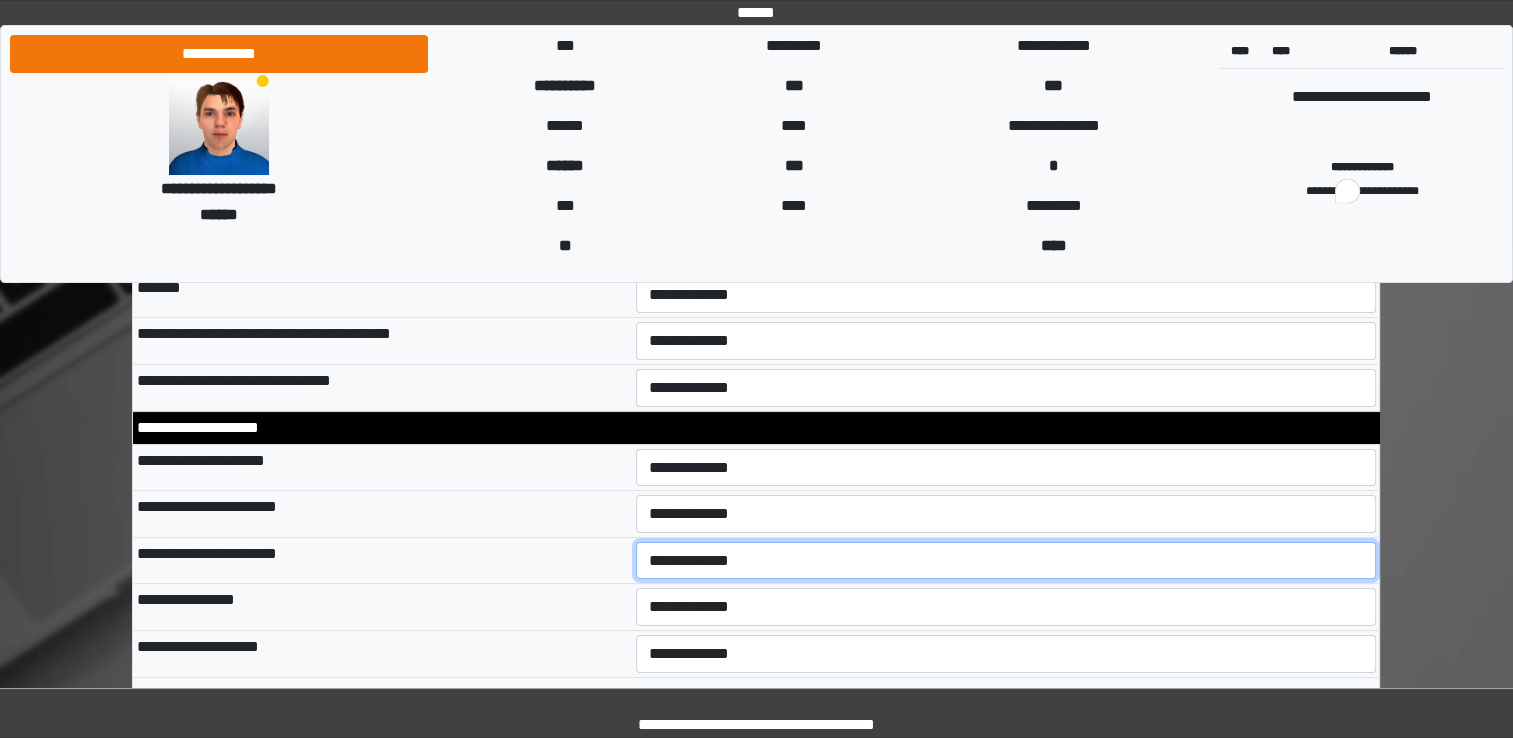 click on "**********" at bounding box center [1006, 561] 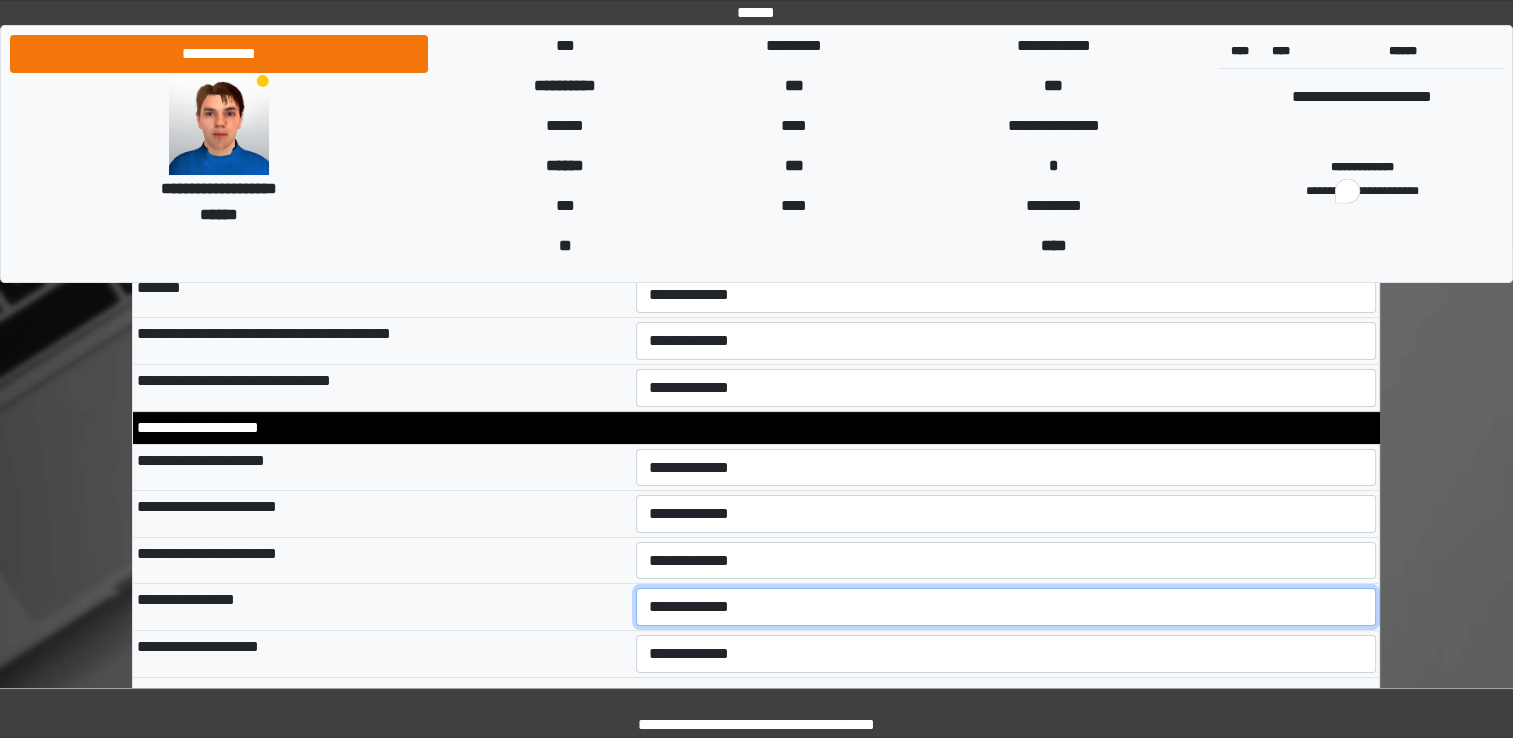 click on "**********" at bounding box center [1006, 607] 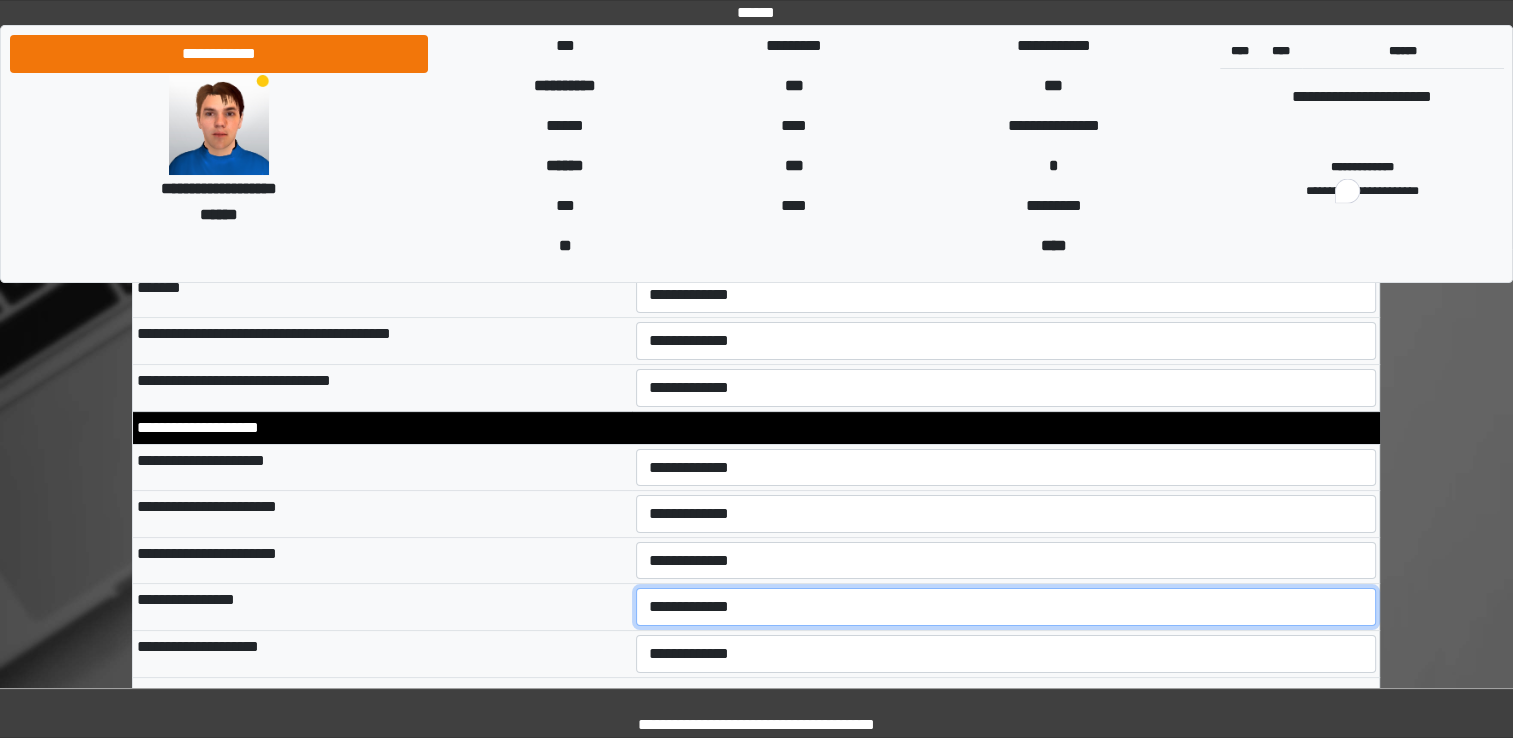 select on "*" 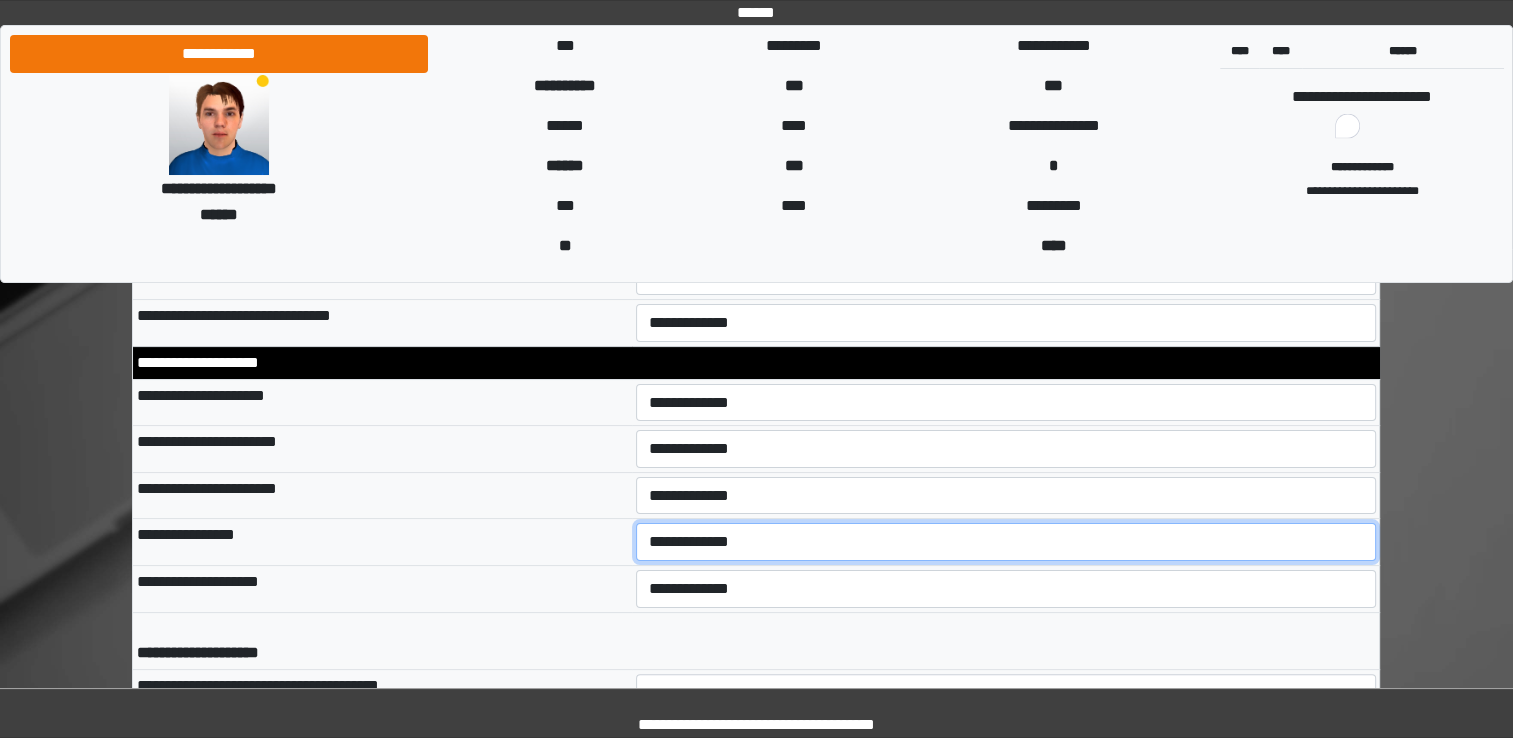 scroll, scrollTop: 7900, scrollLeft: 0, axis: vertical 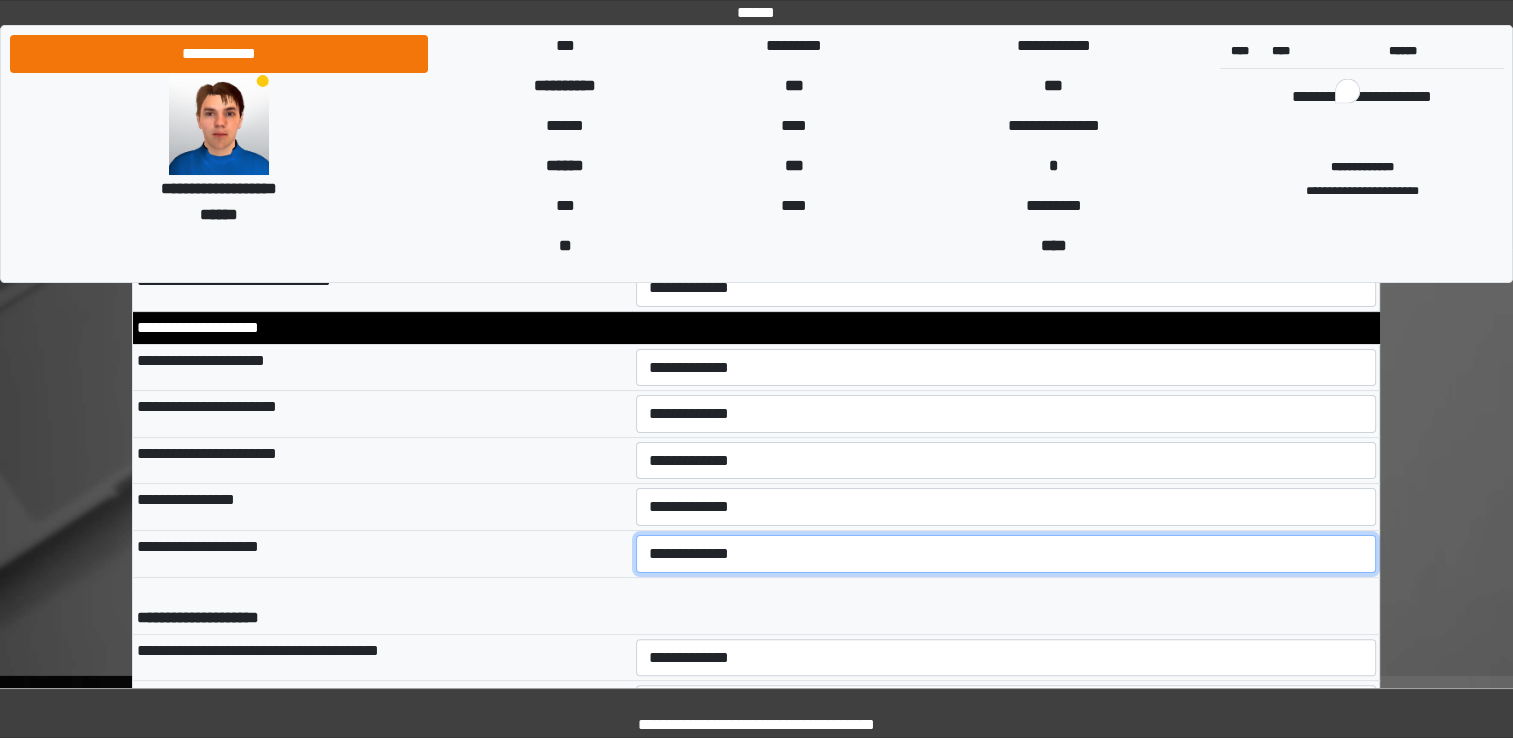 click on "**********" at bounding box center (1006, 554) 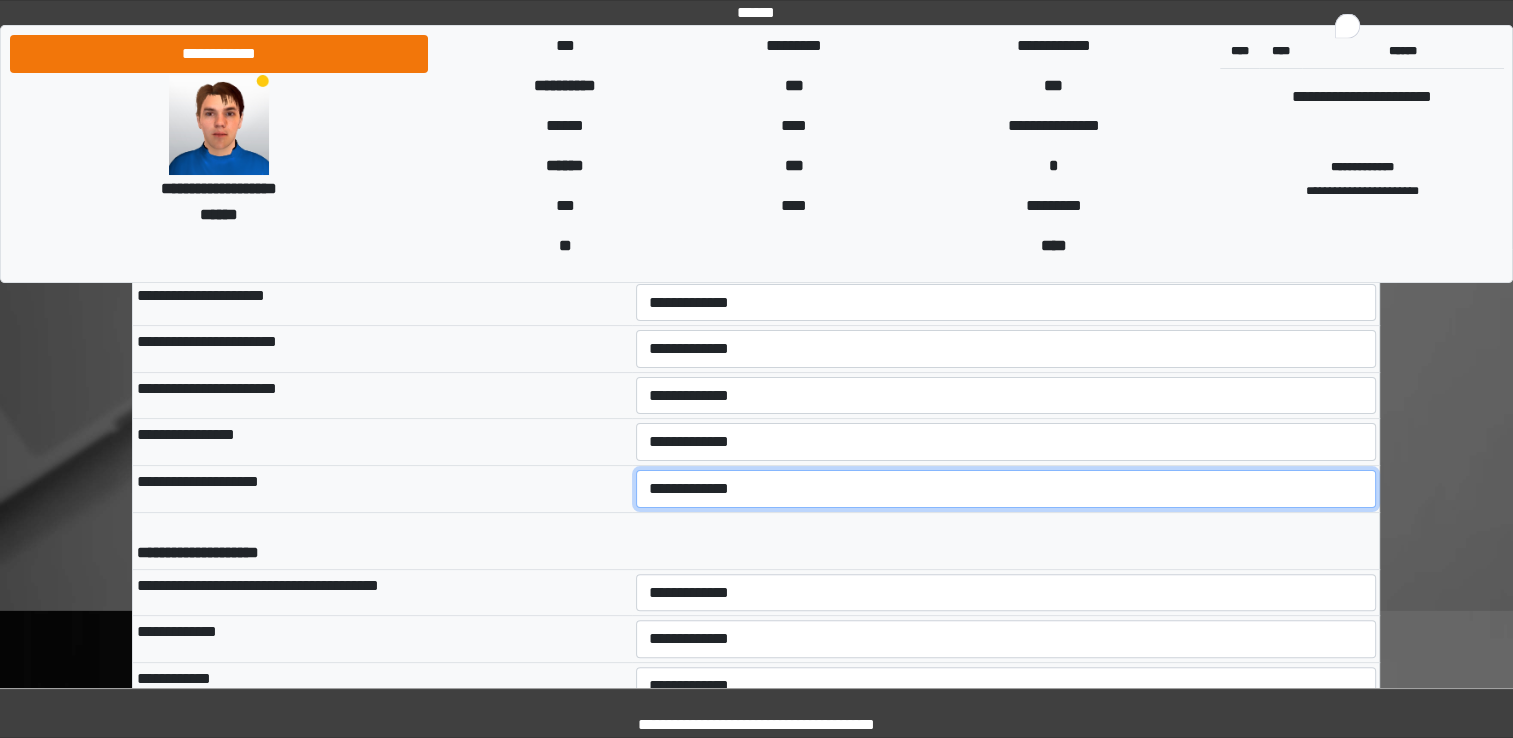 scroll, scrollTop: 8000, scrollLeft: 0, axis: vertical 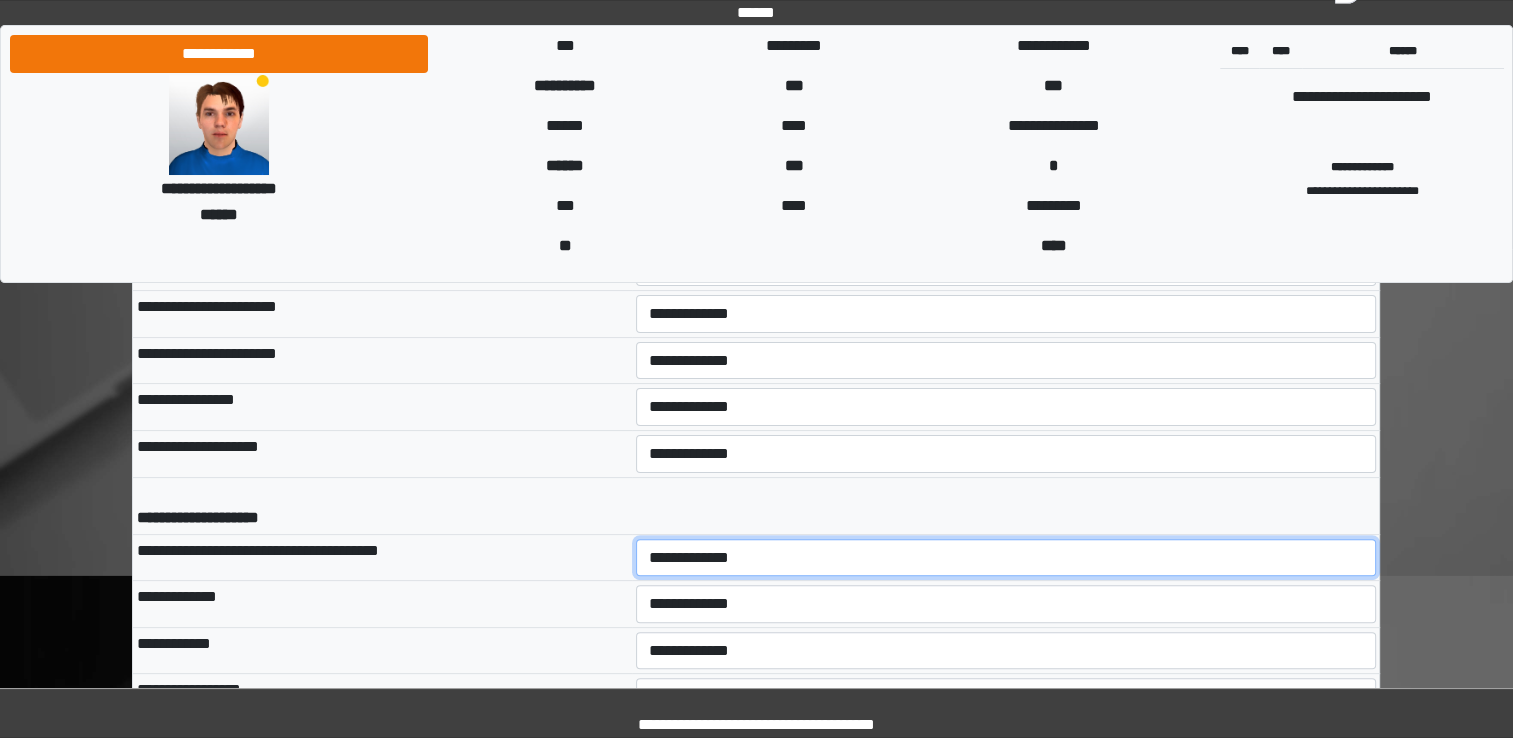 drag, startPoint x: 680, startPoint y: 550, endPoint x: 678, endPoint y: 571, distance: 21.095022 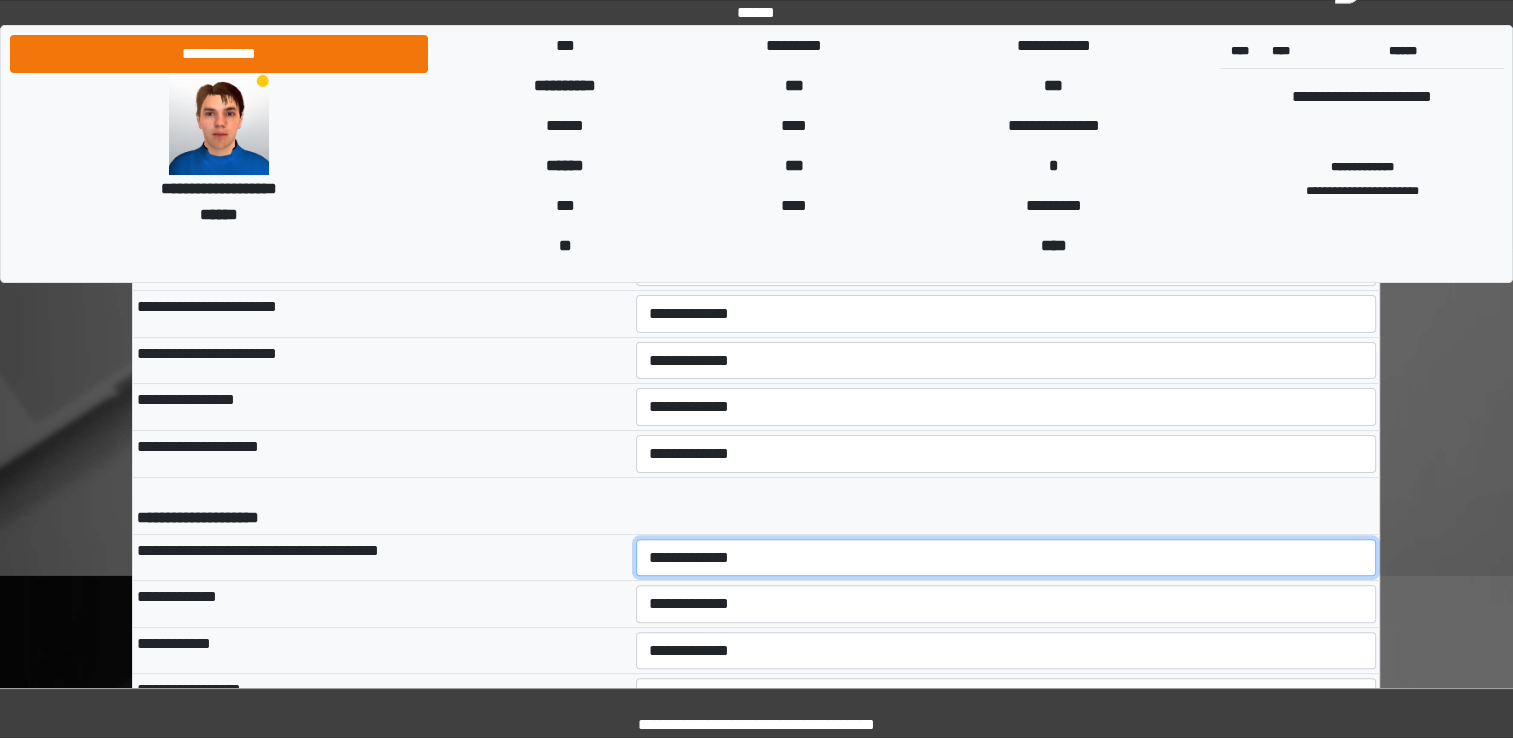 select on "*" 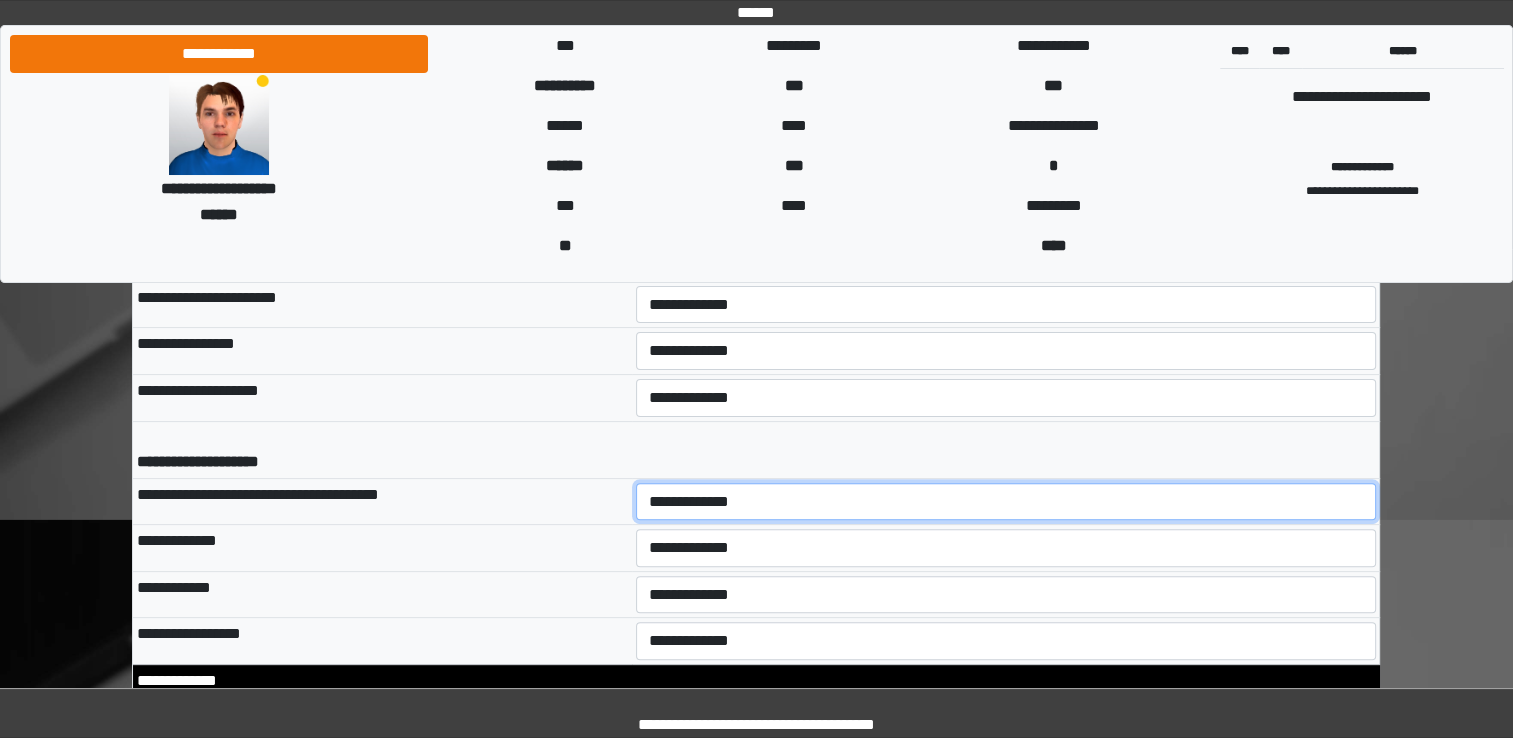 scroll, scrollTop: 8100, scrollLeft: 0, axis: vertical 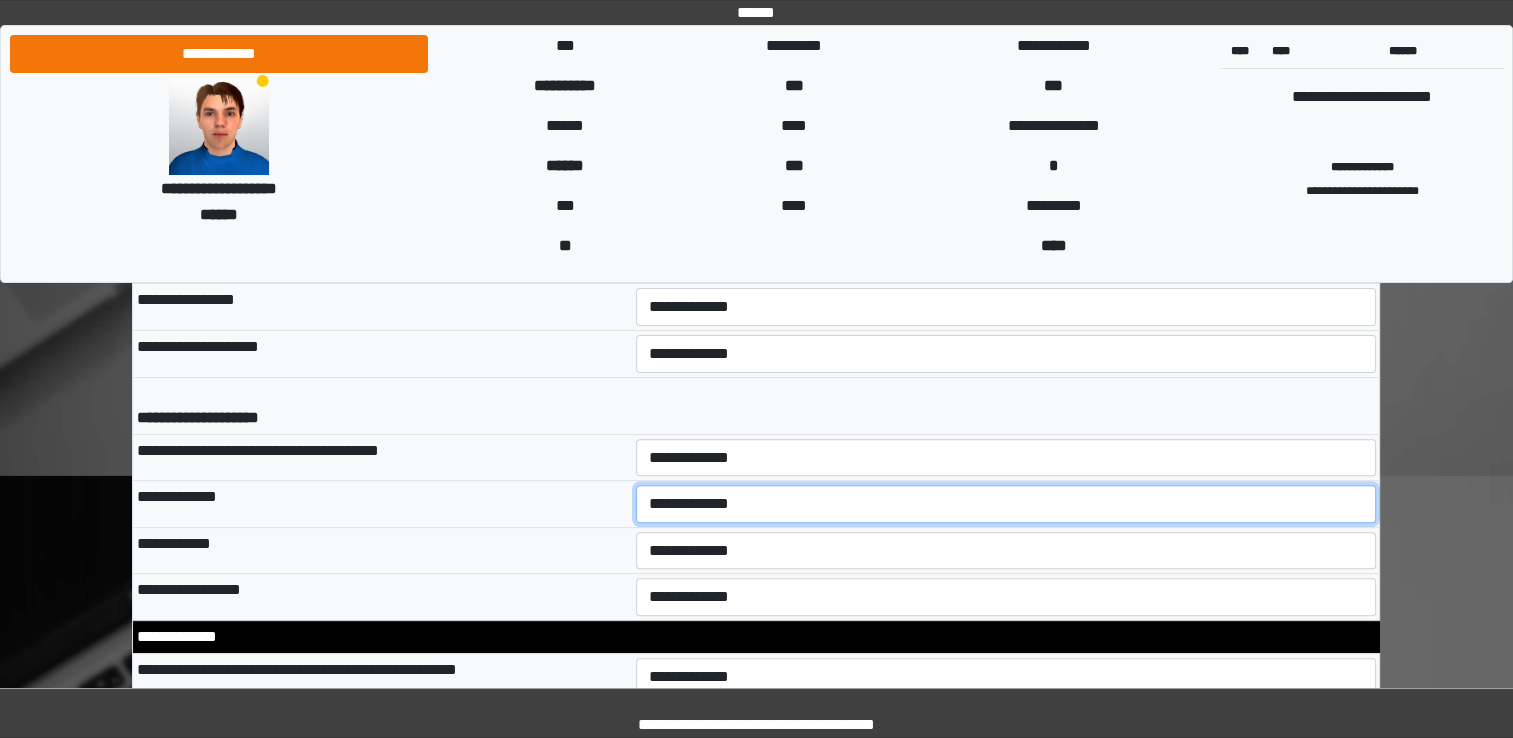 click on "**********" at bounding box center [1006, 504] 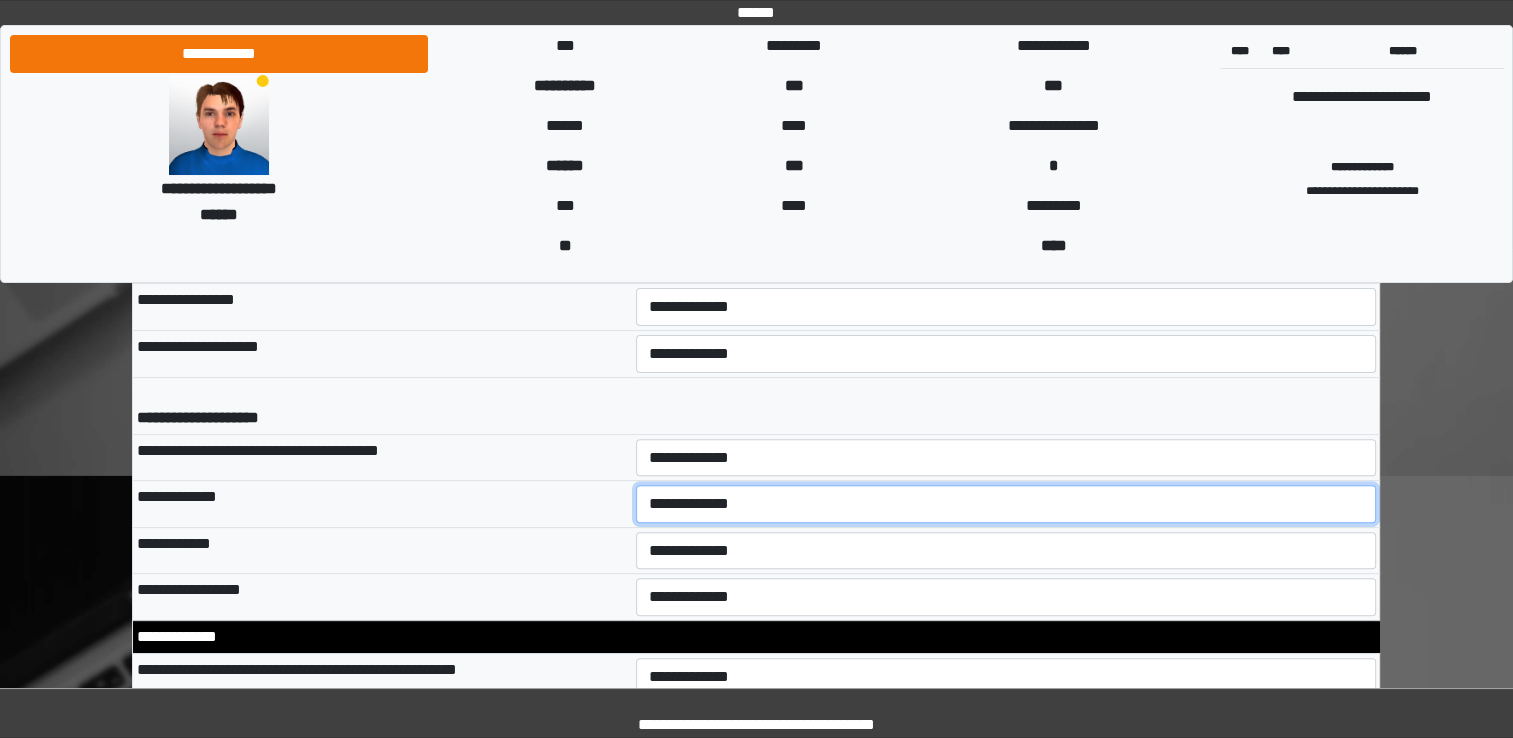 select on "*" 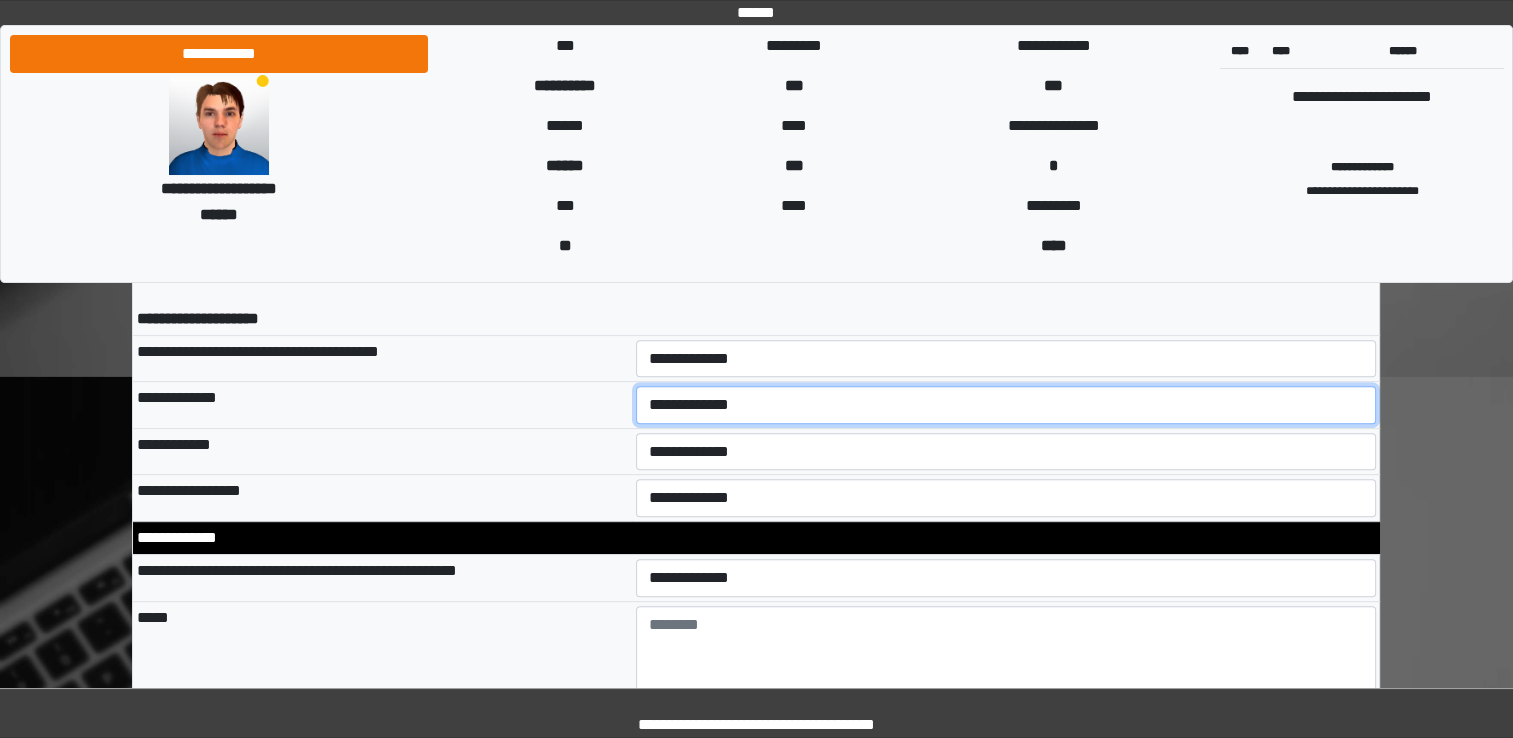 scroll, scrollTop: 8200, scrollLeft: 0, axis: vertical 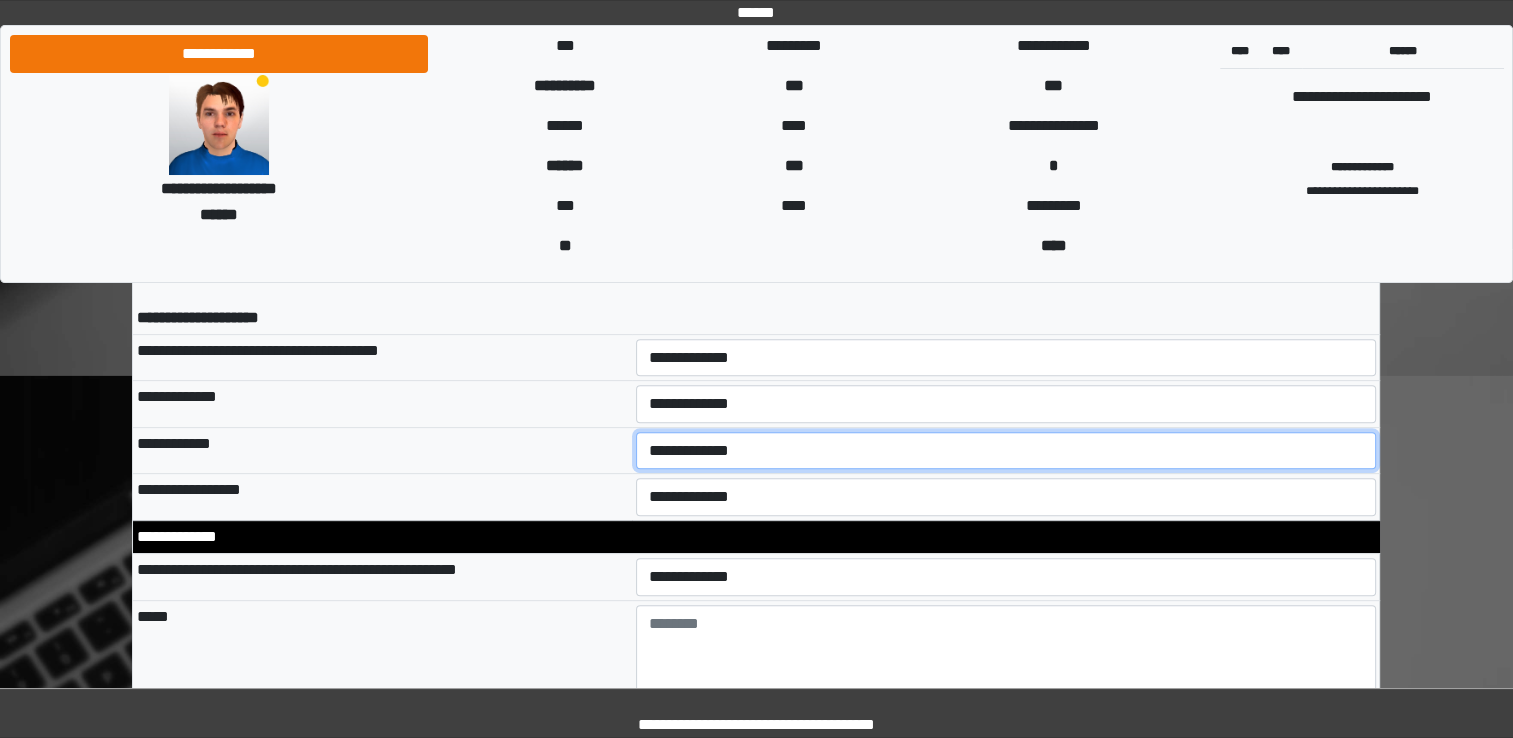 click on "**********" at bounding box center (1006, 451) 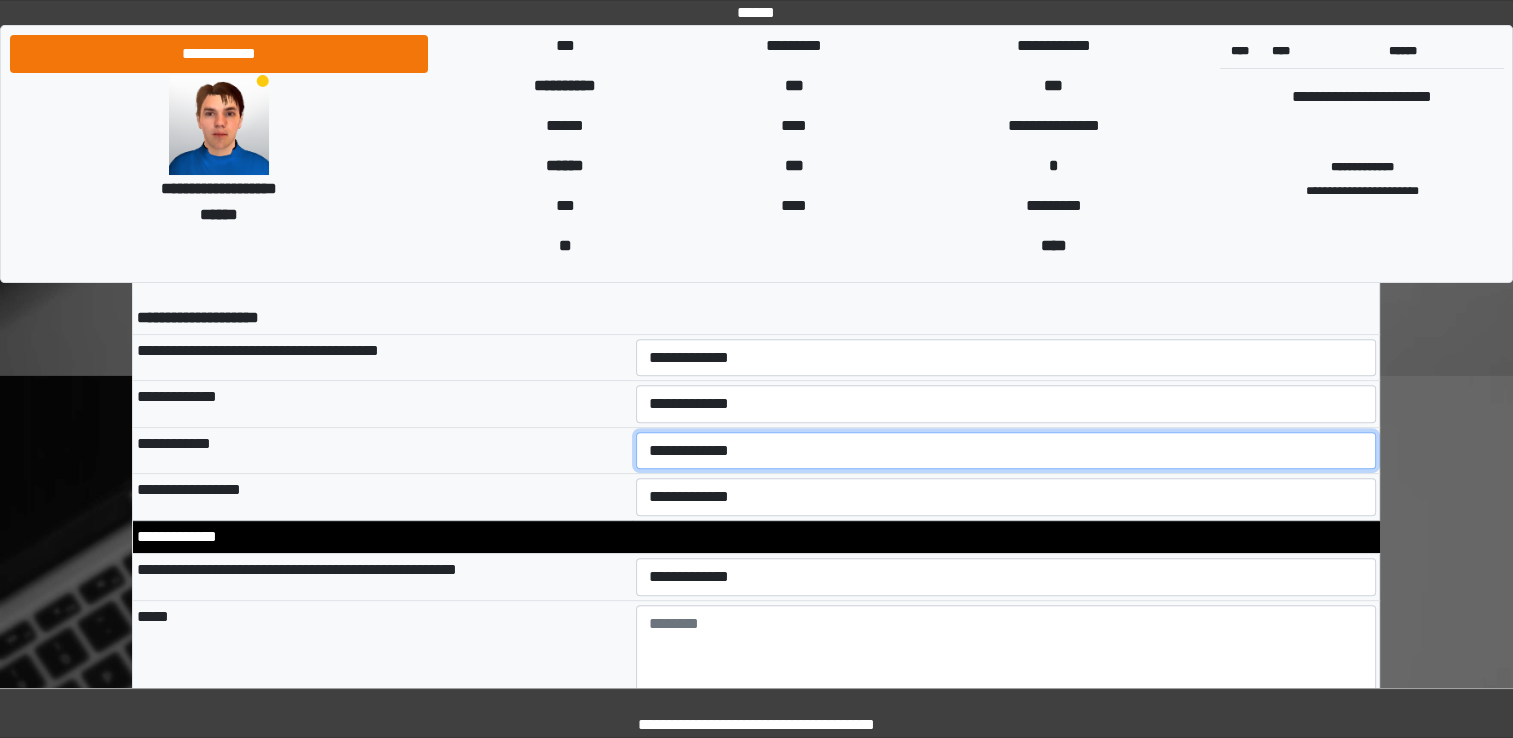 select on "*" 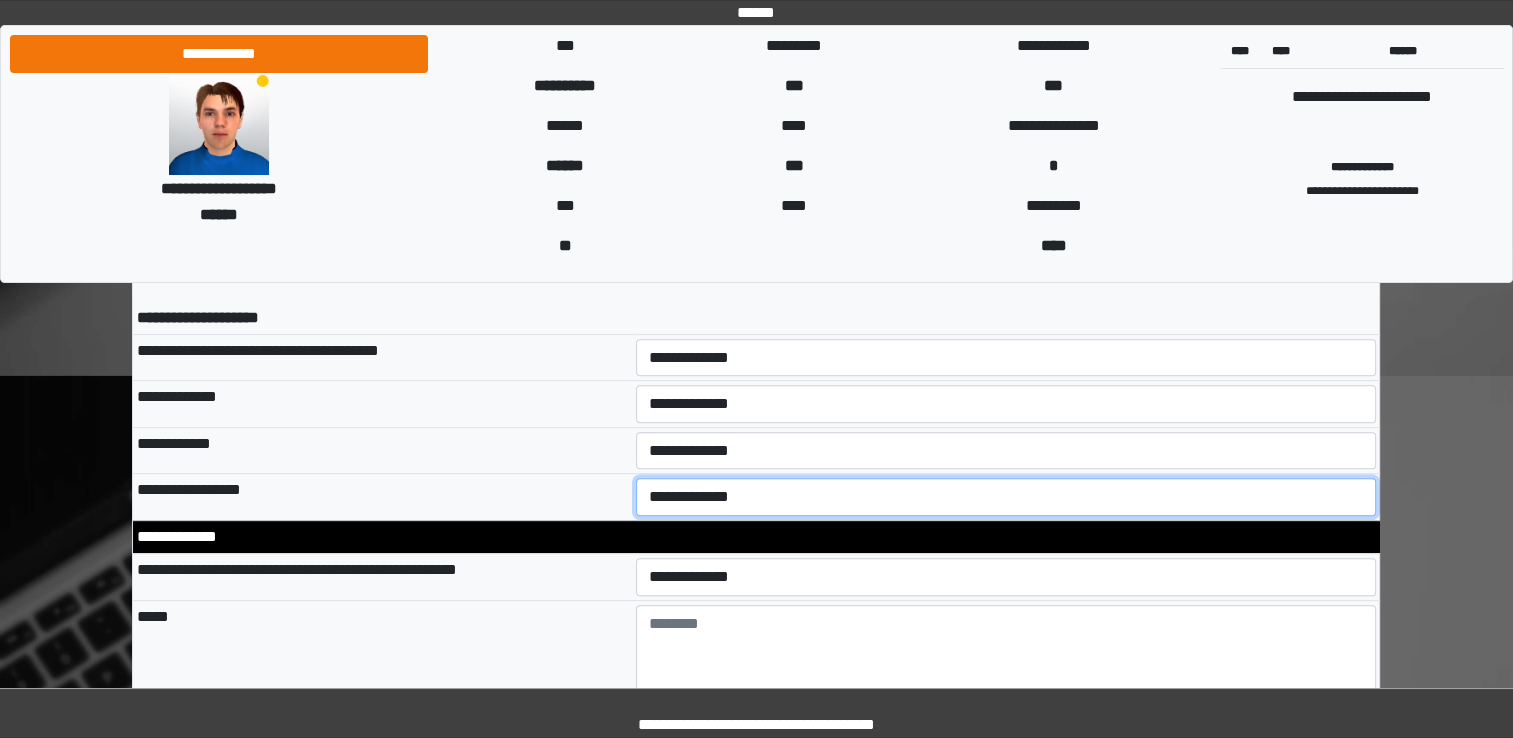 click on "**********" at bounding box center (1006, 497) 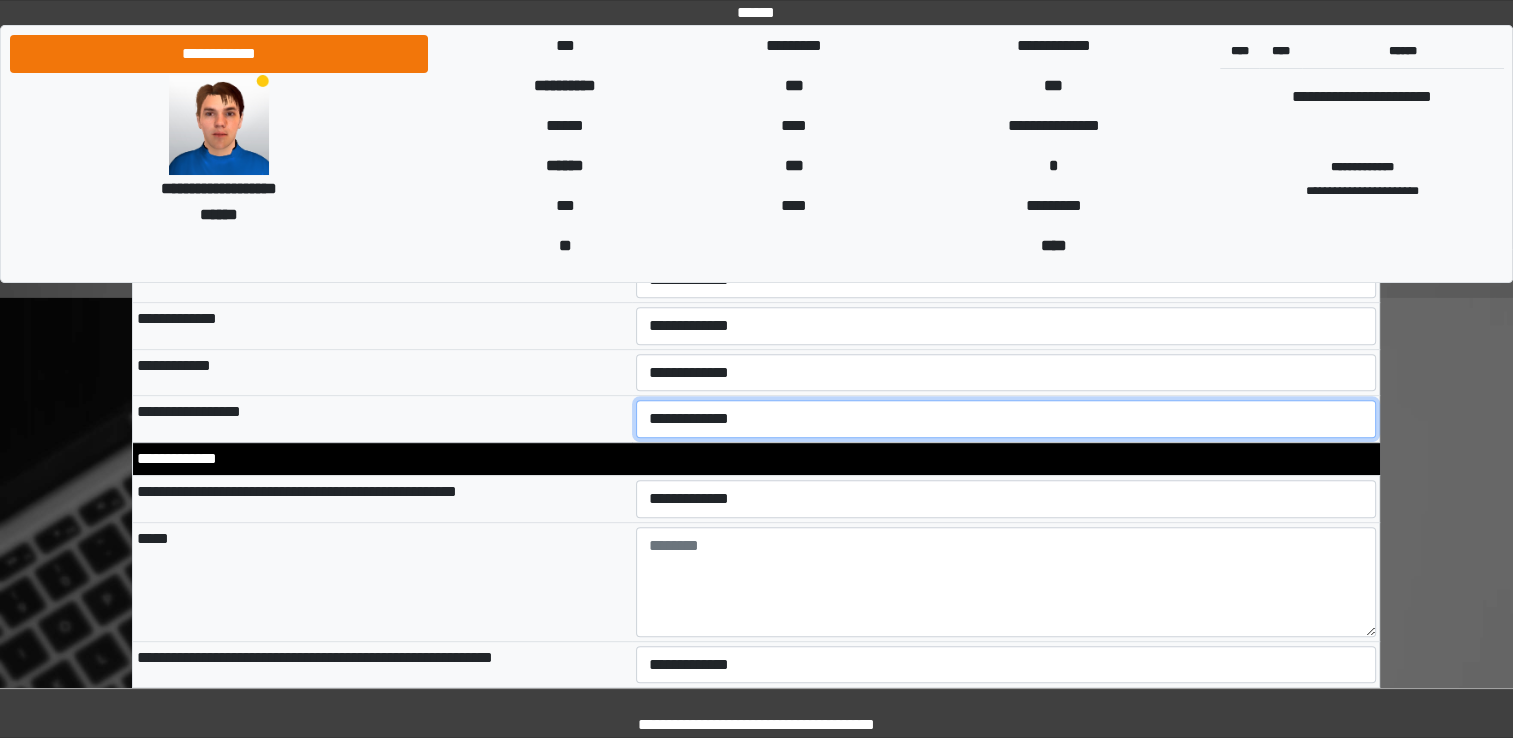scroll, scrollTop: 8400, scrollLeft: 0, axis: vertical 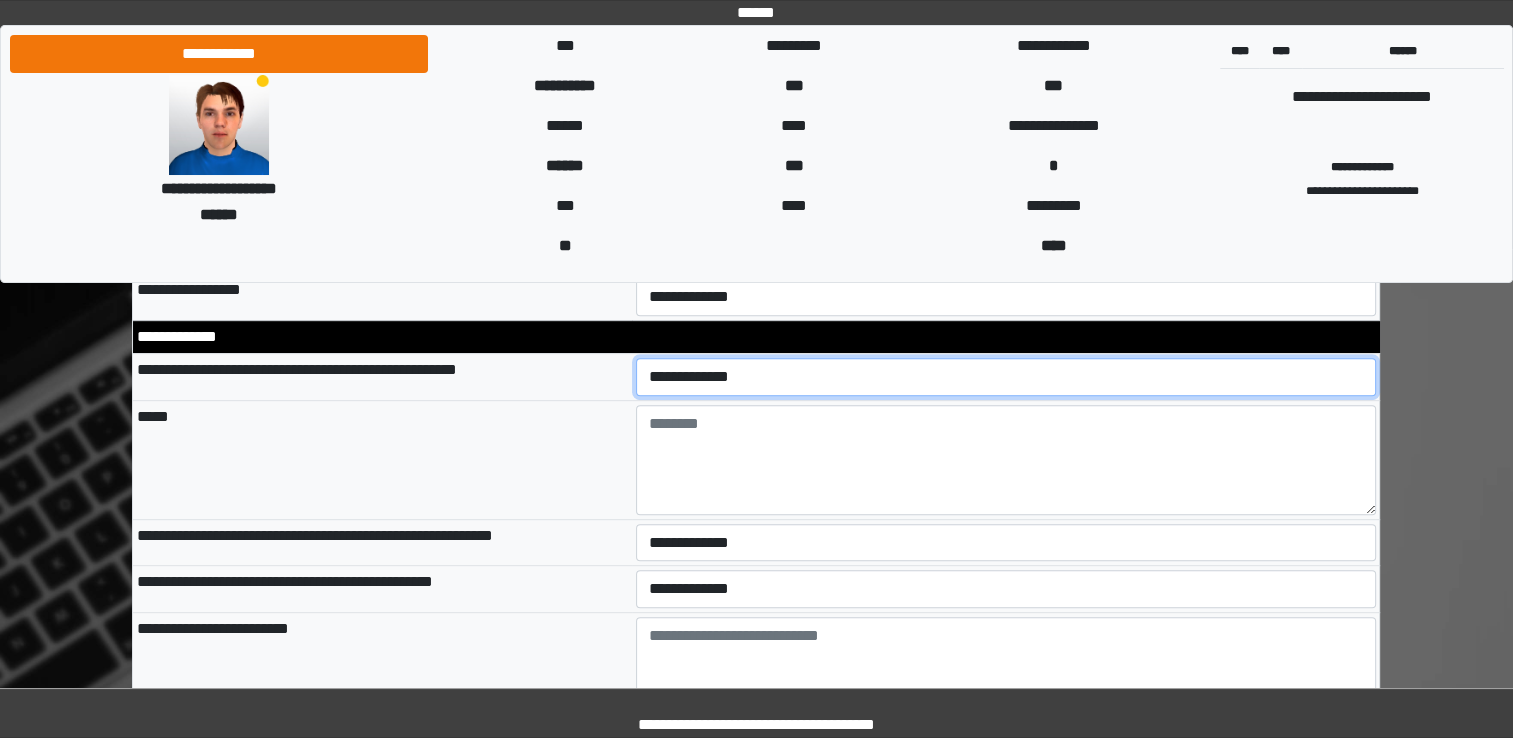 click on "**********" at bounding box center [1006, 377] 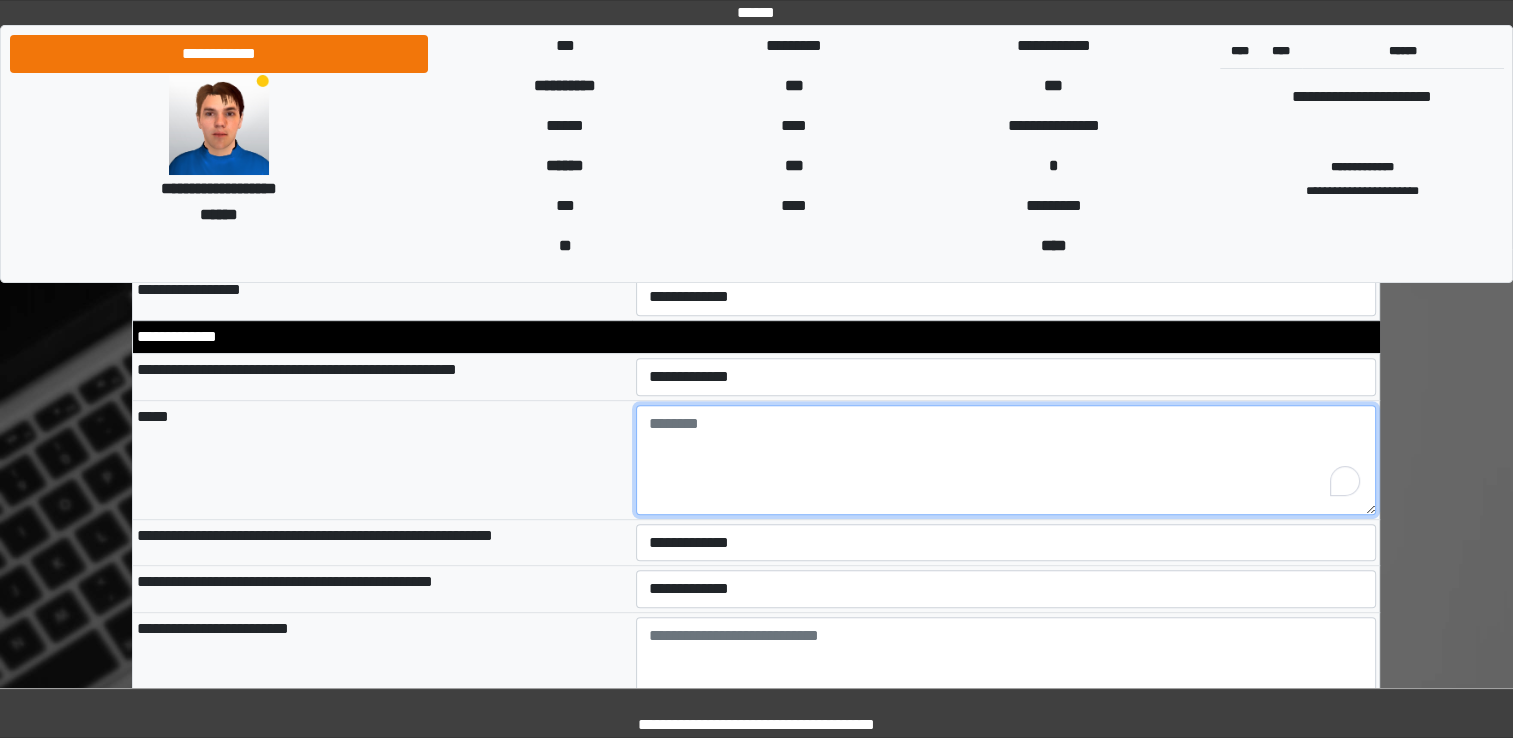 click at bounding box center [1006, 460] 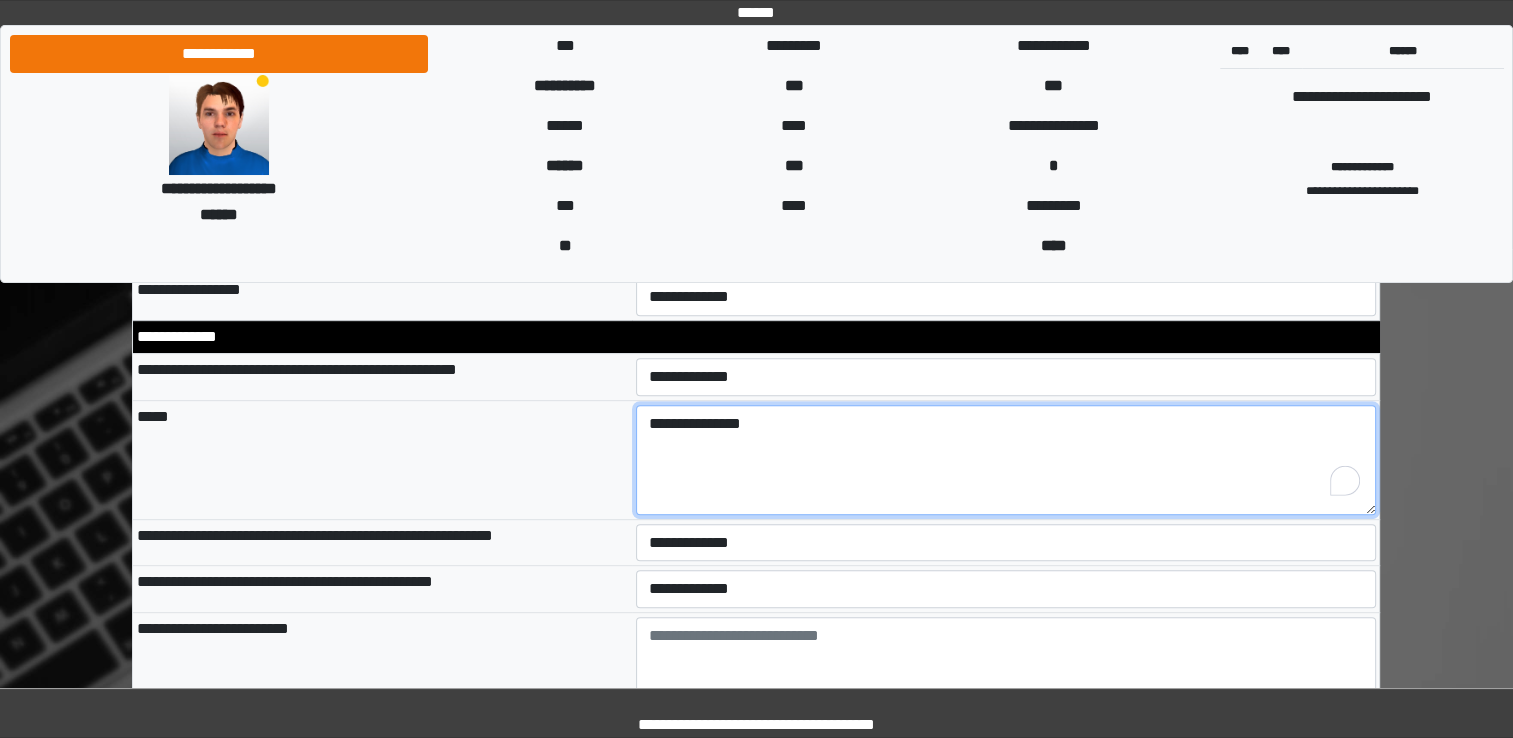 type on "**********" 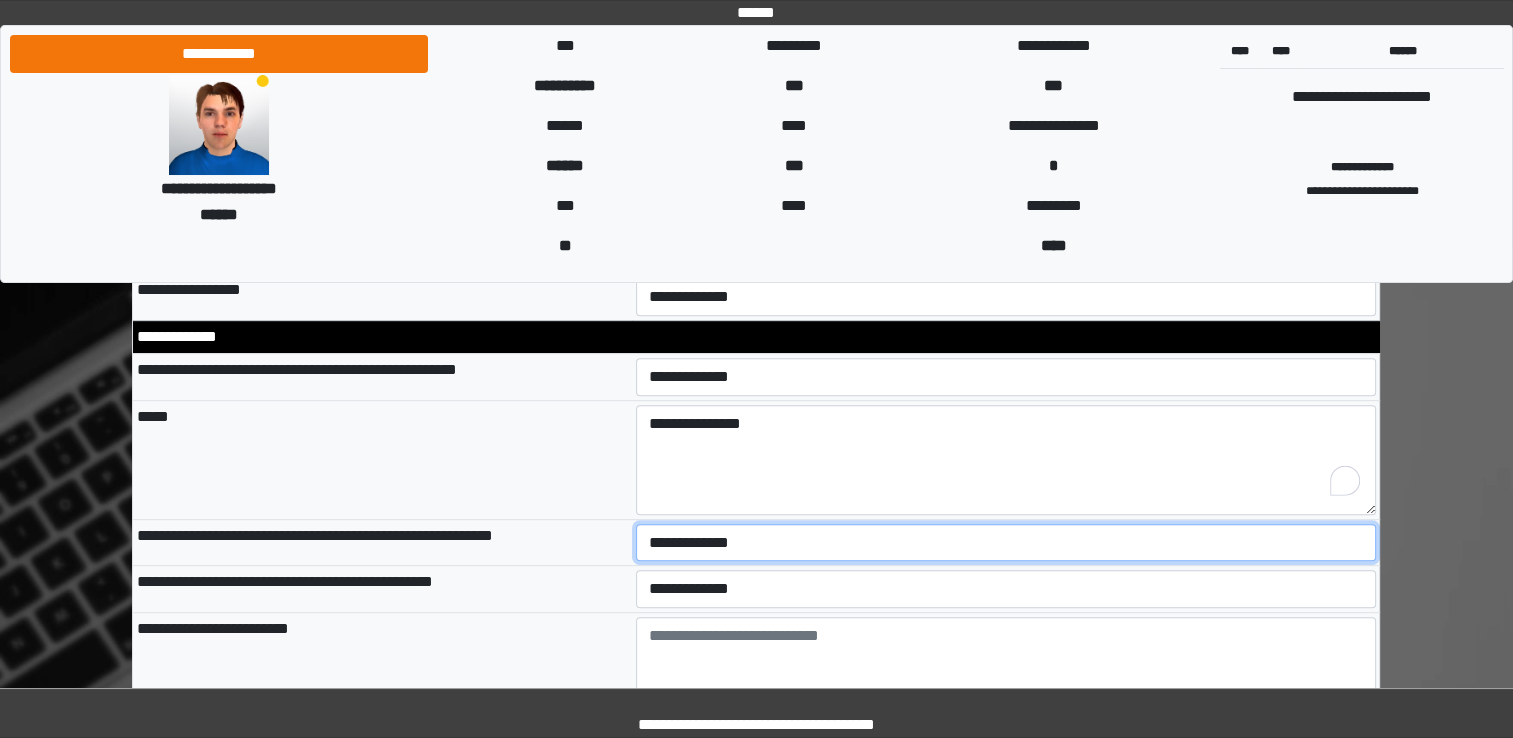 click on "**********" at bounding box center [1006, 543] 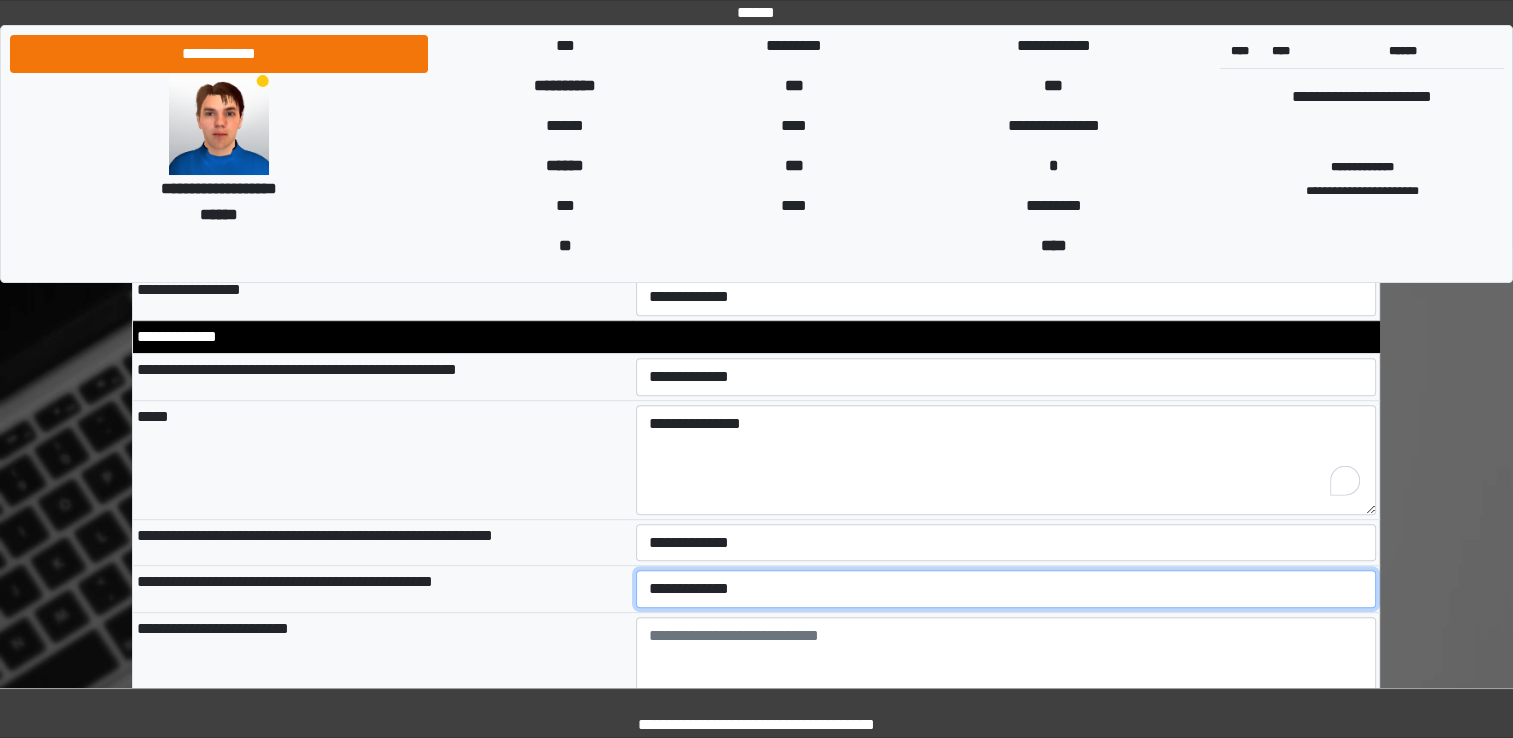 click on "**********" at bounding box center (1006, 589) 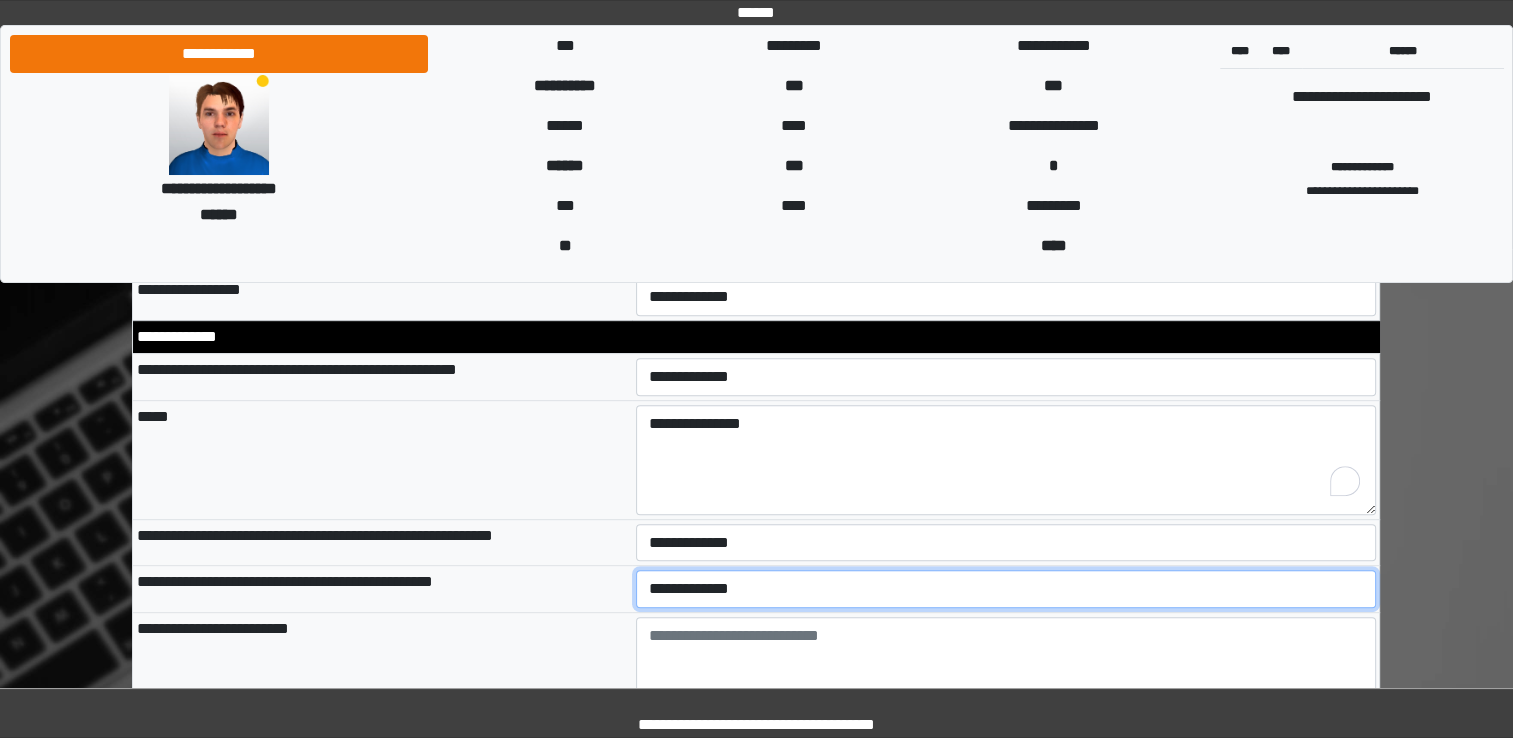 select on "*" 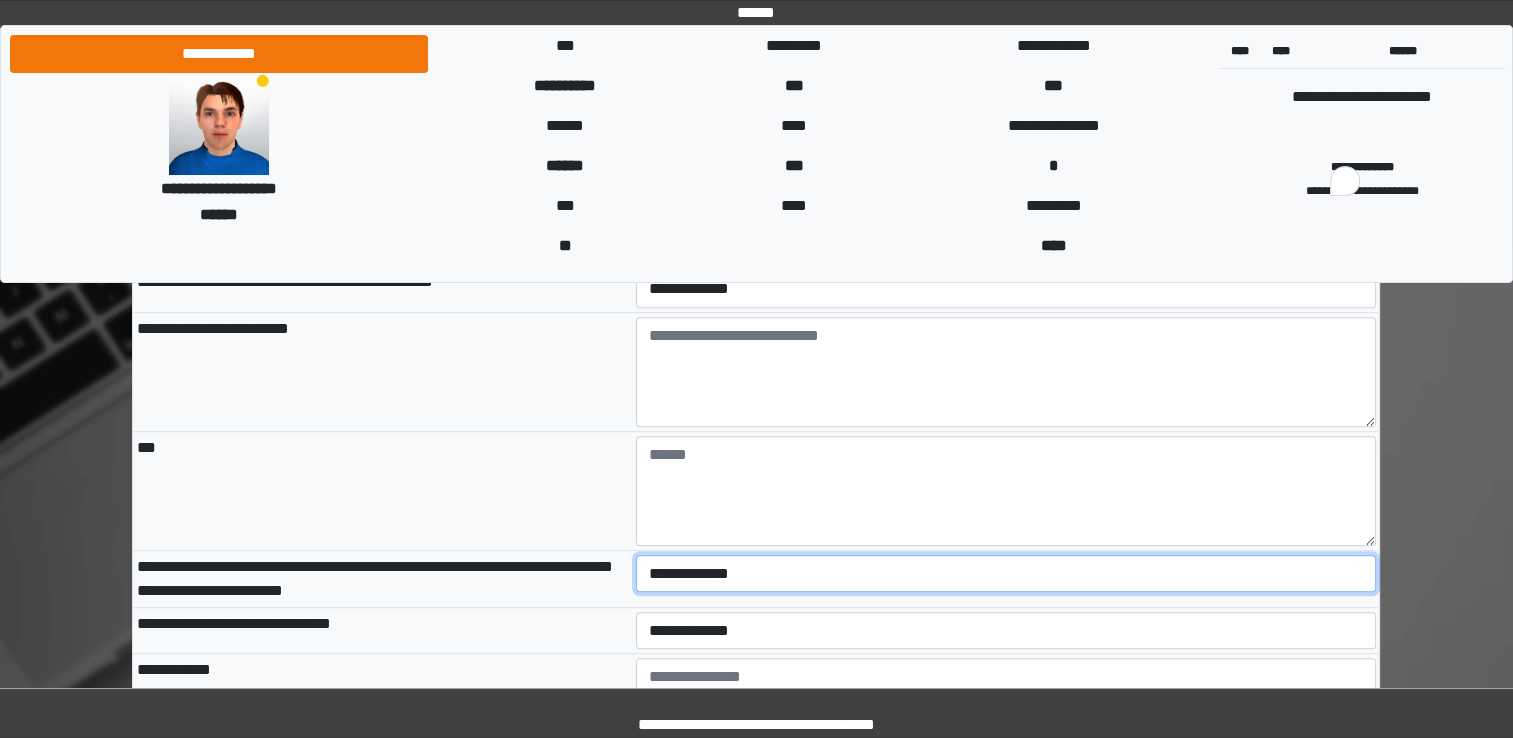 click on "**********" at bounding box center (1006, 574) 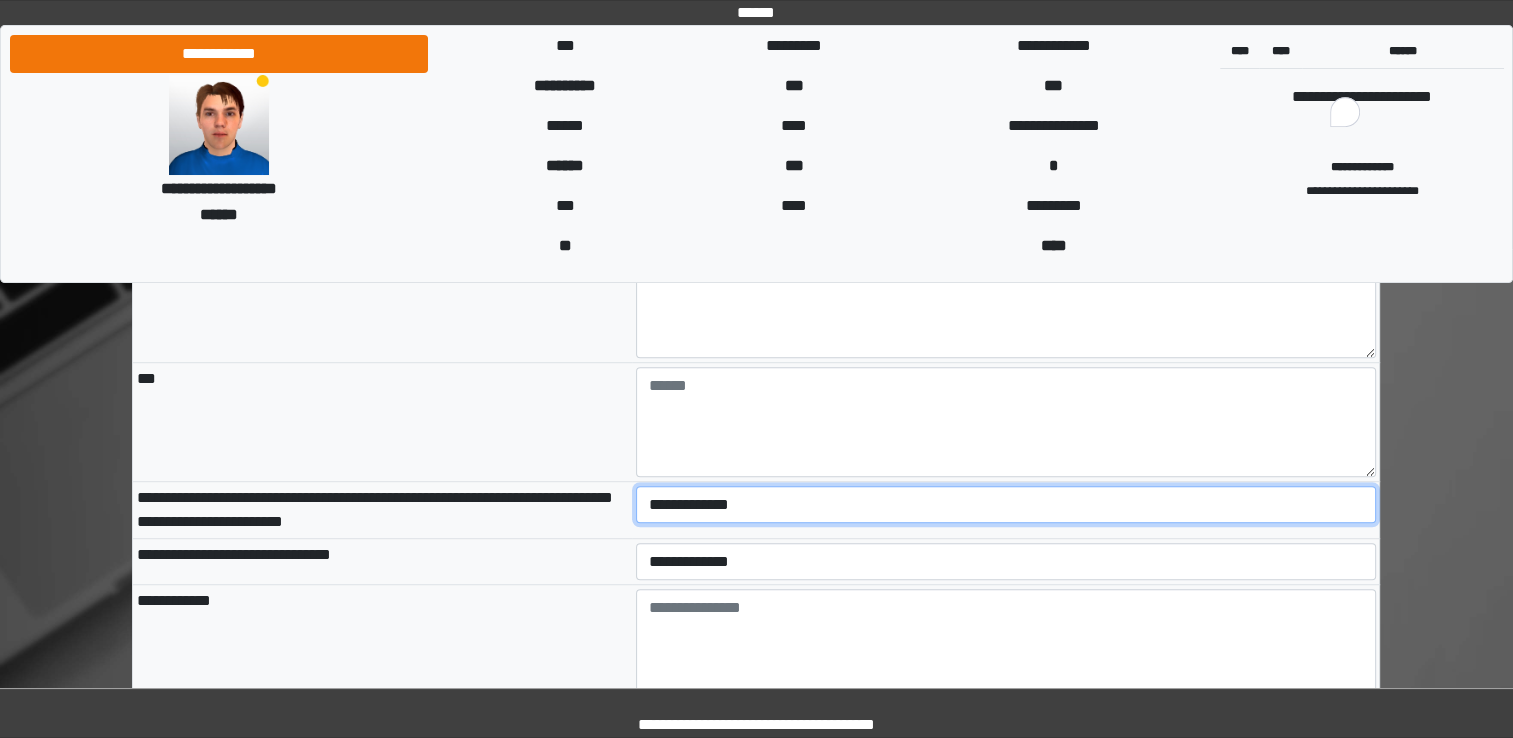 scroll, scrollTop: 8800, scrollLeft: 0, axis: vertical 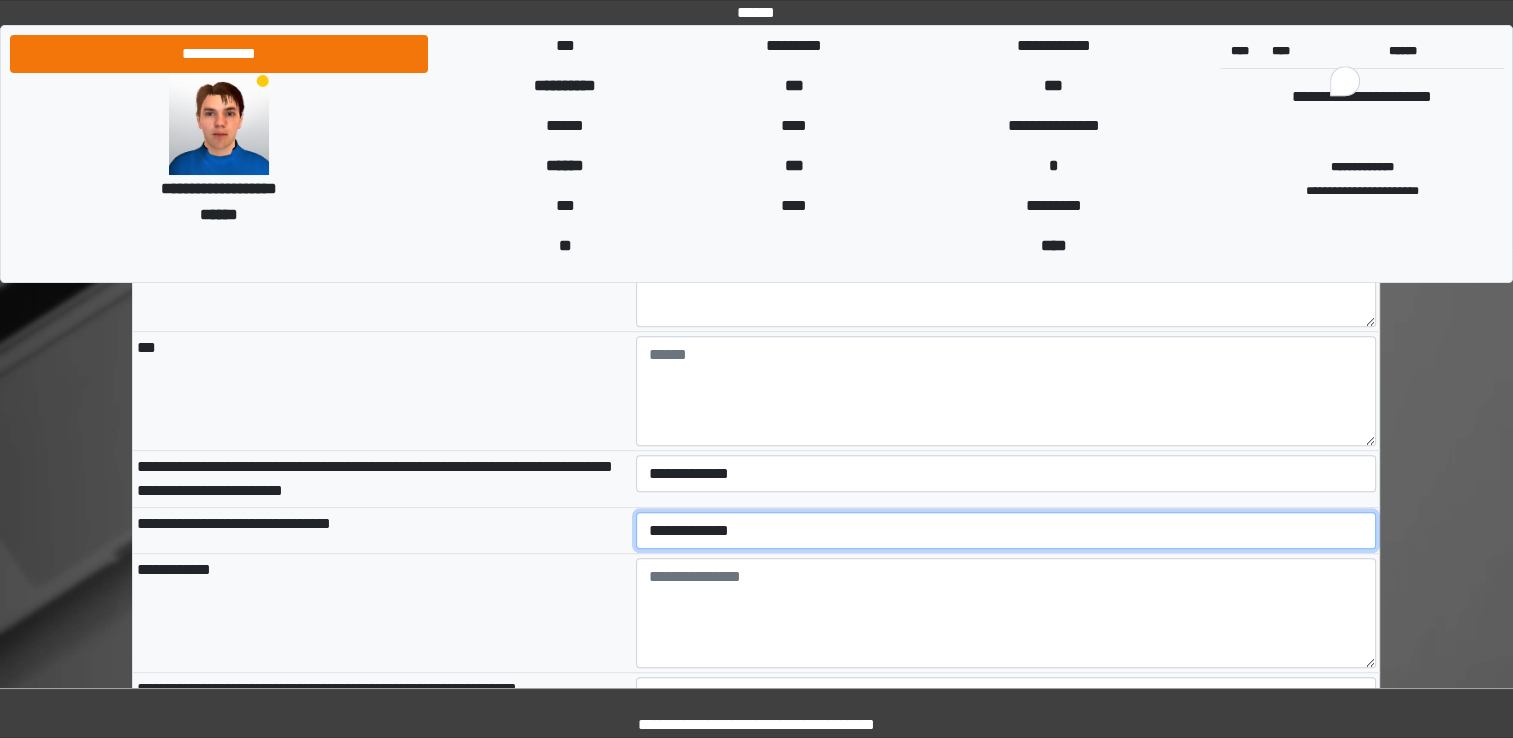 click on "**********" at bounding box center [1006, 531] 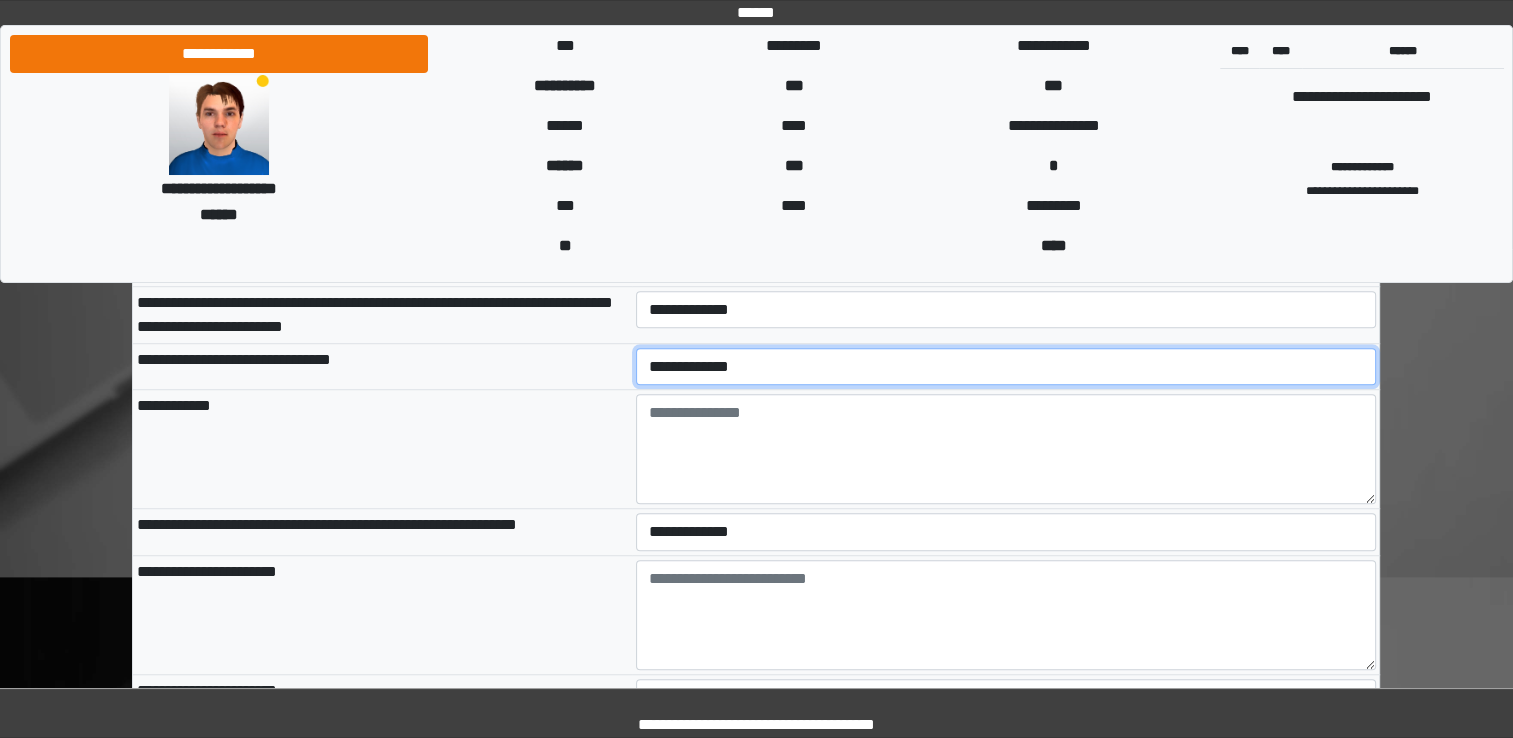 scroll, scrollTop: 9000, scrollLeft: 0, axis: vertical 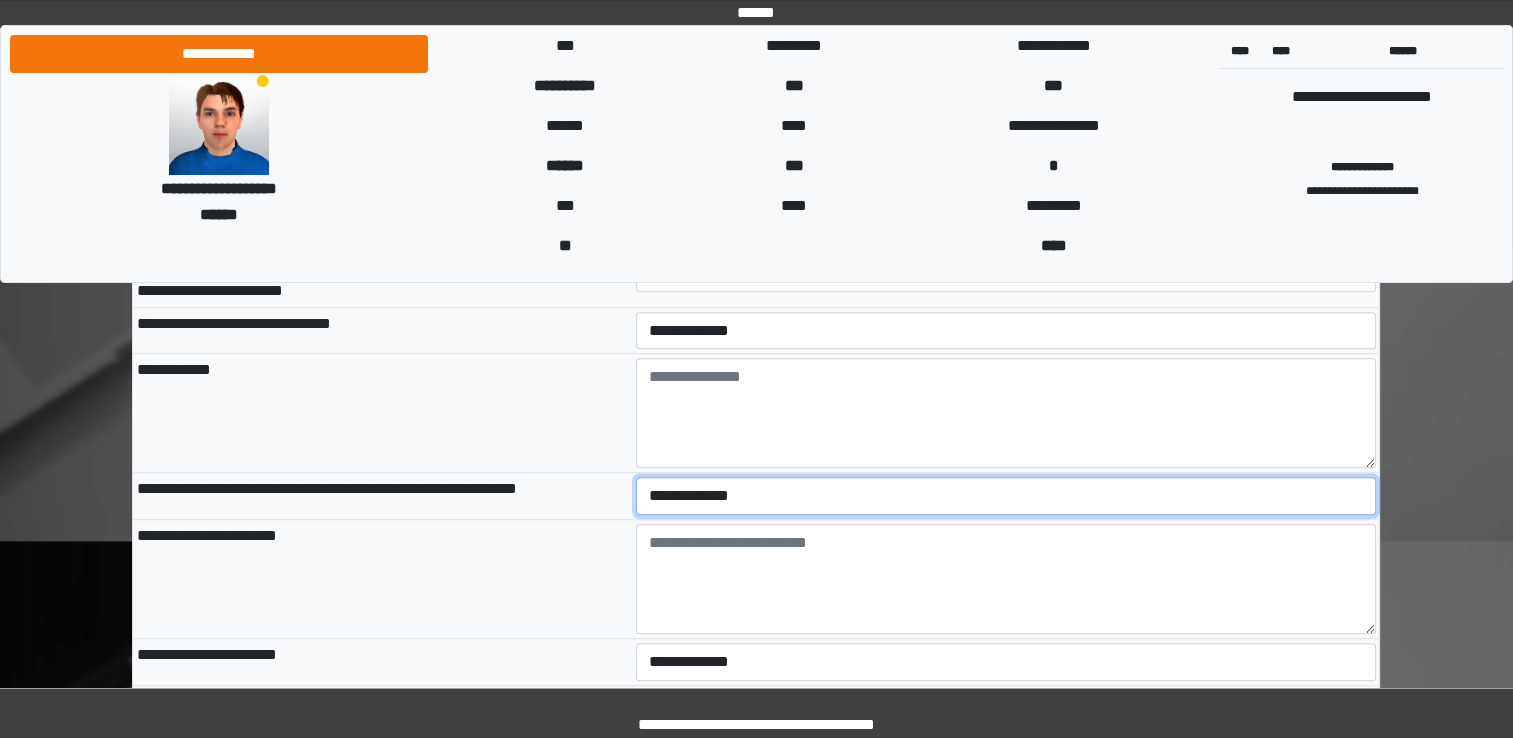 click on "**********" at bounding box center [1006, 496] 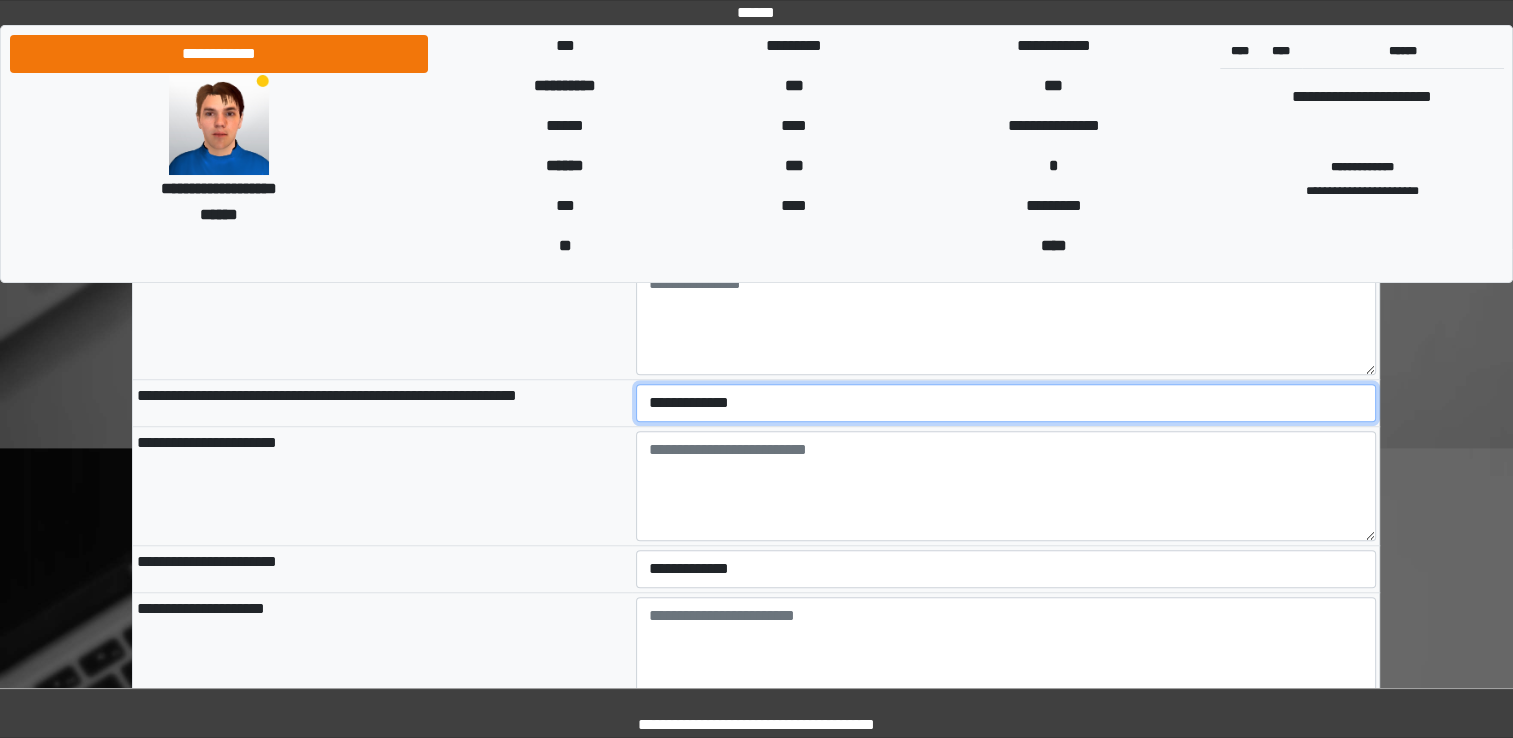 scroll, scrollTop: 9200, scrollLeft: 0, axis: vertical 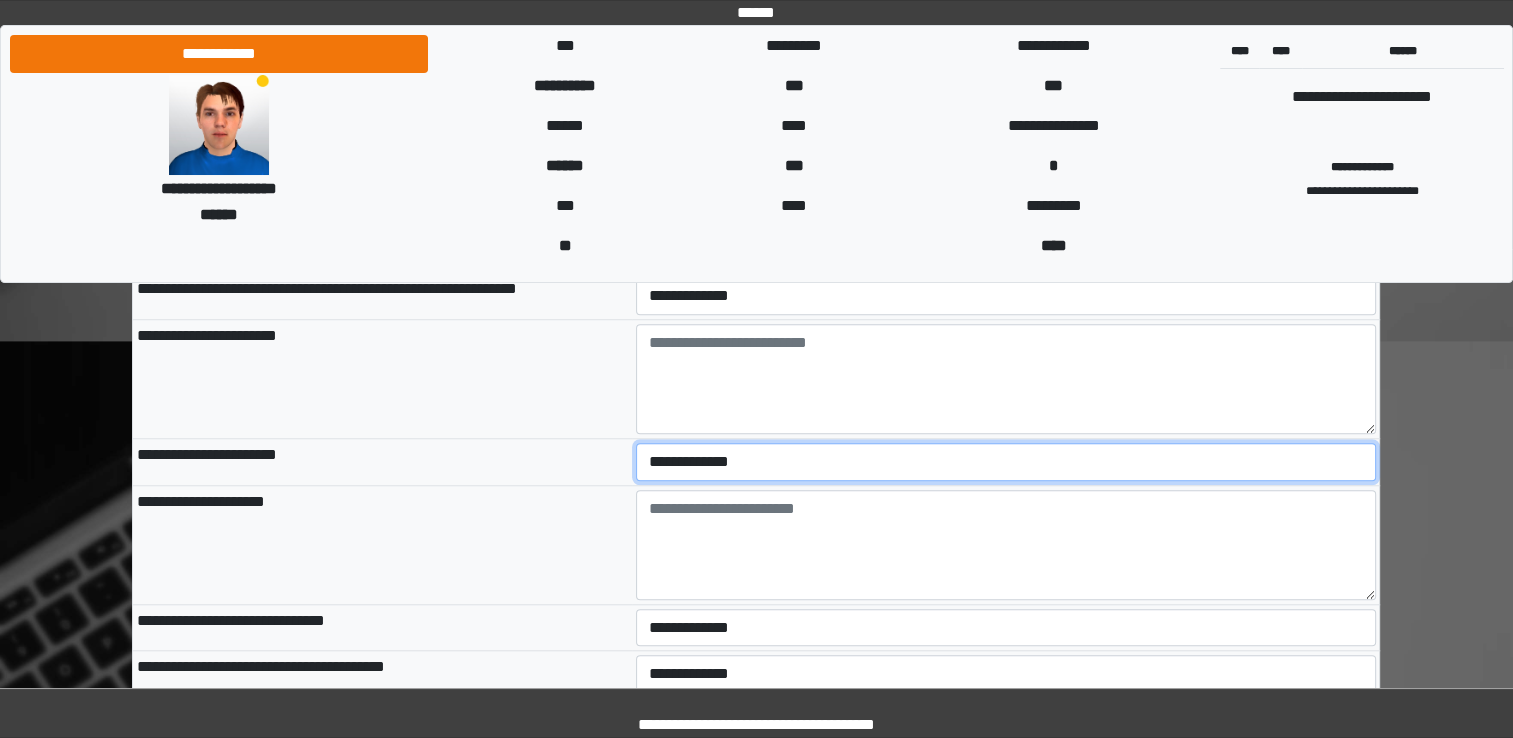 click on "**********" at bounding box center [1006, 462] 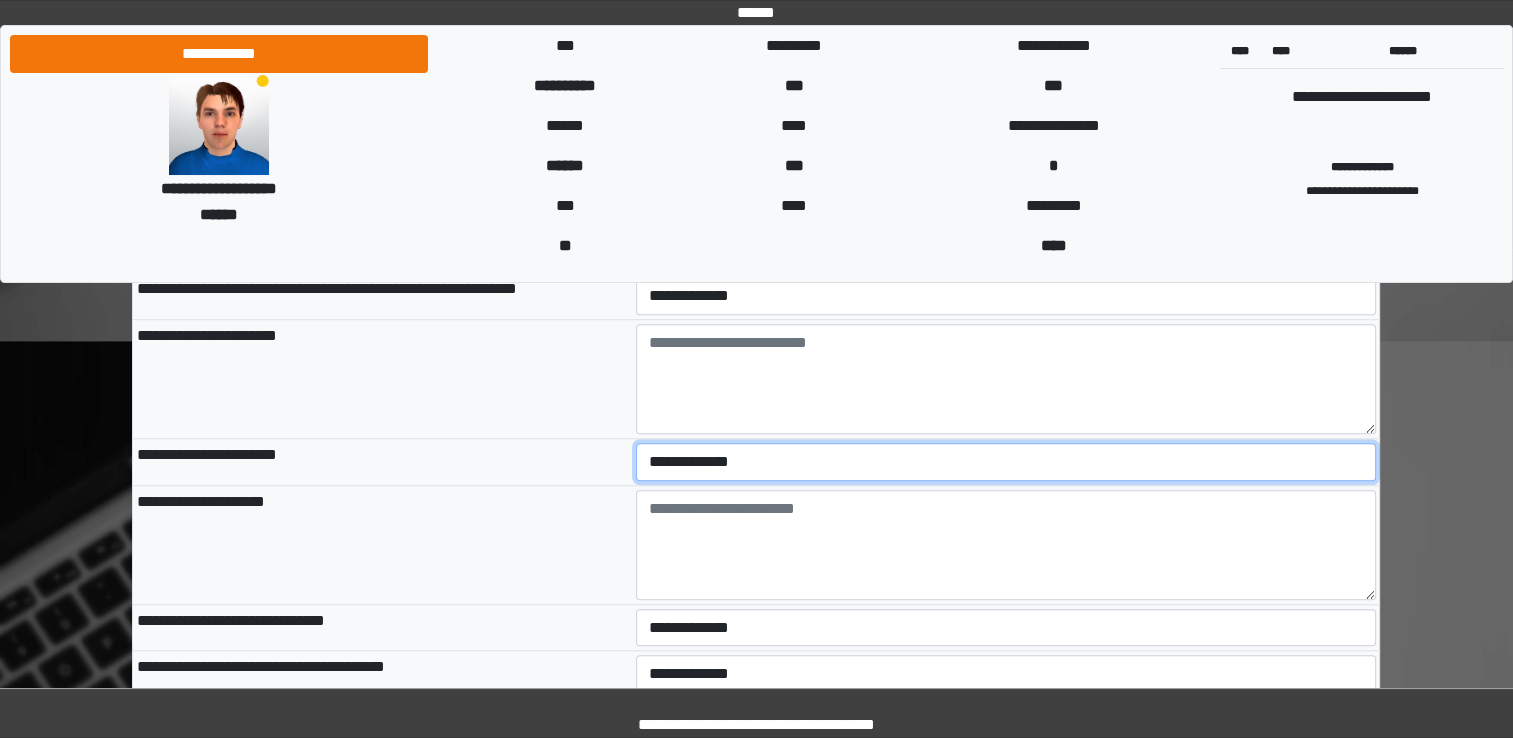 select on "*" 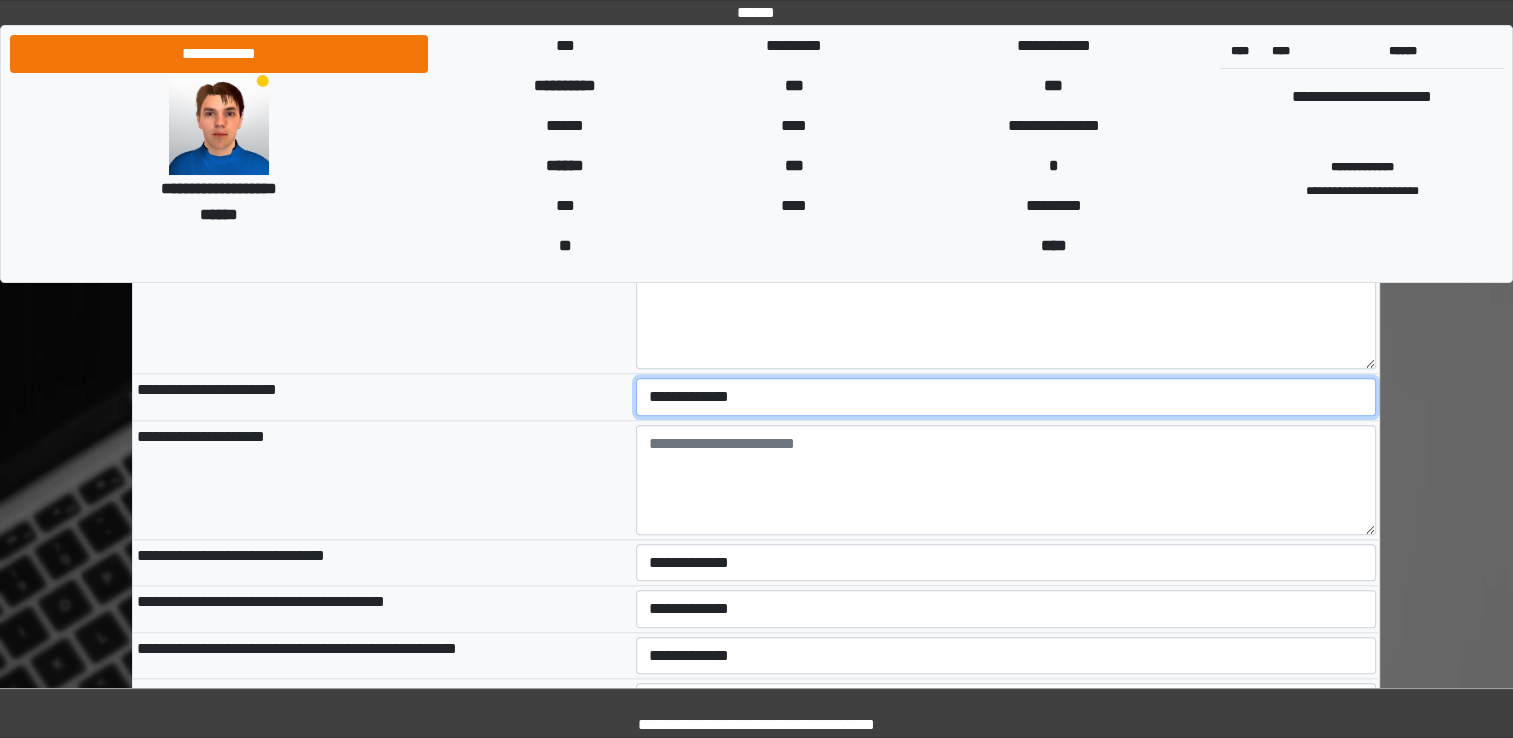 scroll, scrollTop: 9300, scrollLeft: 0, axis: vertical 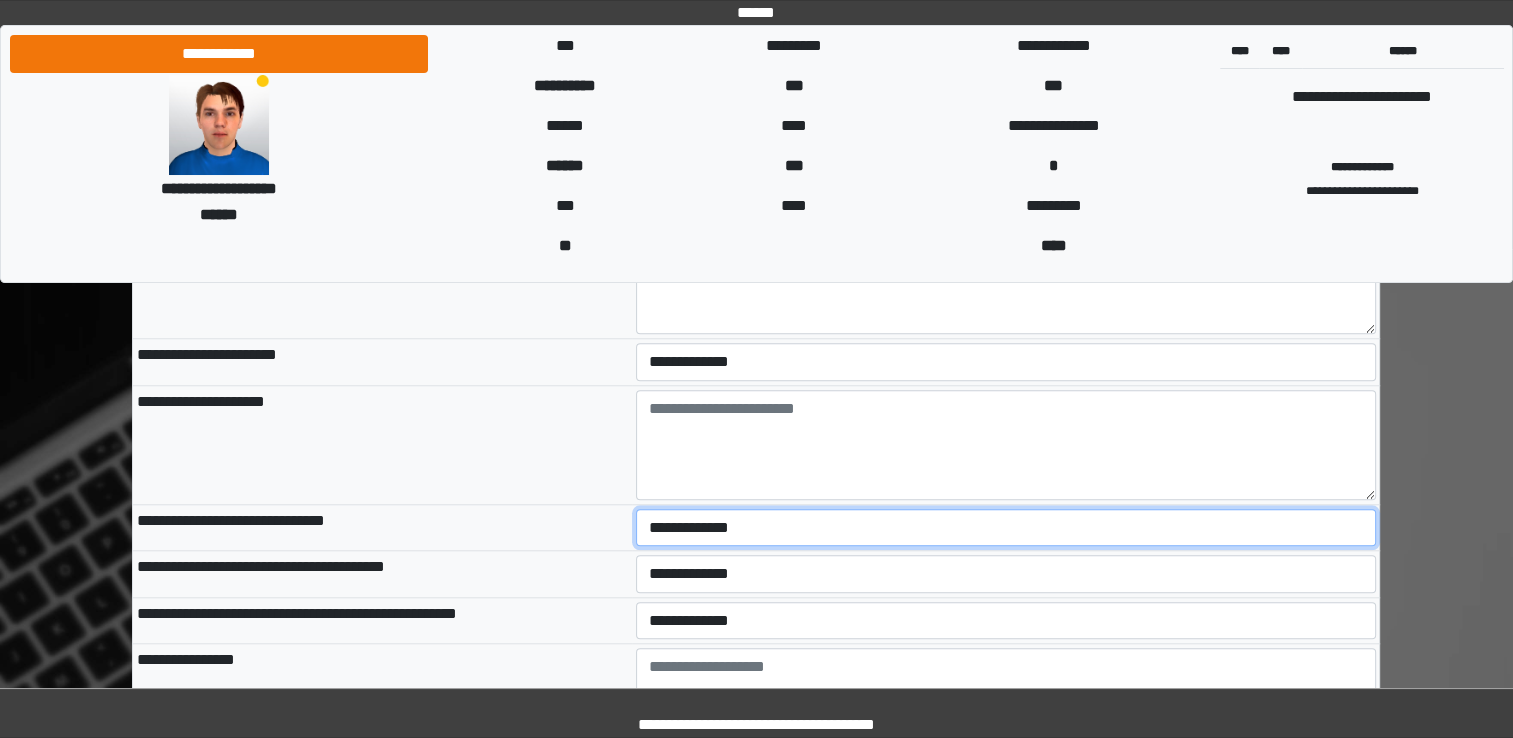 click on "**********" at bounding box center [1006, 528] 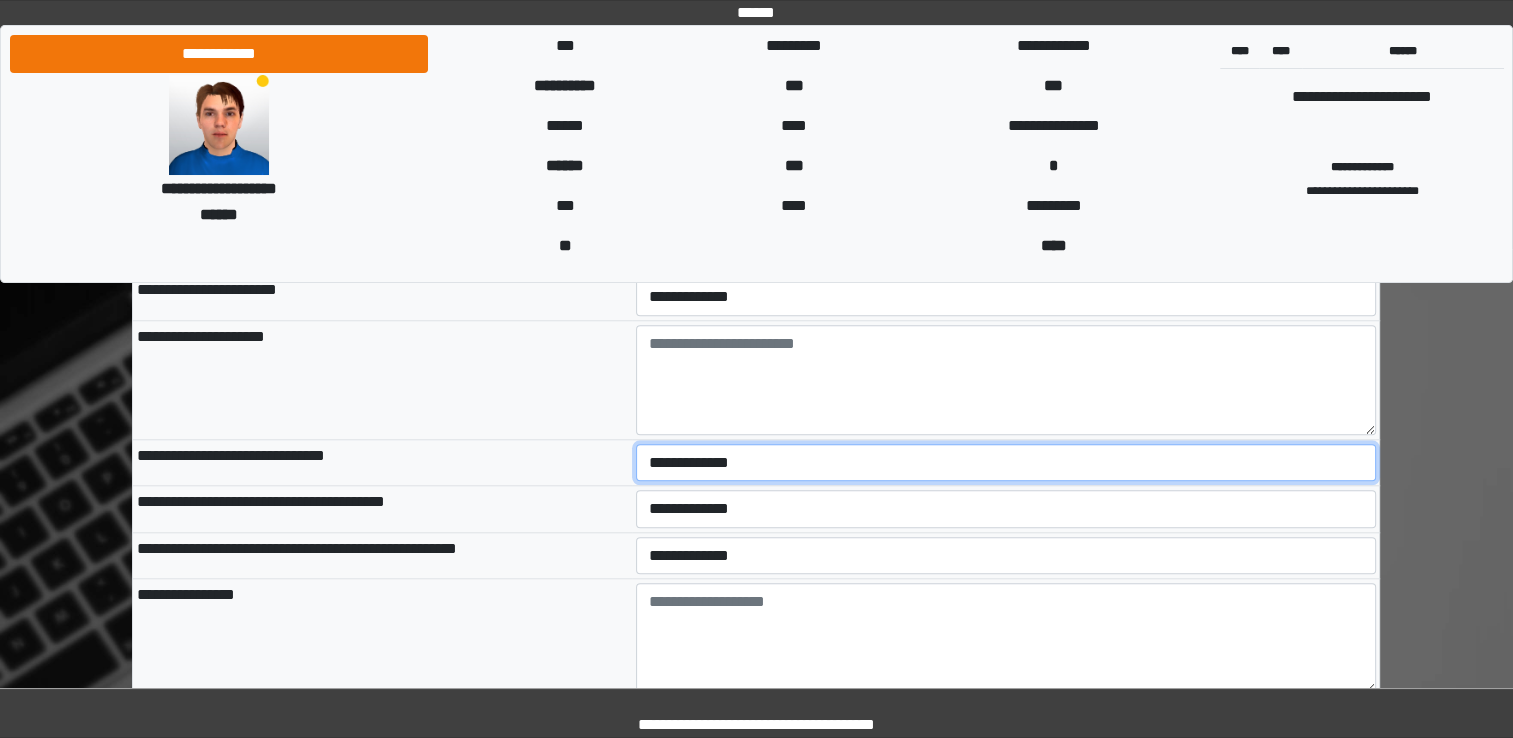 scroll, scrollTop: 9400, scrollLeft: 0, axis: vertical 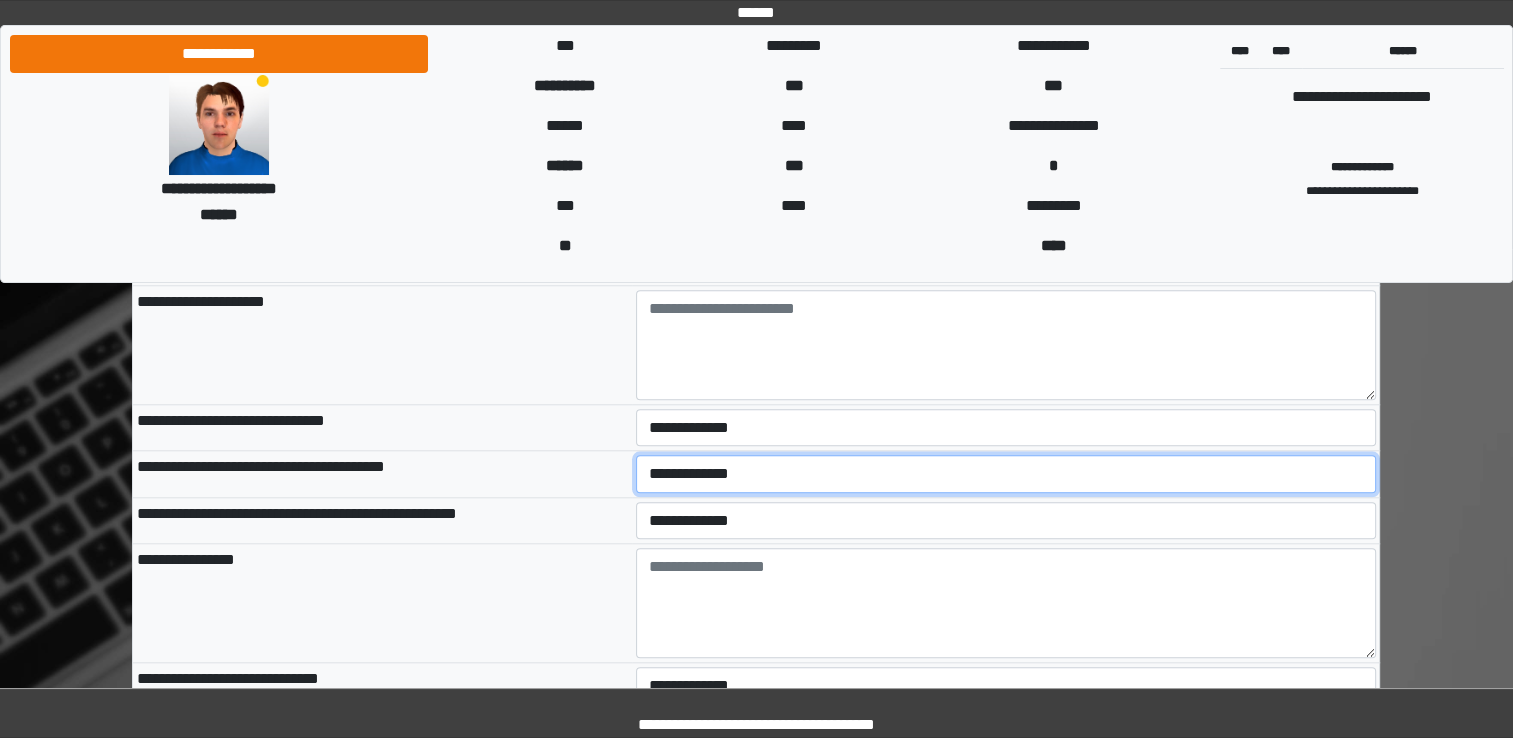 click on "**********" at bounding box center (1006, 474) 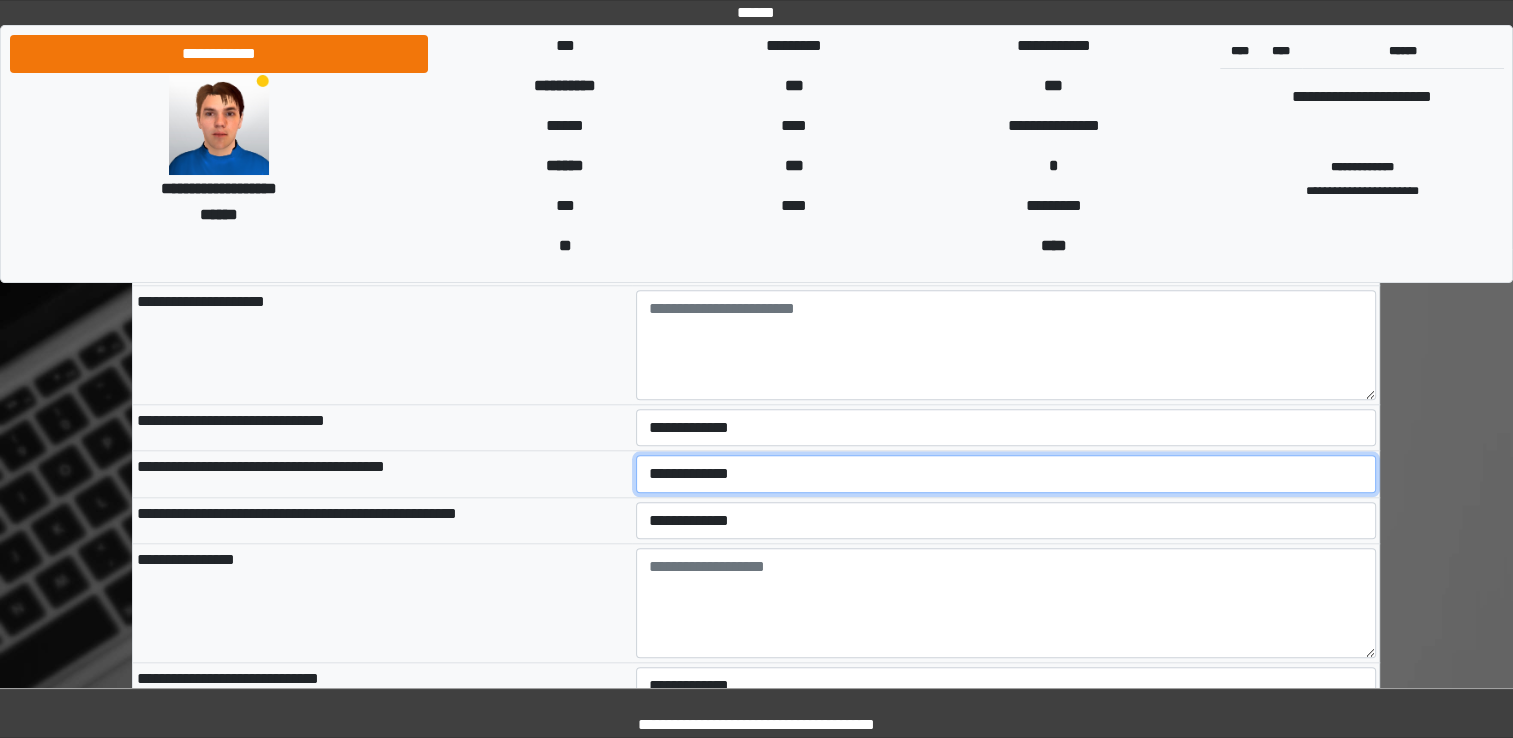 select on "*" 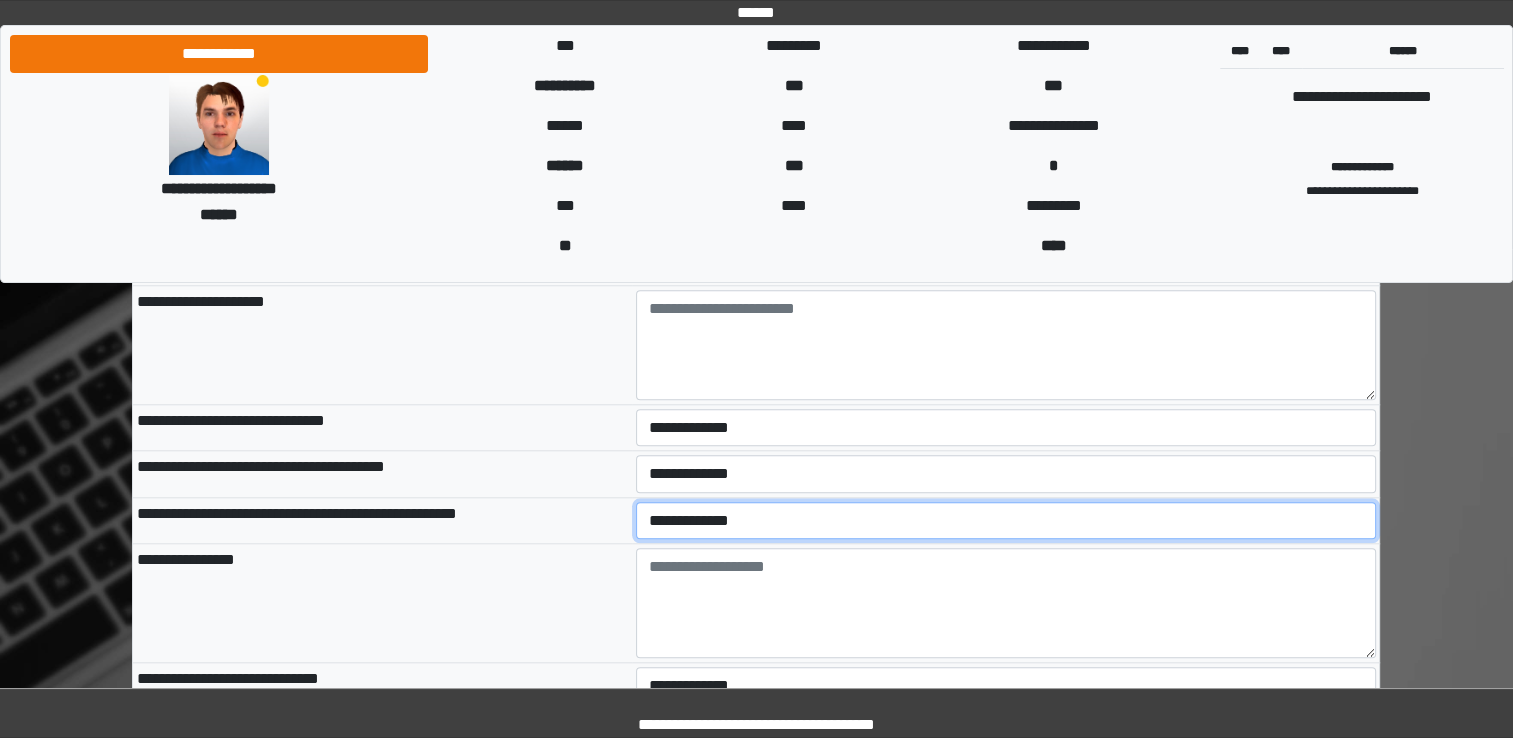 click on "**********" at bounding box center [1006, 521] 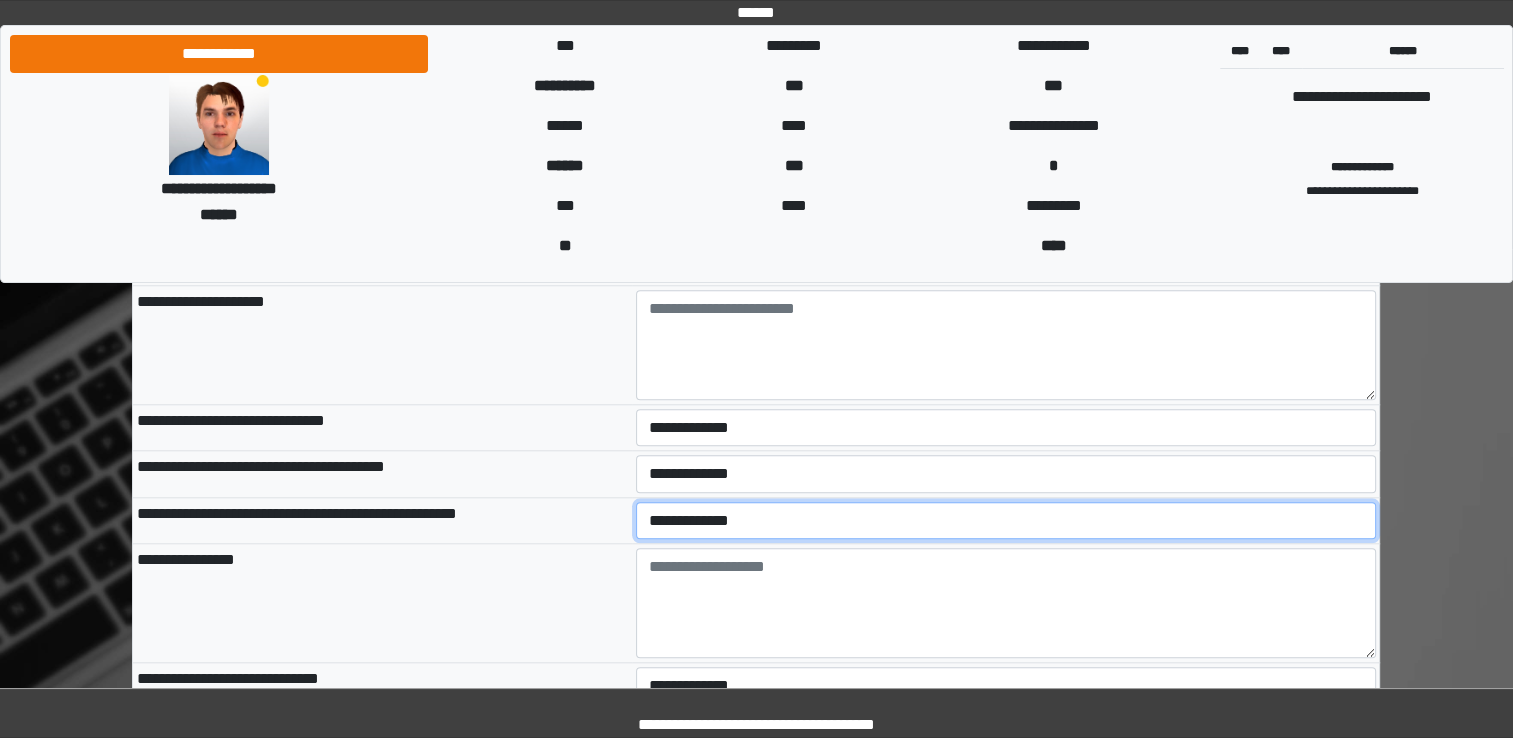 select on "*" 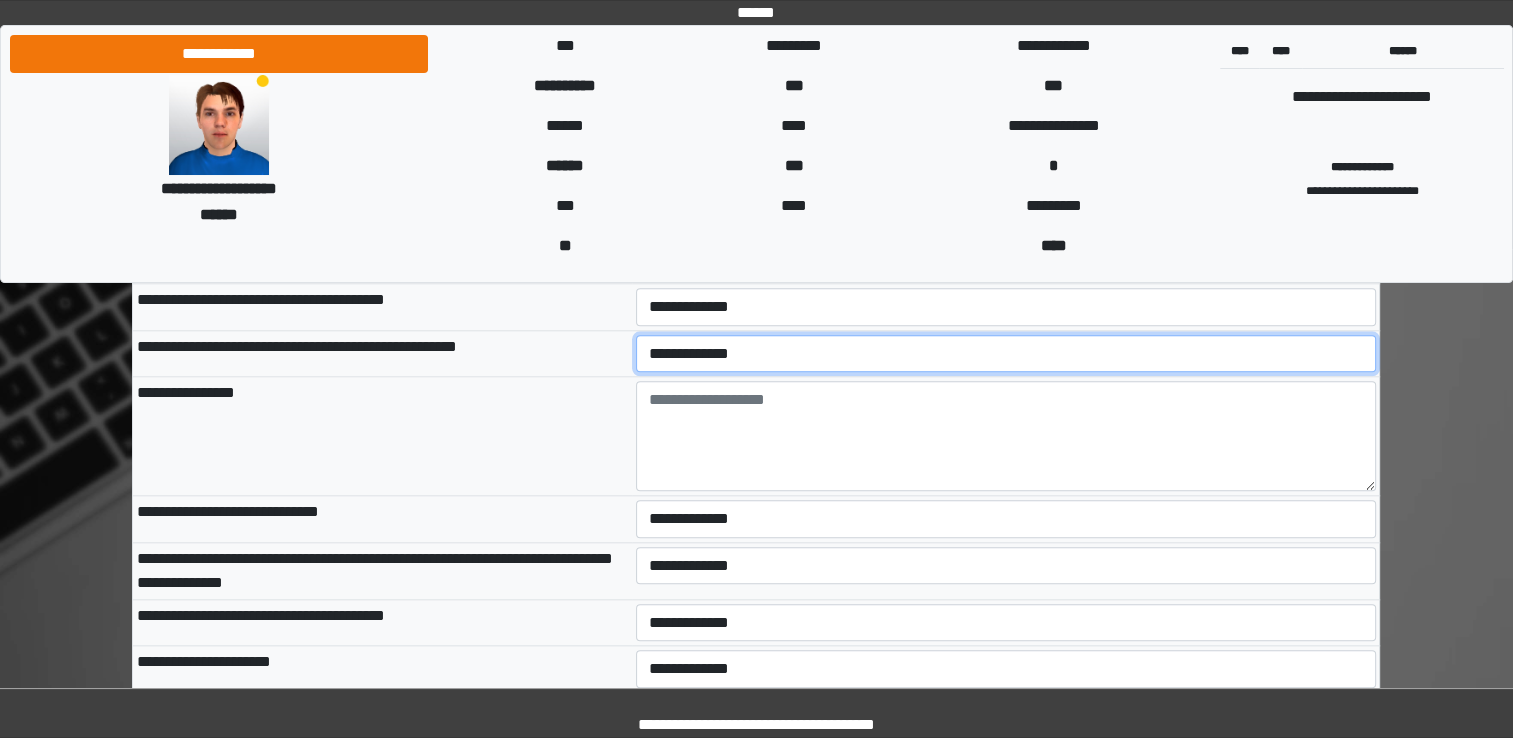 scroll, scrollTop: 9600, scrollLeft: 0, axis: vertical 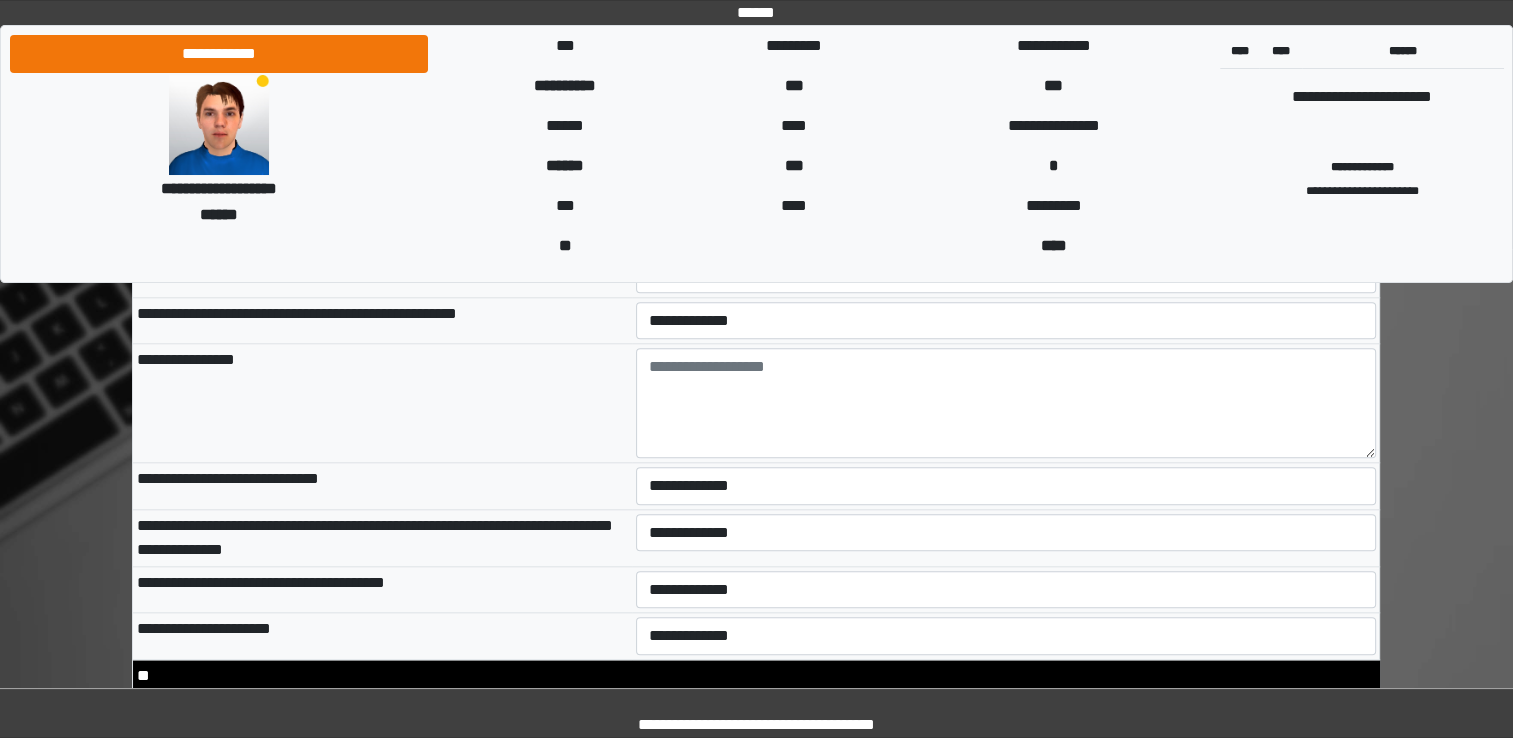 click on "**********" at bounding box center [1006, 537] 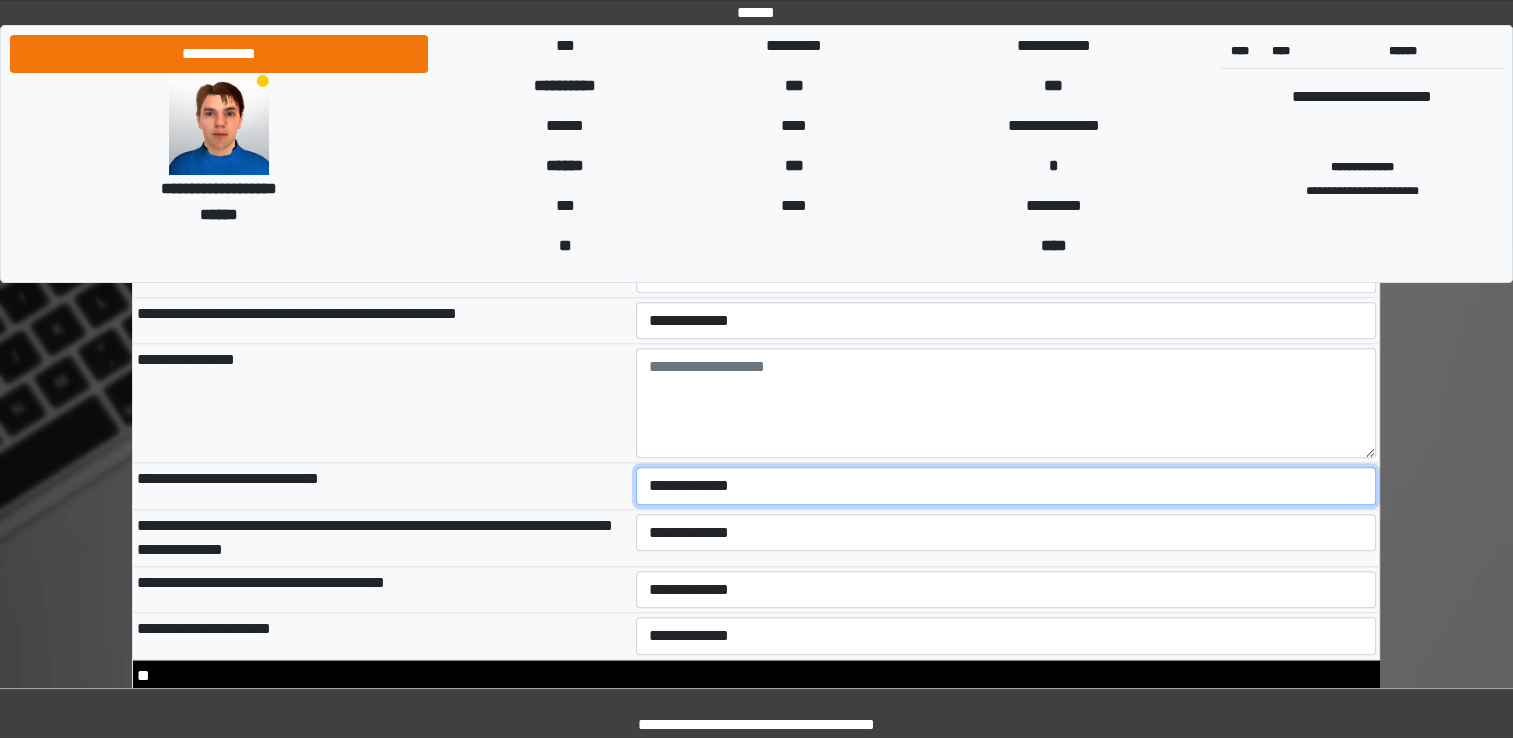 click on "**********" at bounding box center (1006, 486) 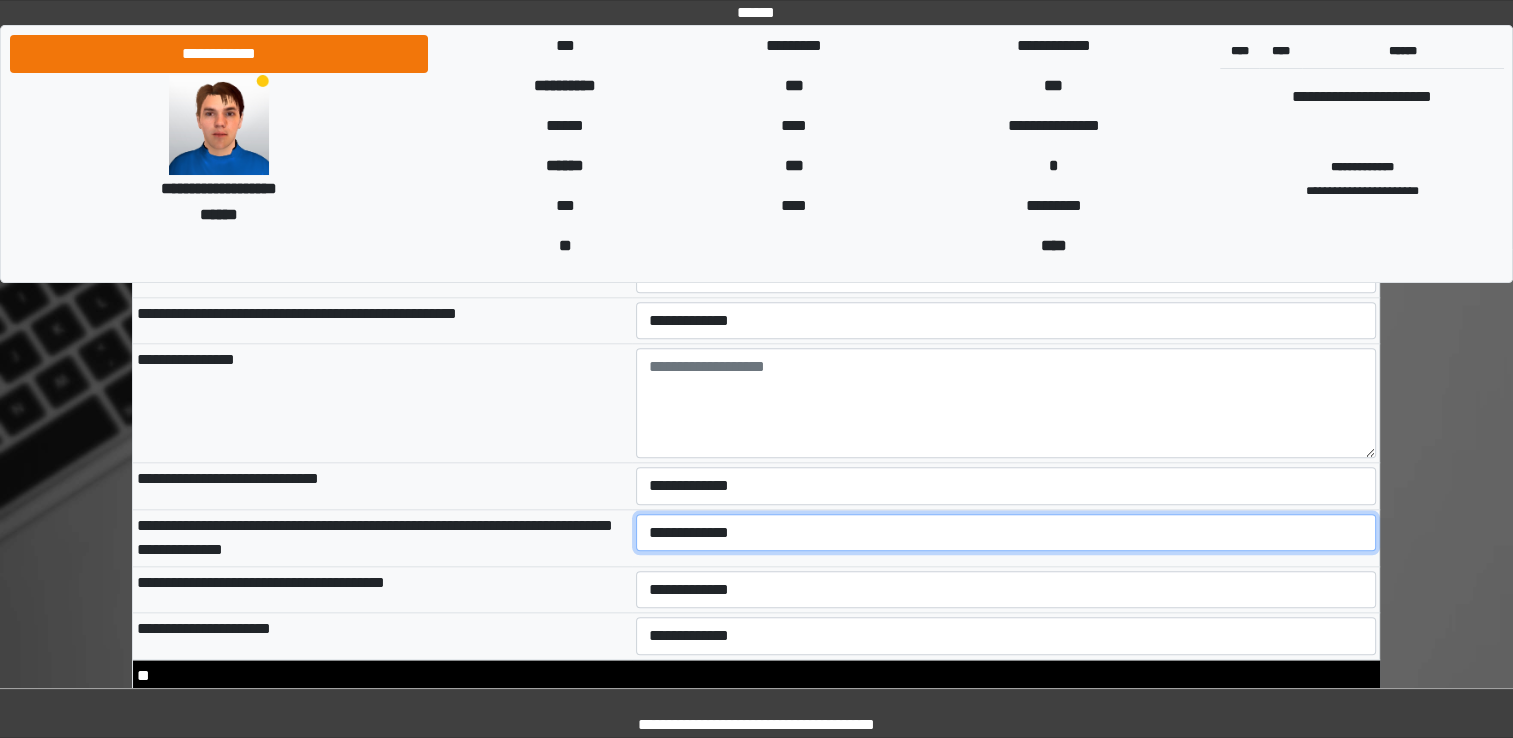 click on "**********" at bounding box center (1006, 533) 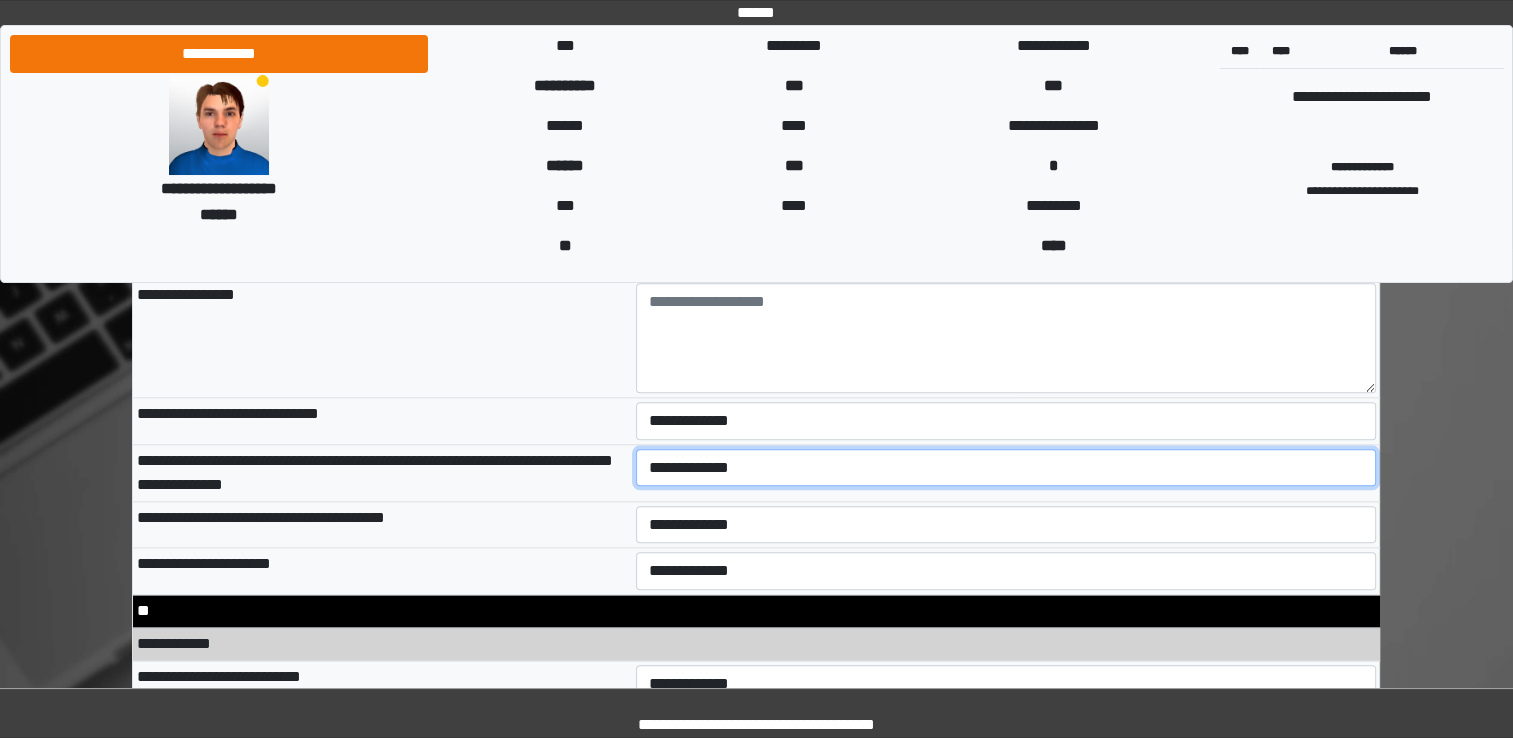 scroll, scrollTop: 9700, scrollLeft: 0, axis: vertical 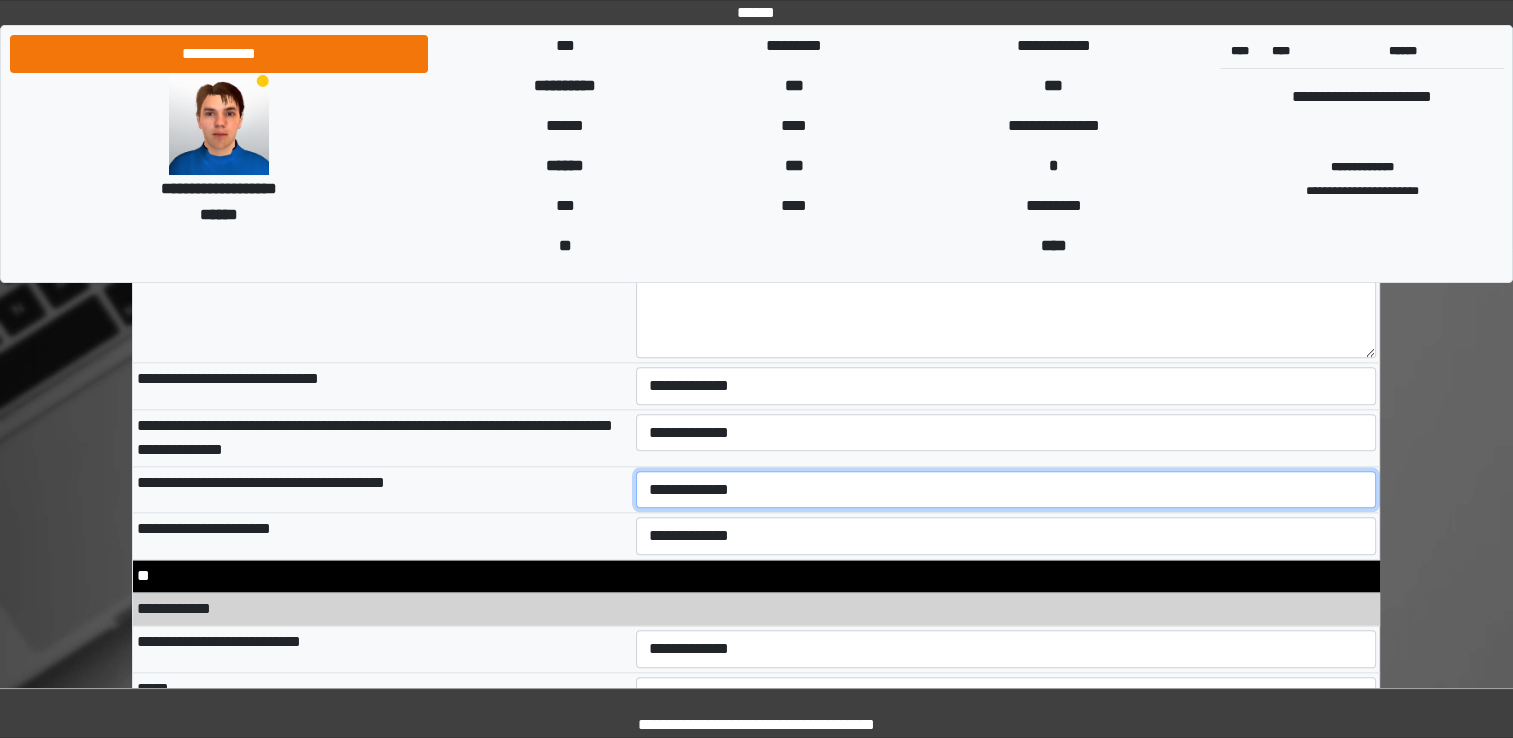click on "**********" at bounding box center (1006, 490) 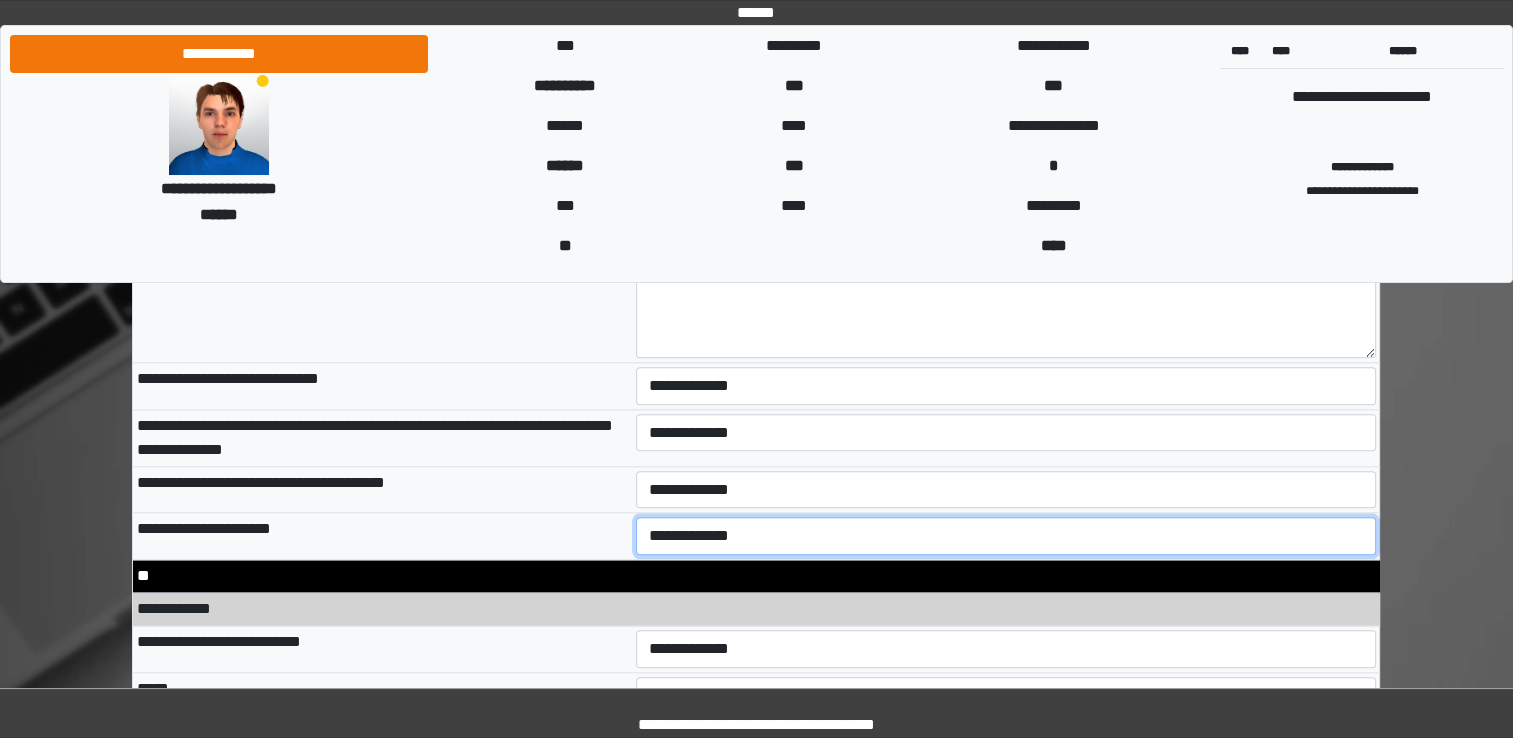 click on "**********" at bounding box center (1006, 536) 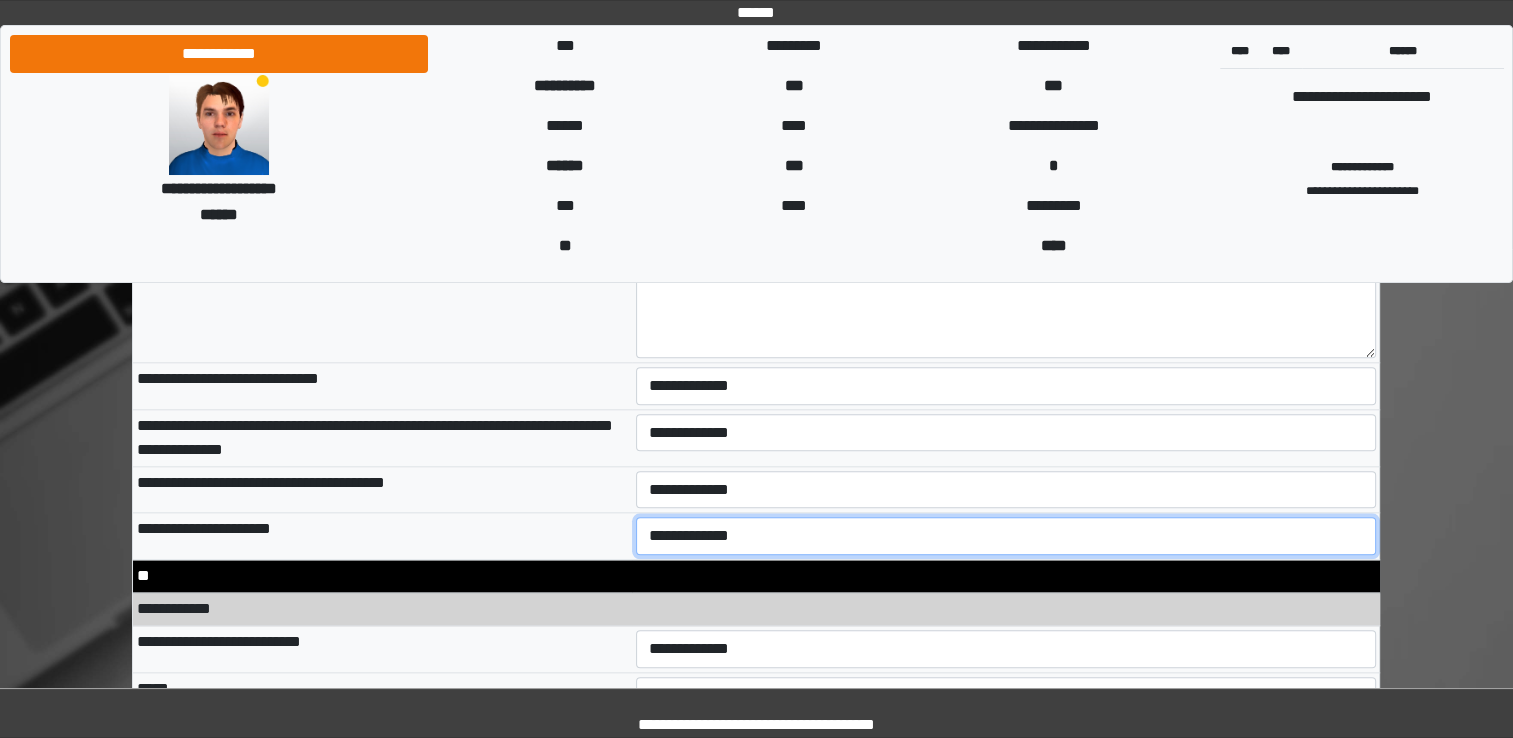select on "*" 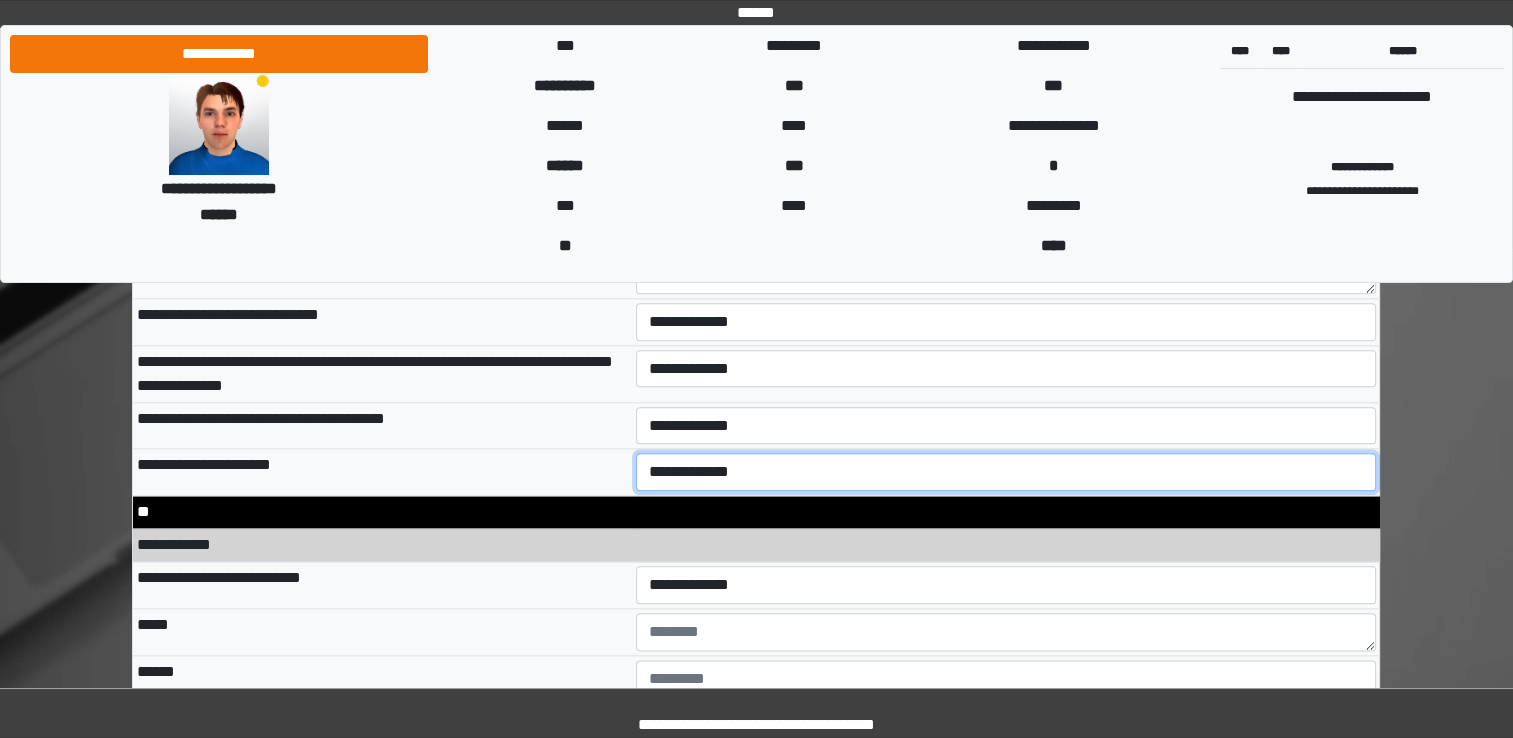 scroll, scrollTop: 9800, scrollLeft: 0, axis: vertical 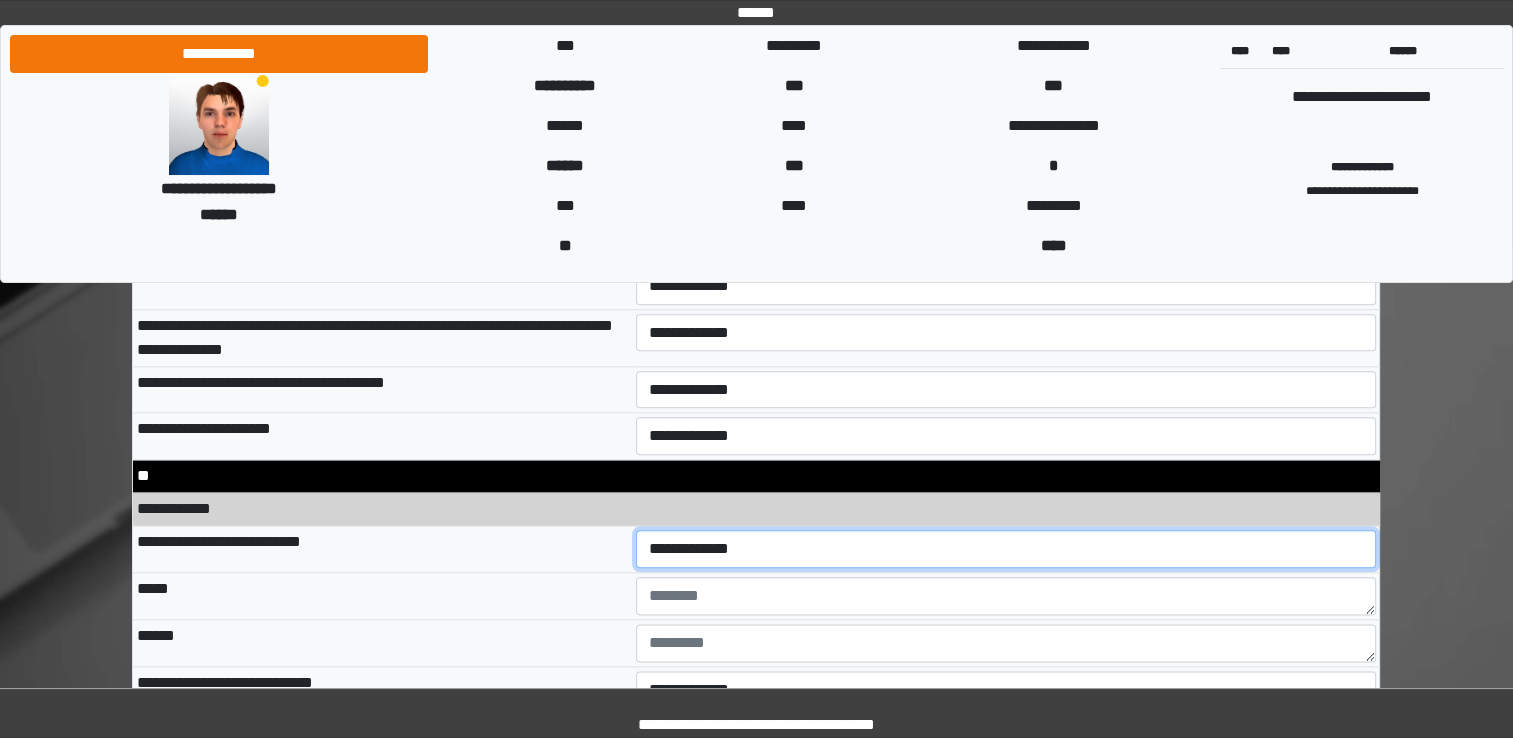 click on "**********" at bounding box center (1006, 549) 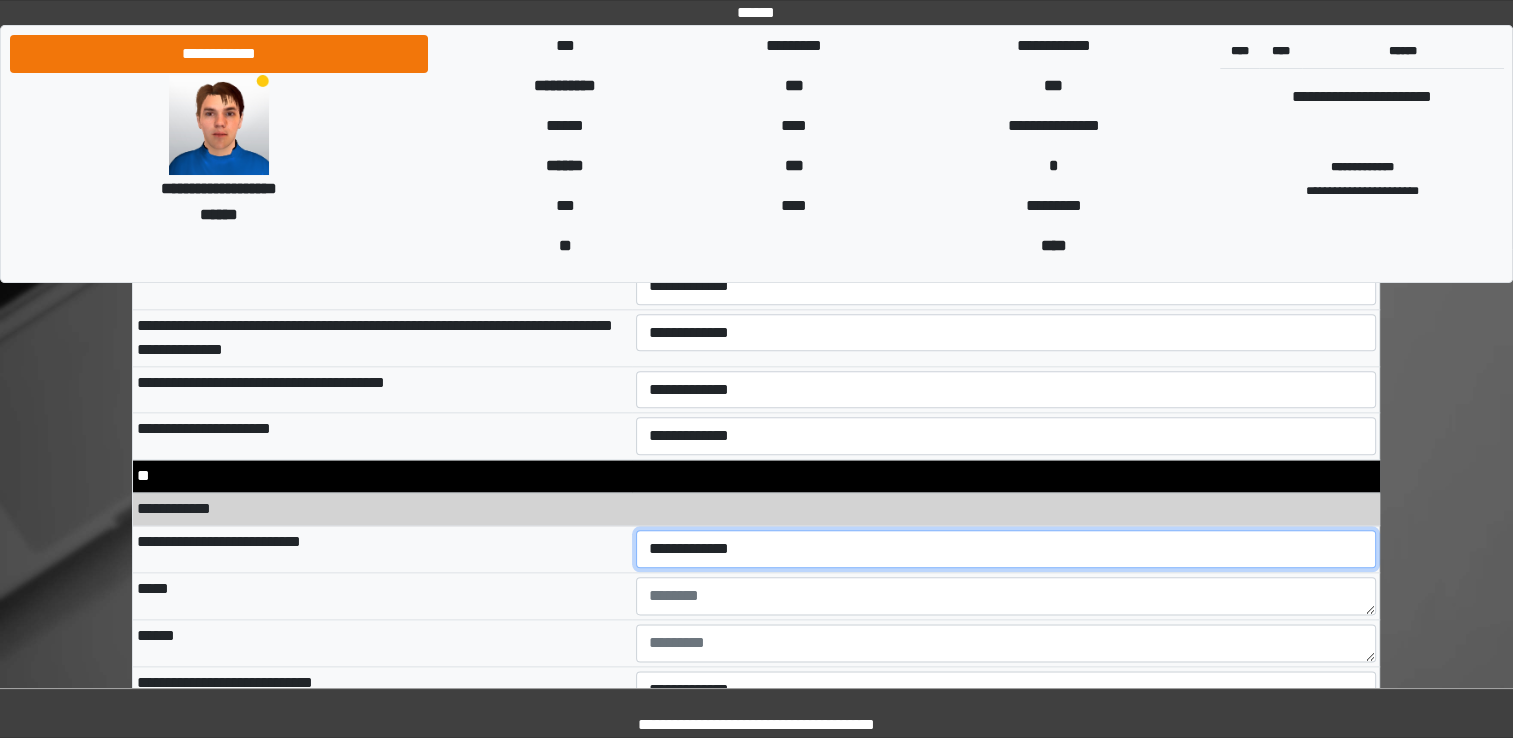 select on "*" 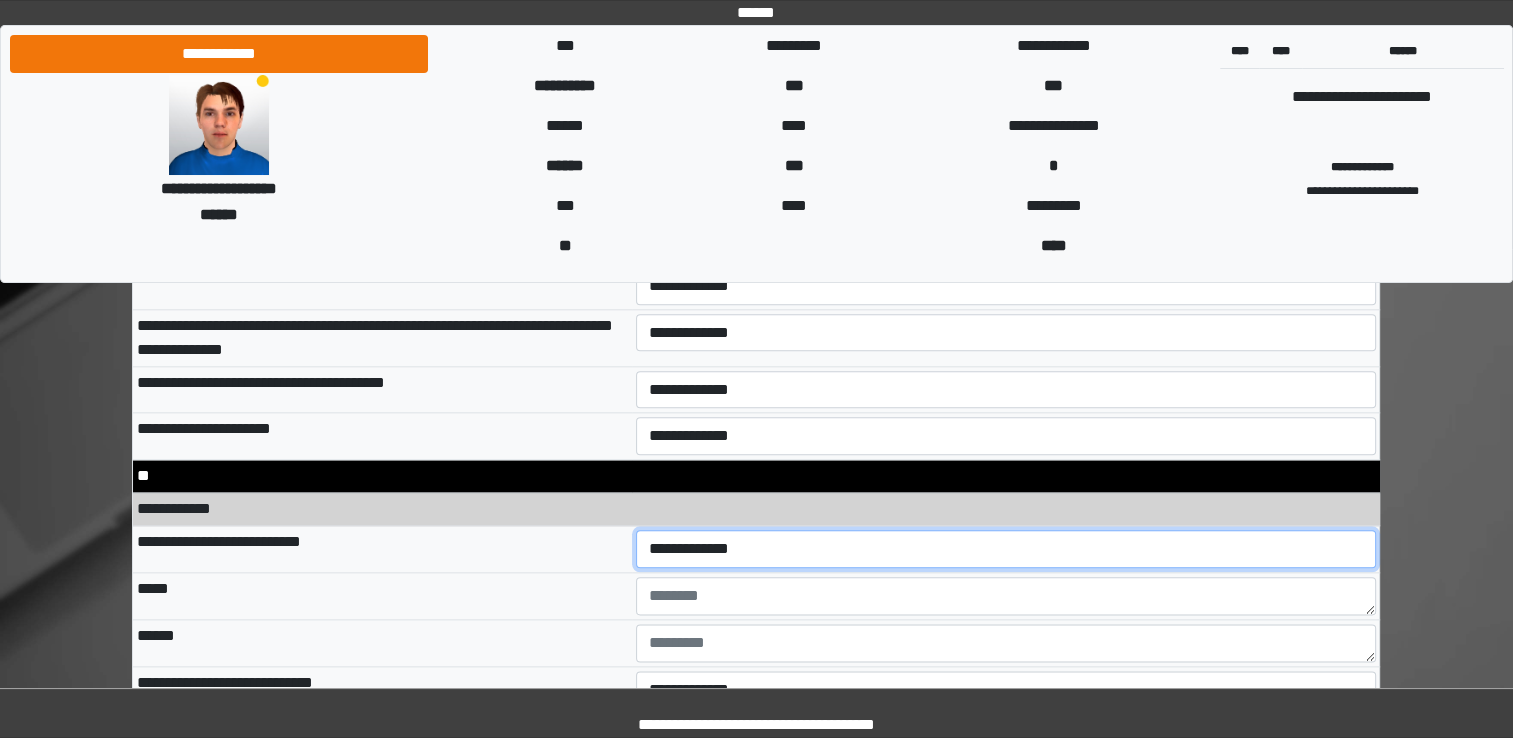 scroll, scrollTop: 9900, scrollLeft: 0, axis: vertical 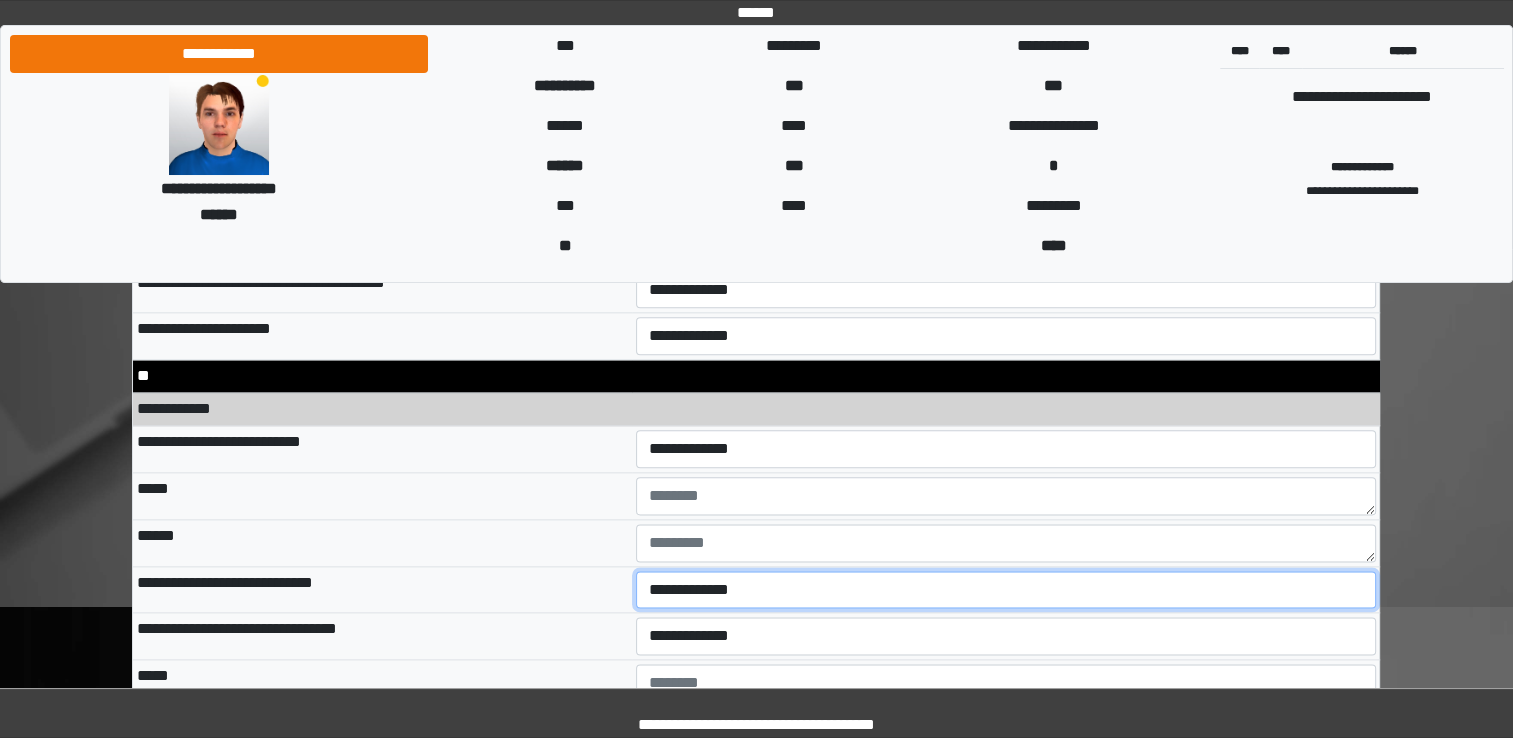 click on "**********" at bounding box center [1006, 590] 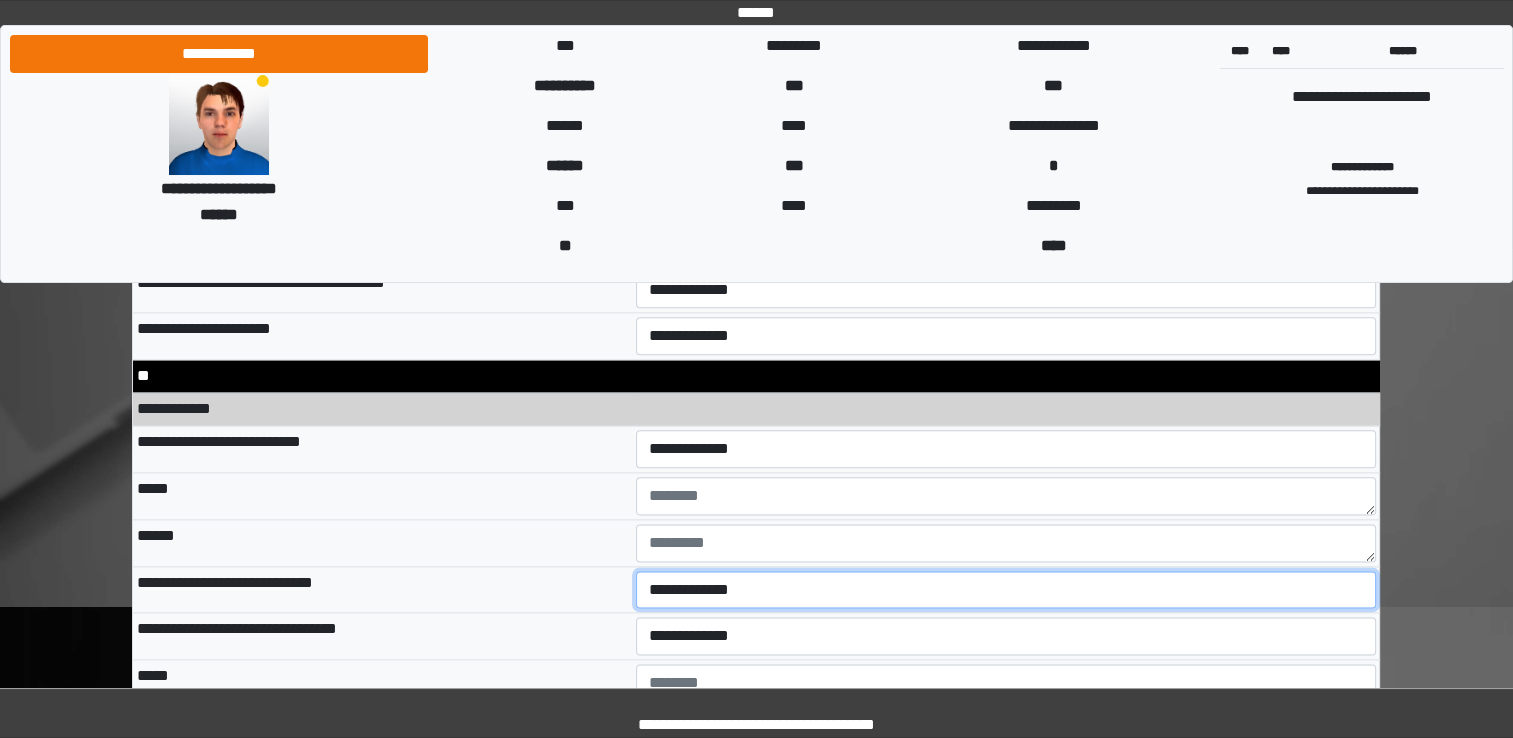 select on "*" 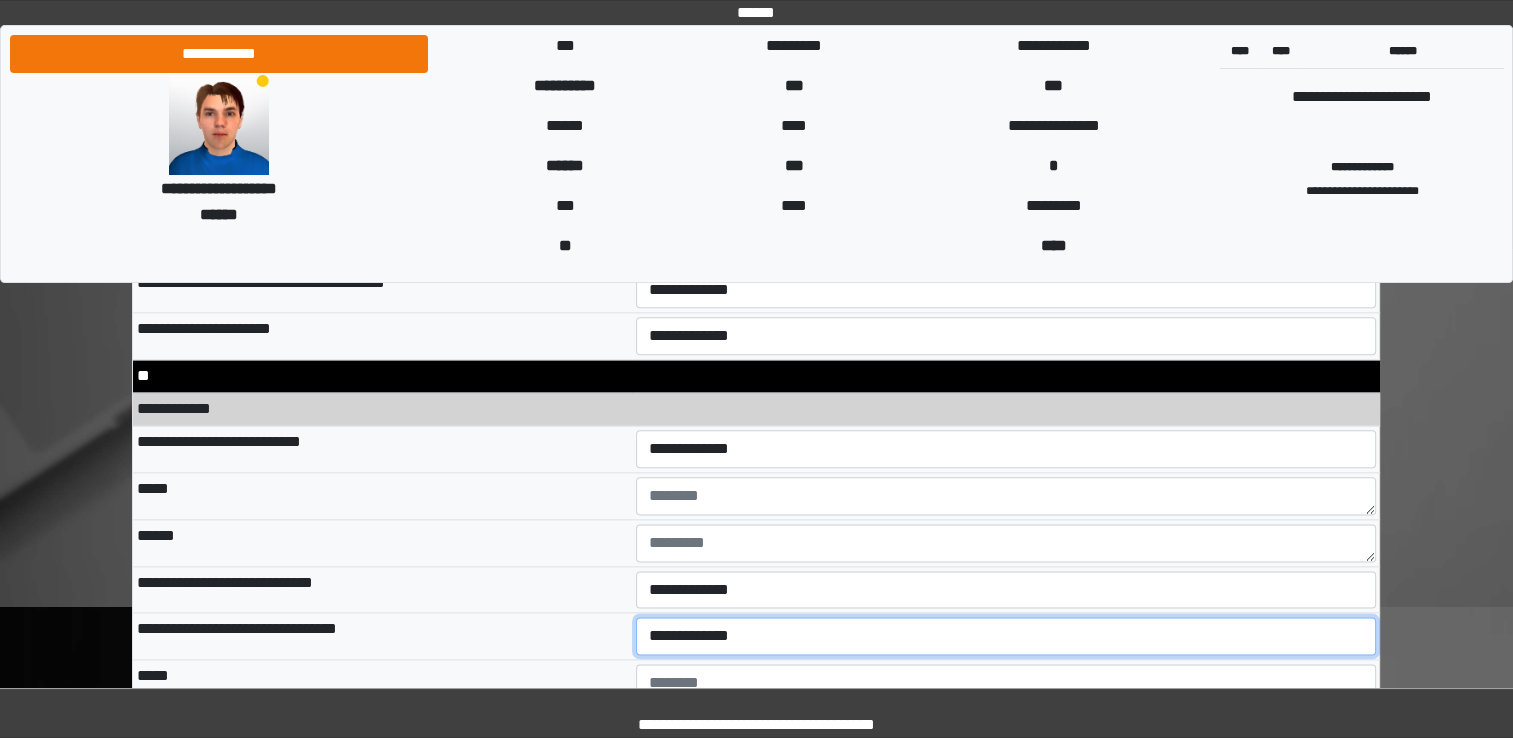 click on "**********" at bounding box center (1006, 636) 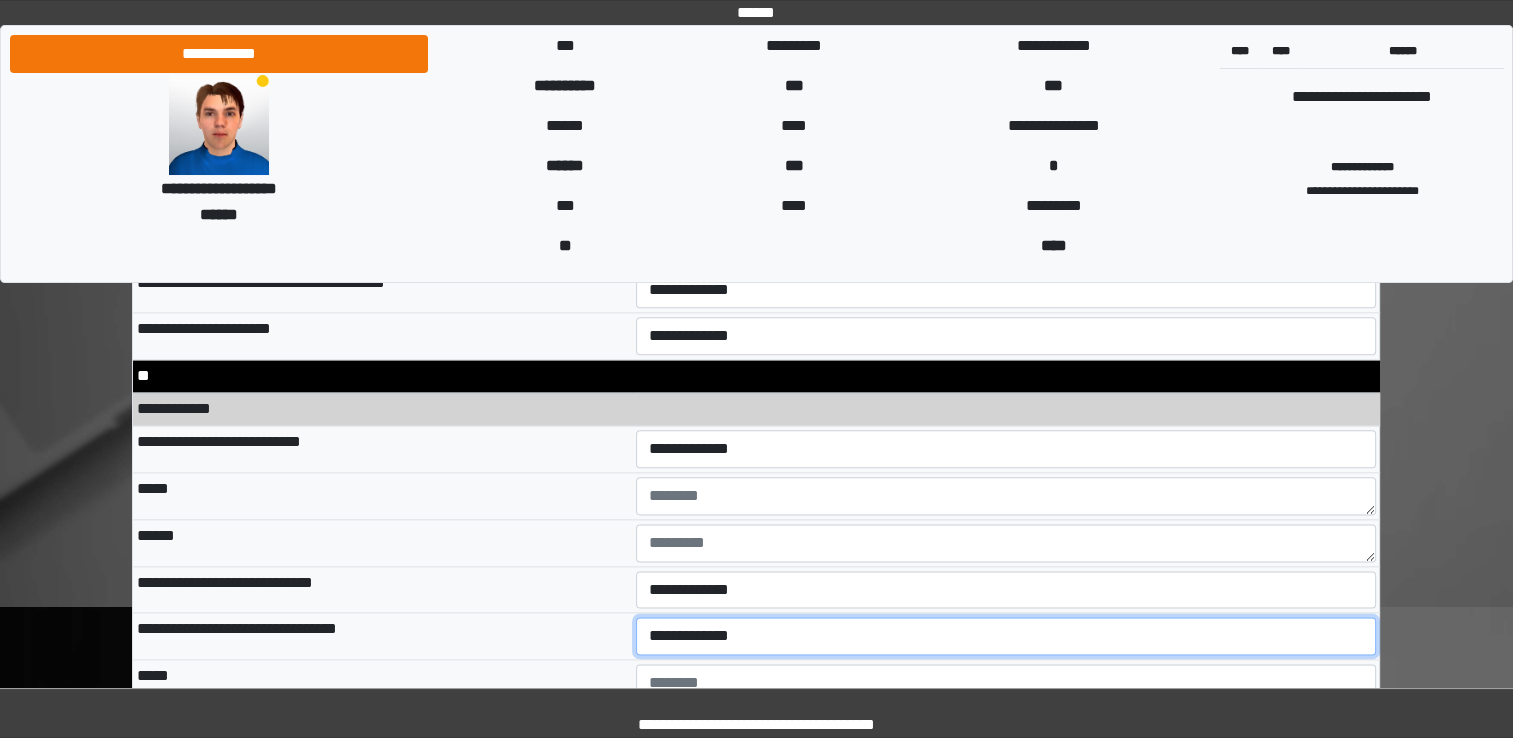select on "*" 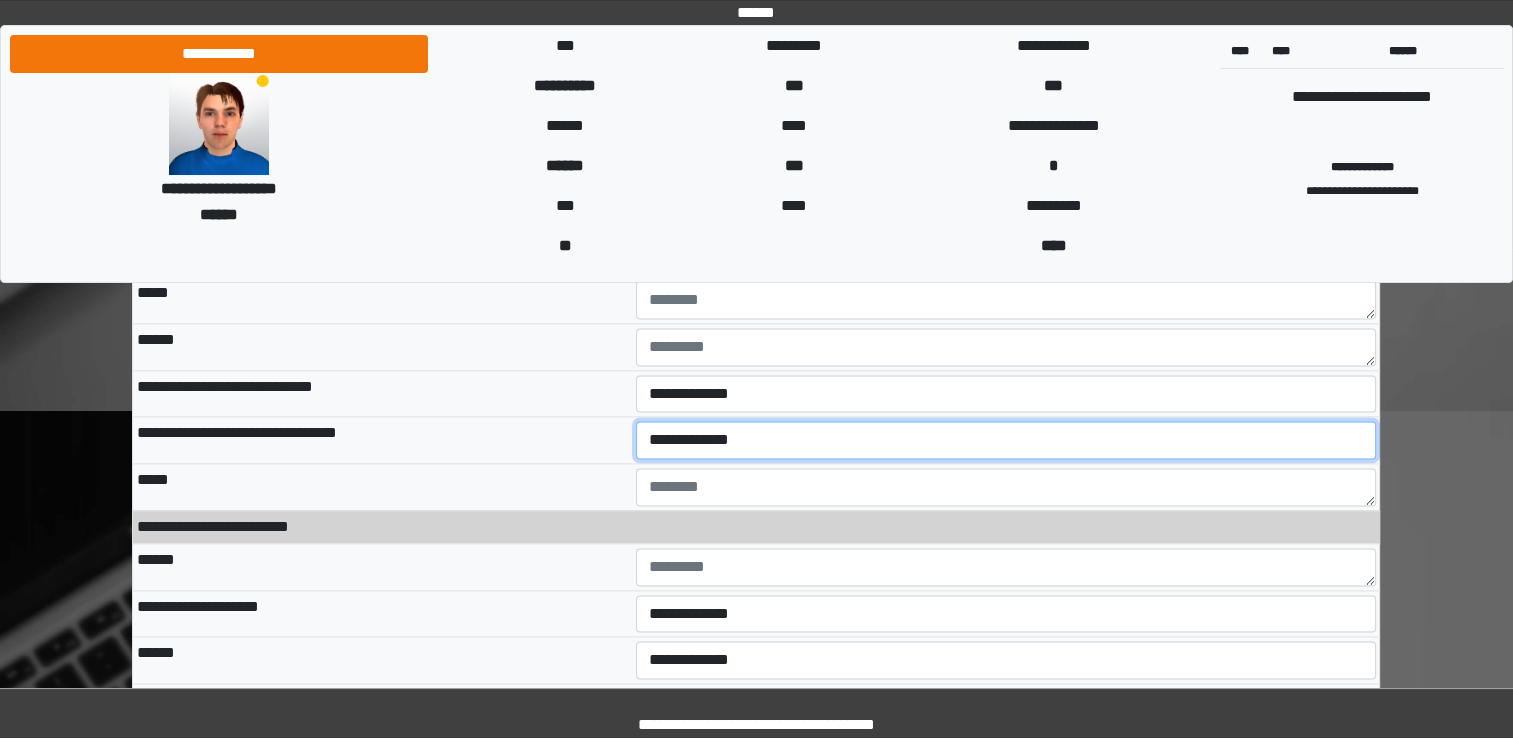 scroll, scrollTop: 10100, scrollLeft: 0, axis: vertical 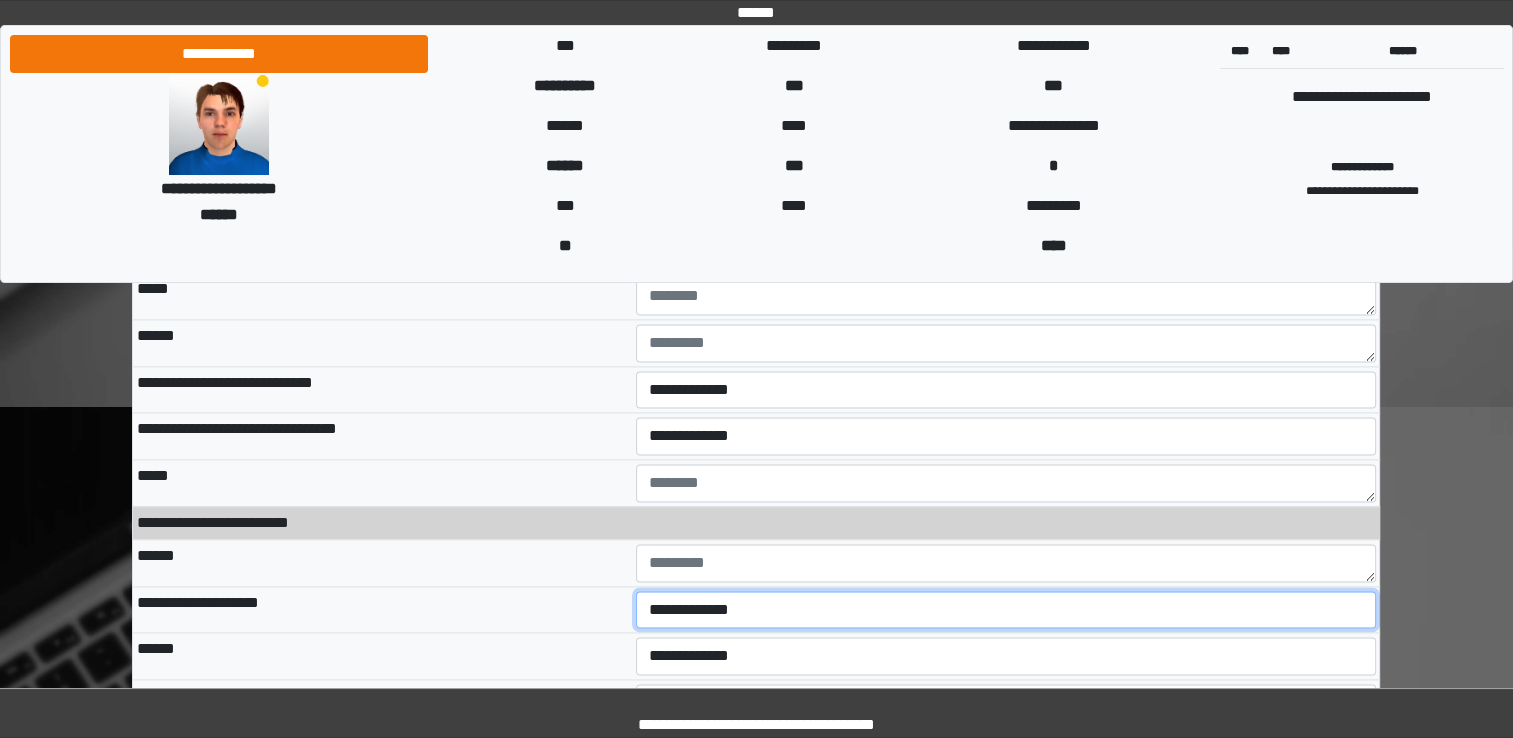 click on "**********" at bounding box center [1006, 610] 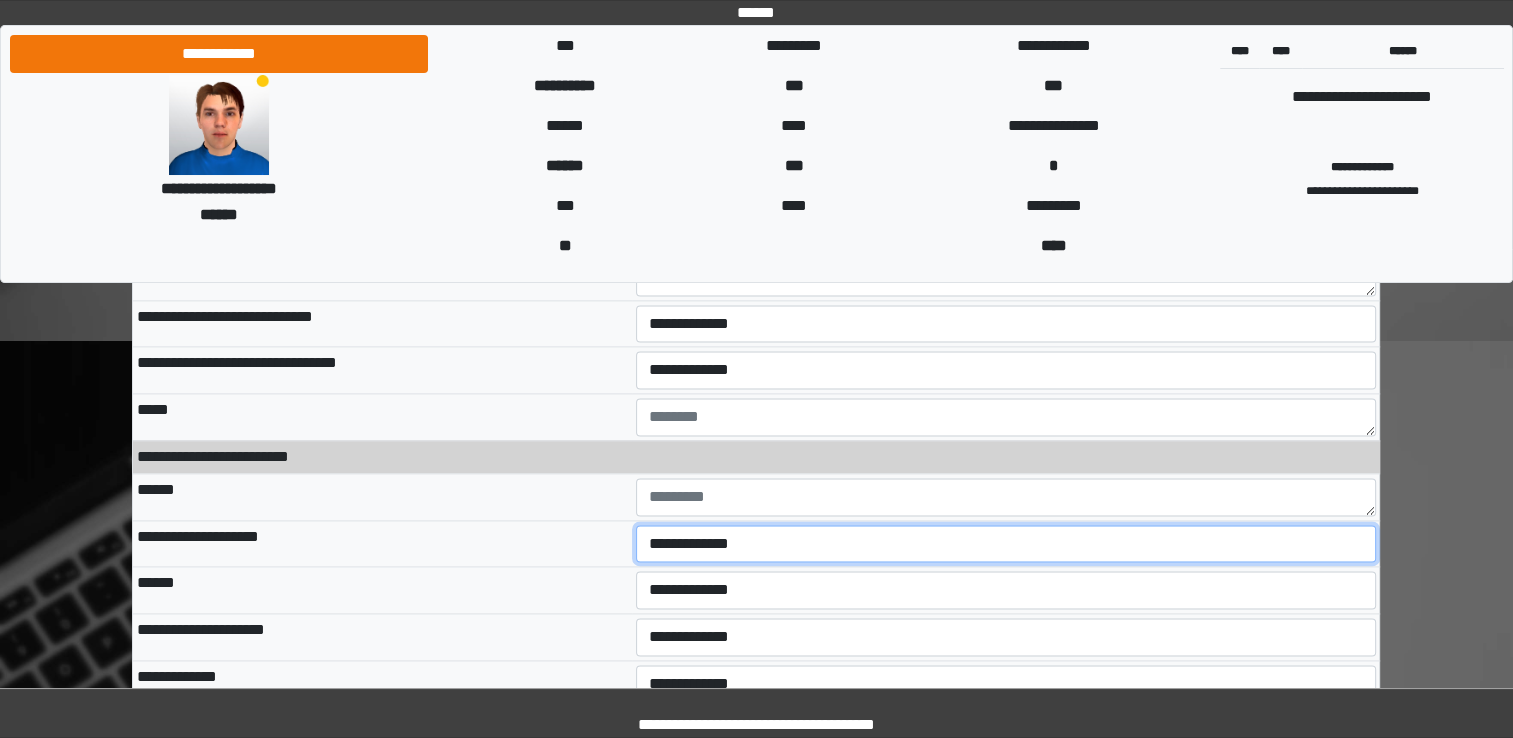 scroll, scrollTop: 10200, scrollLeft: 0, axis: vertical 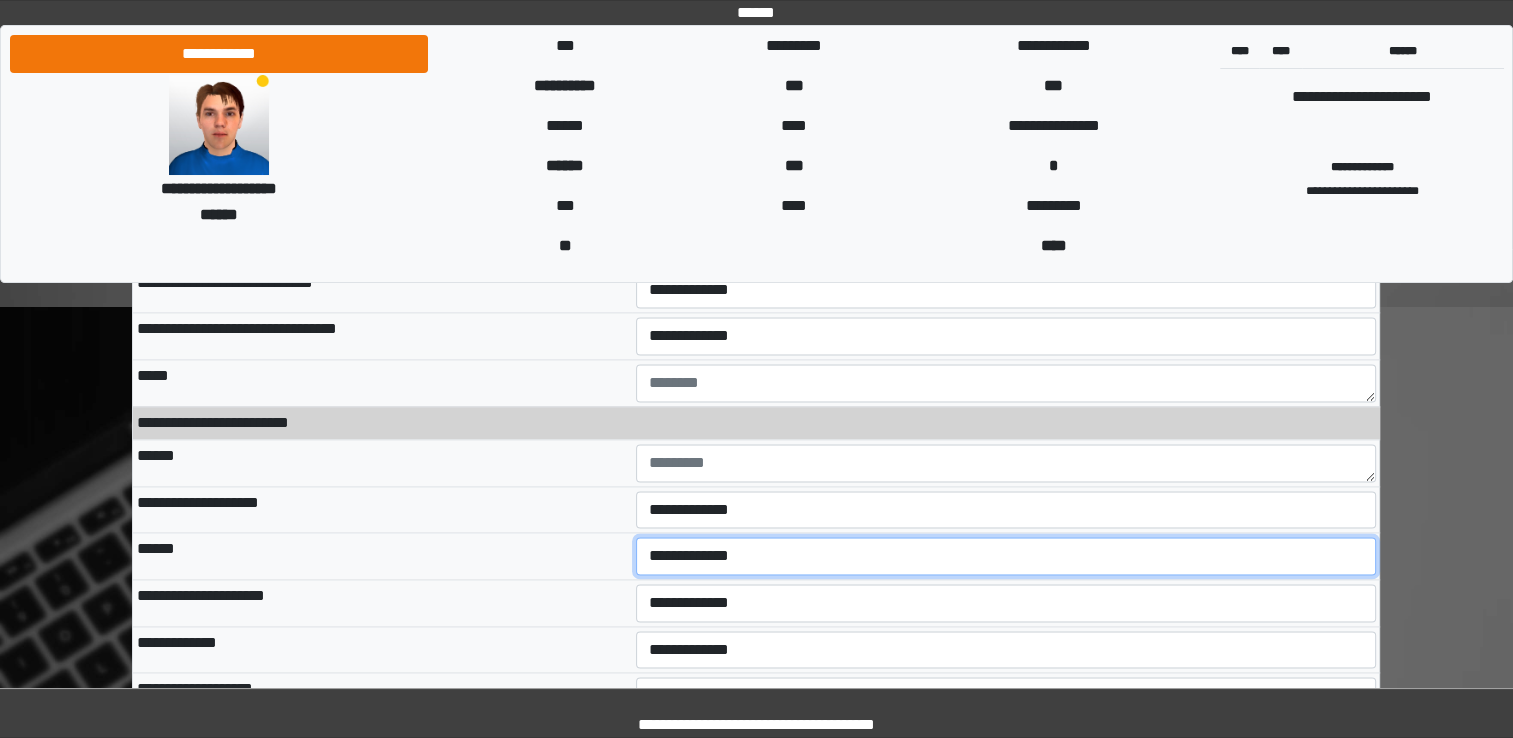 click on "**********" at bounding box center [1006, 556] 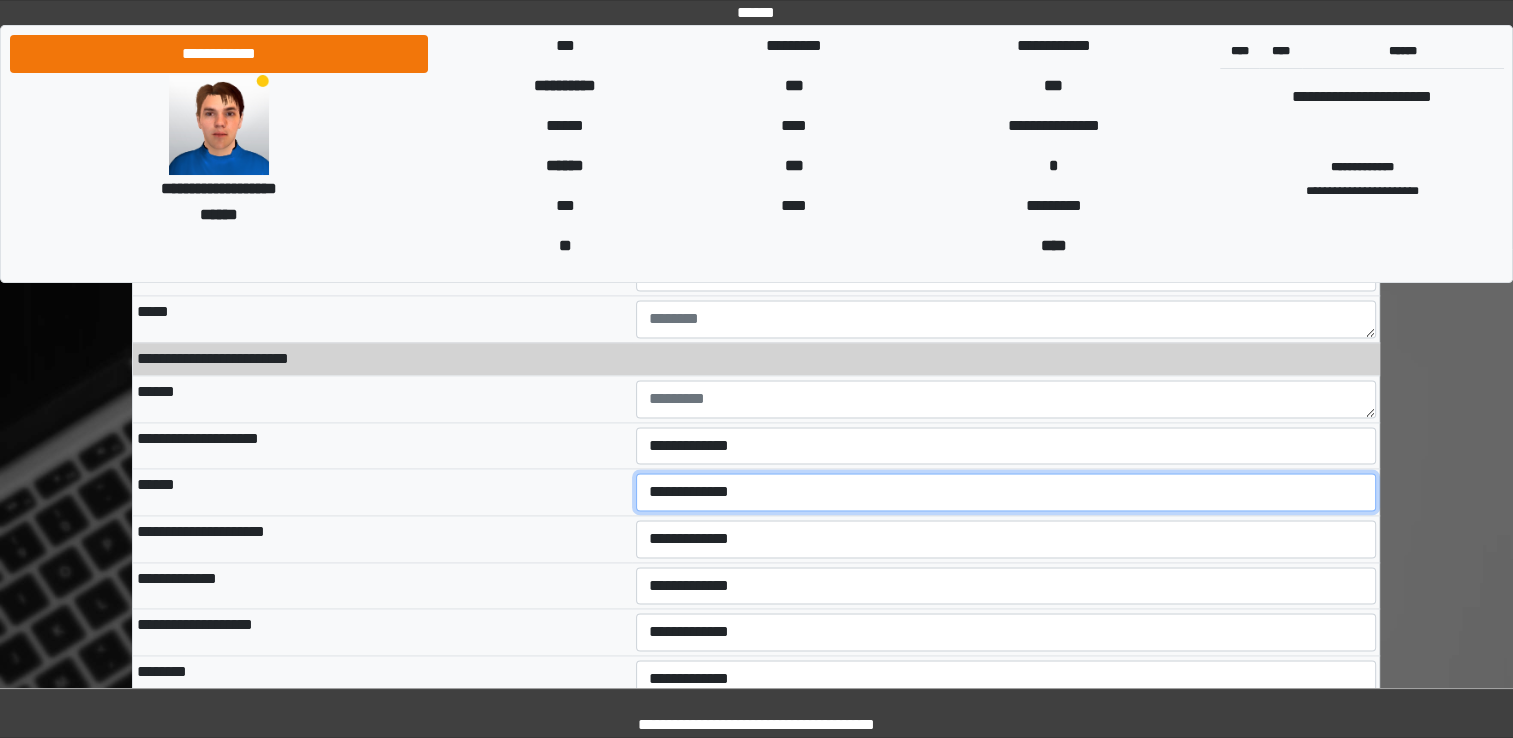 scroll, scrollTop: 10300, scrollLeft: 0, axis: vertical 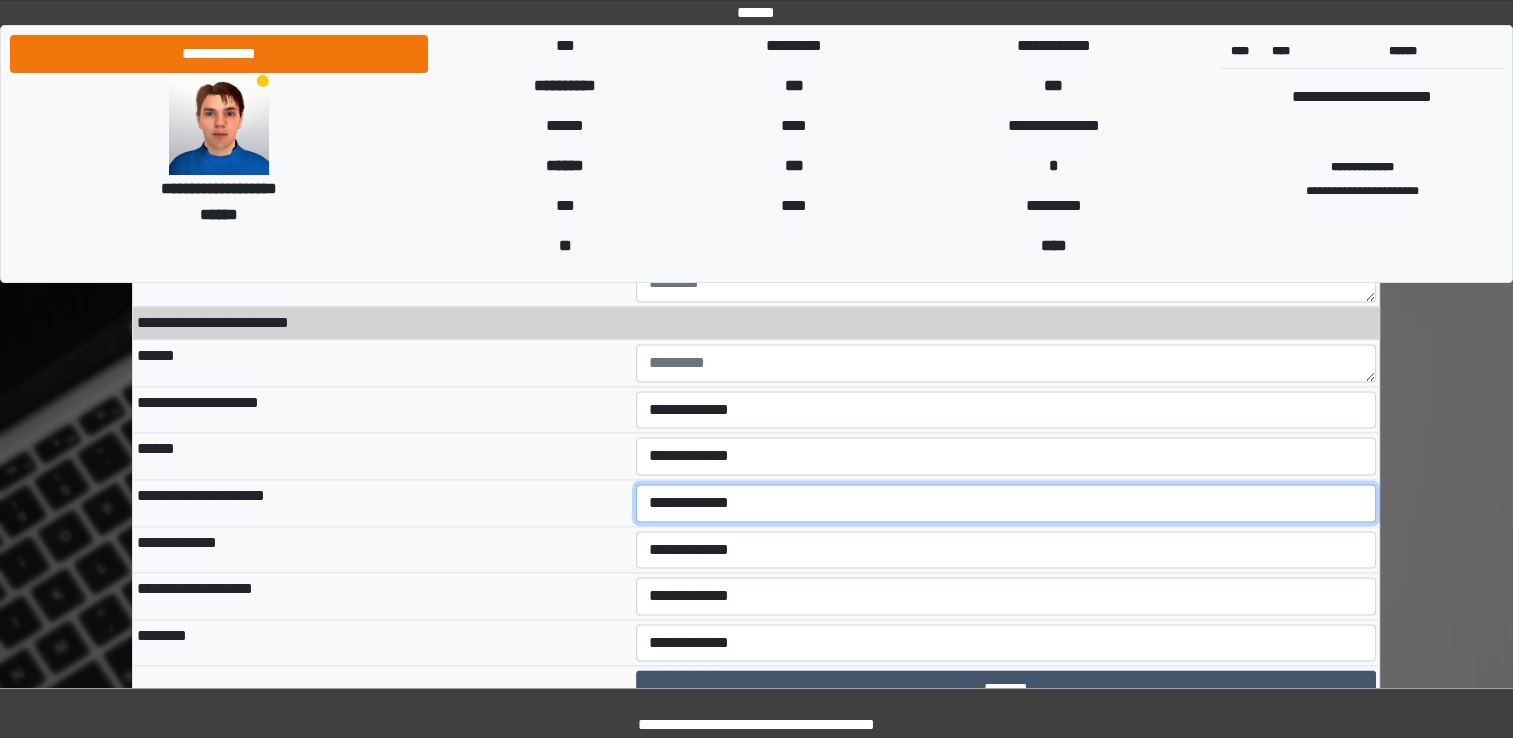 click on "**********" at bounding box center [1006, 503] 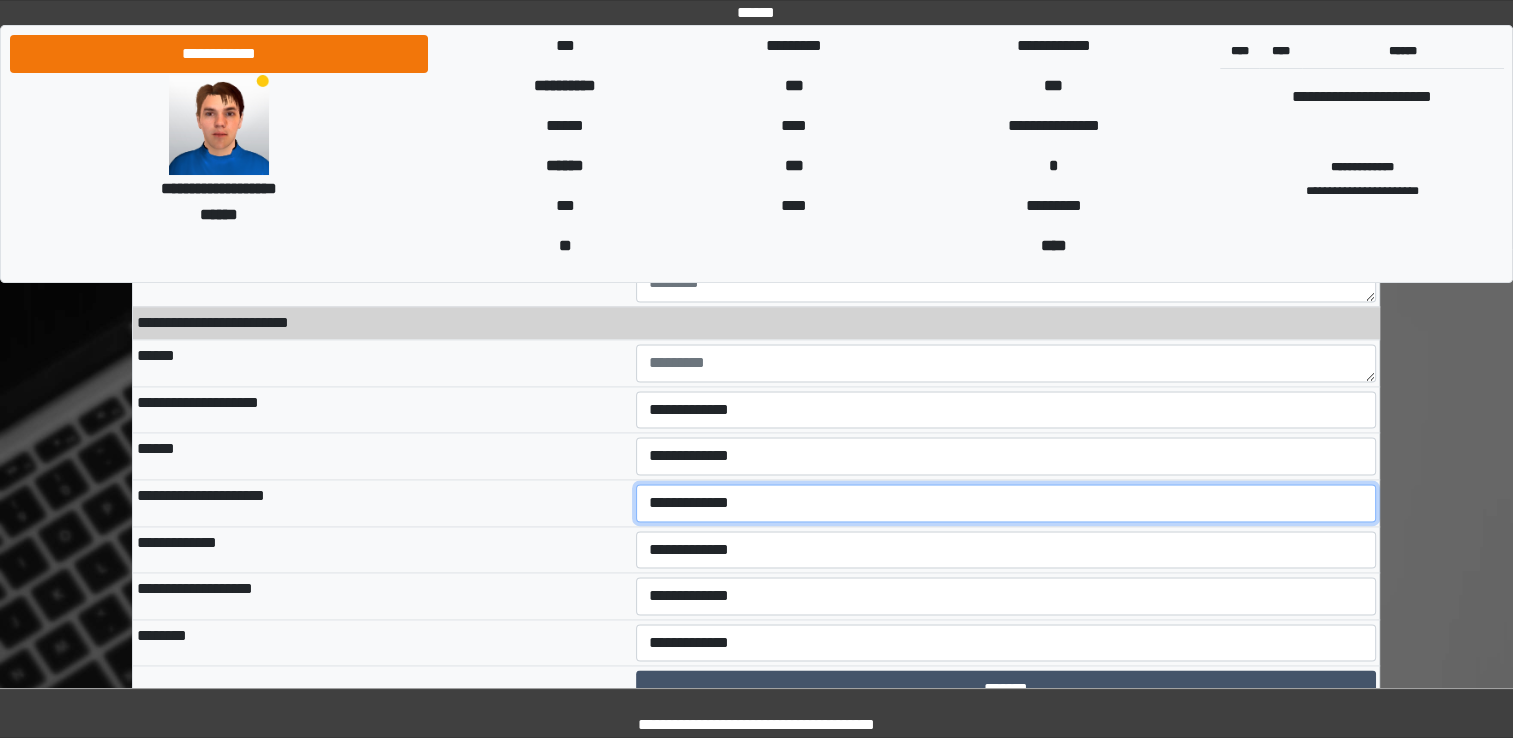 select on "*" 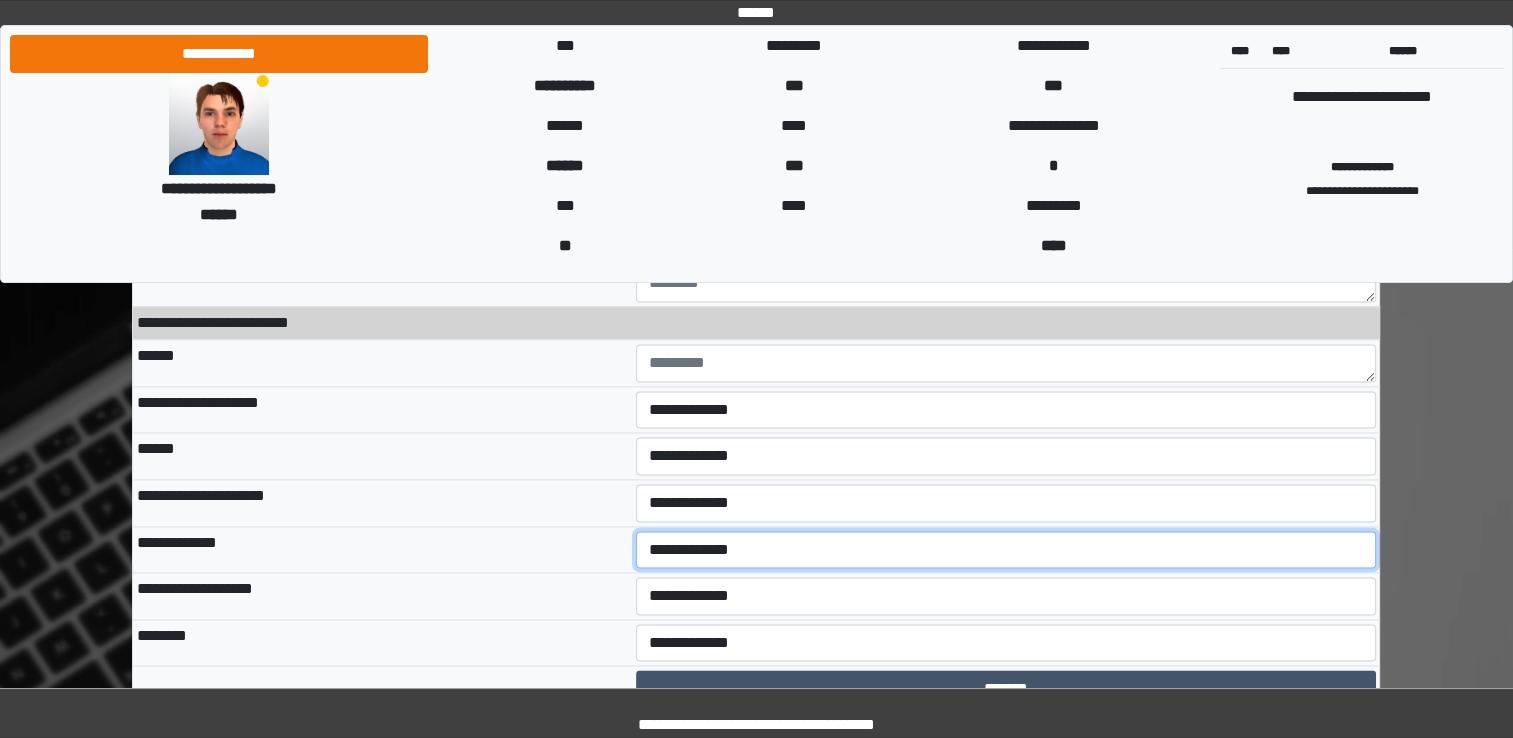 click on "**********" at bounding box center [1006, 550] 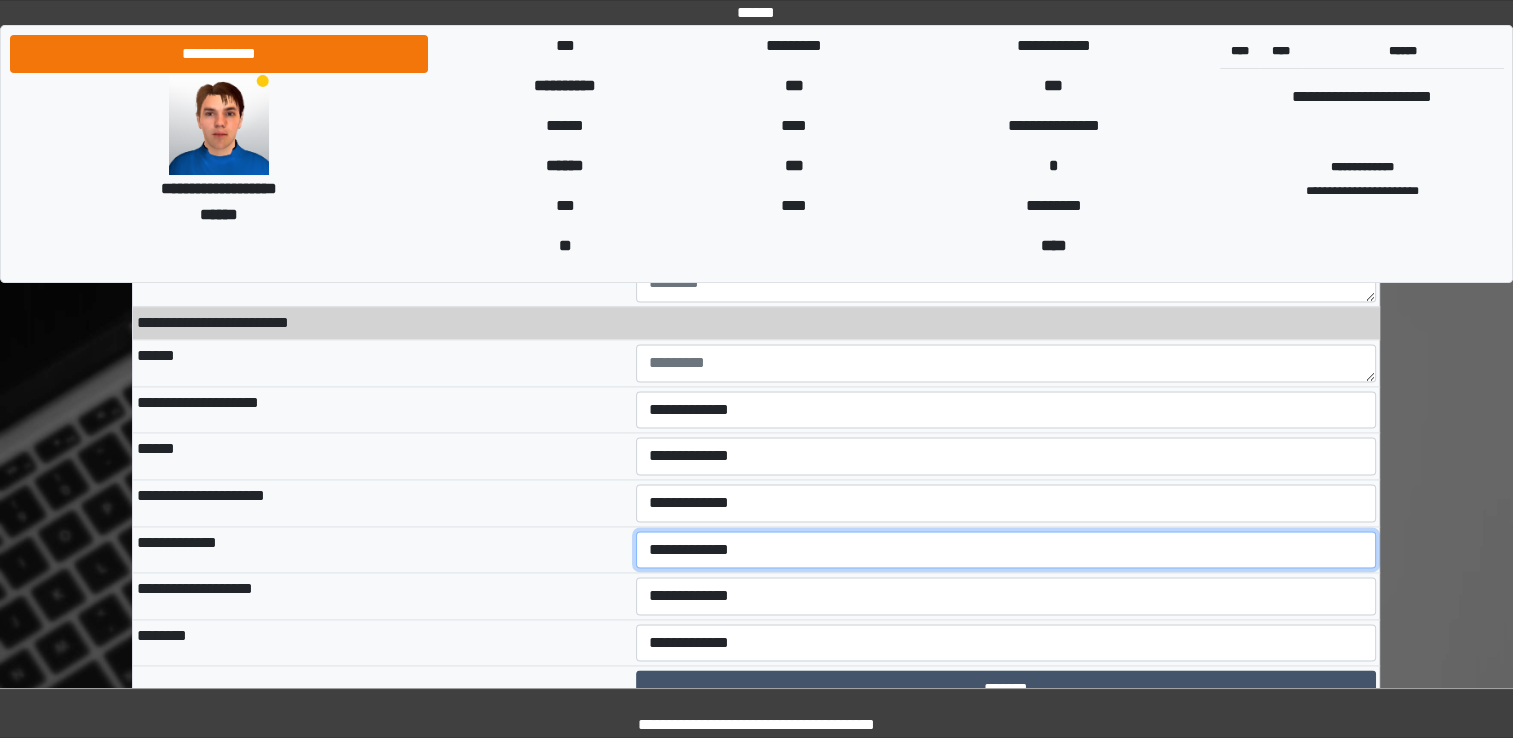 select on "*" 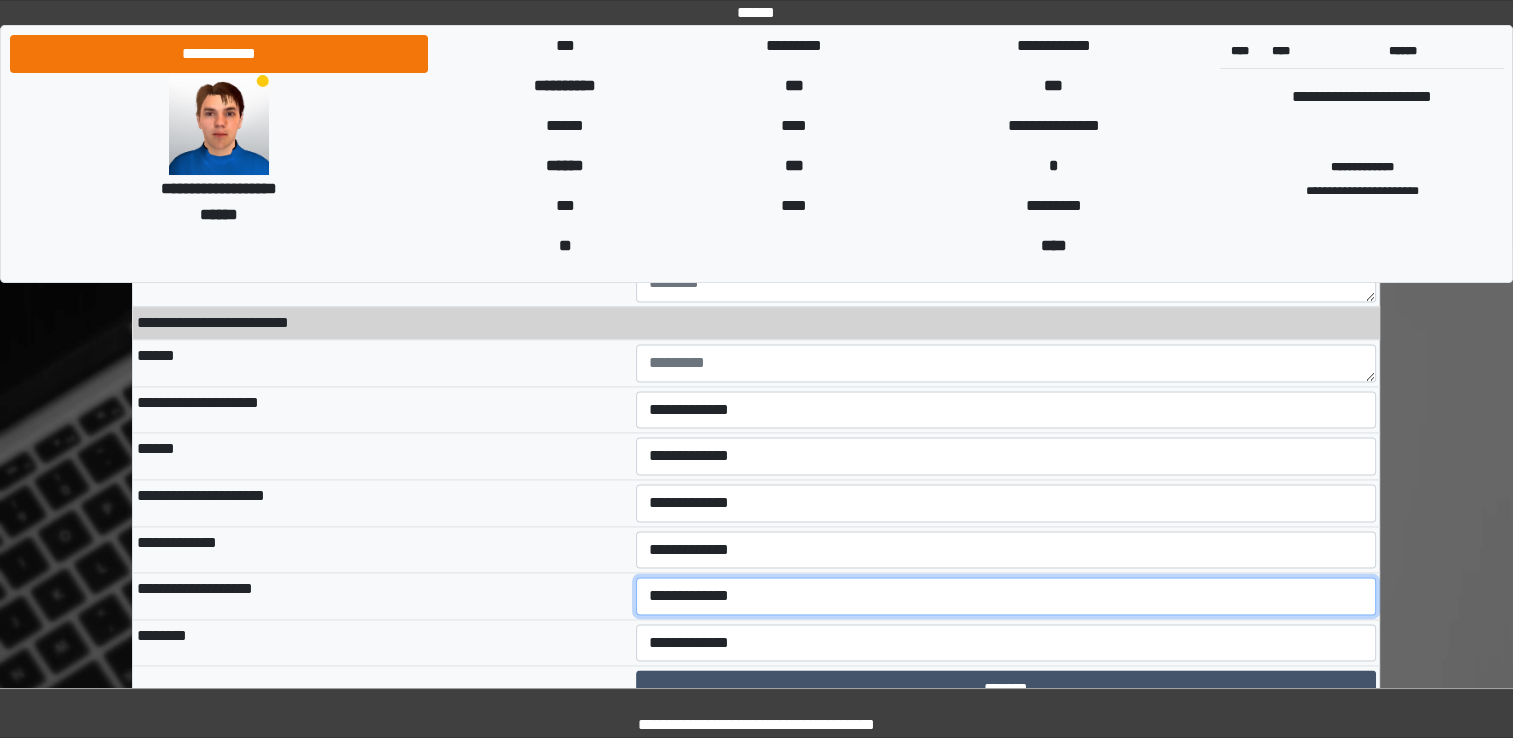 click on "**********" at bounding box center [1006, 596] 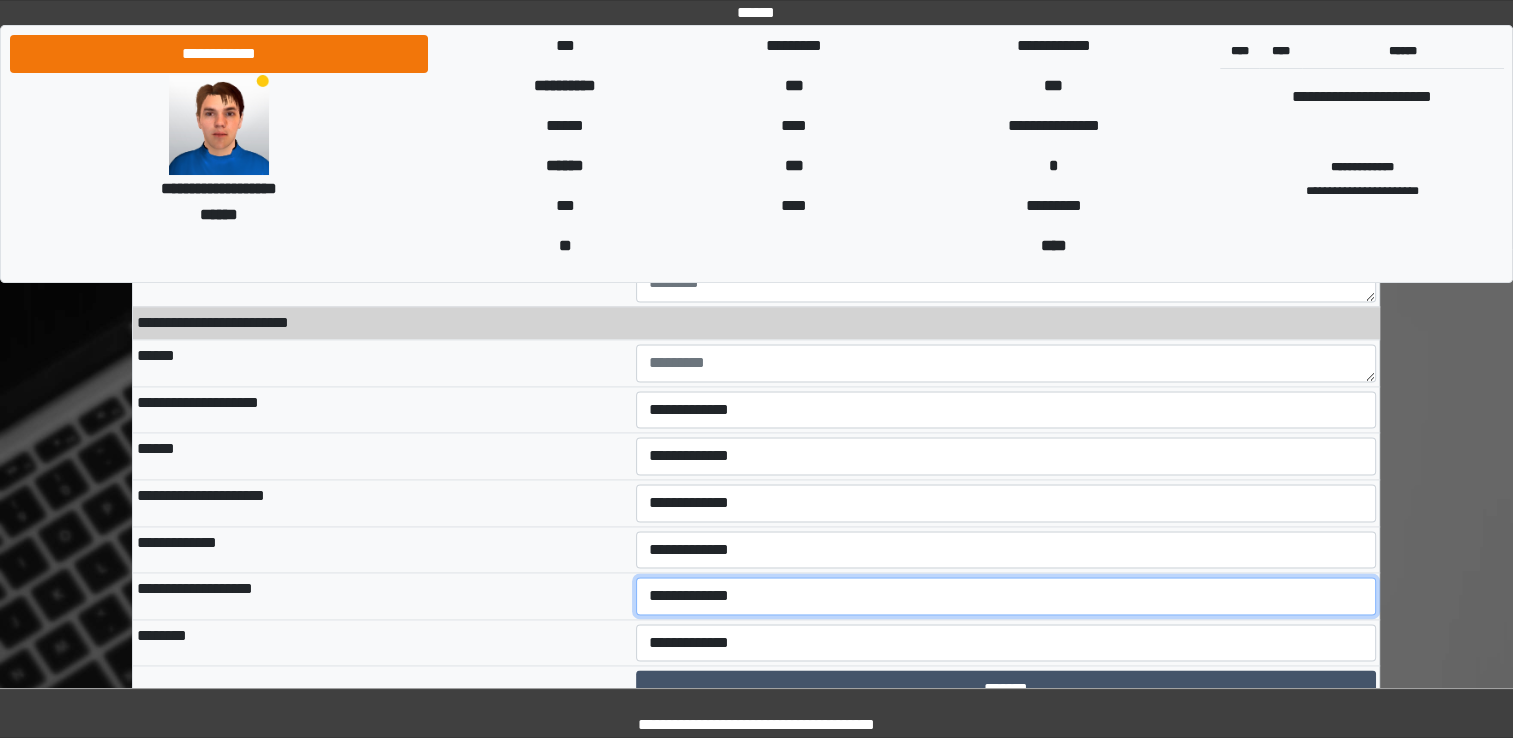 select on "*" 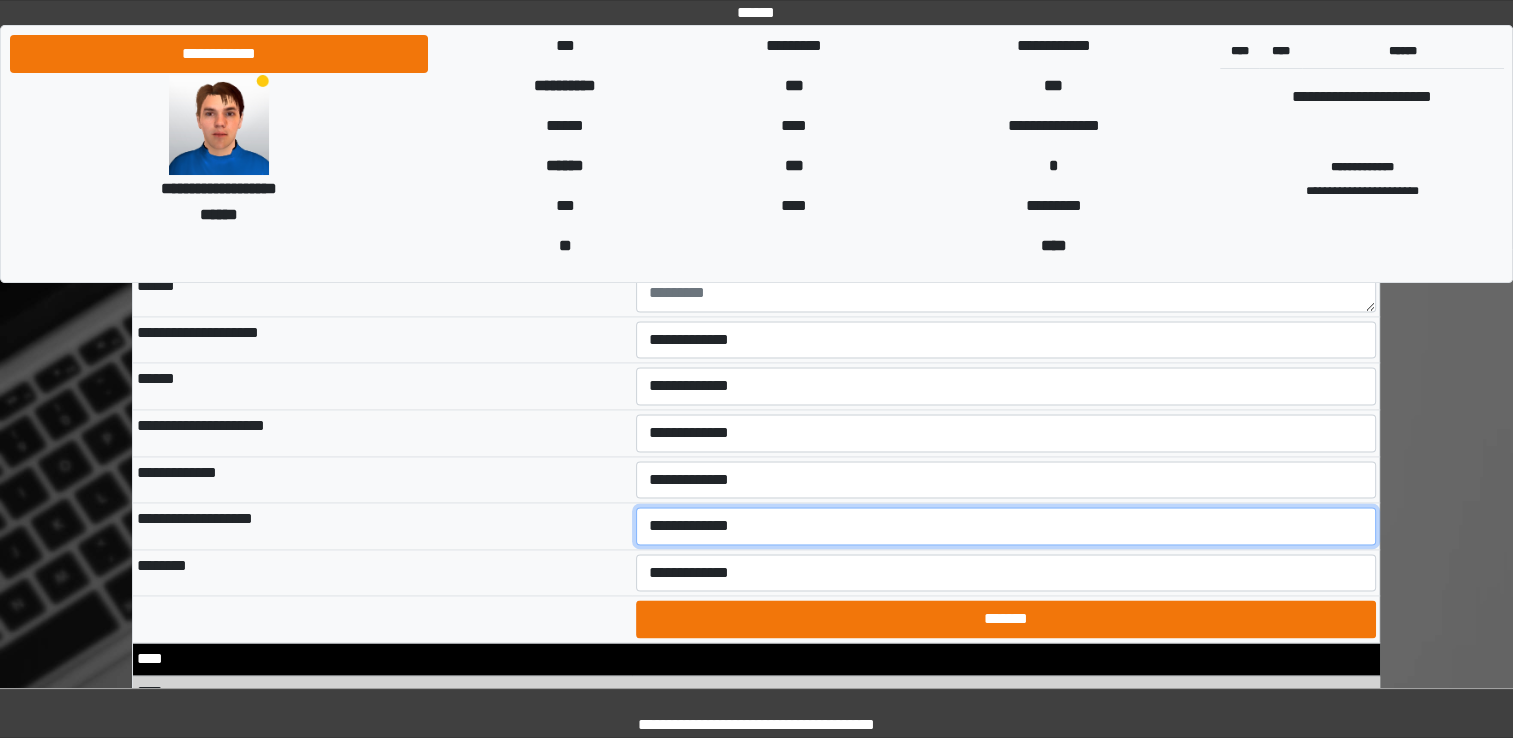 scroll, scrollTop: 10400, scrollLeft: 0, axis: vertical 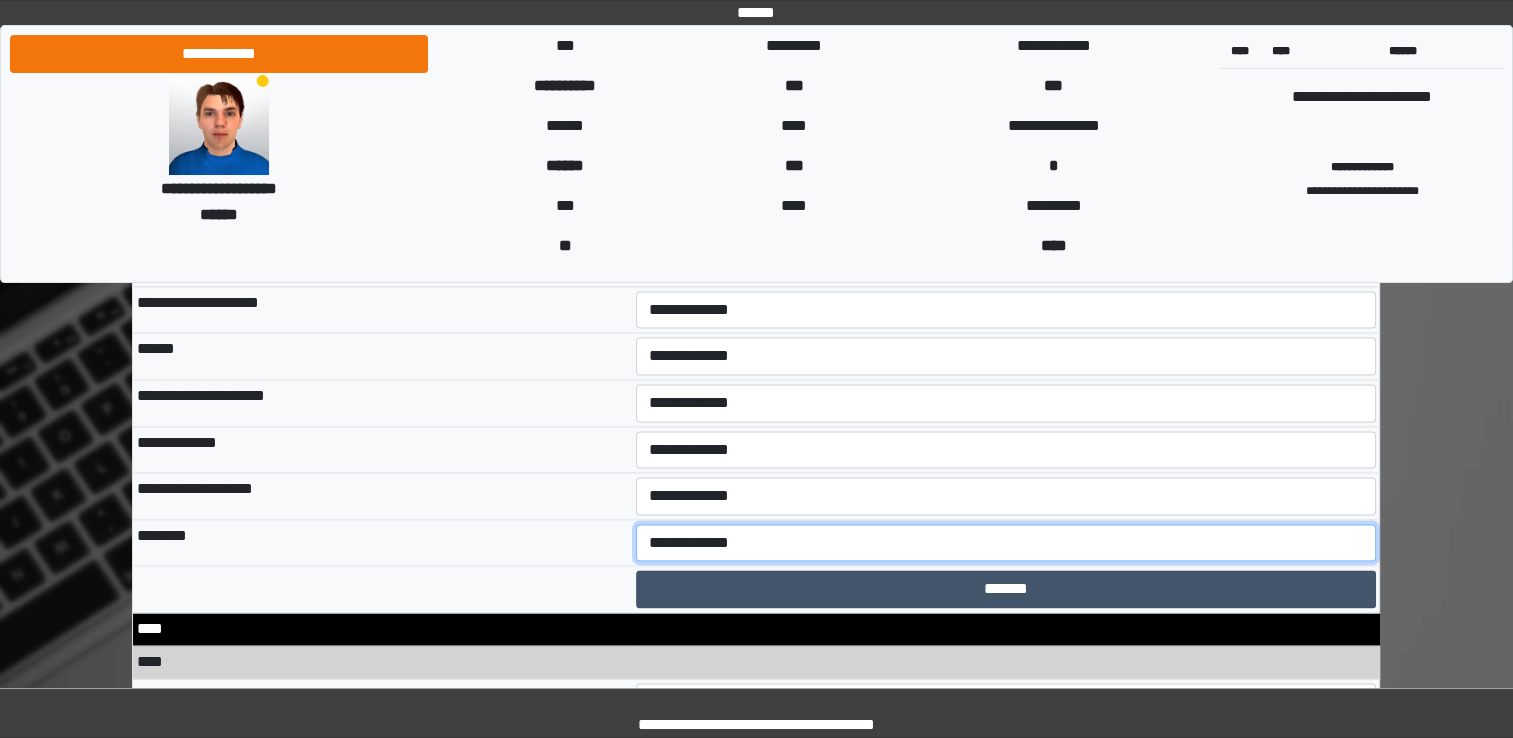 click on "**********" at bounding box center [1006, 543] 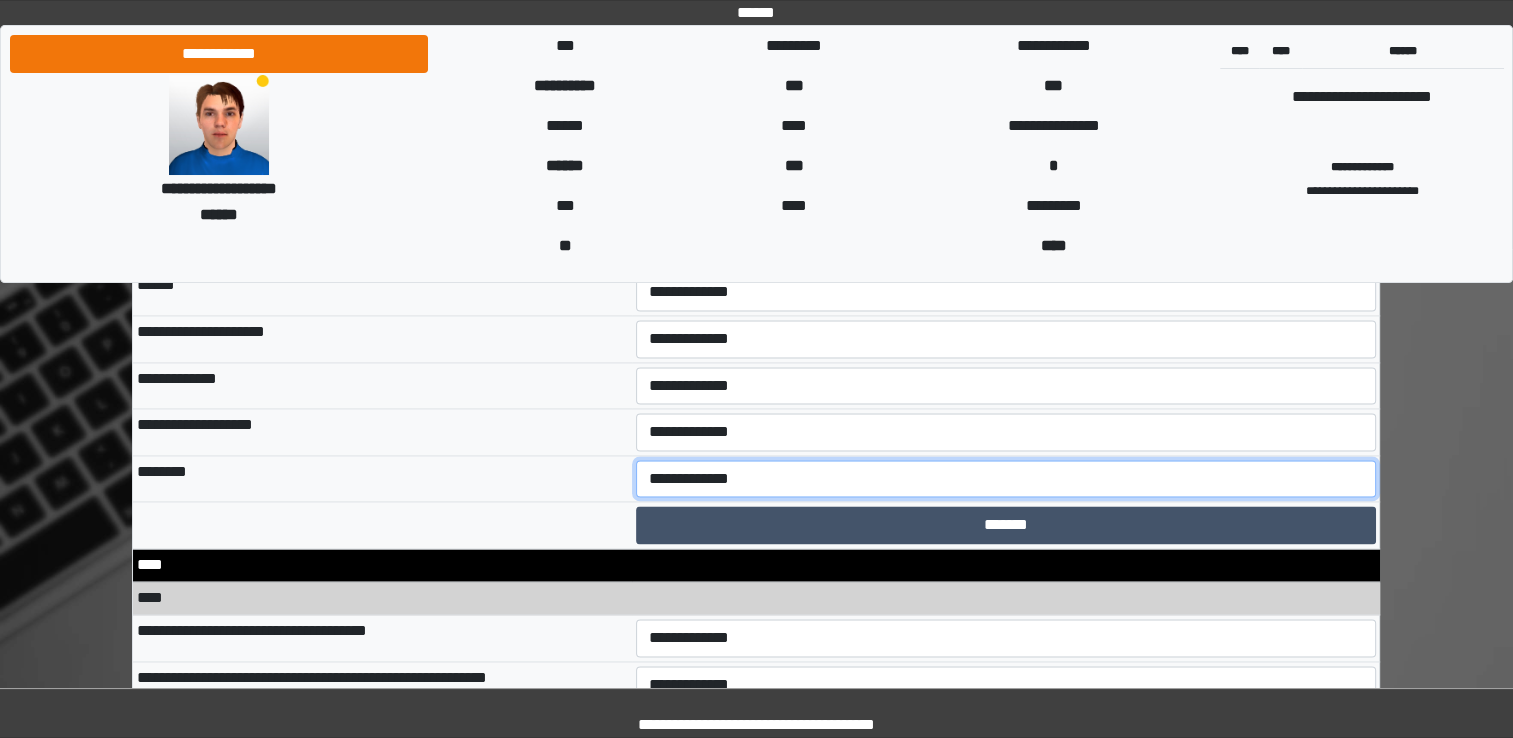 scroll, scrollTop: 10500, scrollLeft: 0, axis: vertical 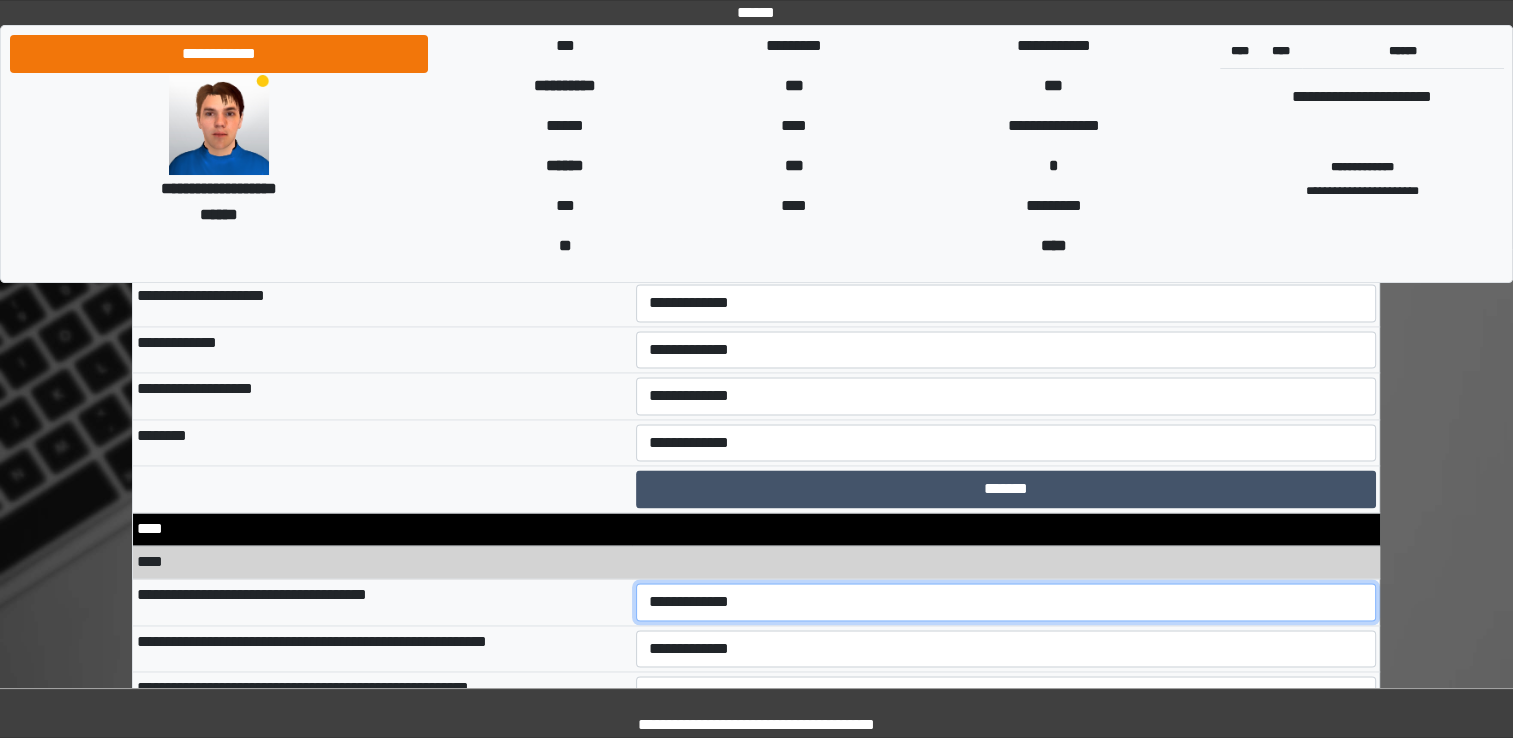 click on "**********" at bounding box center (1006, 602) 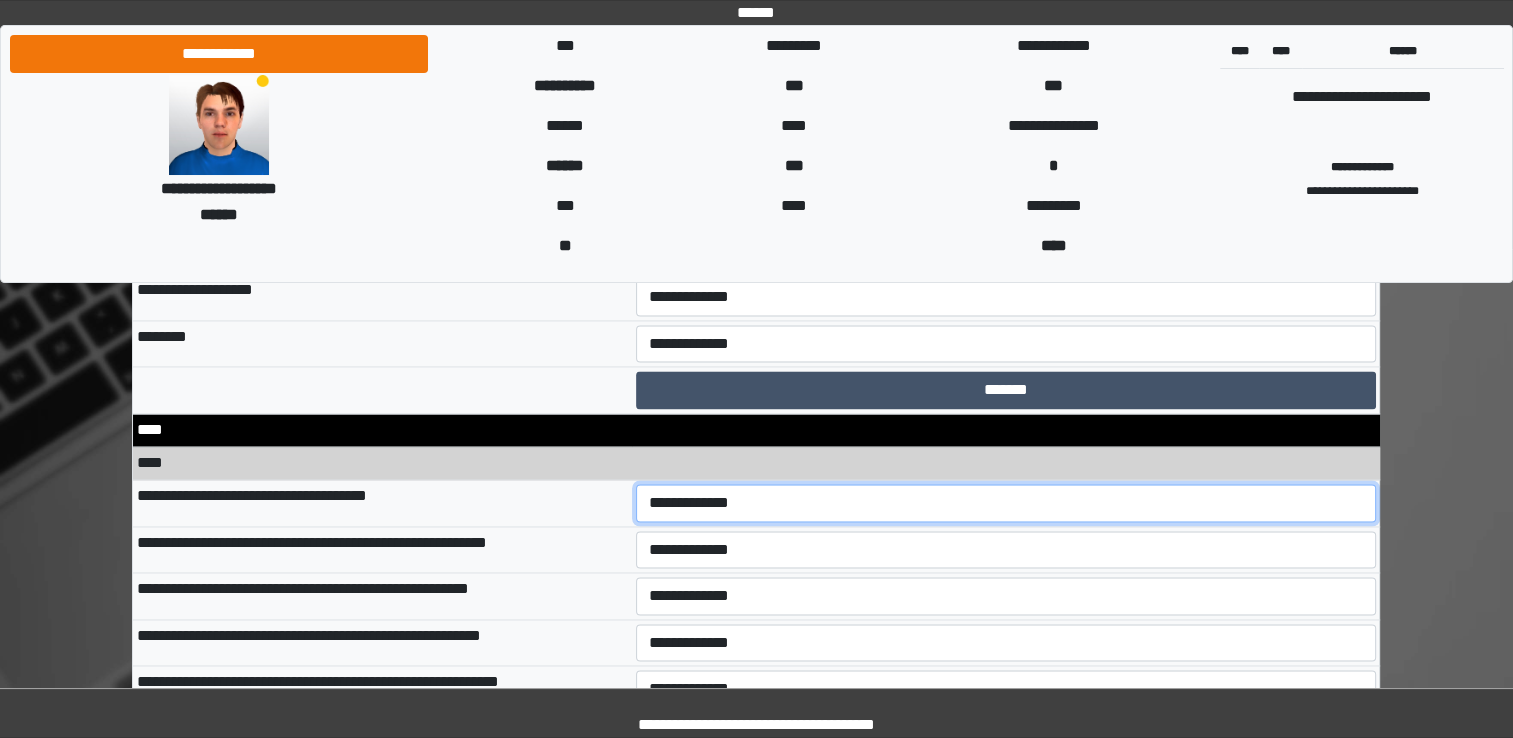 scroll, scrollTop: 10600, scrollLeft: 0, axis: vertical 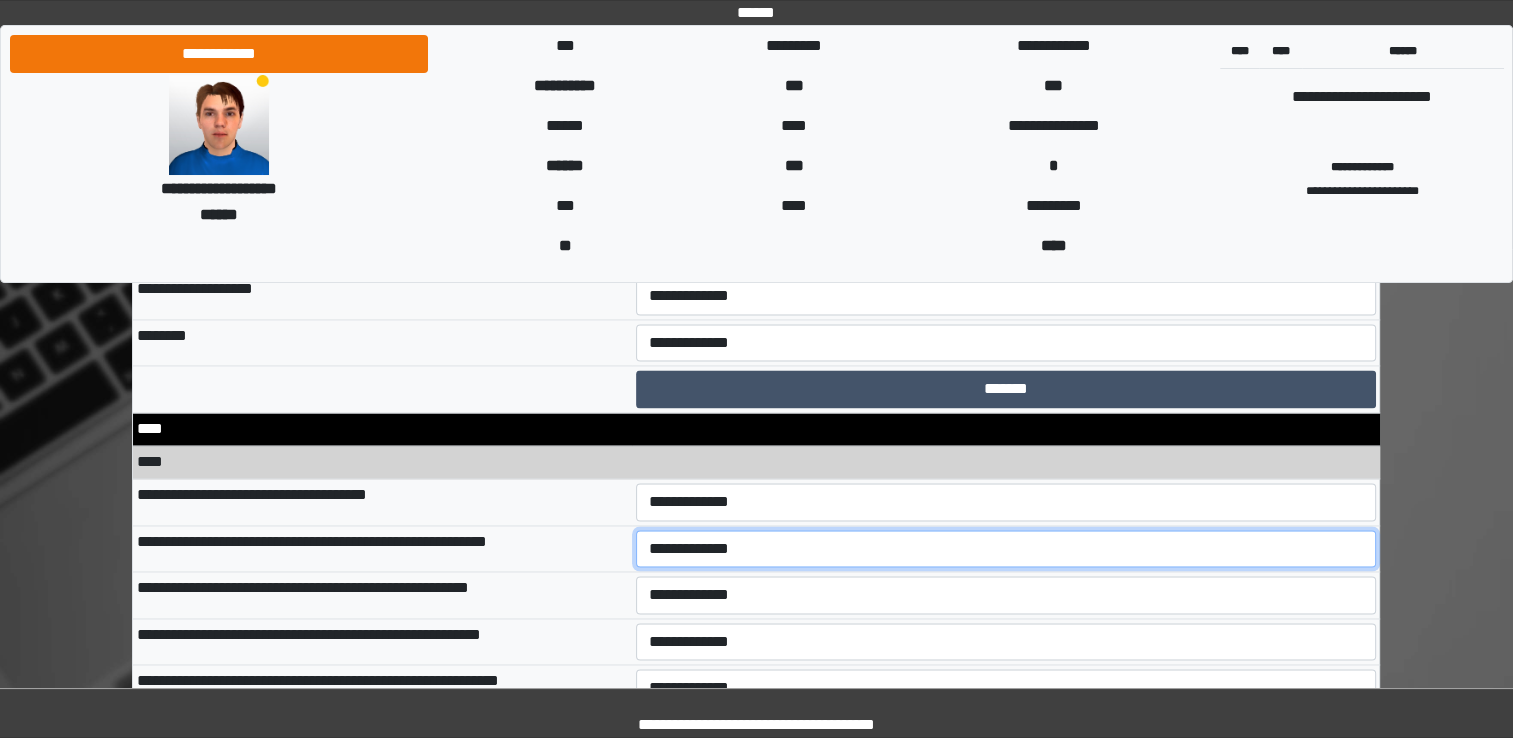 click on "**********" at bounding box center [1006, 549] 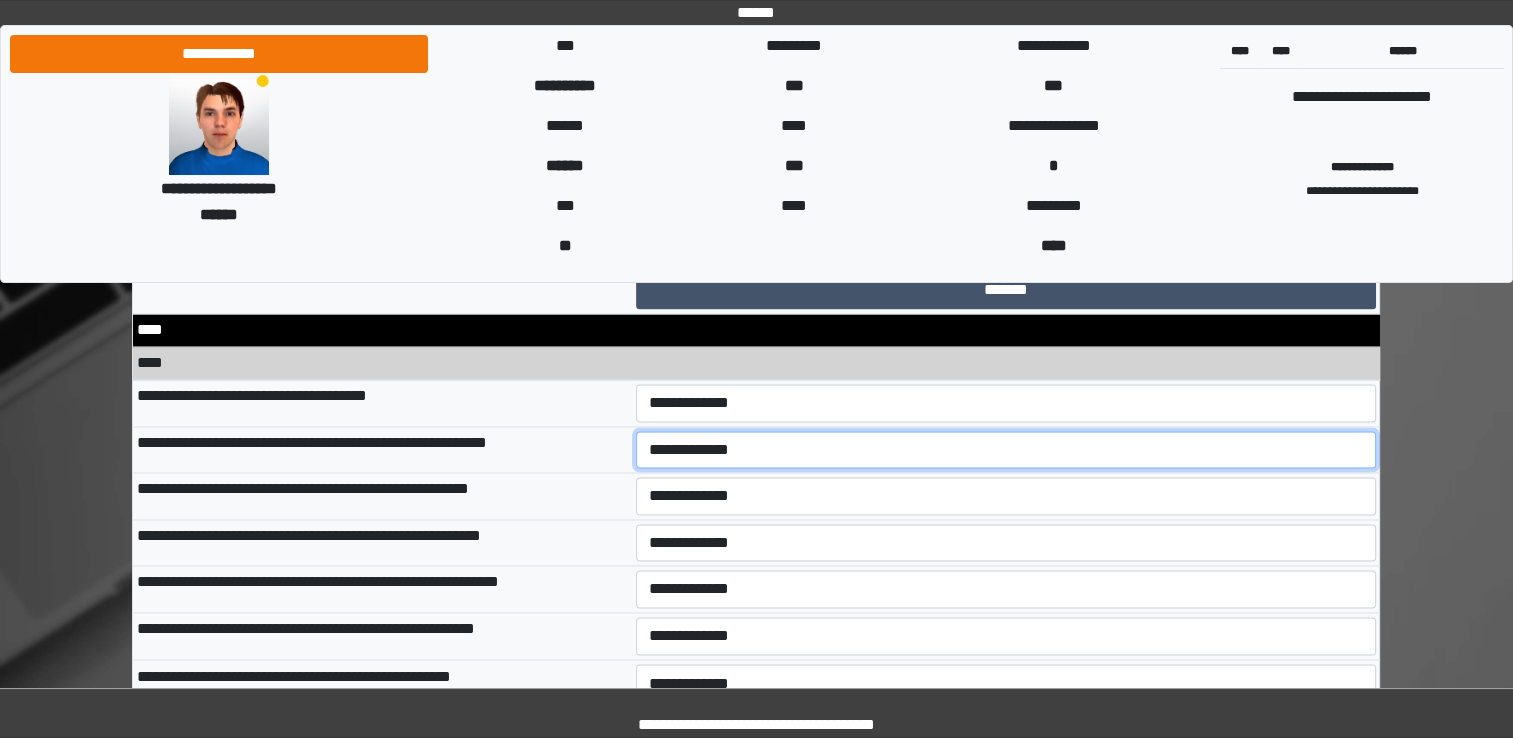 scroll, scrollTop: 10700, scrollLeft: 0, axis: vertical 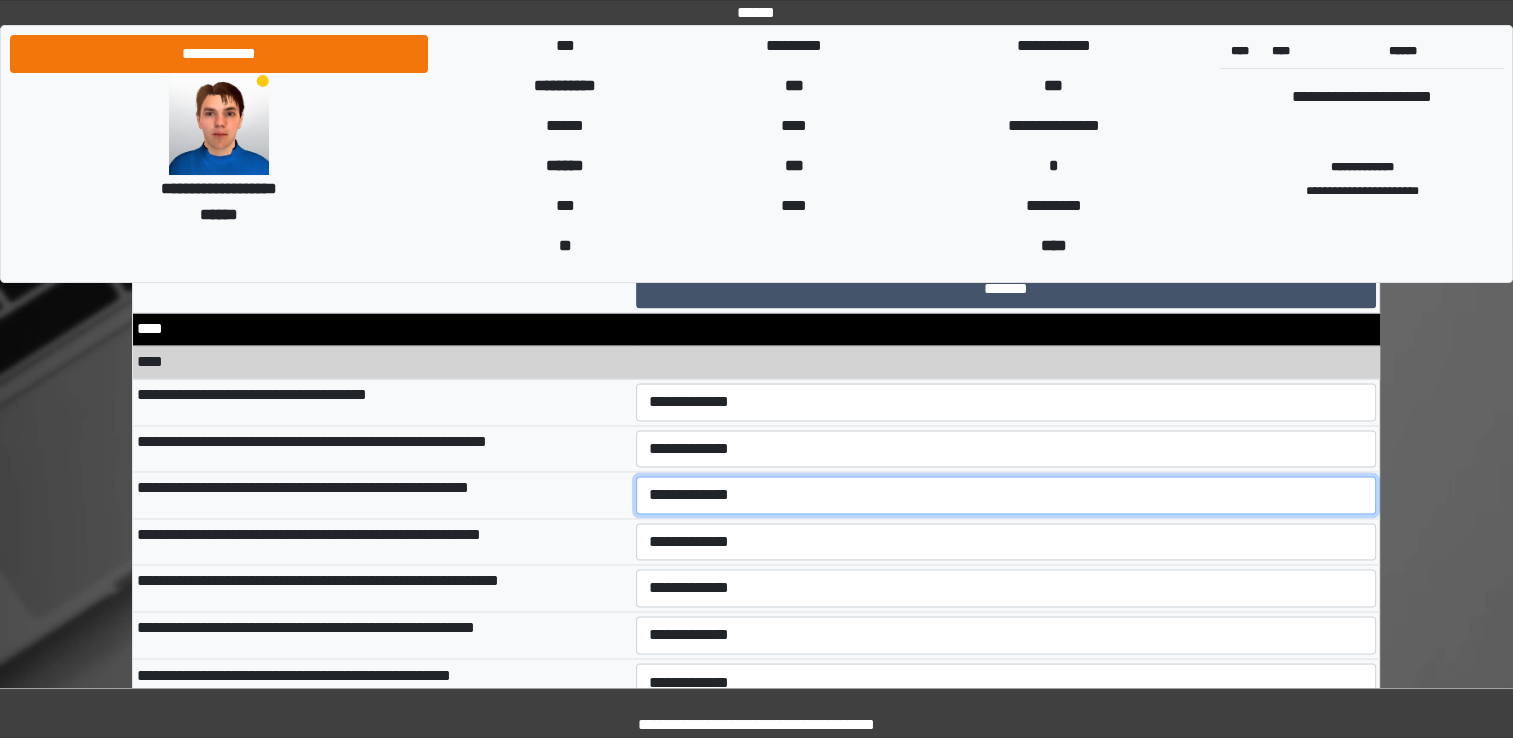 click on "**********" at bounding box center (1006, 495) 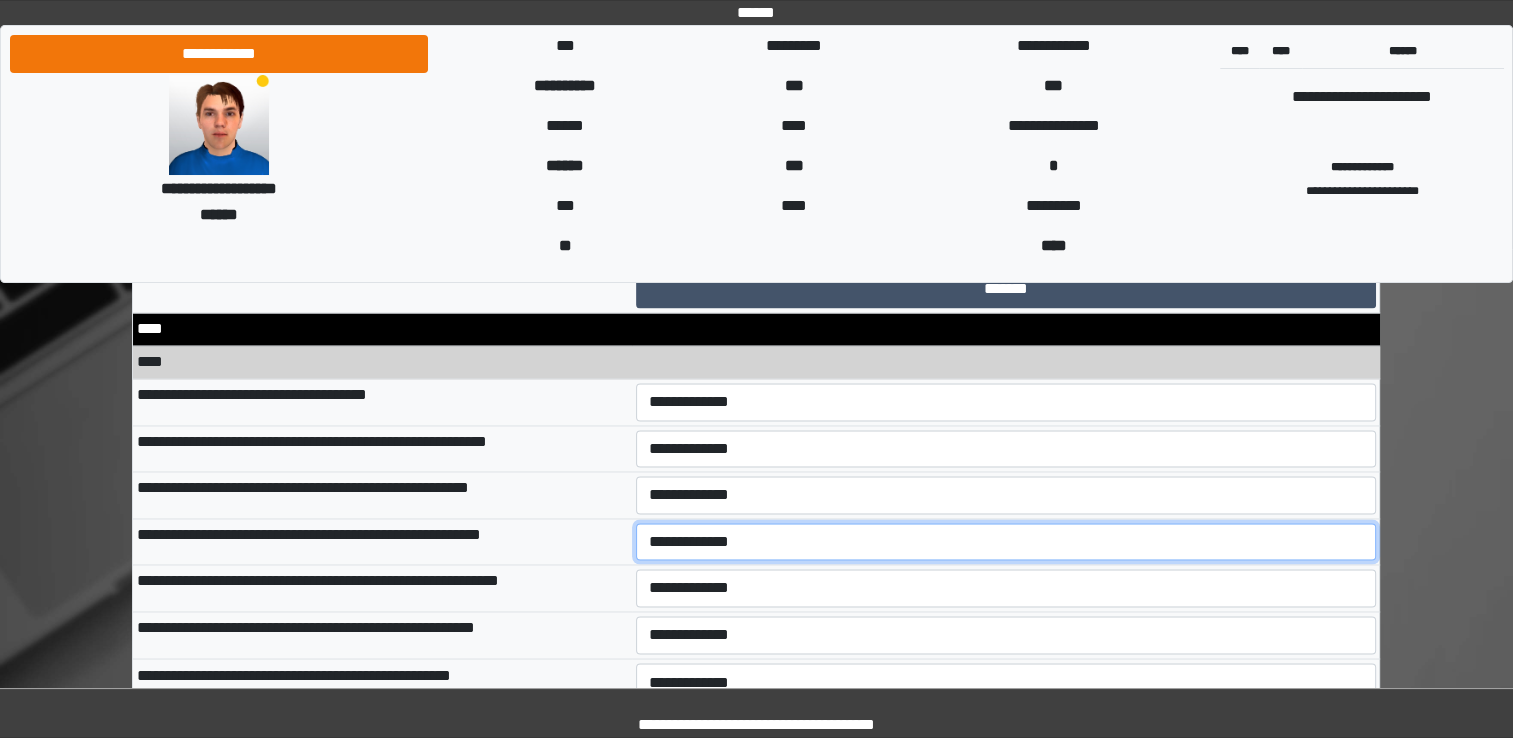click on "**********" at bounding box center [1006, 542] 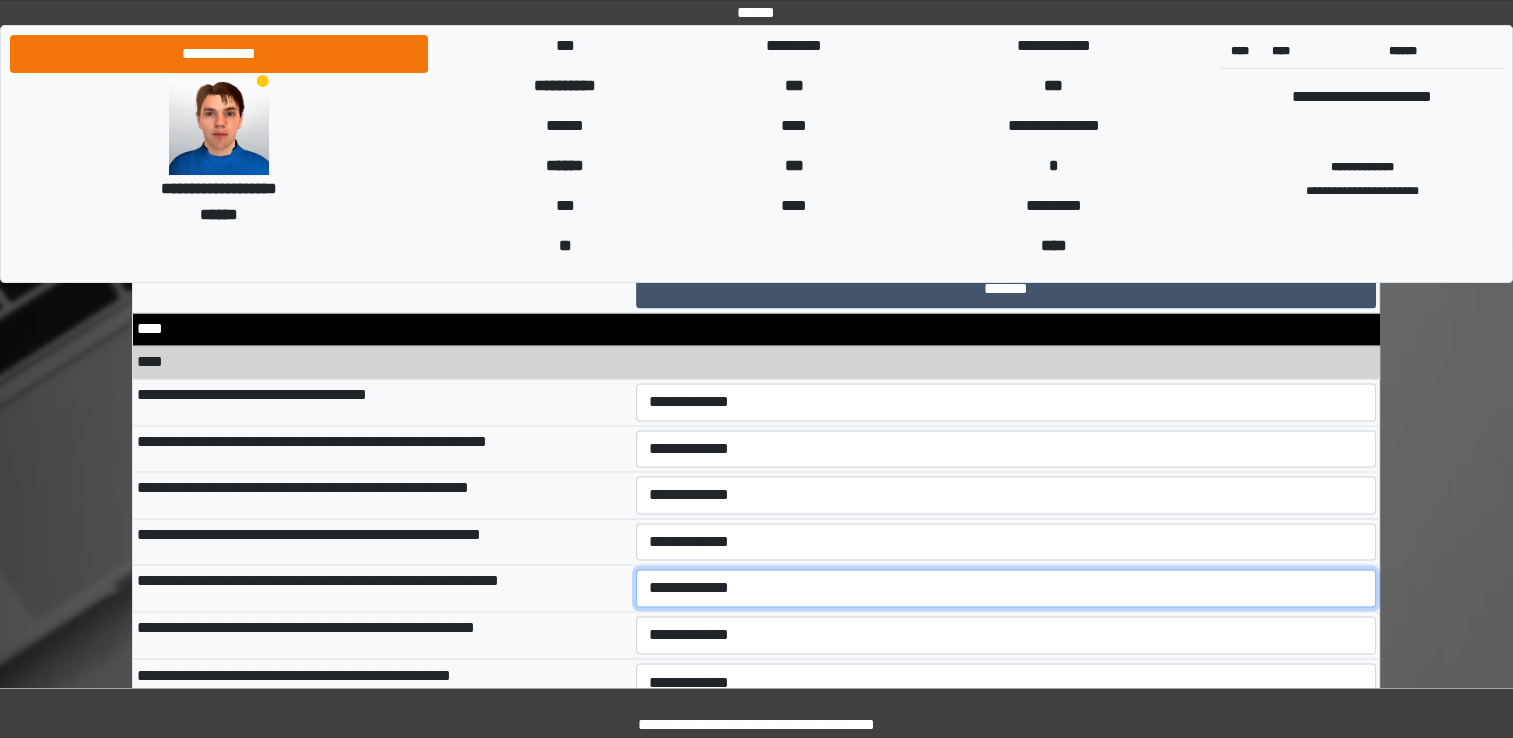drag, startPoint x: 659, startPoint y: 570, endPoint x: 659, endPoint y: 581, distance: 11 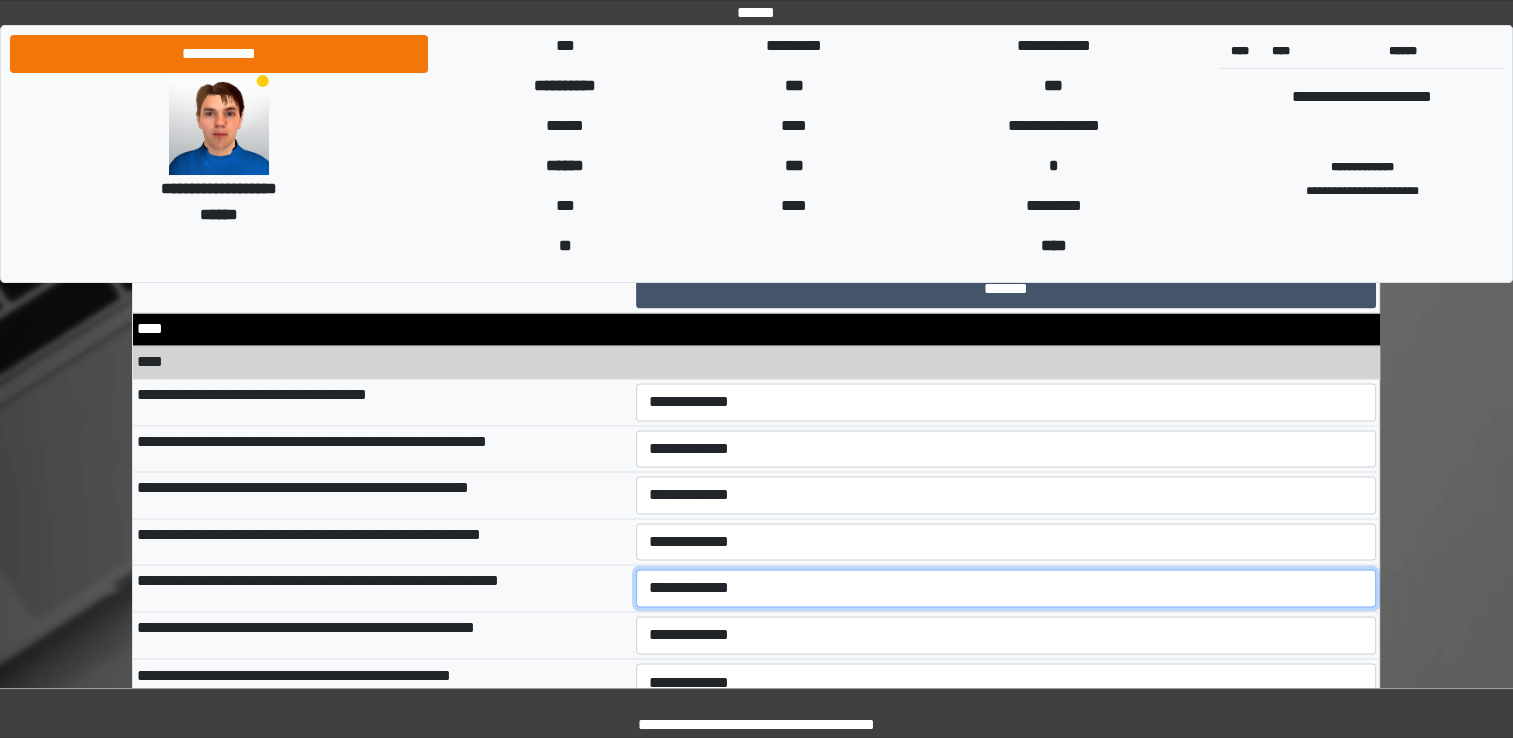 select on "*" 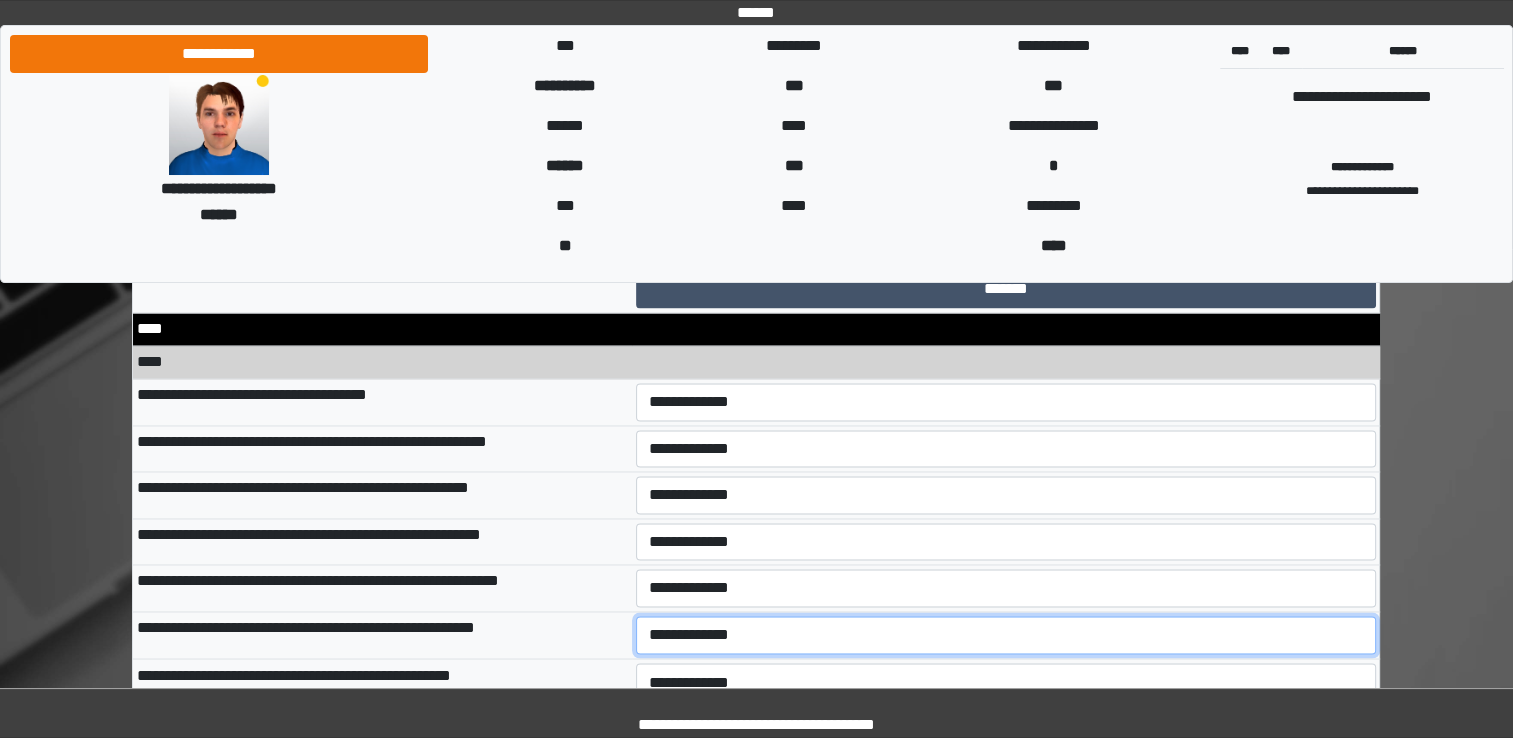 click on "**********" at bounding box center [1006, 635] 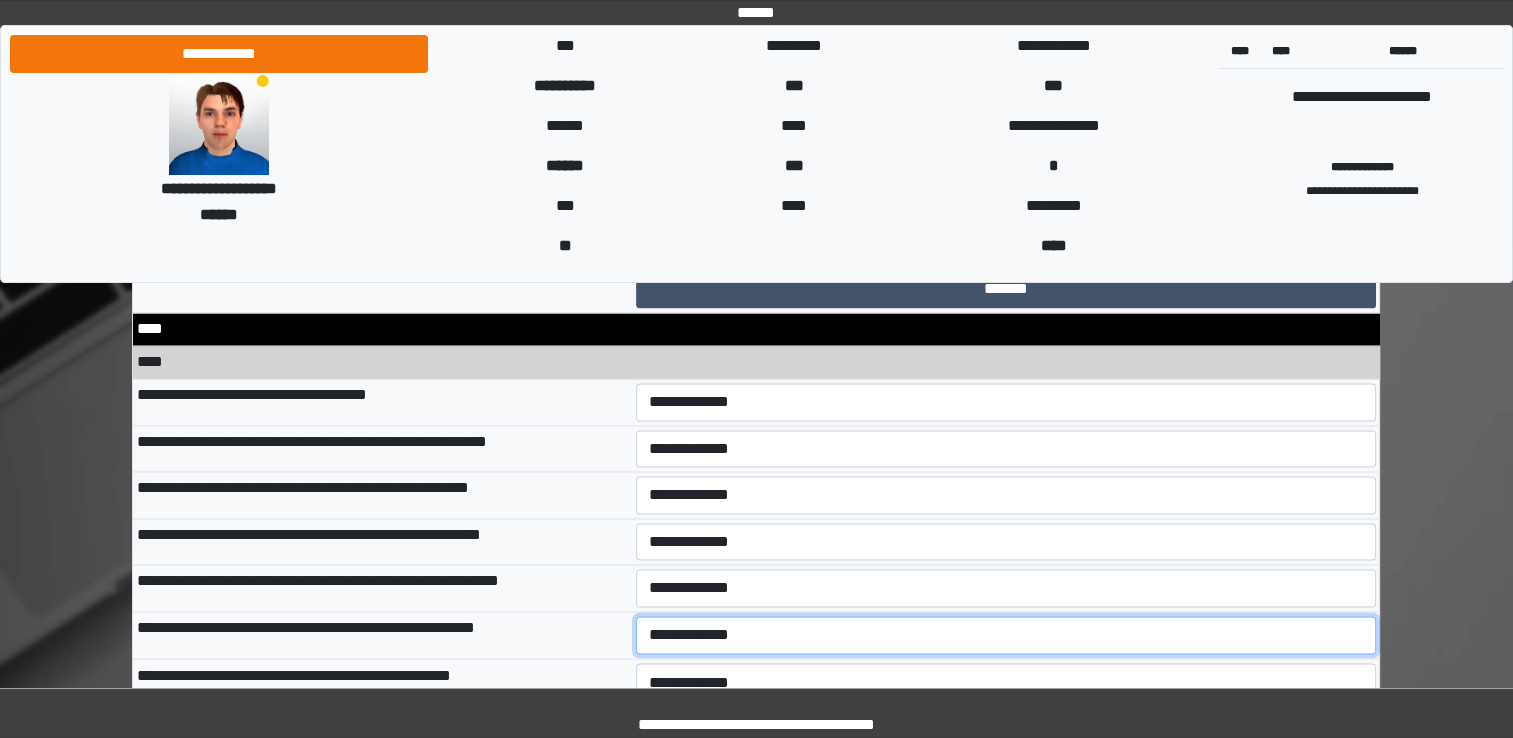 select on "*" 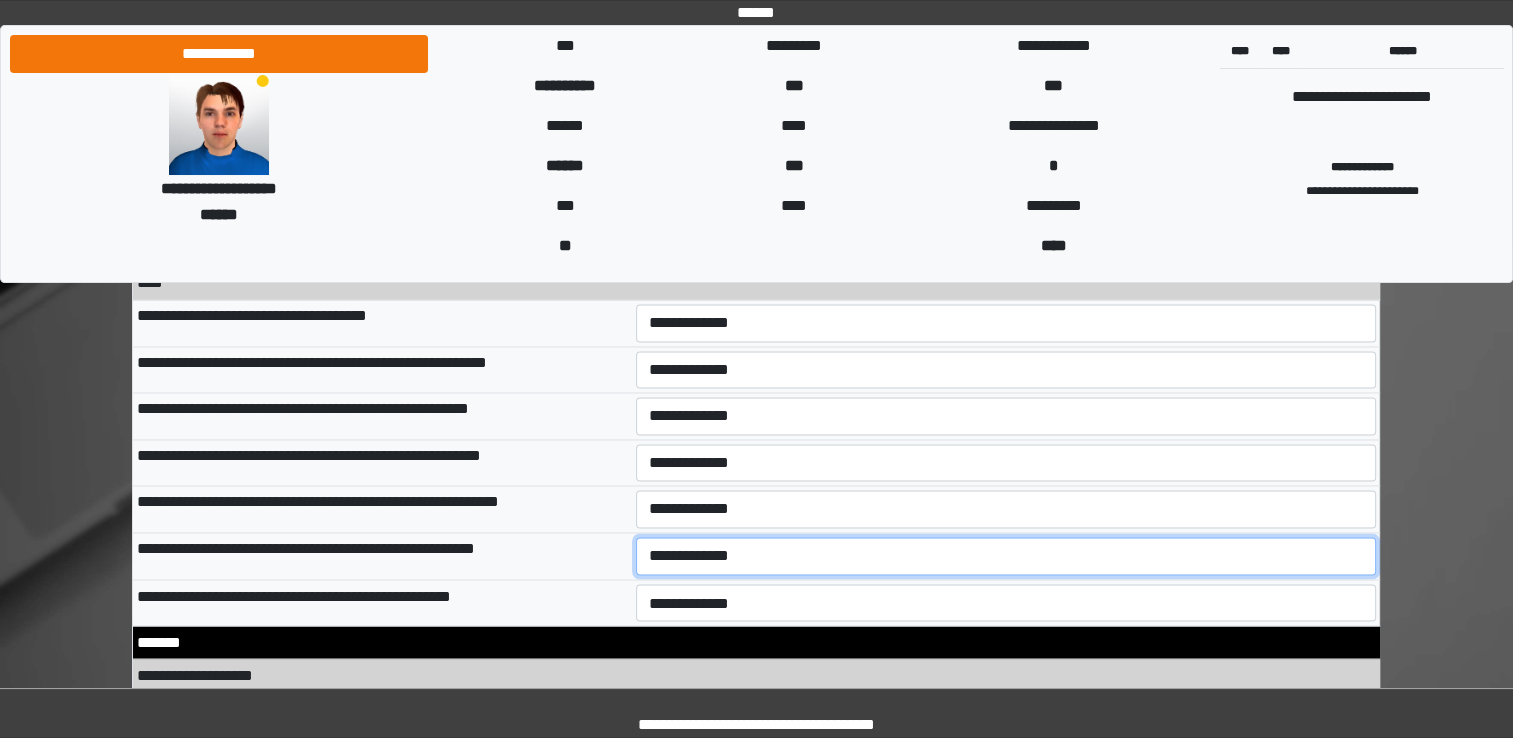 scroll, scrollTop: 10800, scrollLeft: 0, axis: vertical 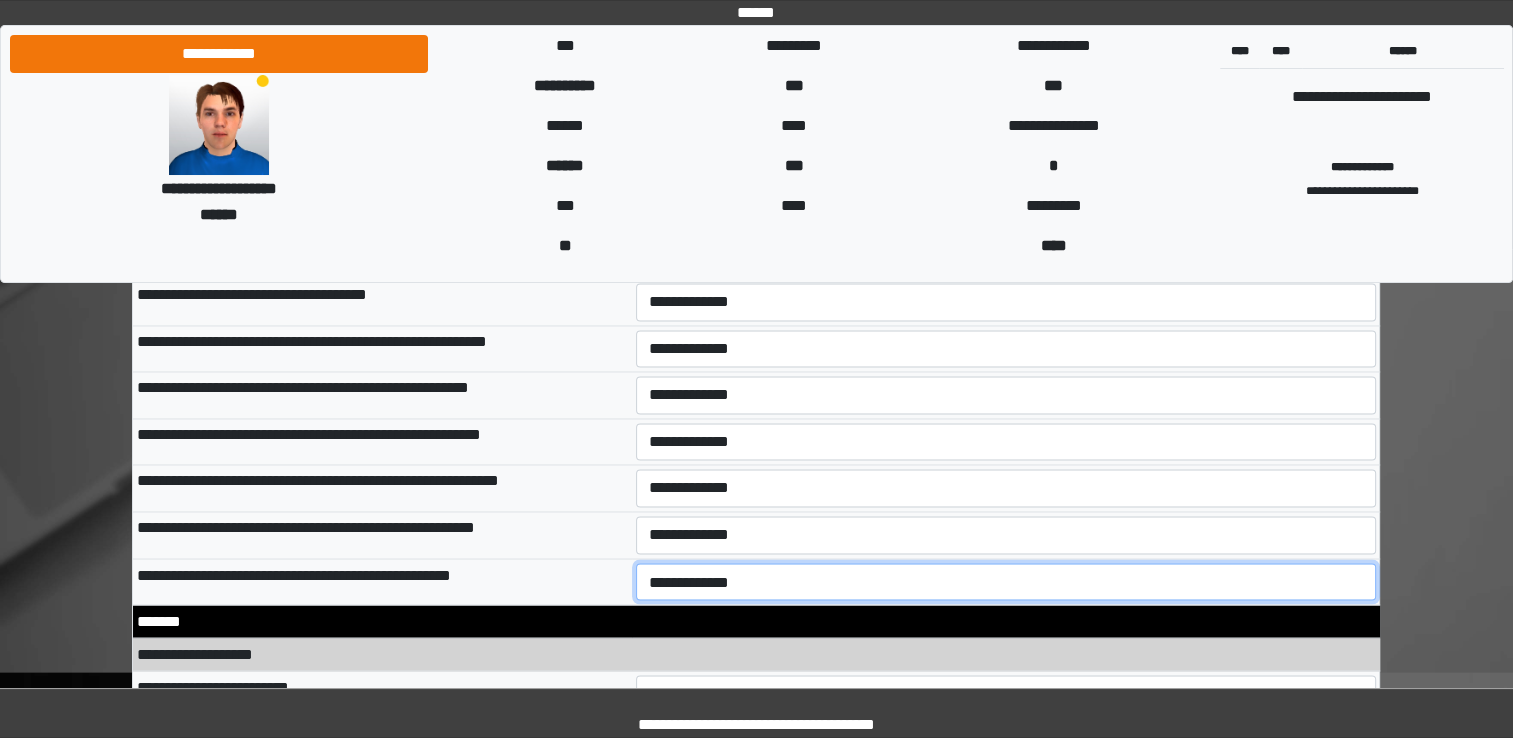 click on "**********" at bounding box center (1006, 582) 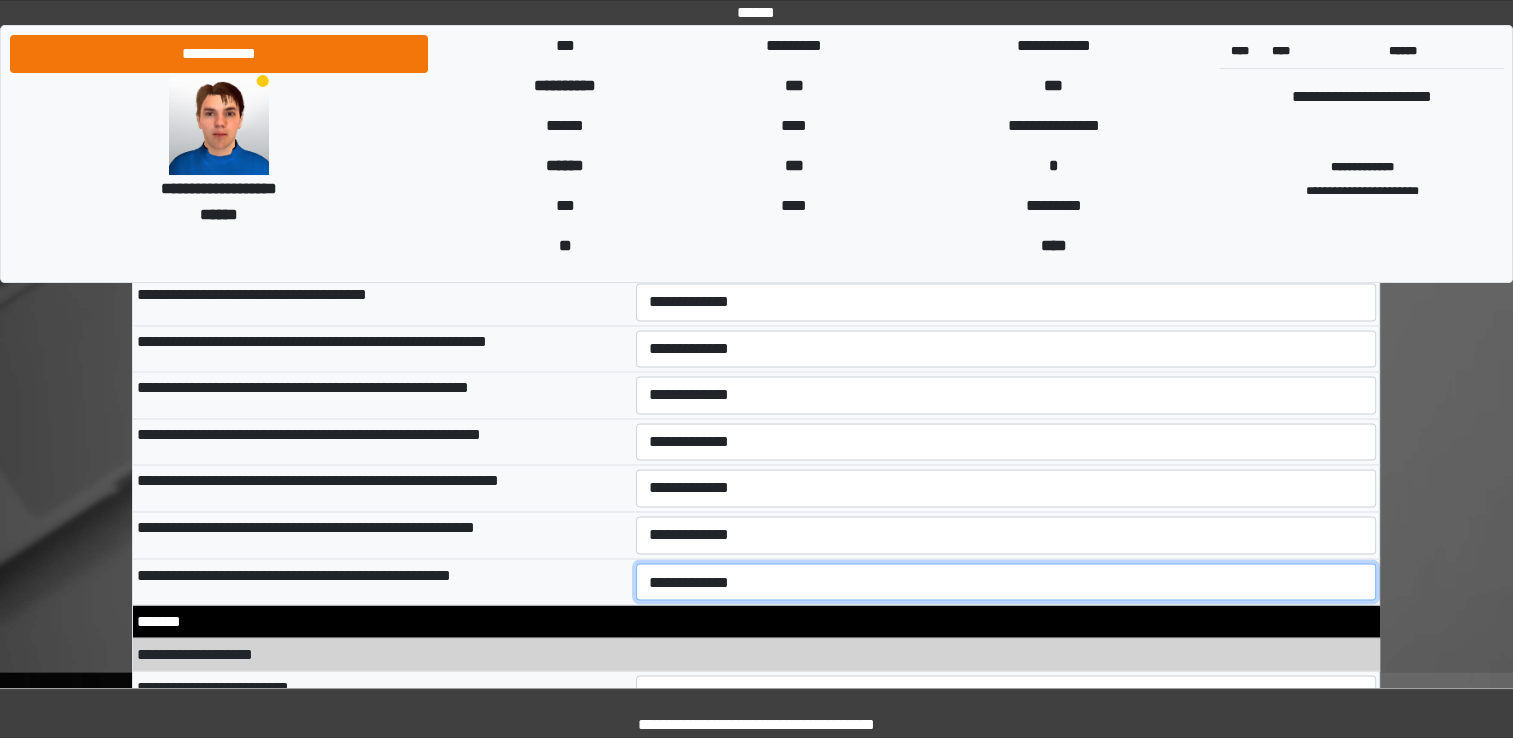 select on "*" 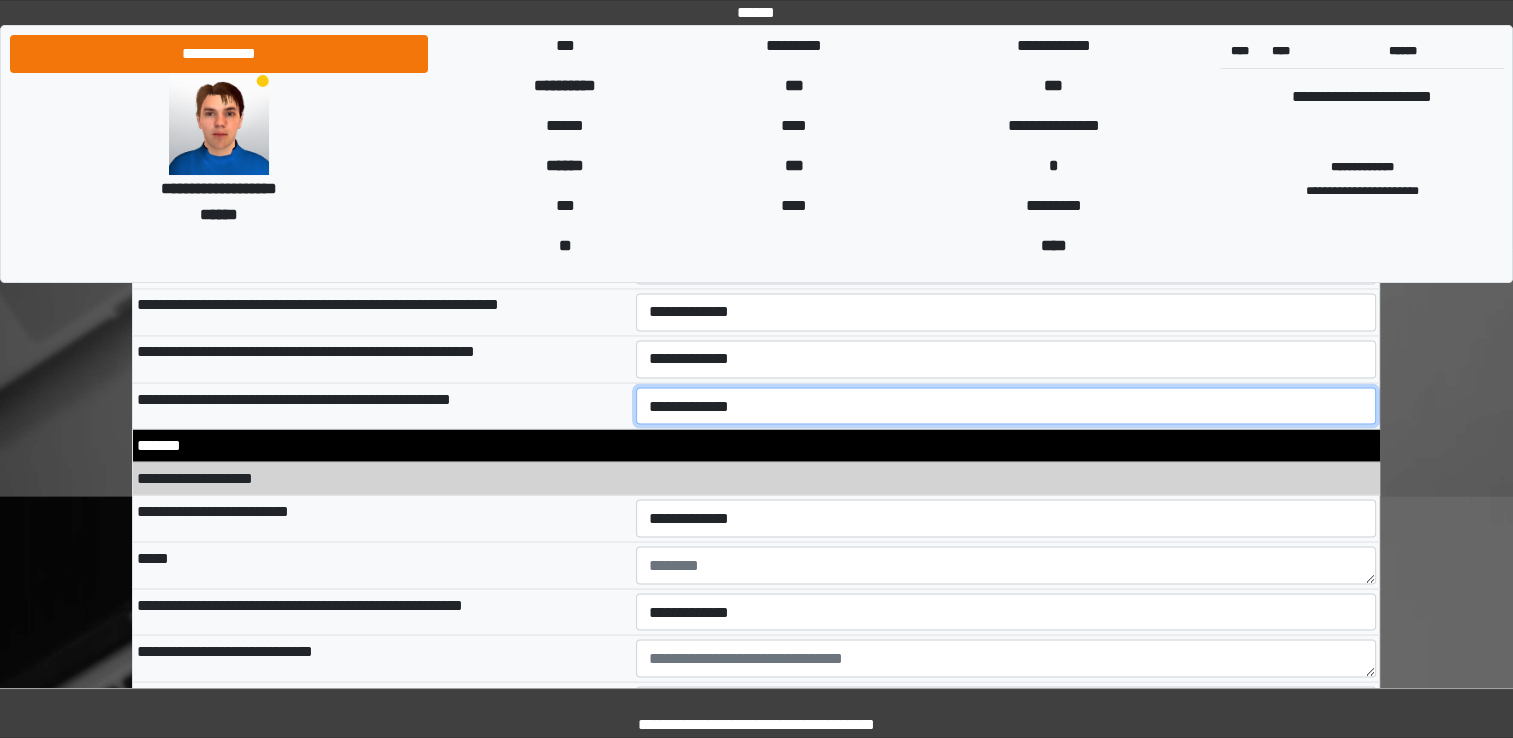 scroll, scrollTop: 11000, scrollLeft: 0, axis: vertical 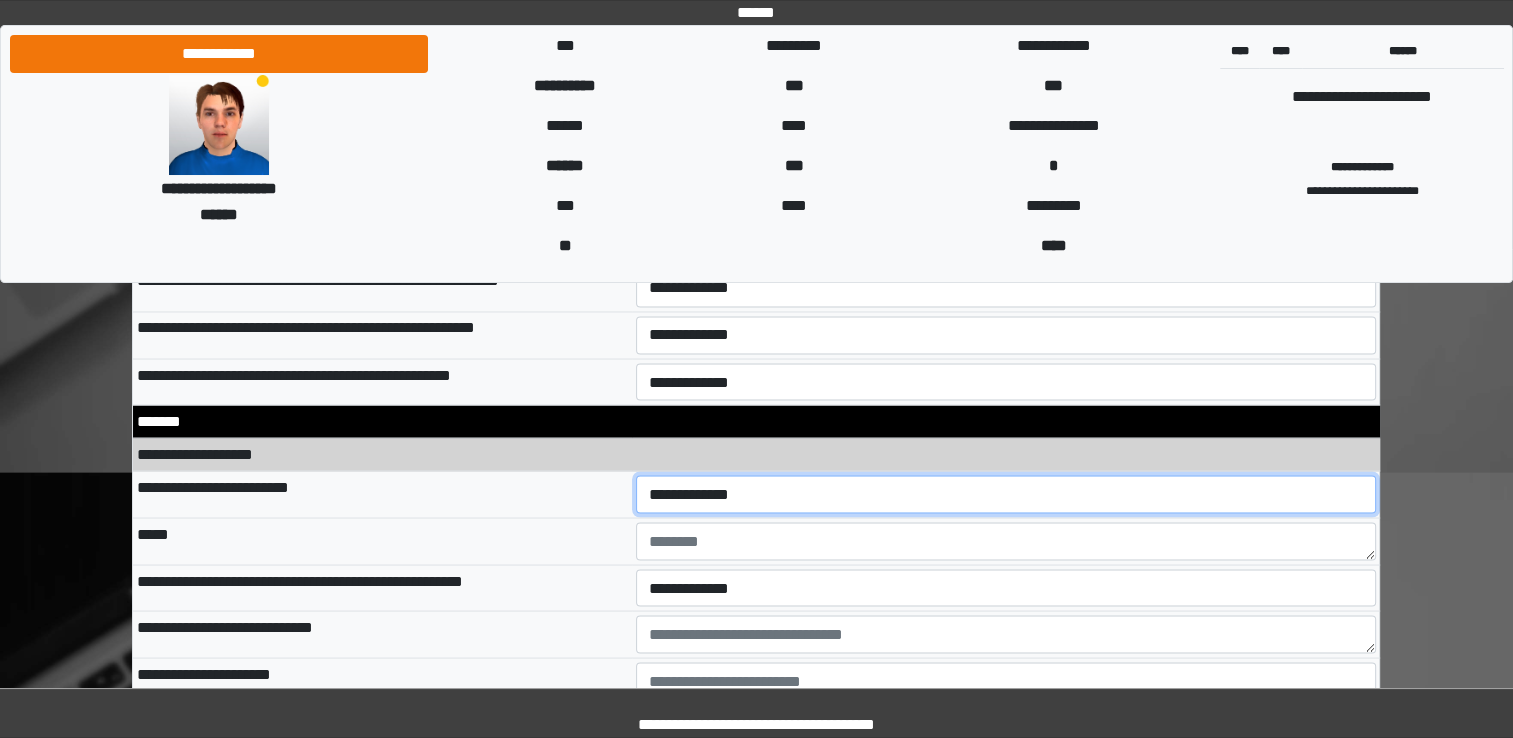 click on "**********" at bounding box center (1006, 494) 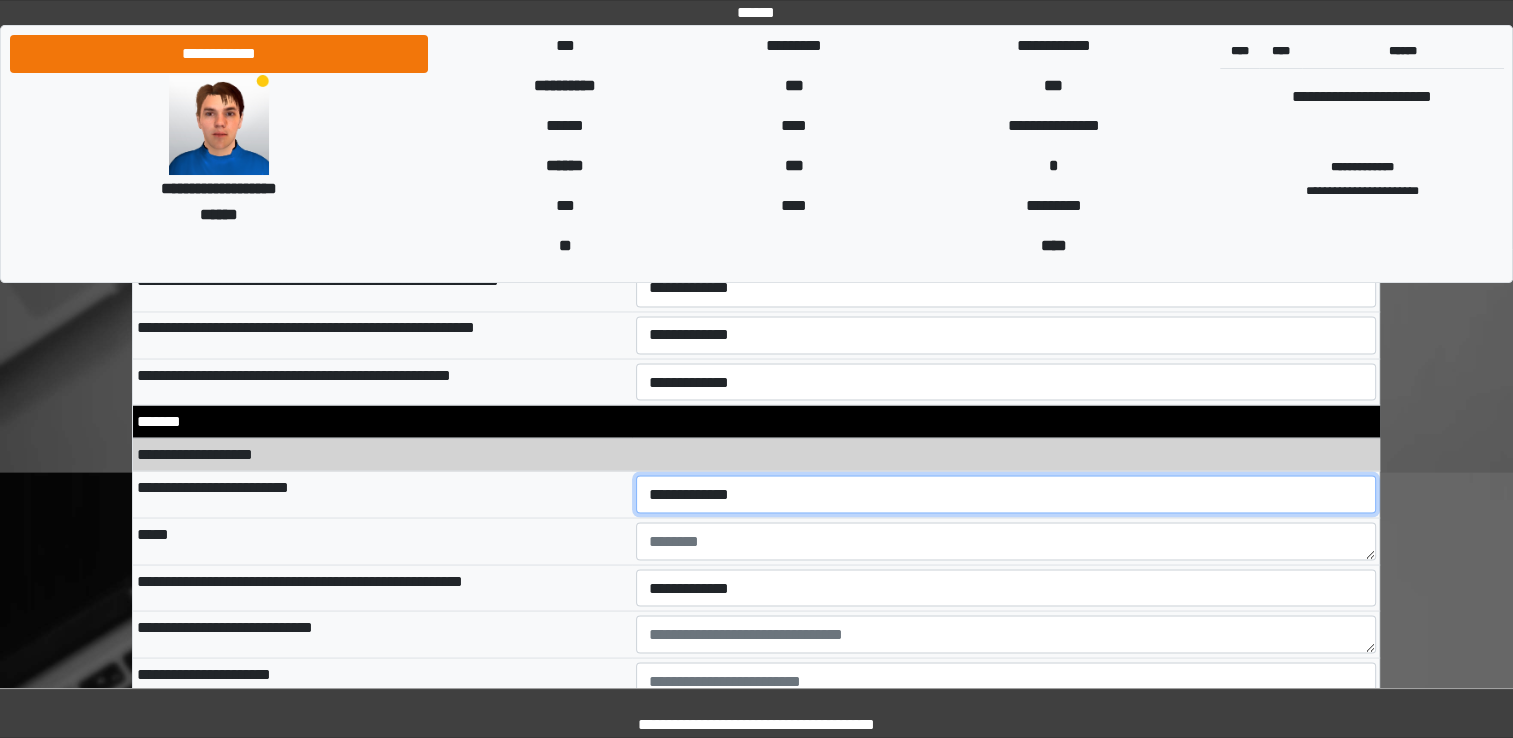 select on "*" 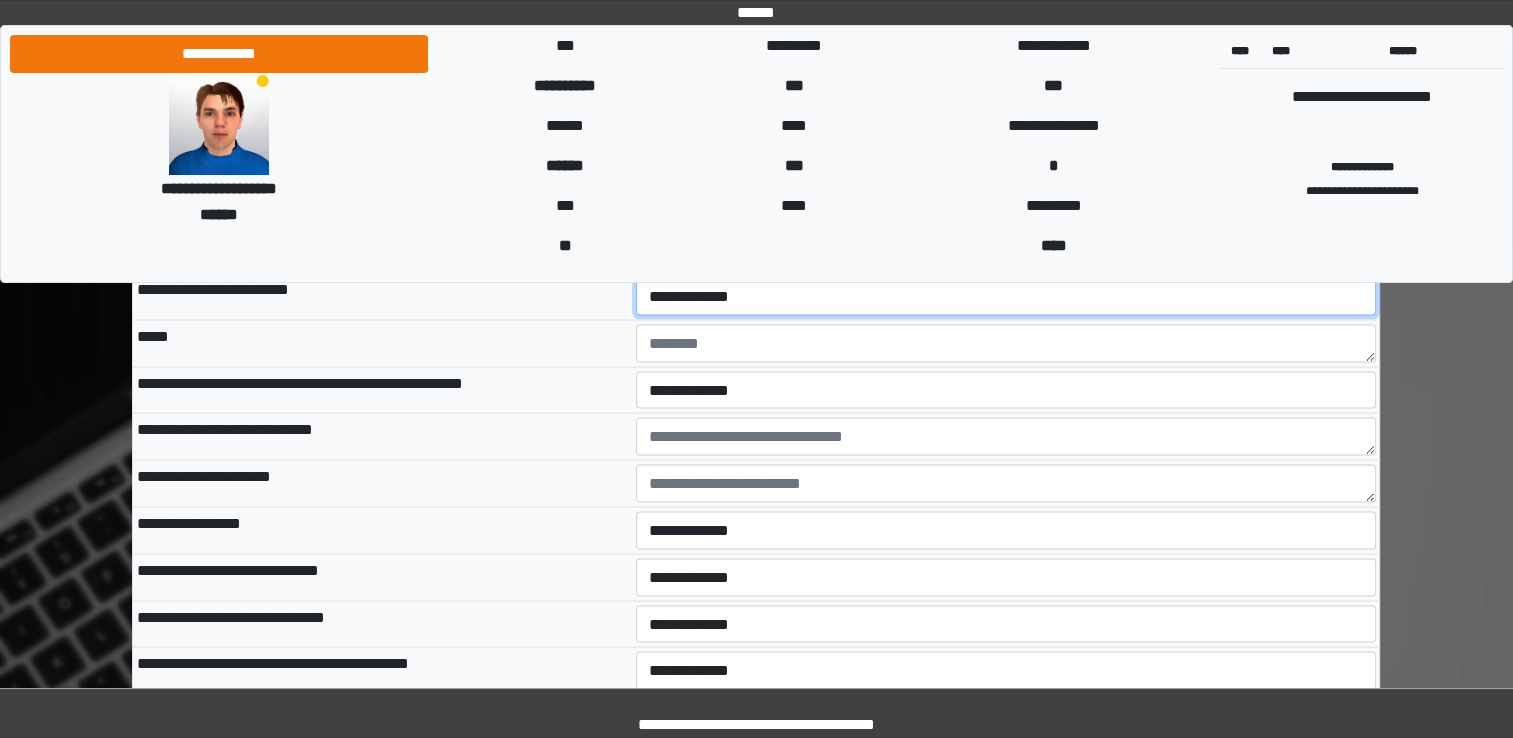 scroll, scrollTop: 11200, scrollLeft: 0, axis: vertical 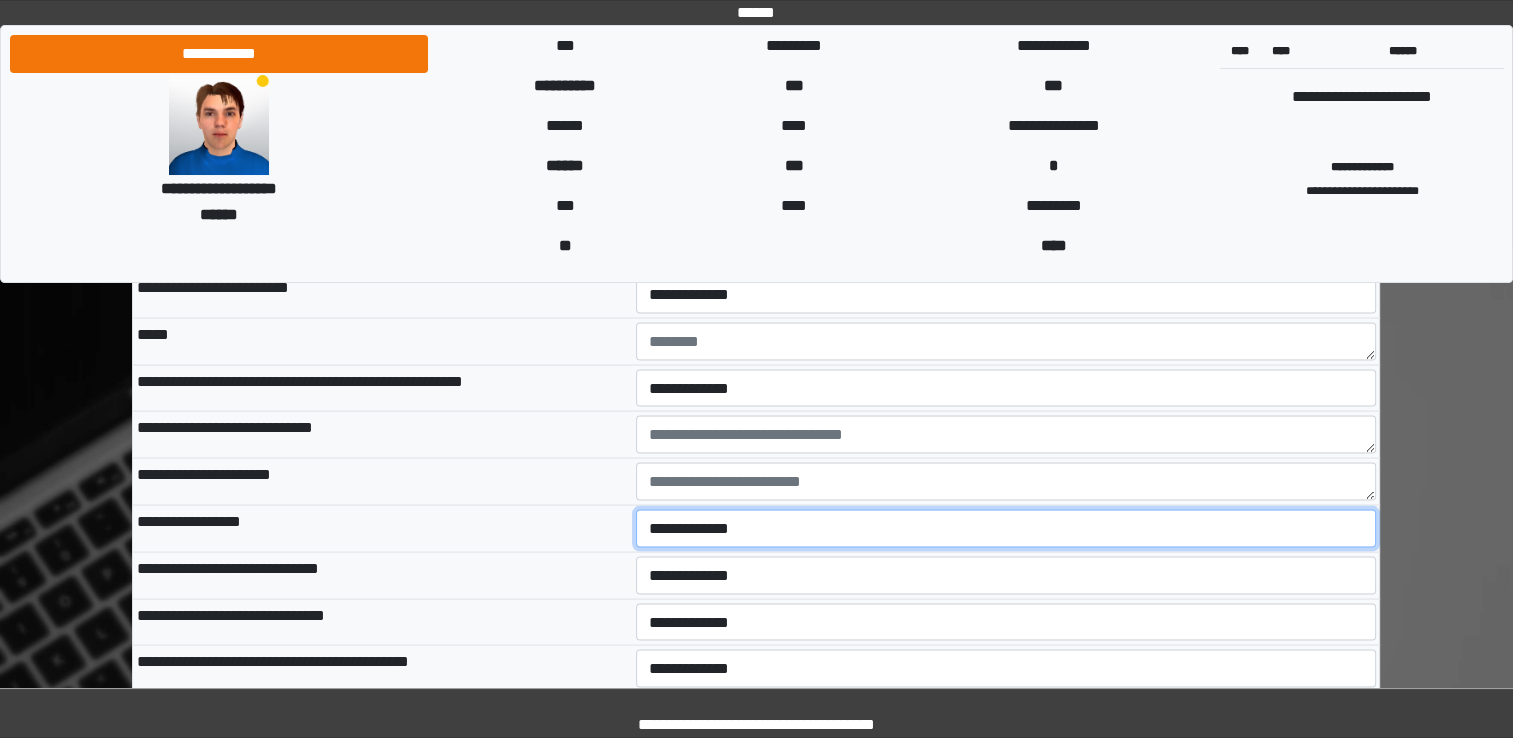 click on "**********" at bounding box center (1006, 528) 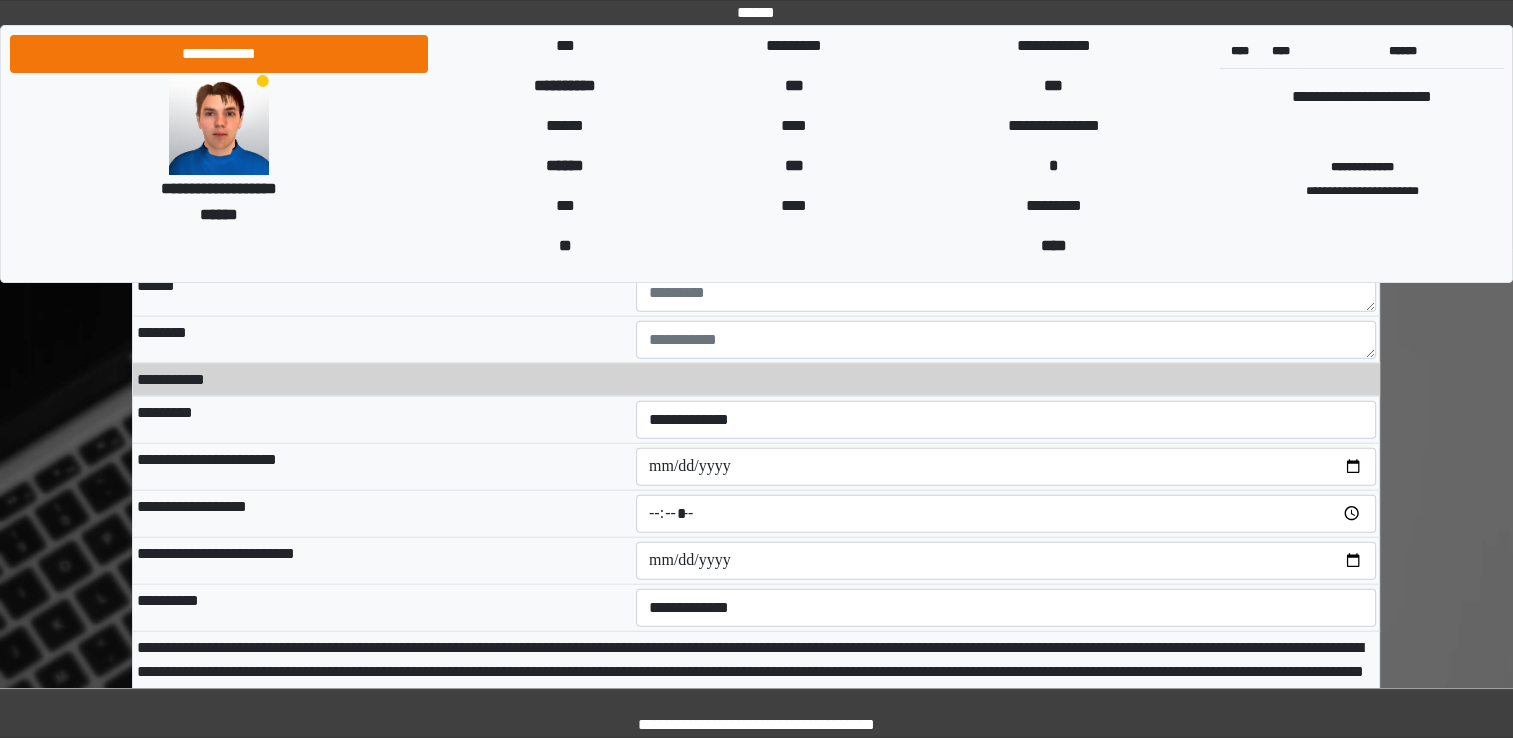 scroll, scrollTop: 12100, scrollLeft: 0, axis: vertical 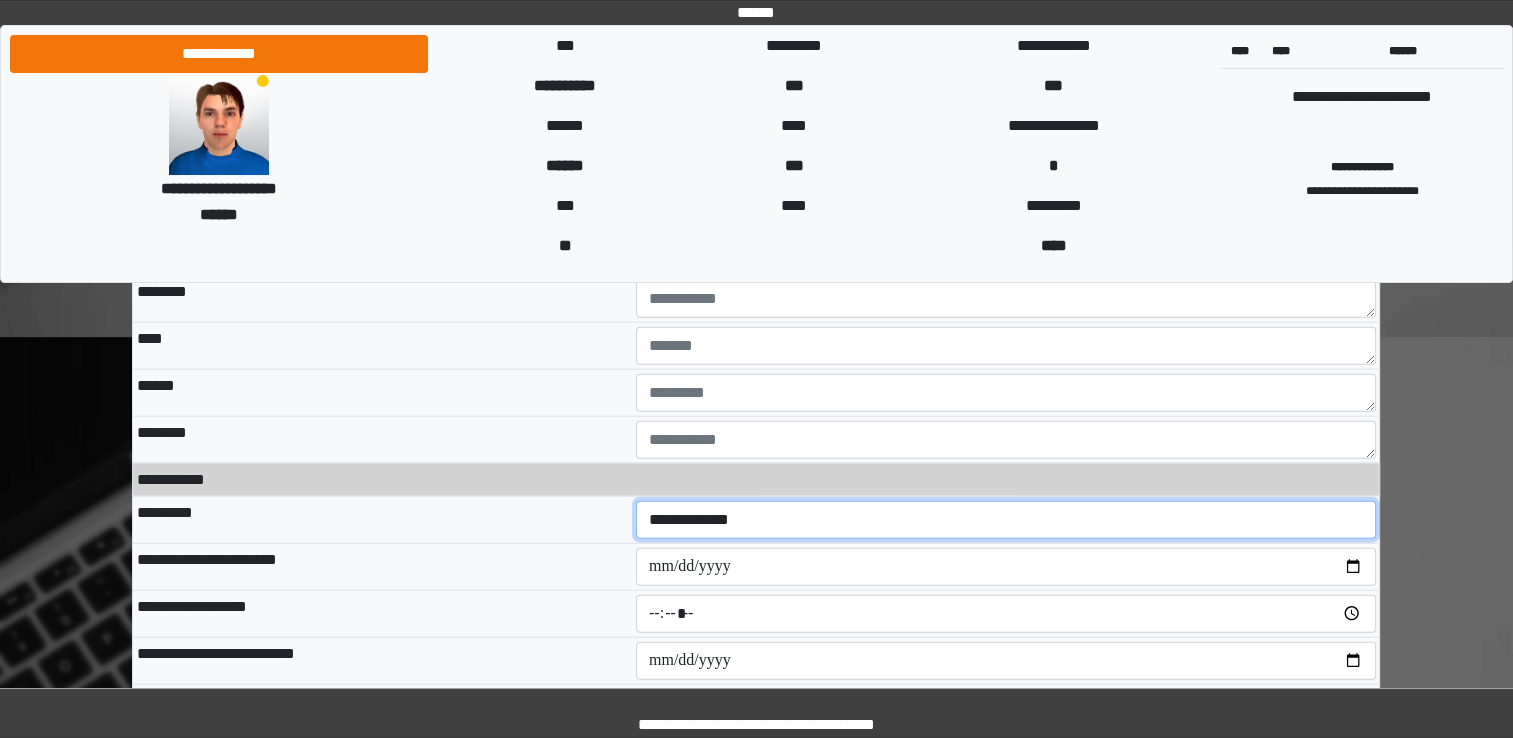 drag, startPoint x: 1263, startPoint y: 494, endPoint x: 1204, endPoint y: 501, distance: 59.413803 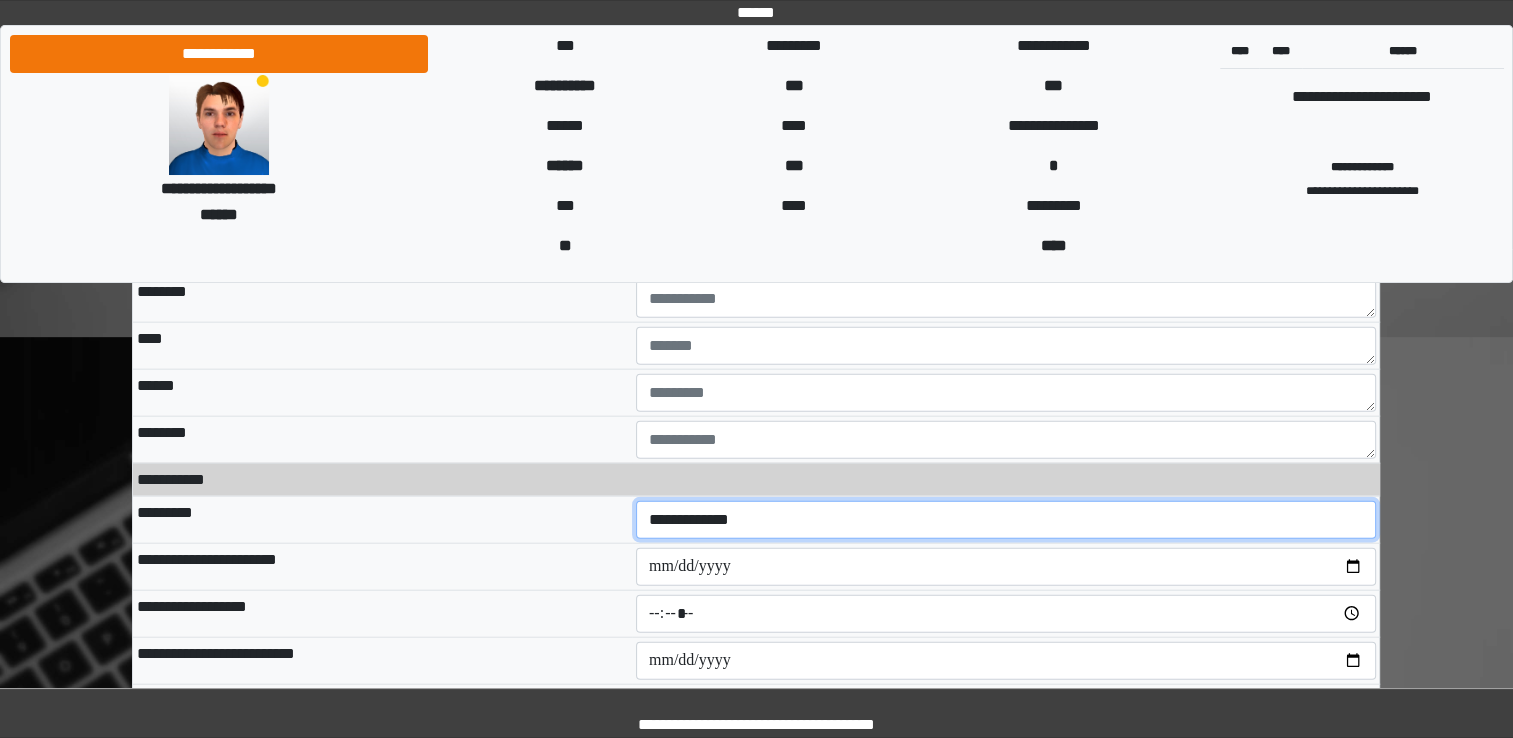 select on "**" 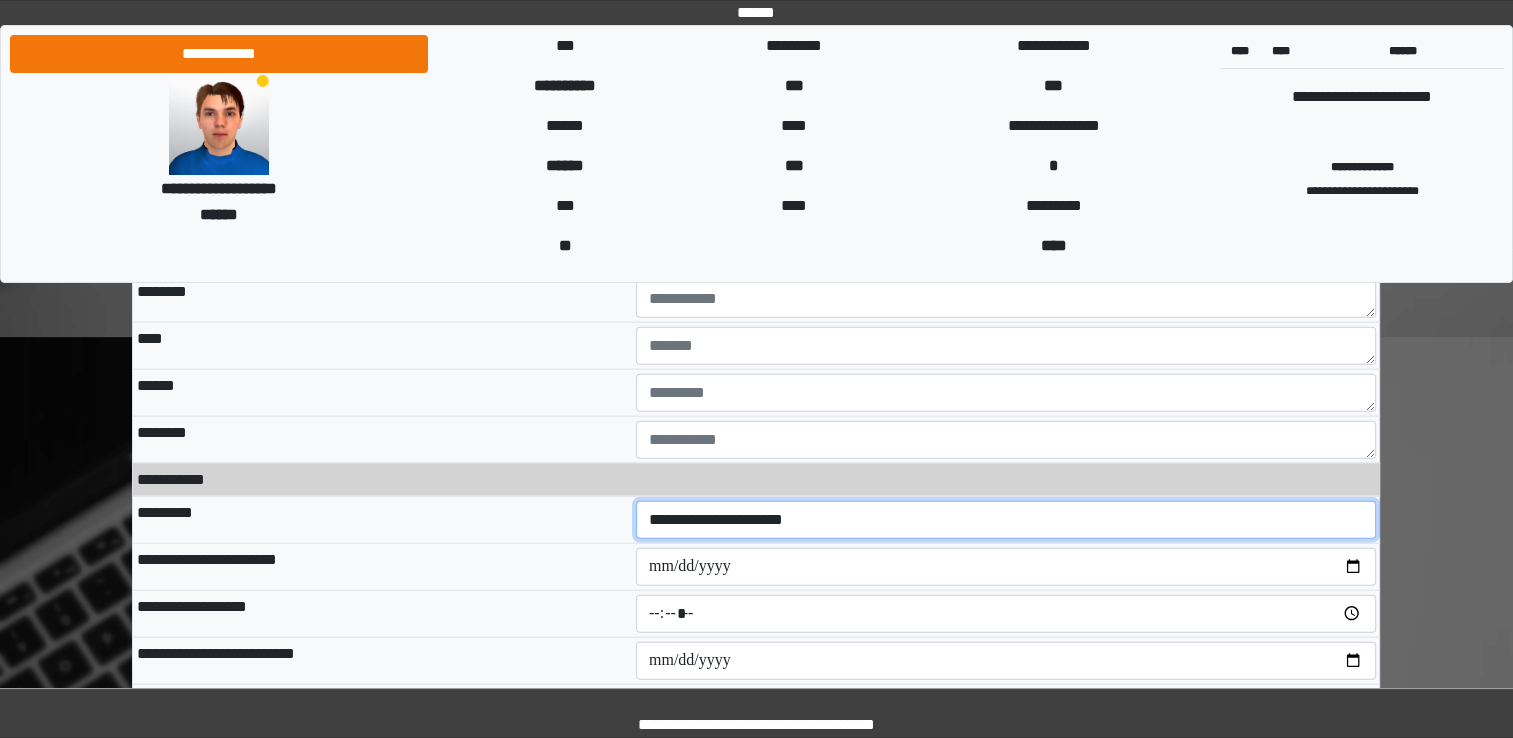 click on "**********" at bounding box center (1006, 520) 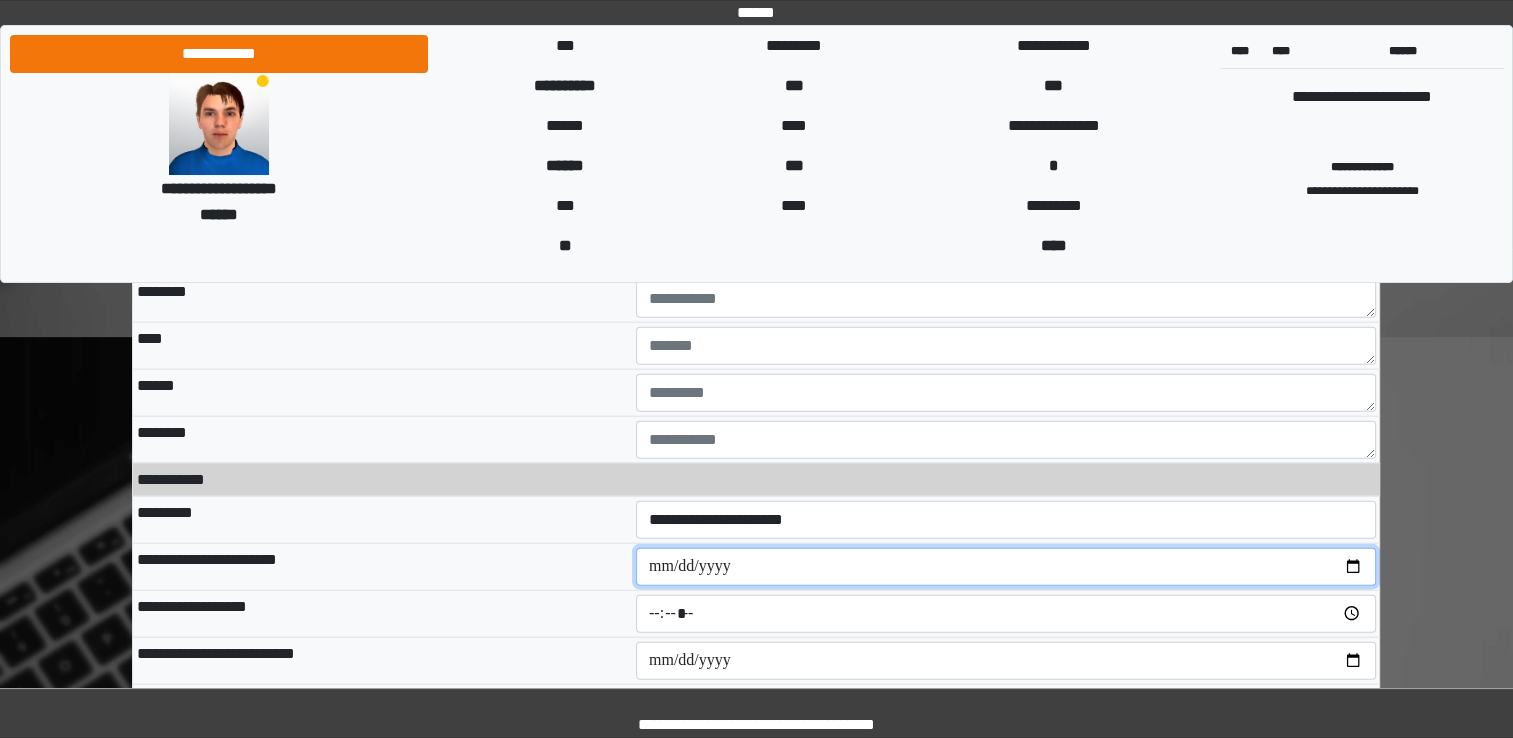 click at bounding box center [1006, 567] 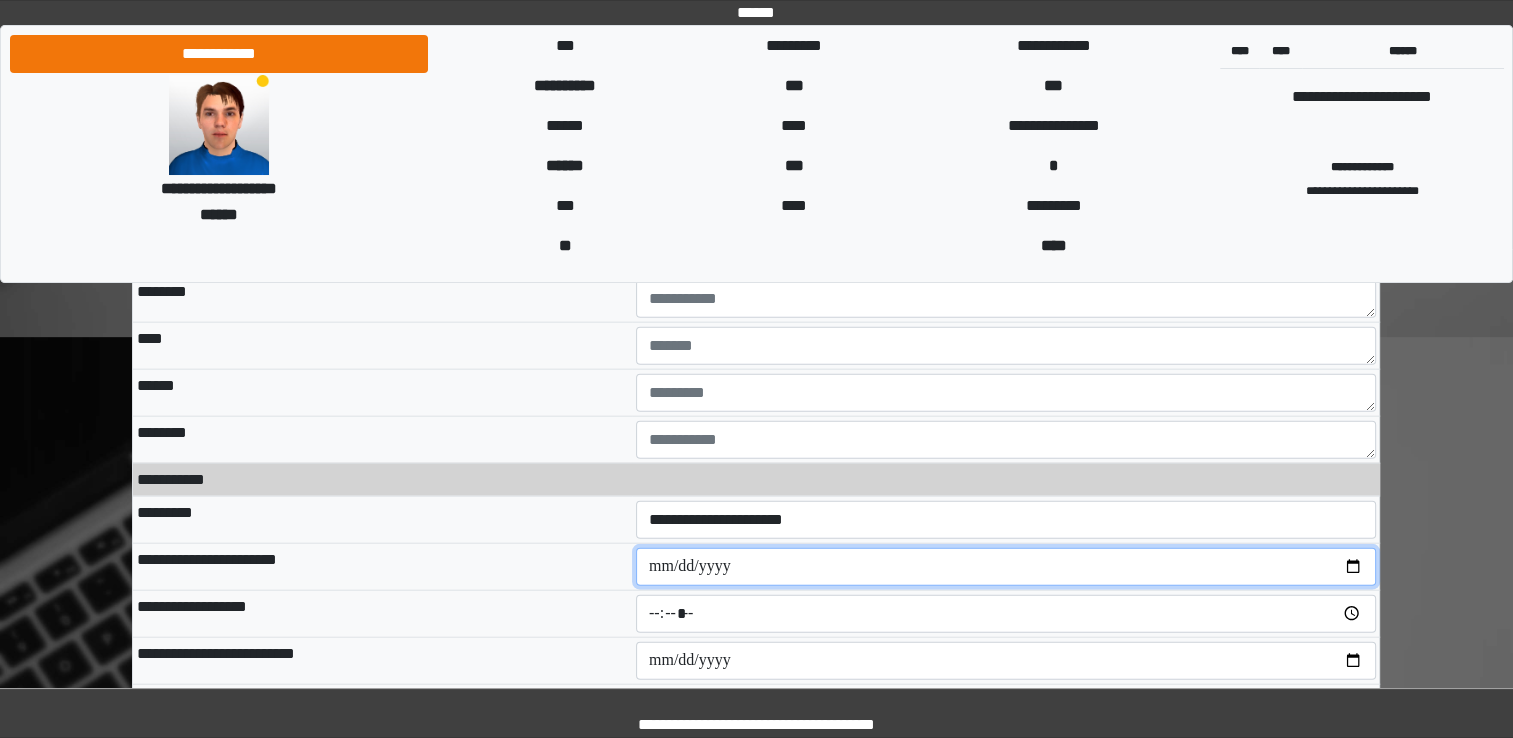 type on "**********" 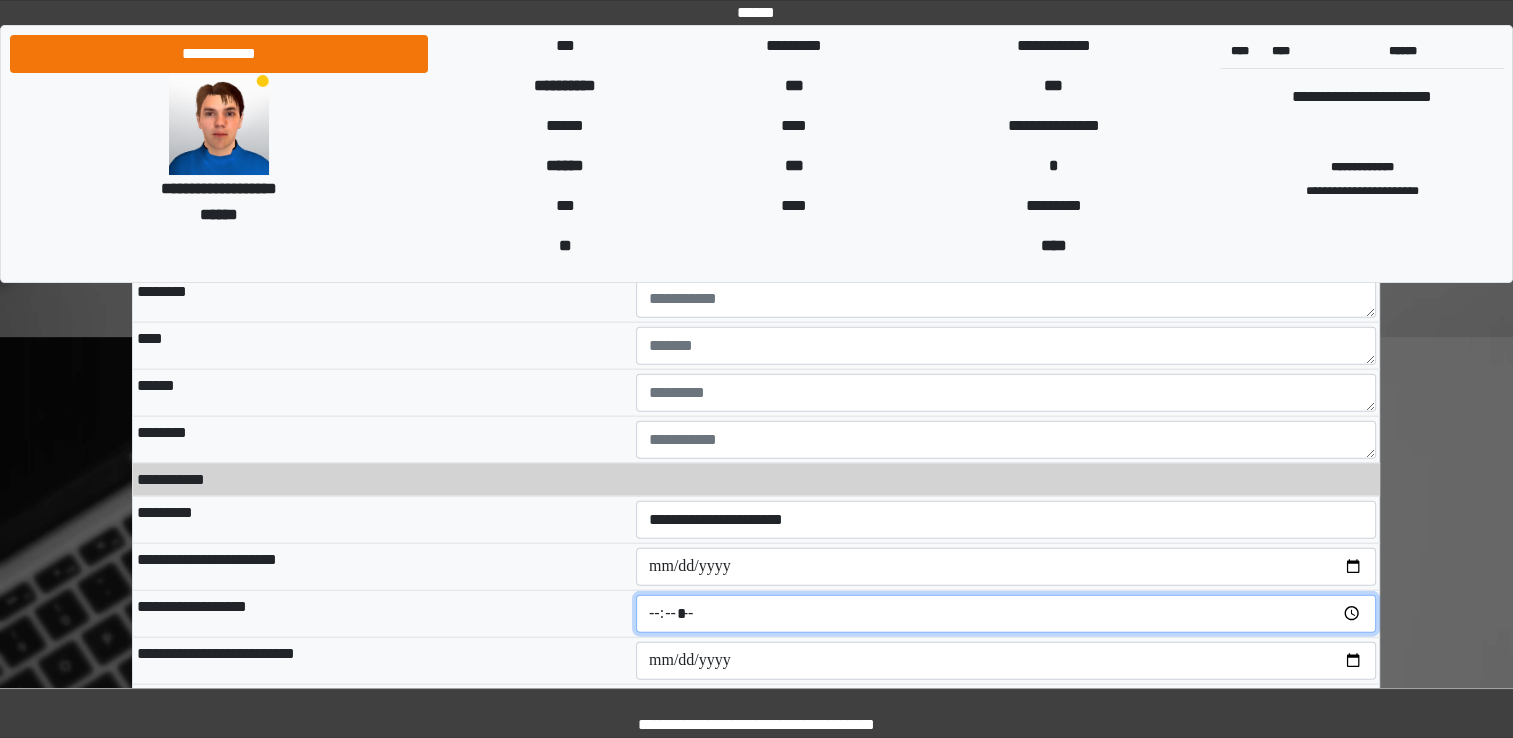 click at bounding box center (1006, 614) 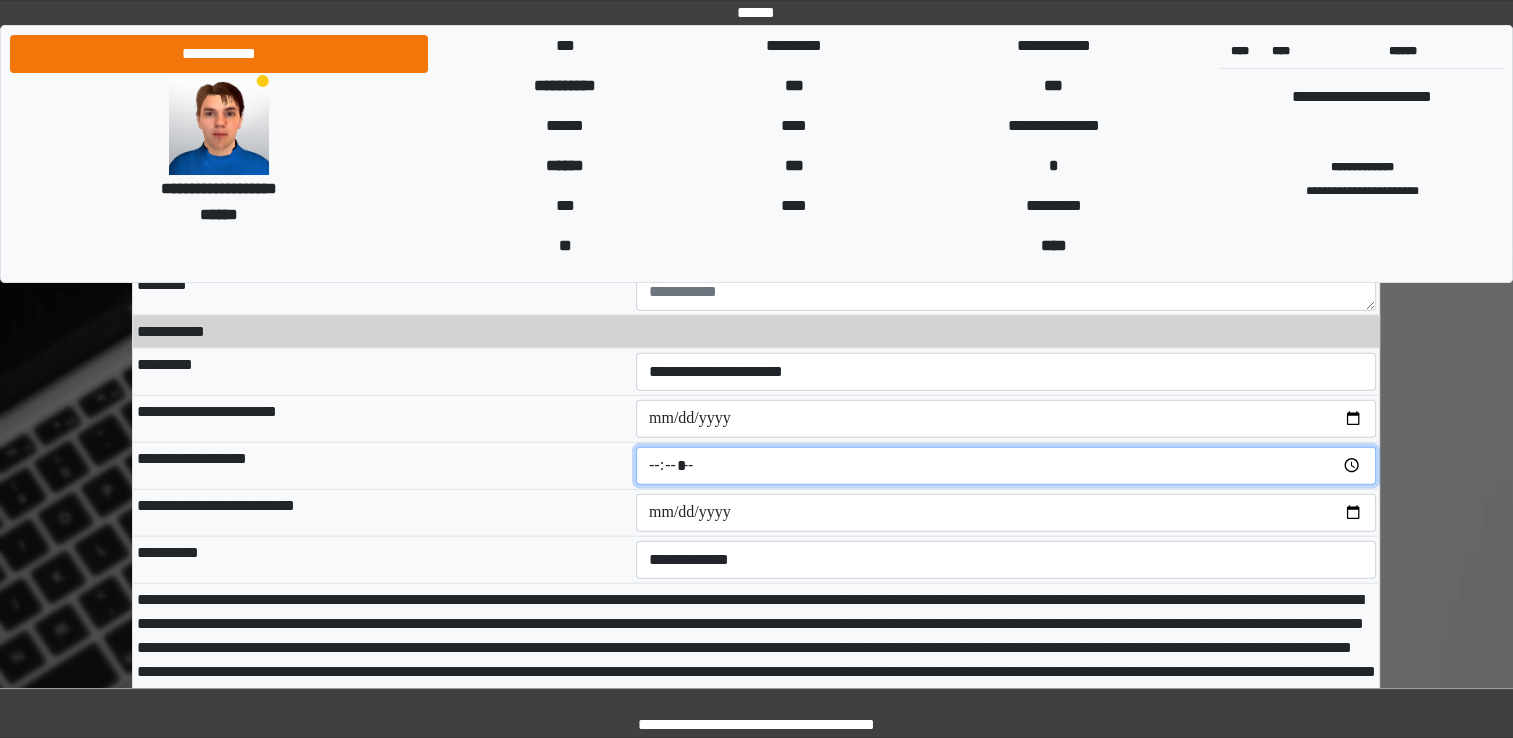 scroll, scrollTop: 12300, scrollLeft: 0, axis: vertical 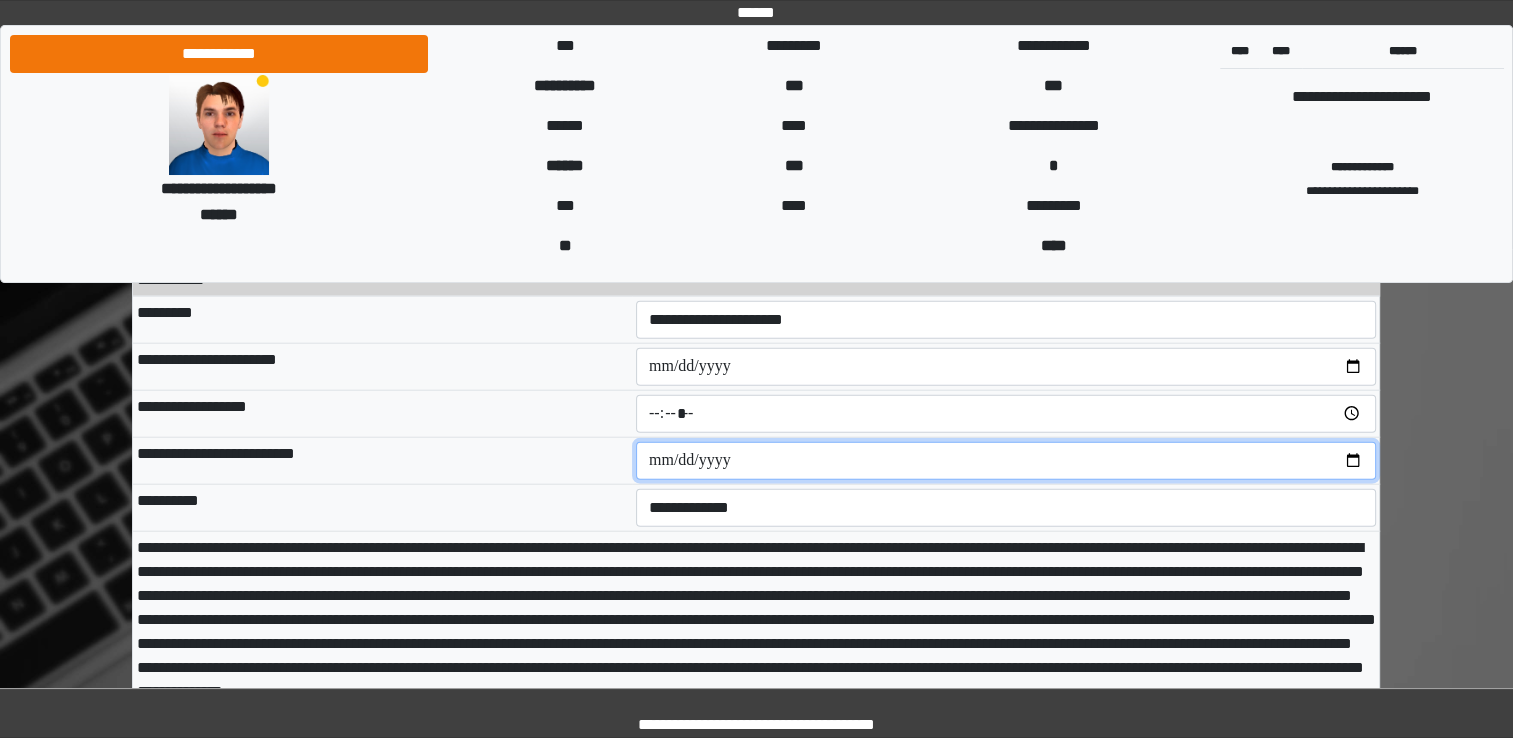 click at bounding box center (1006, 461) 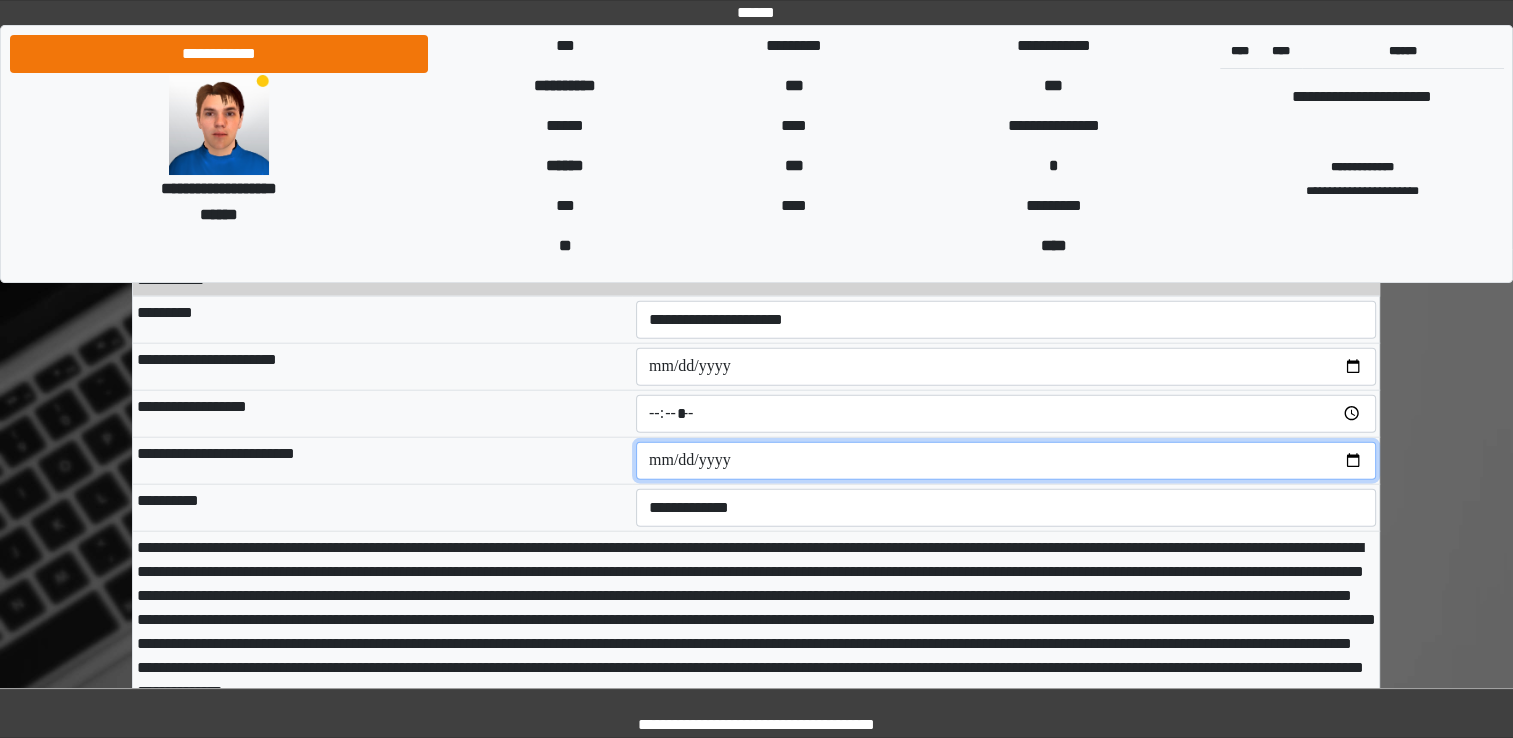 type on "**********" 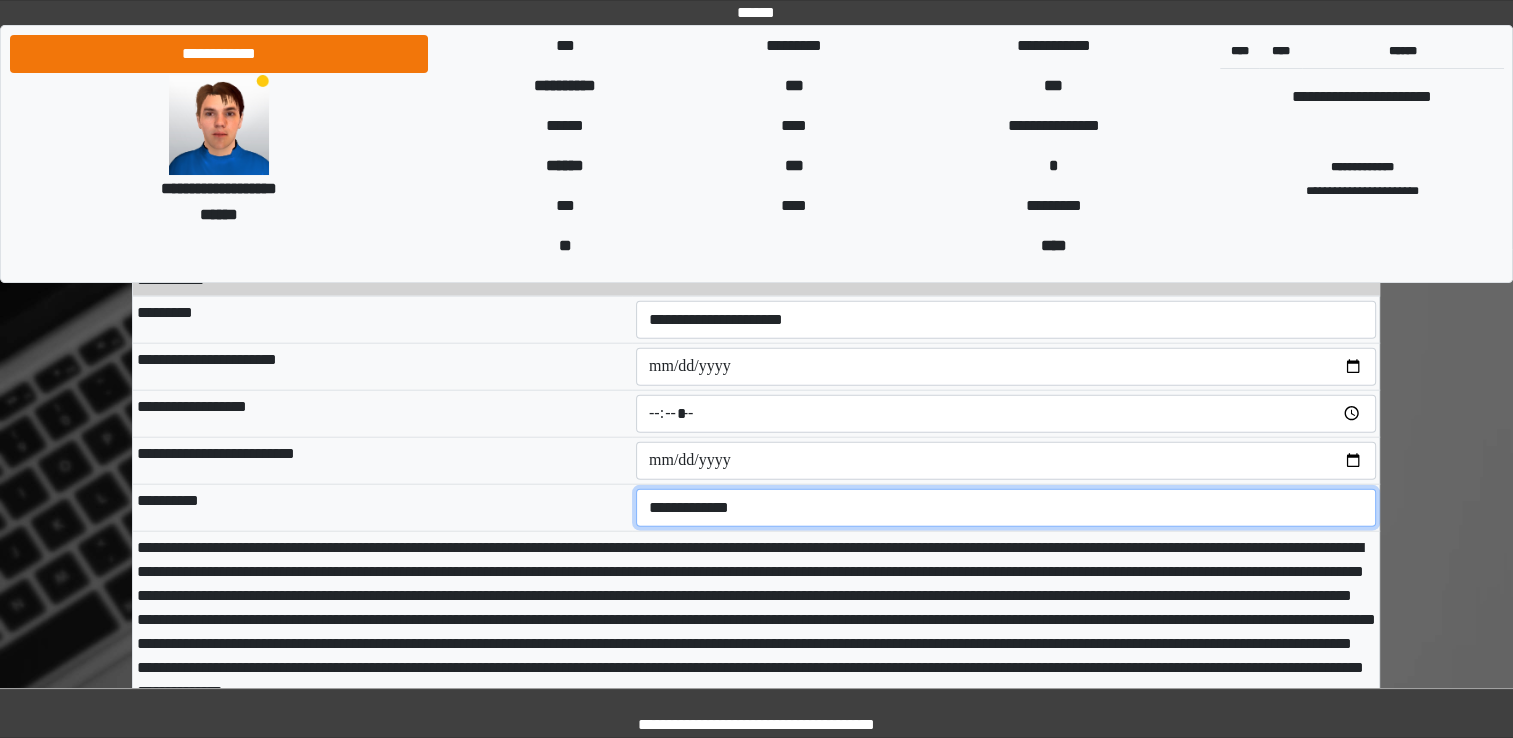 drag, startPoint x: 1052, startPoint y: 487, endPoint x: 1012, endPoint y: 489, distance: 40.04997 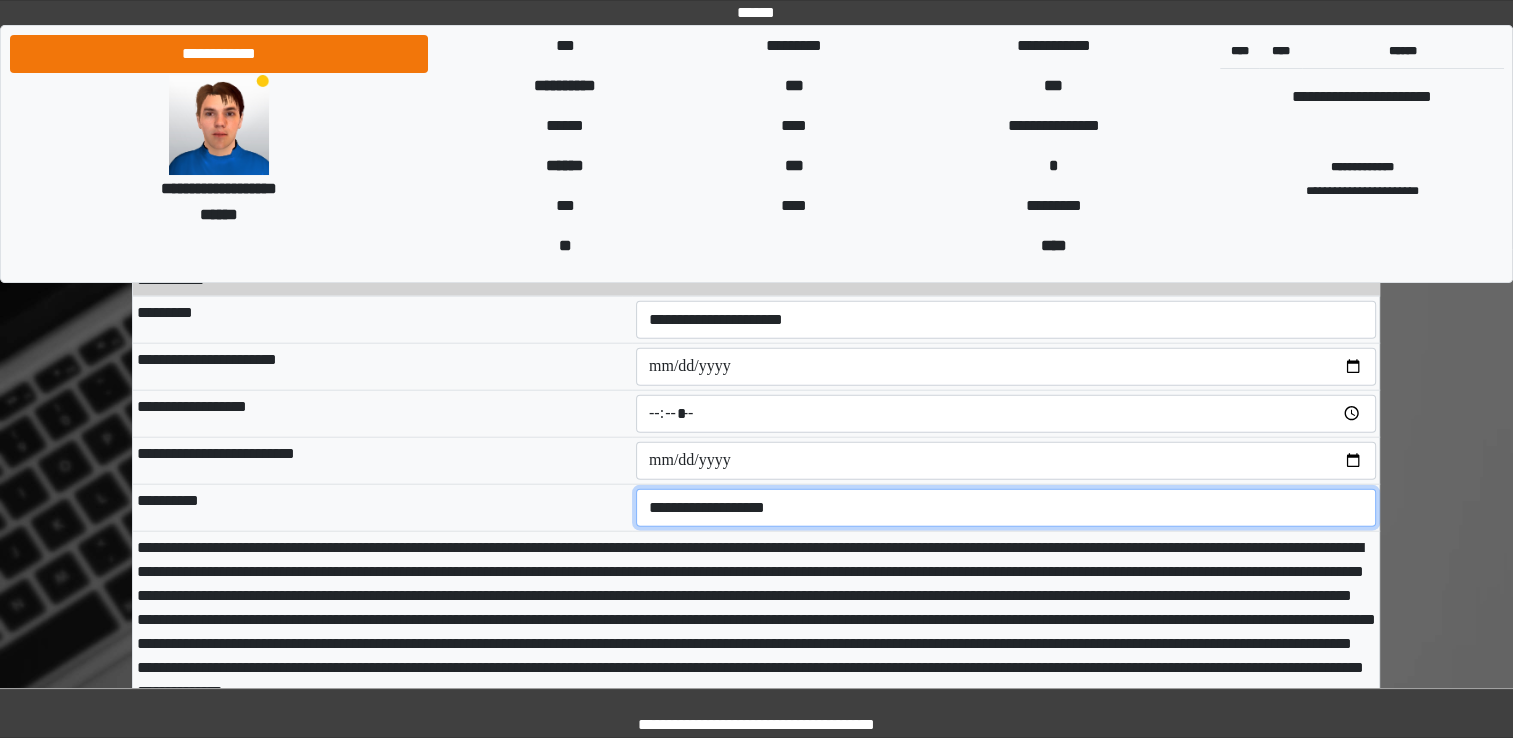 click on "**********" at bounding box center [1006, 508] 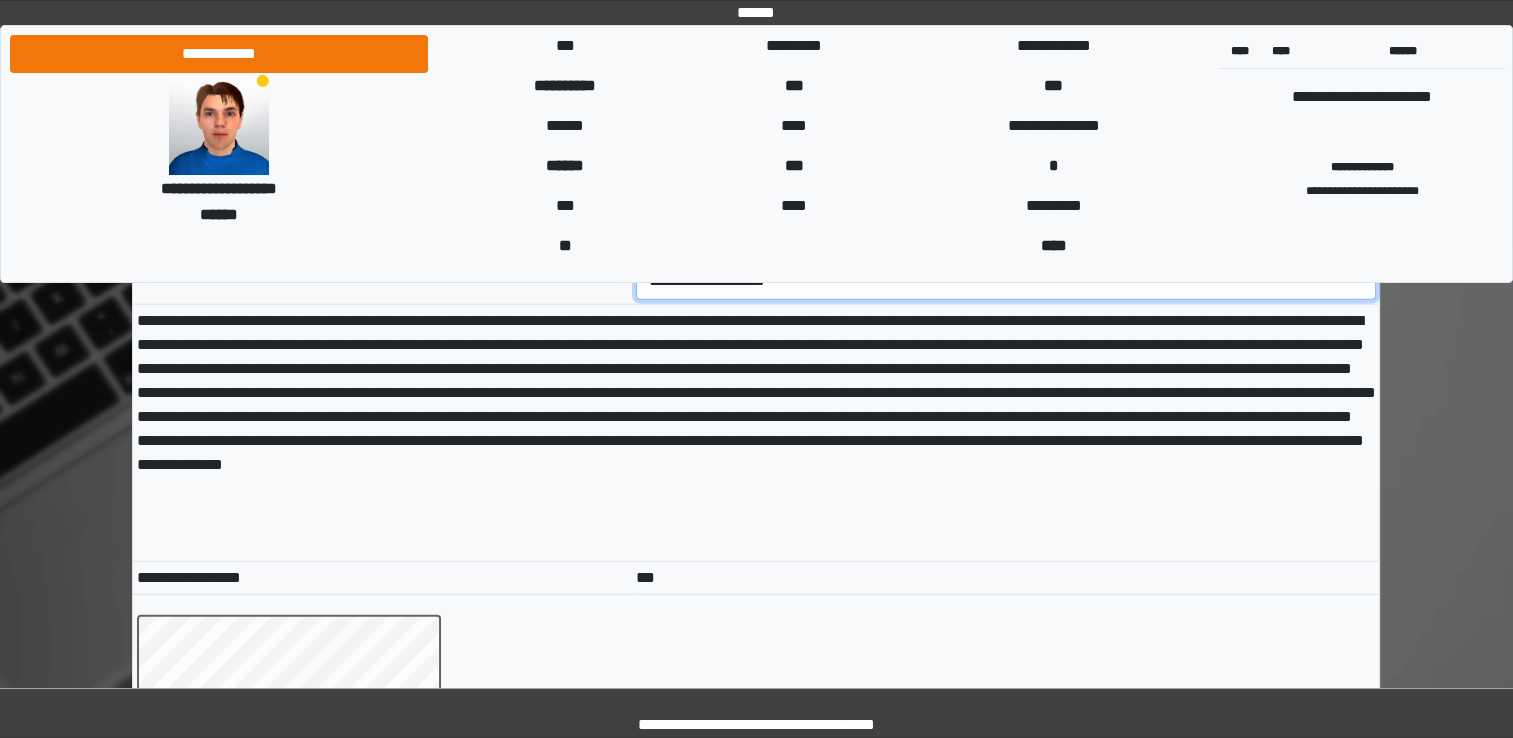scroll, scrollTop: 12716, scrollLeft: 0, axis: vertical 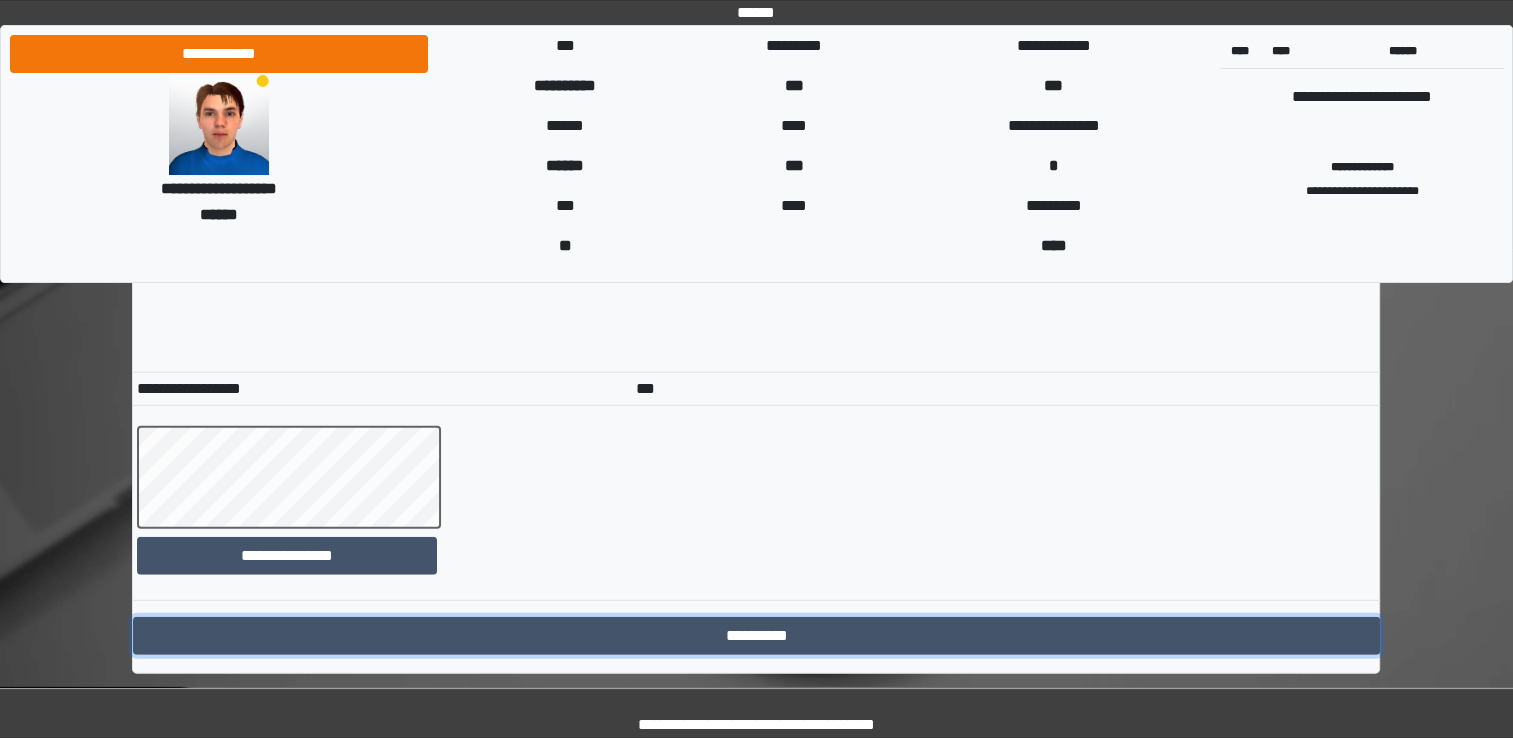 drag, startPoint x: 705, startPoint y: 605, endPoint x: 705, endPoint y: 532, distance: 73 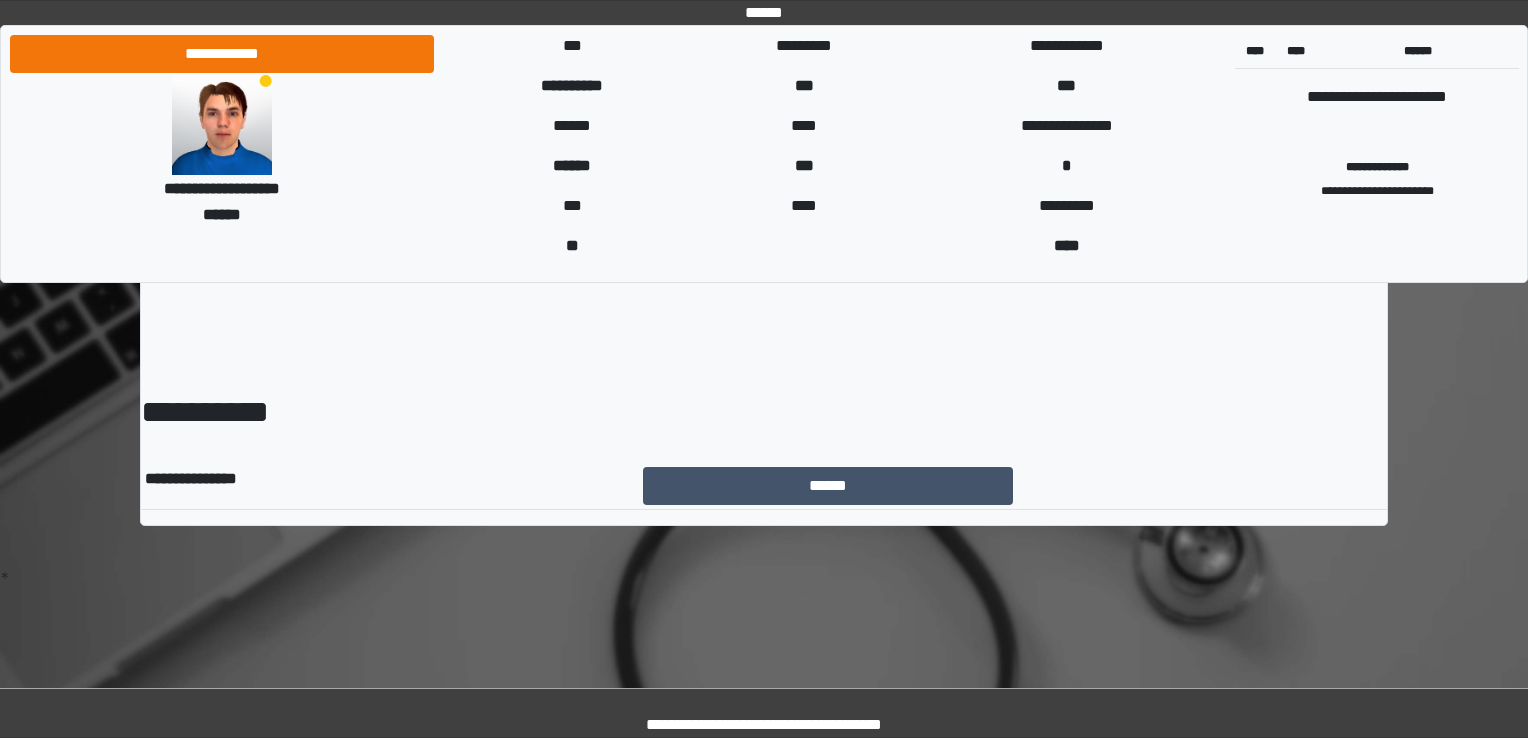 scroll, scrollTop: 0, scrollLeft: 0, axis: both 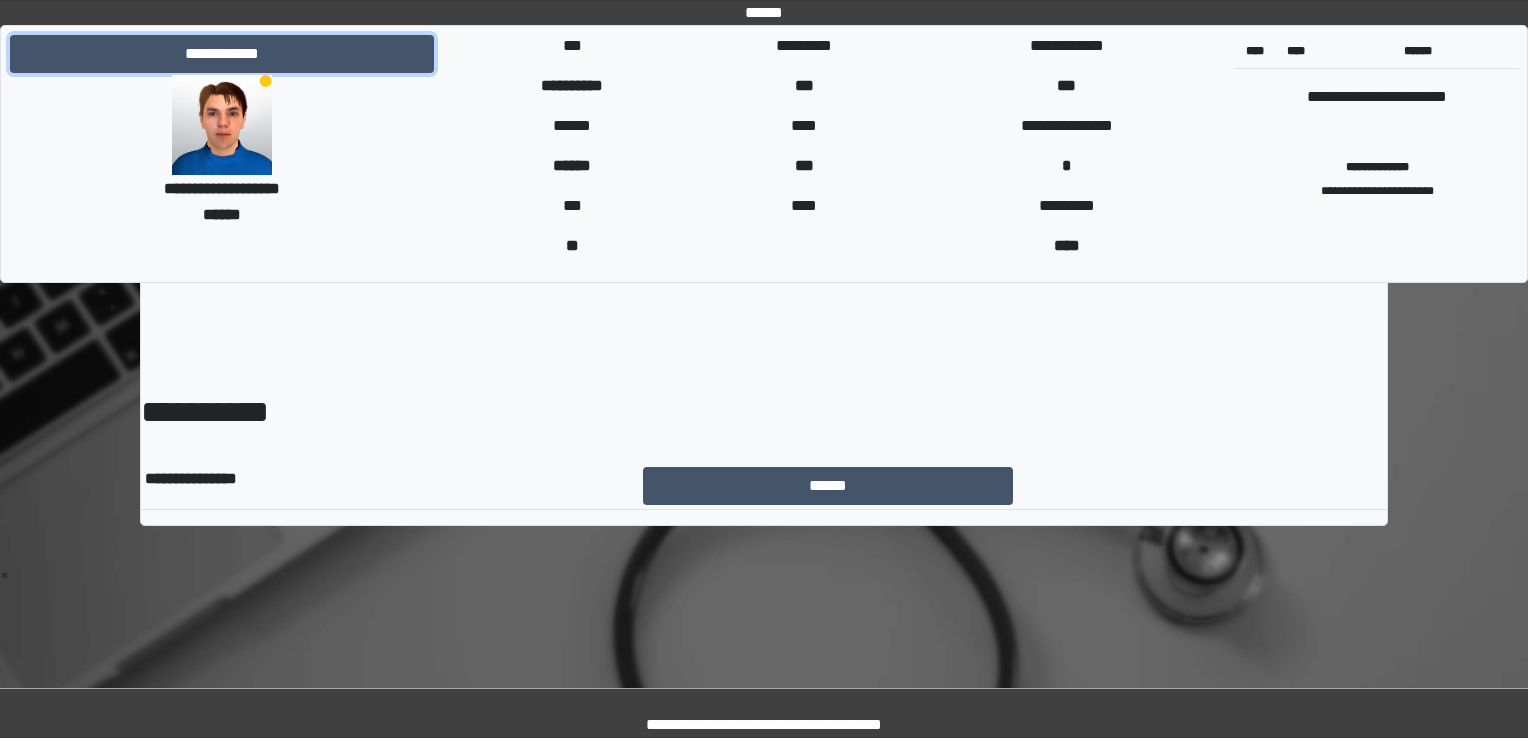 click on "**********" at bounding box center (222, 54) 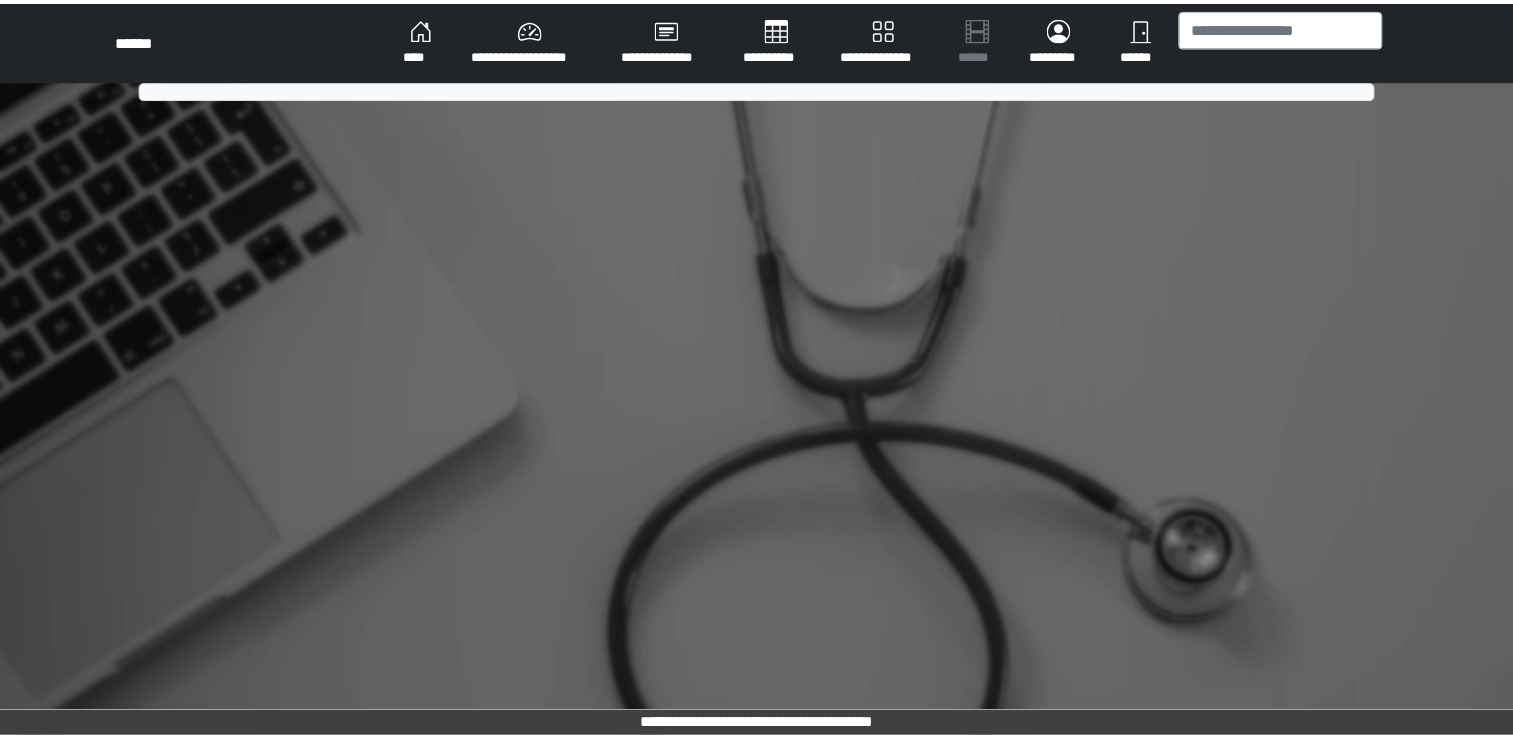 scroll, scrollTop: 0, scrollLeft: 0, axis: both 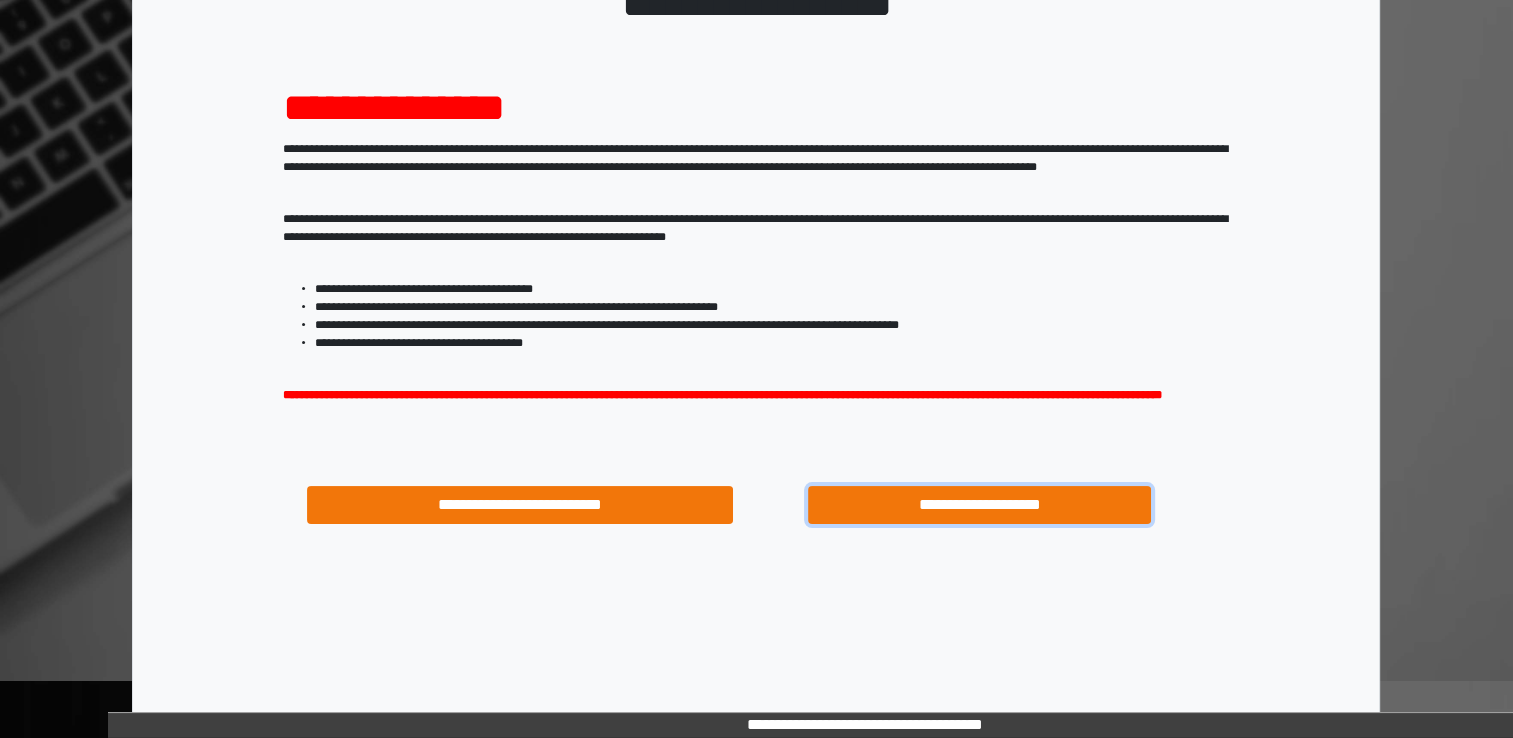 click on "**********" at bounding box center (980, 505) 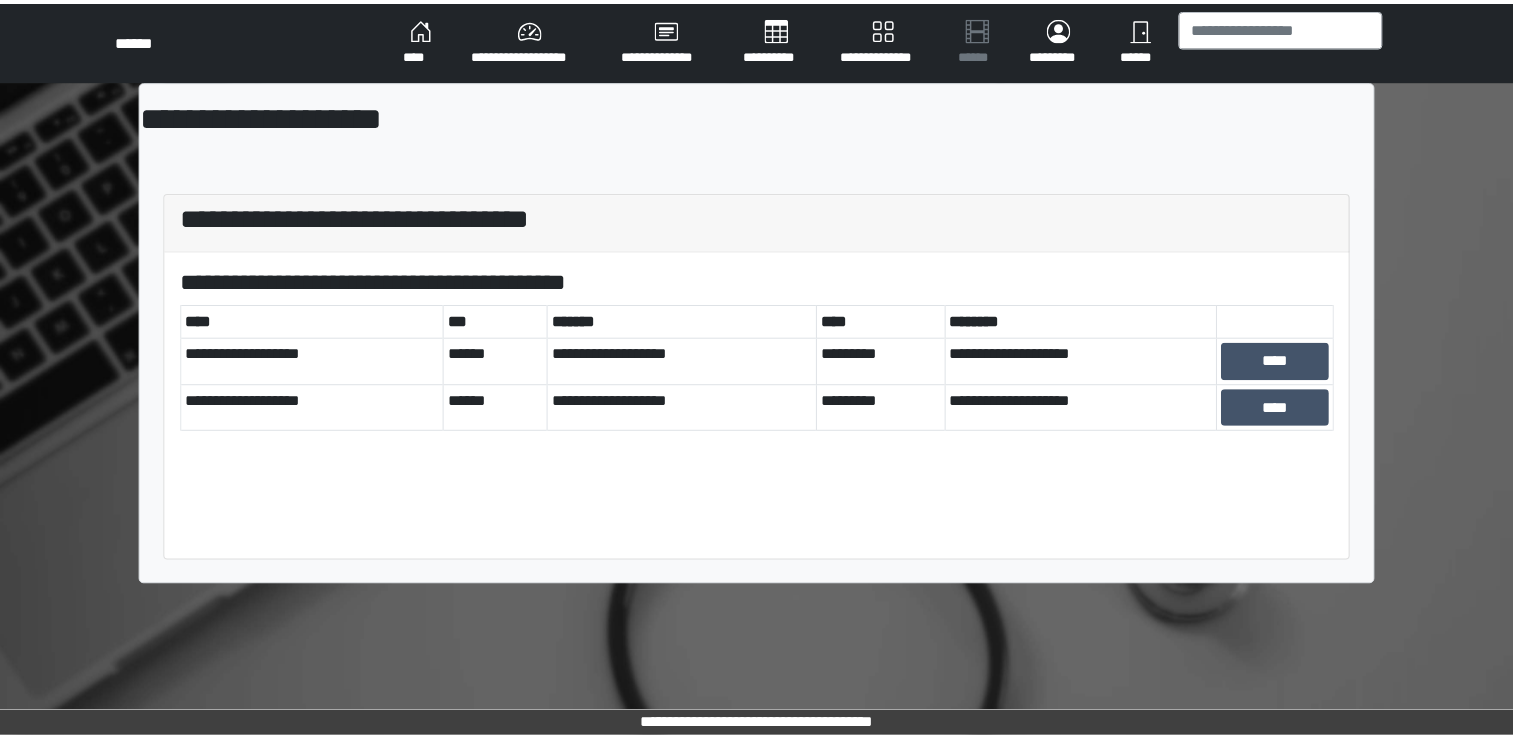 scroll, scrollTop: 0, scrollLeft: 0, axis: both 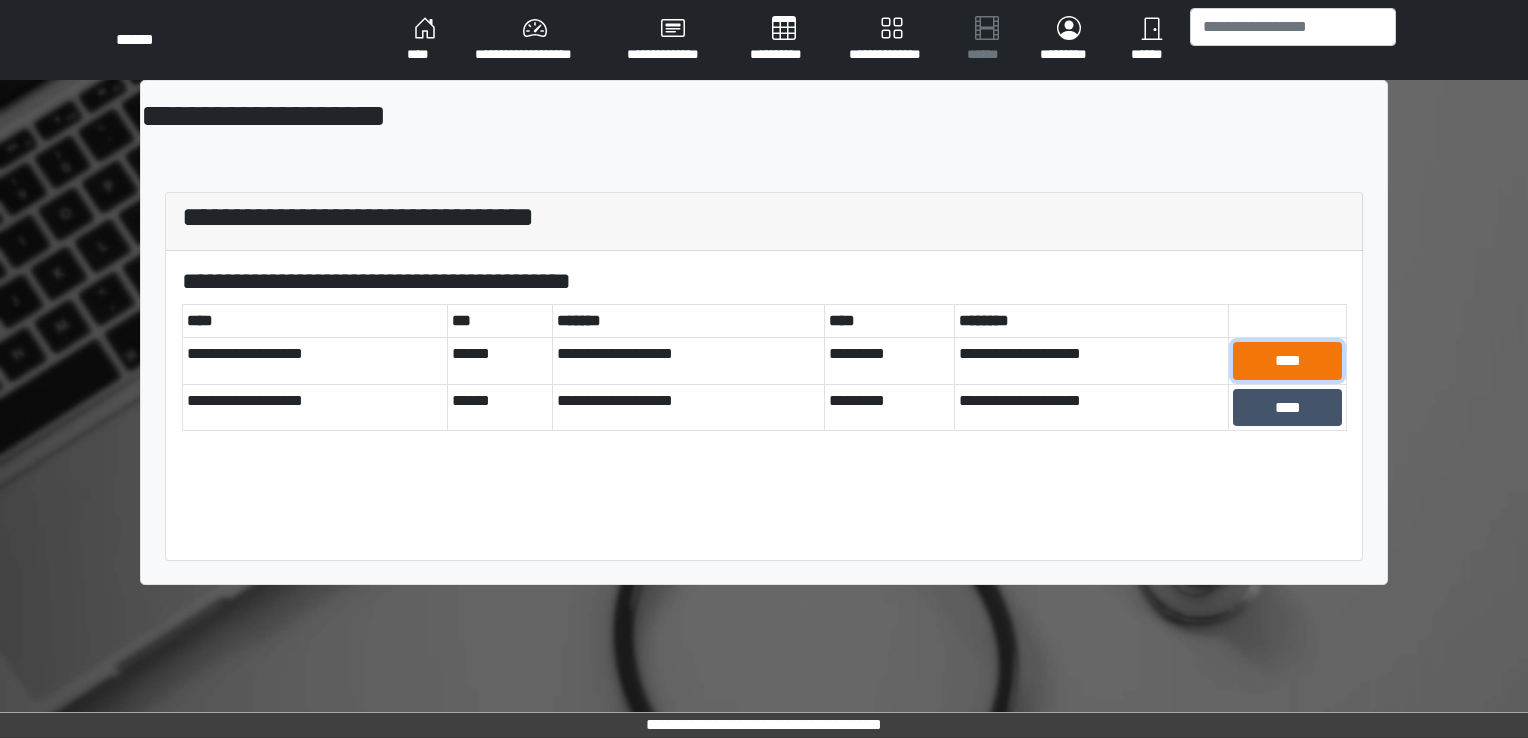 click on "****" at bounding box center [1287, 361] 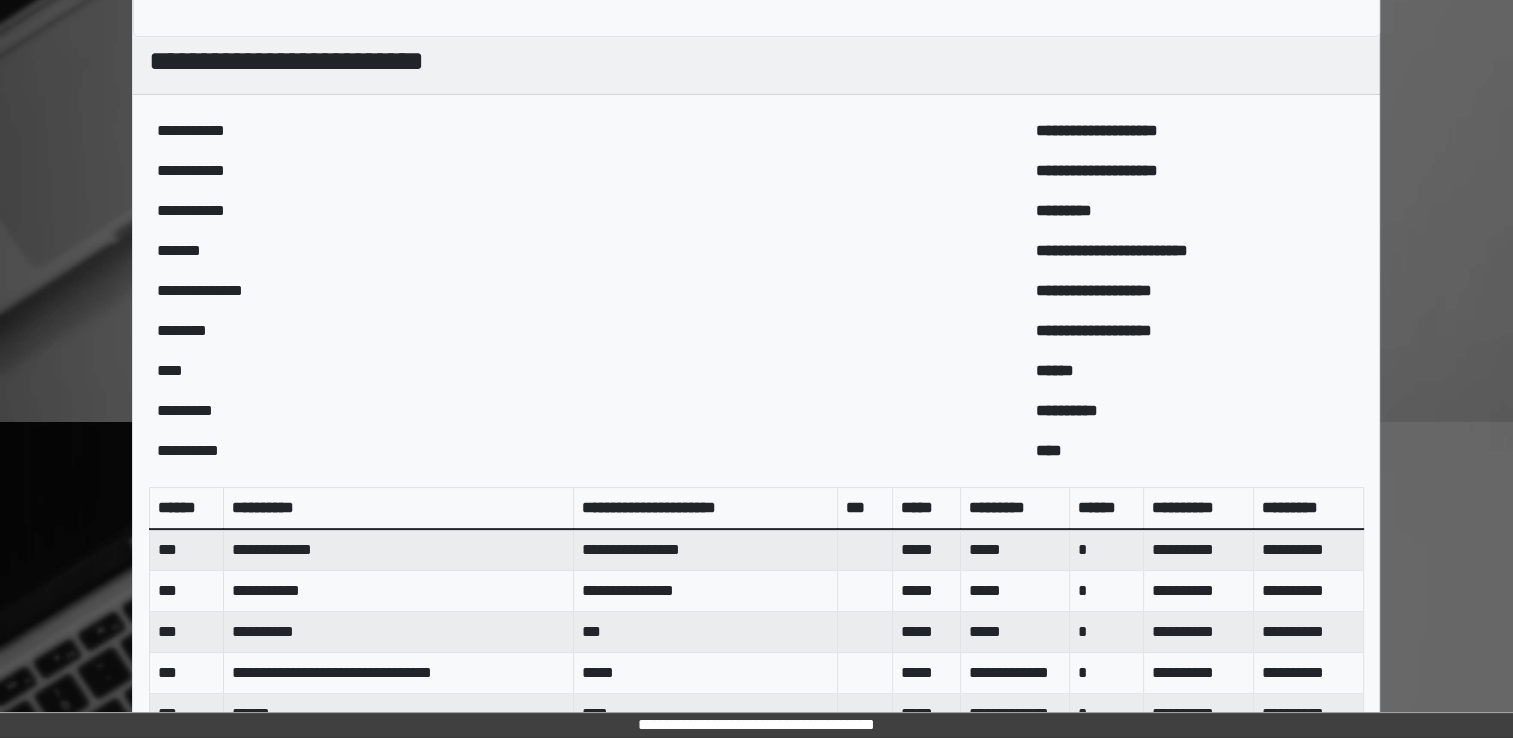 scroll, scrollTop: 872, scrollLeft: 0, axis: vertical 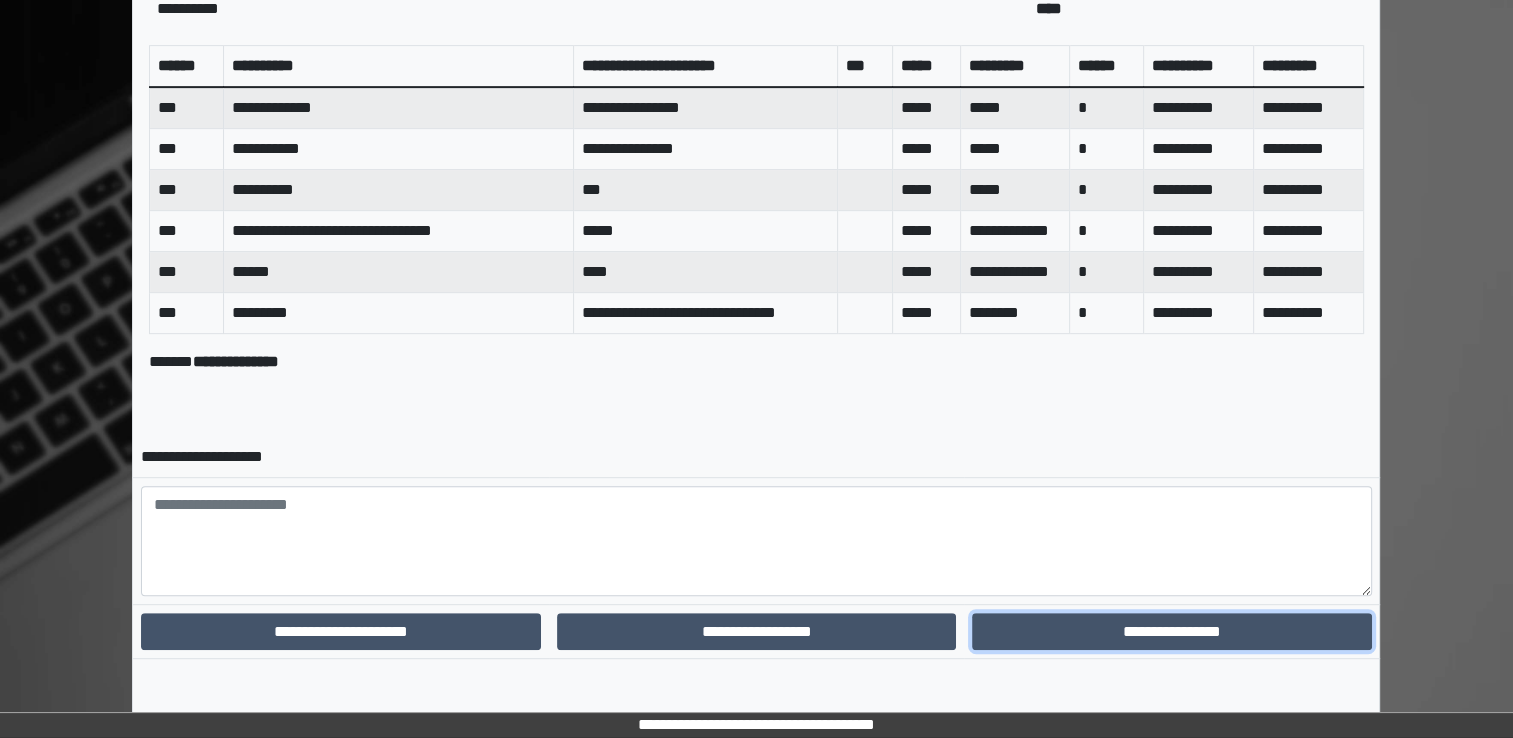 drag, startPoint x: 1107, startPoint y: 625, endPoint x: 1100, endPoint y: 598, distance: 27.89265 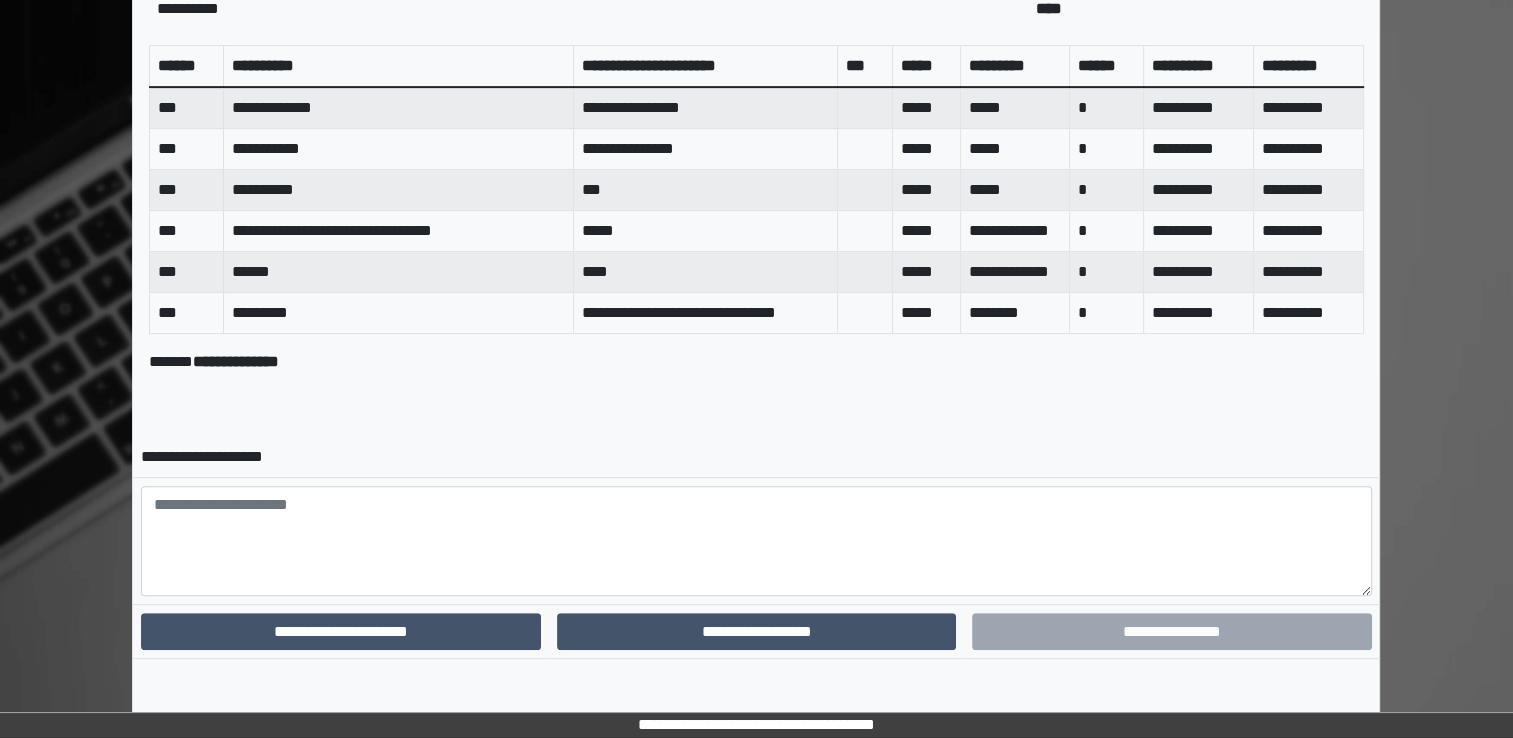 scroll, scrollTop: 787, scrollLeft: 0, axis: vertical 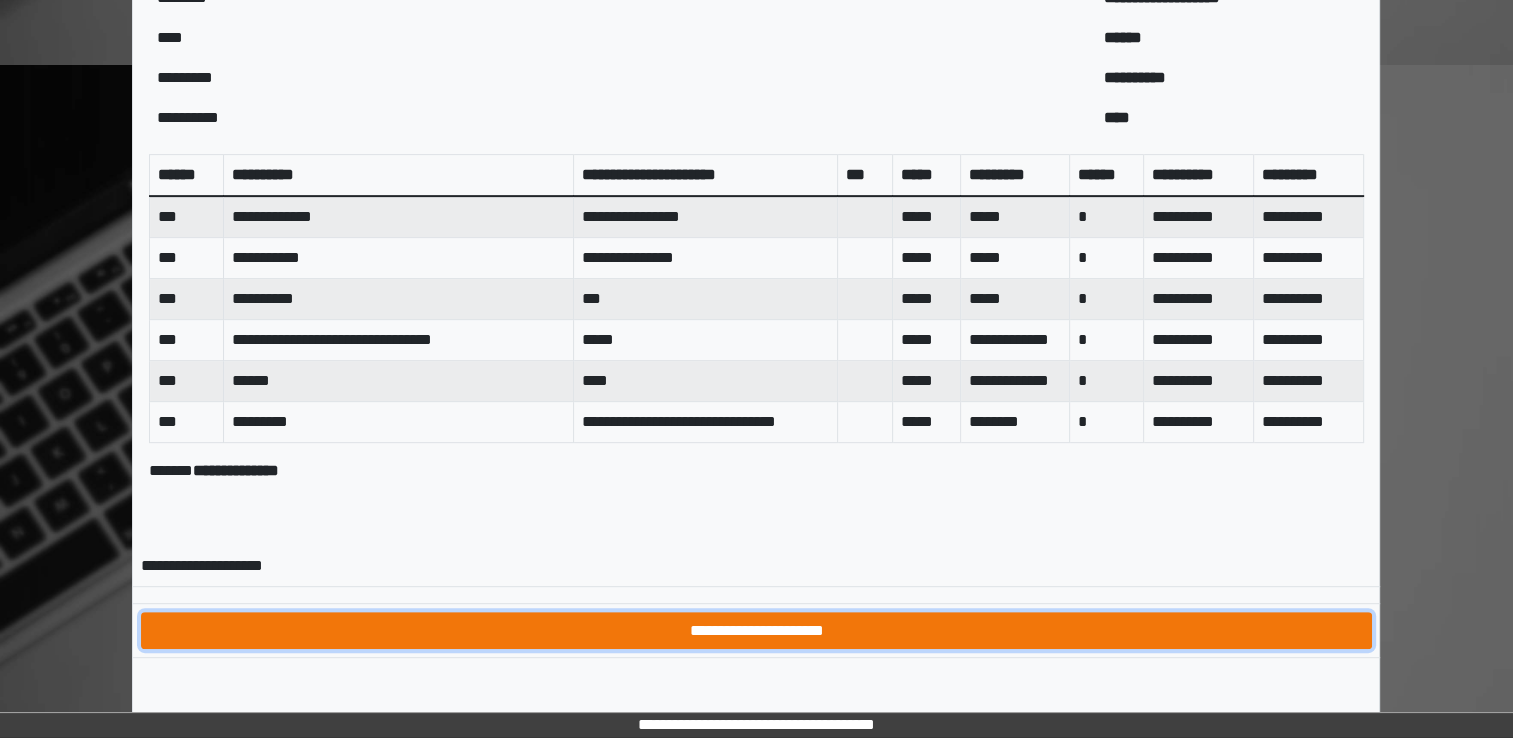click on "**********" at bounding box center [756, 631] 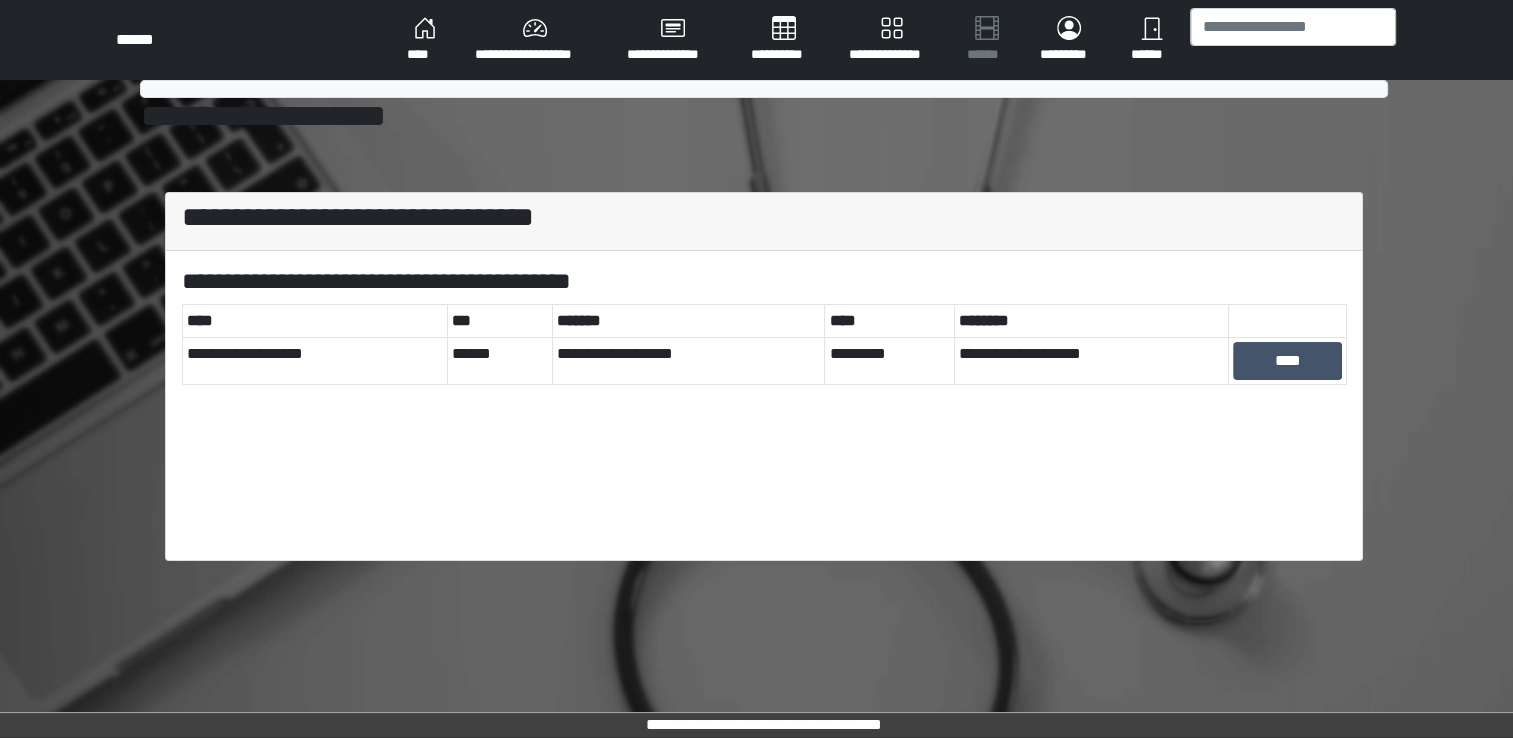 scroll, scrollTop: 0, scrollLeft: 0, axis: both 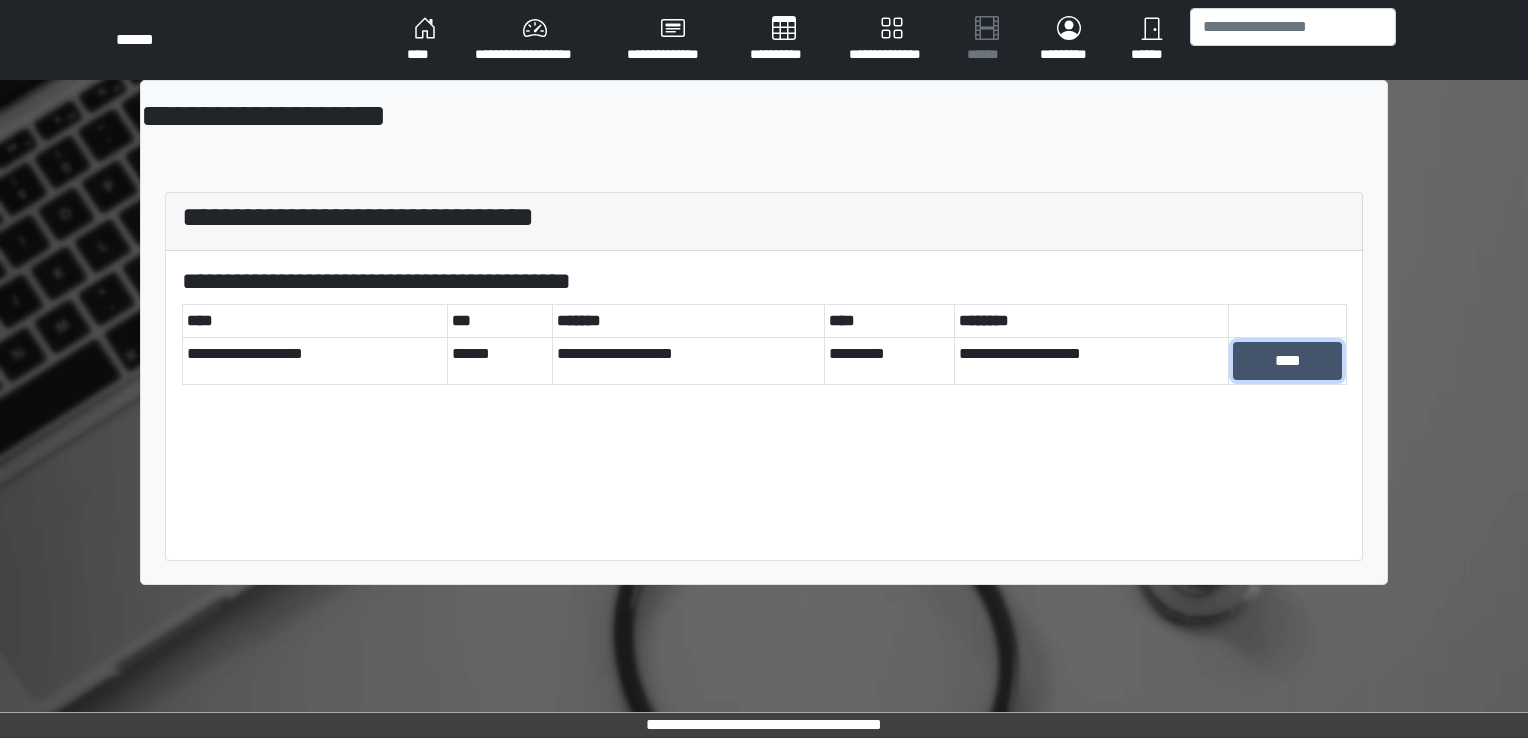 drag, startPoint x: 1296, startPoint y: 358, endPoint x: 1143, endPoint y: 383, distance: 155.02902 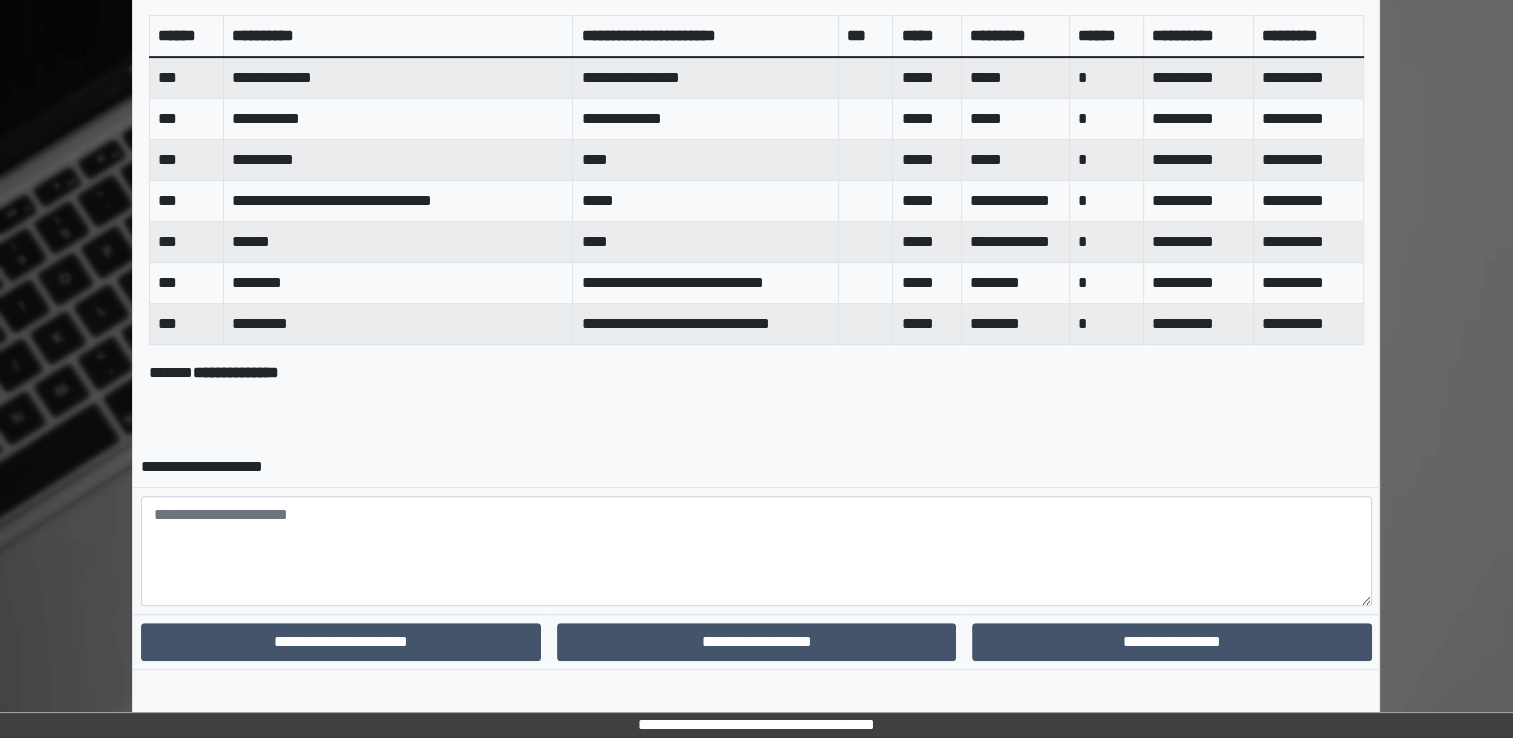 scroll, scrollTop: 913, scrollLeft: 0, axis: vertical 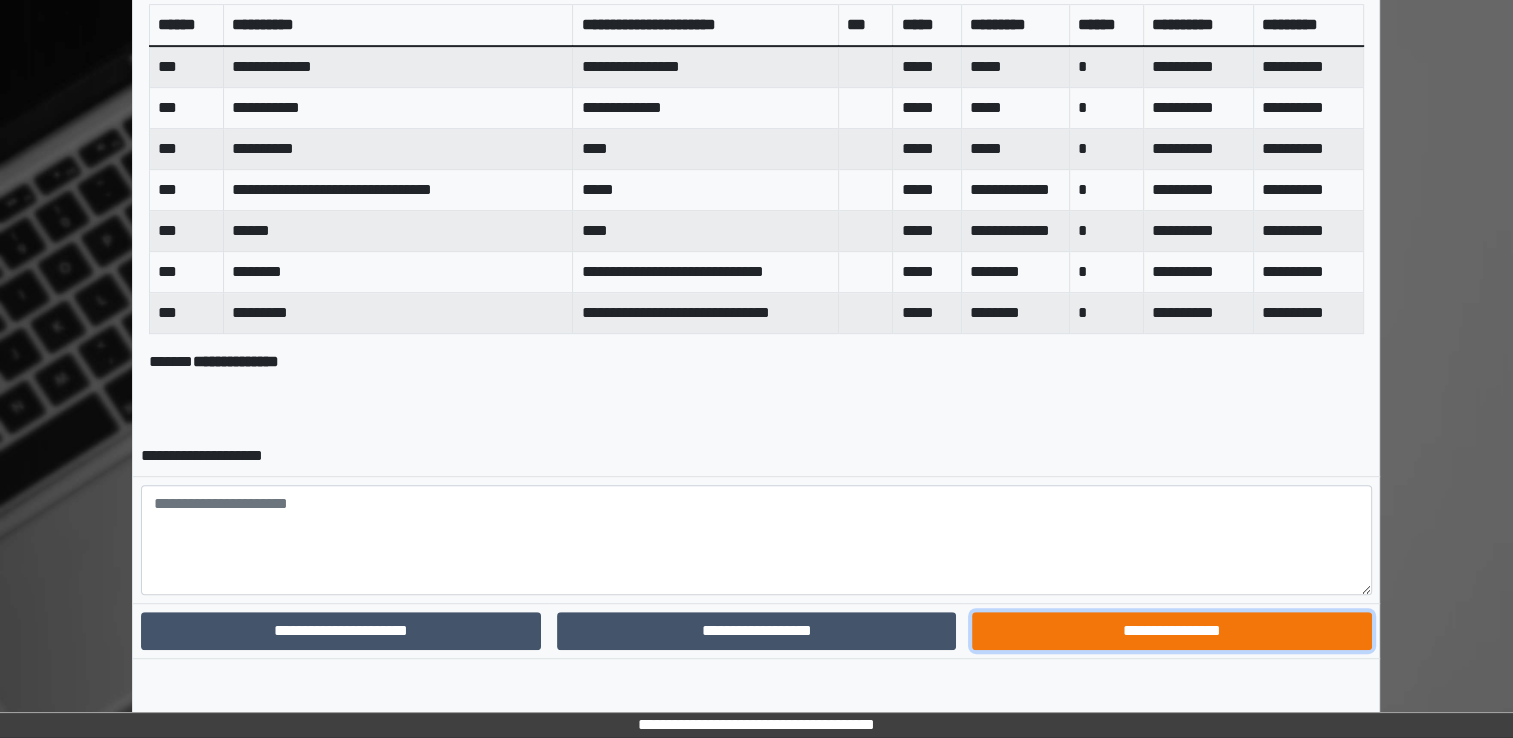 click on "**********" at bounding box center [1171, 631] 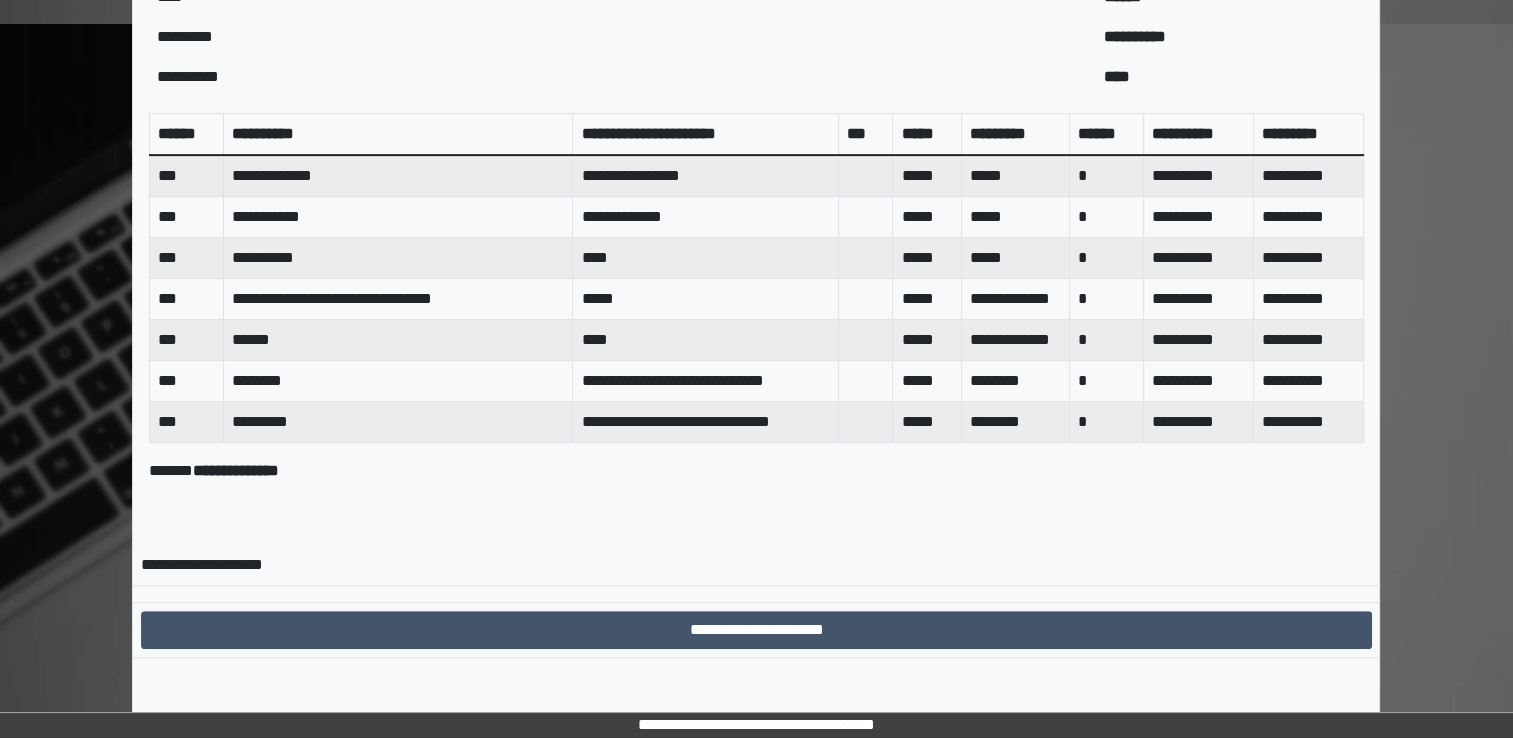 scroll, scrollTop: 828, scrollLeft: 0, axis: vertical 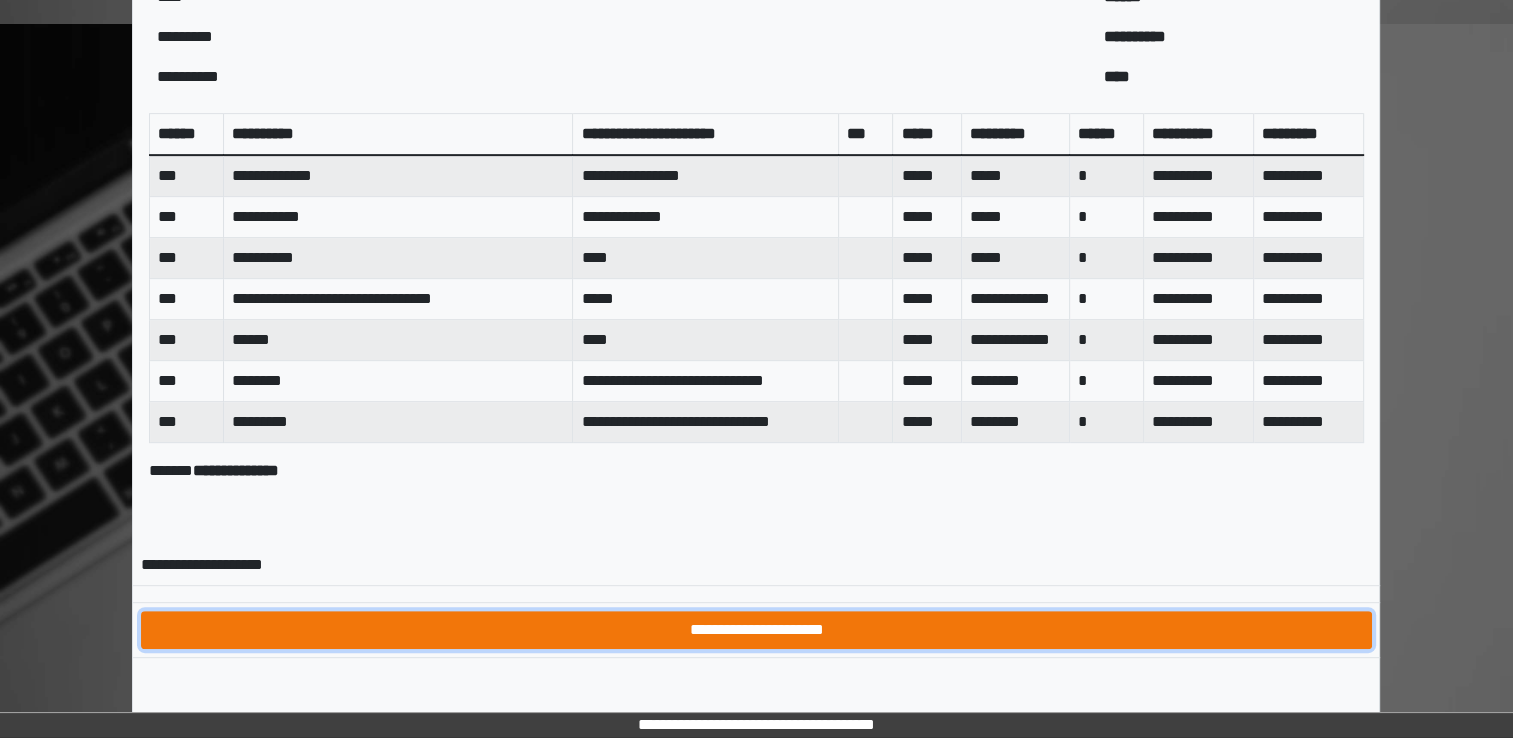 click on "**********" at bounding box center [756, 630] 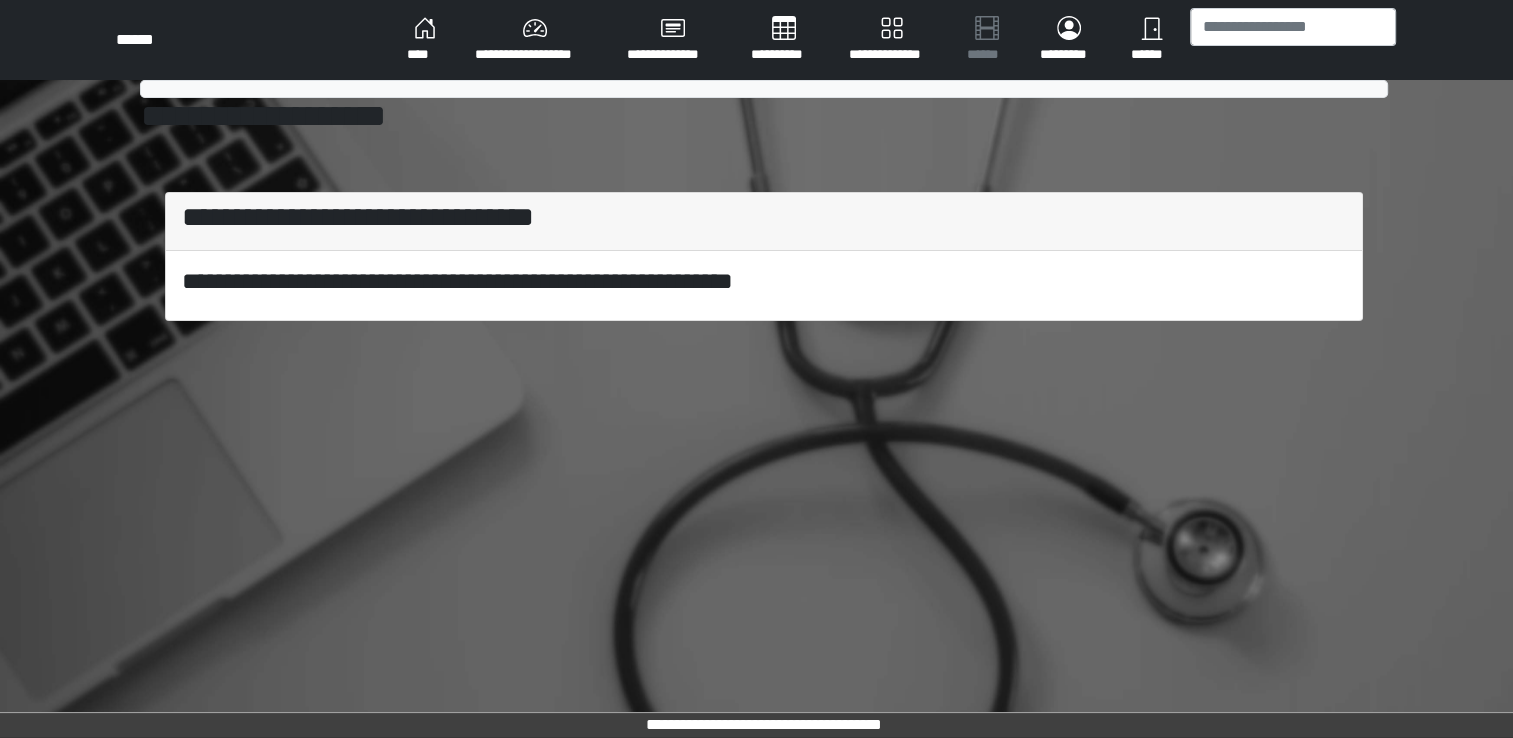 scroll, scrollTop: 0, scrollLeft: 0, axis: both 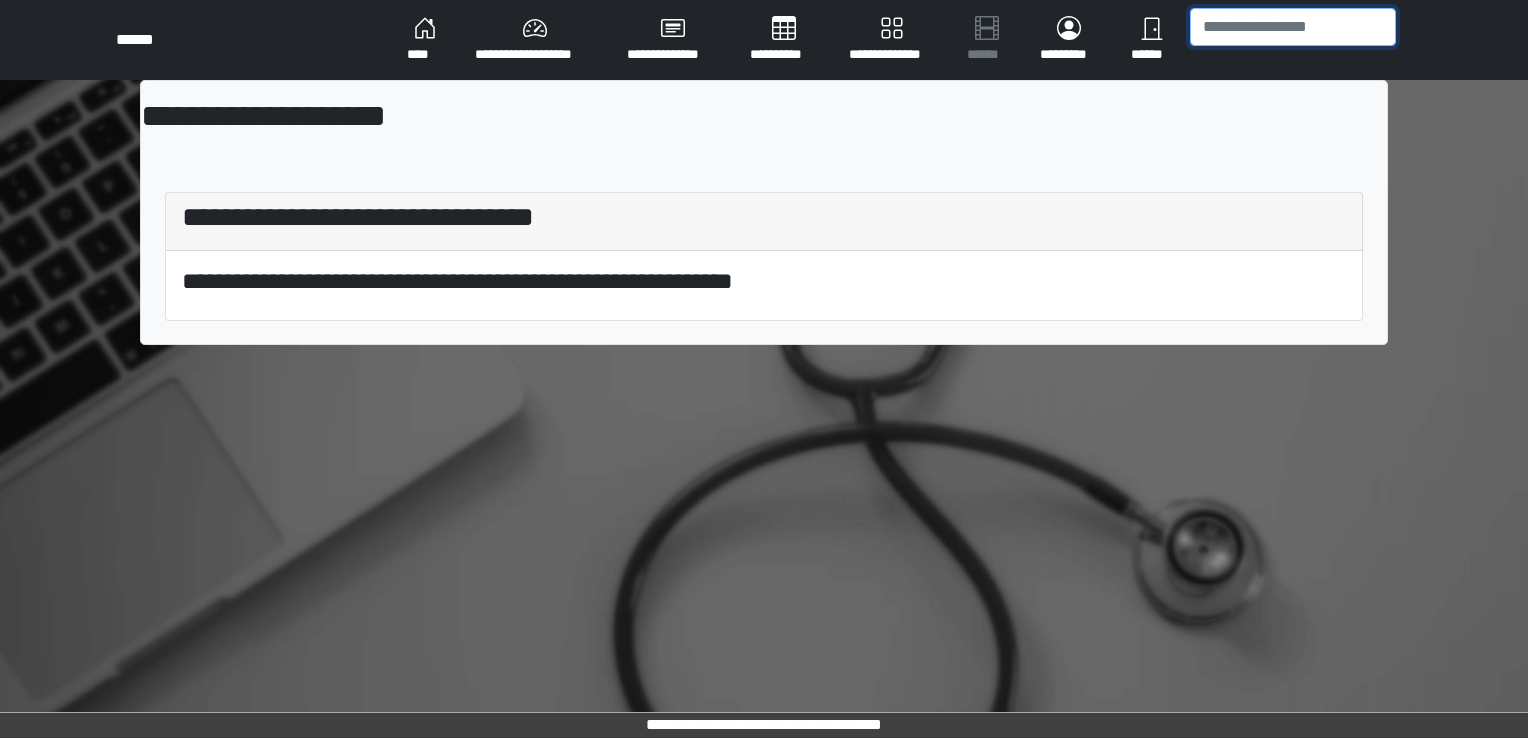 click at bounding box center (1293, 27) 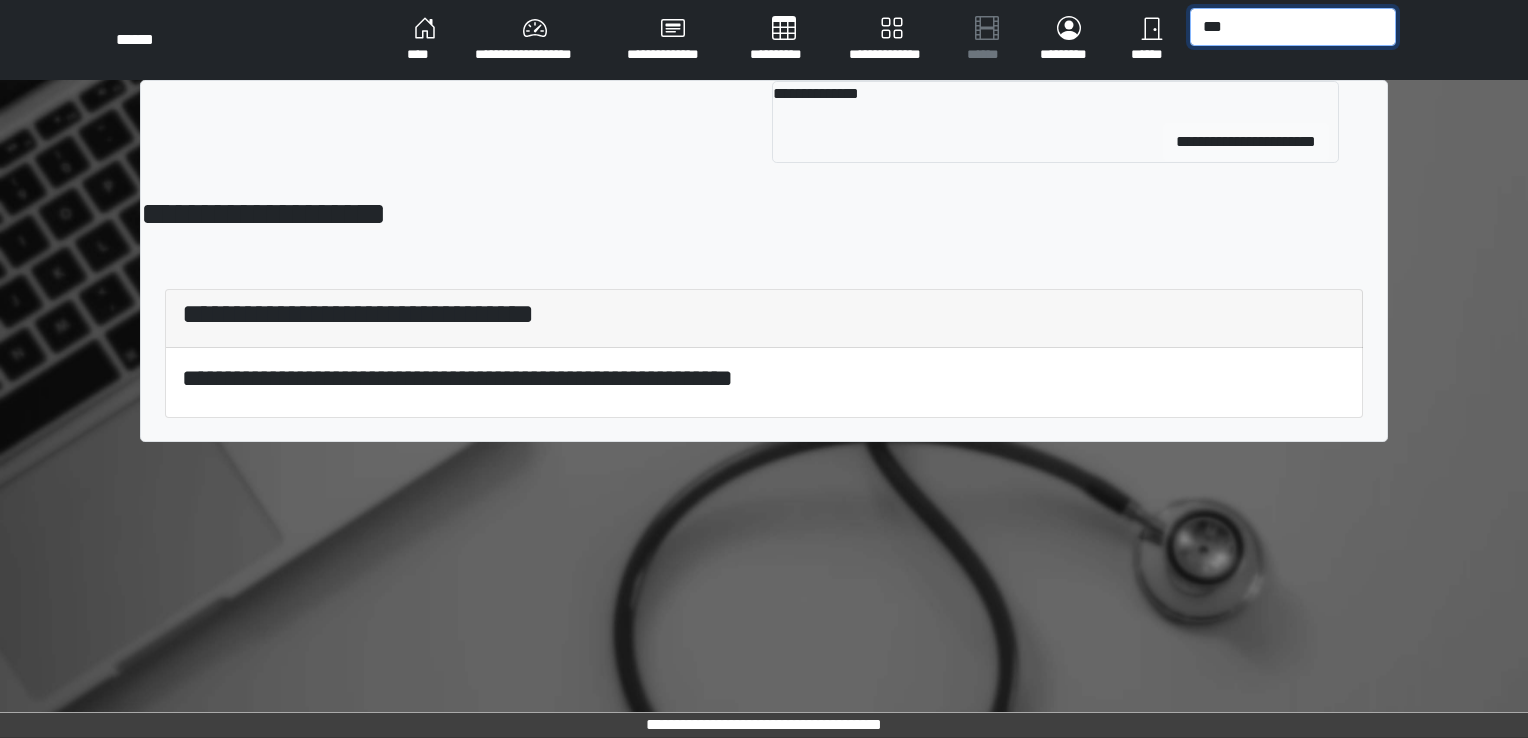 type on "***" 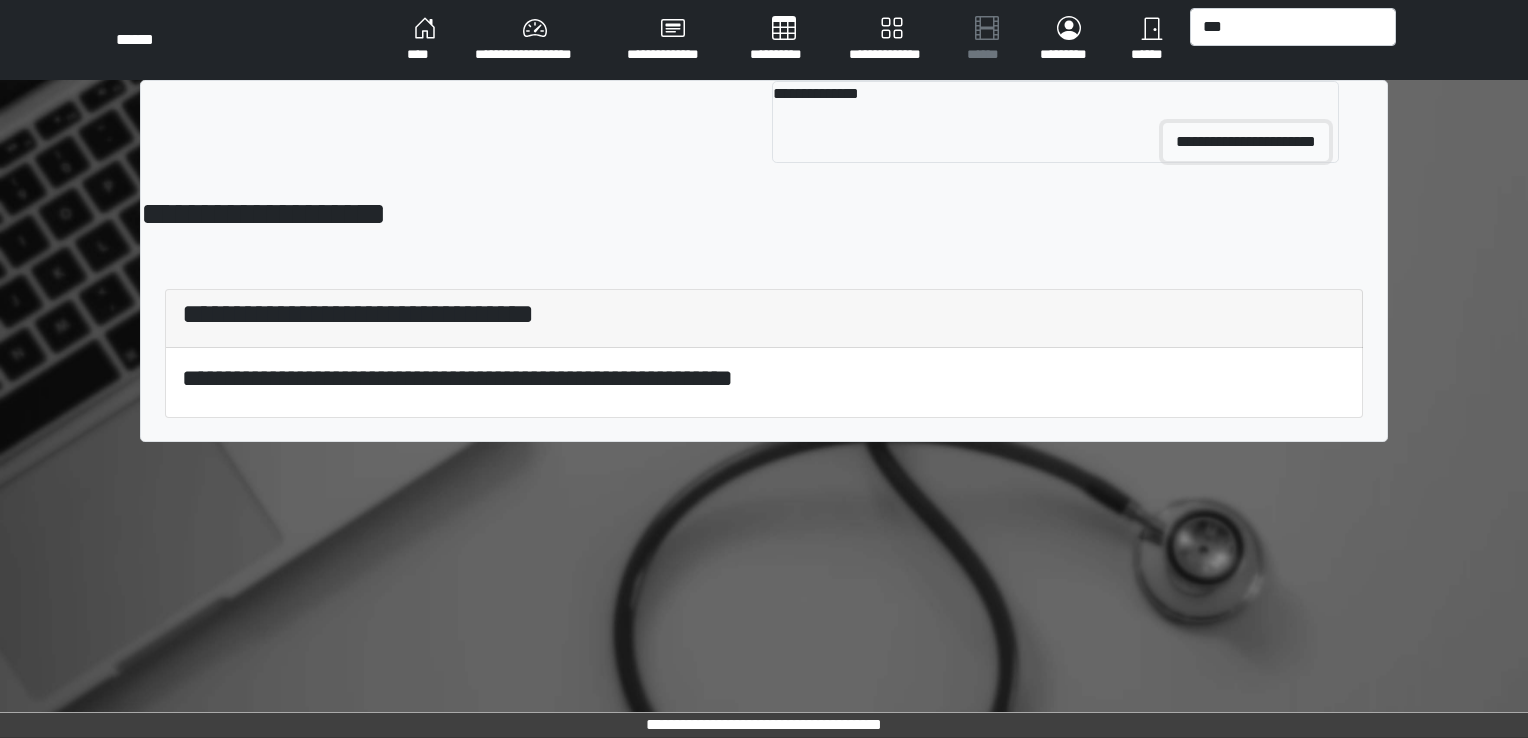 click on "**********" at bounding box center (1246, 142) 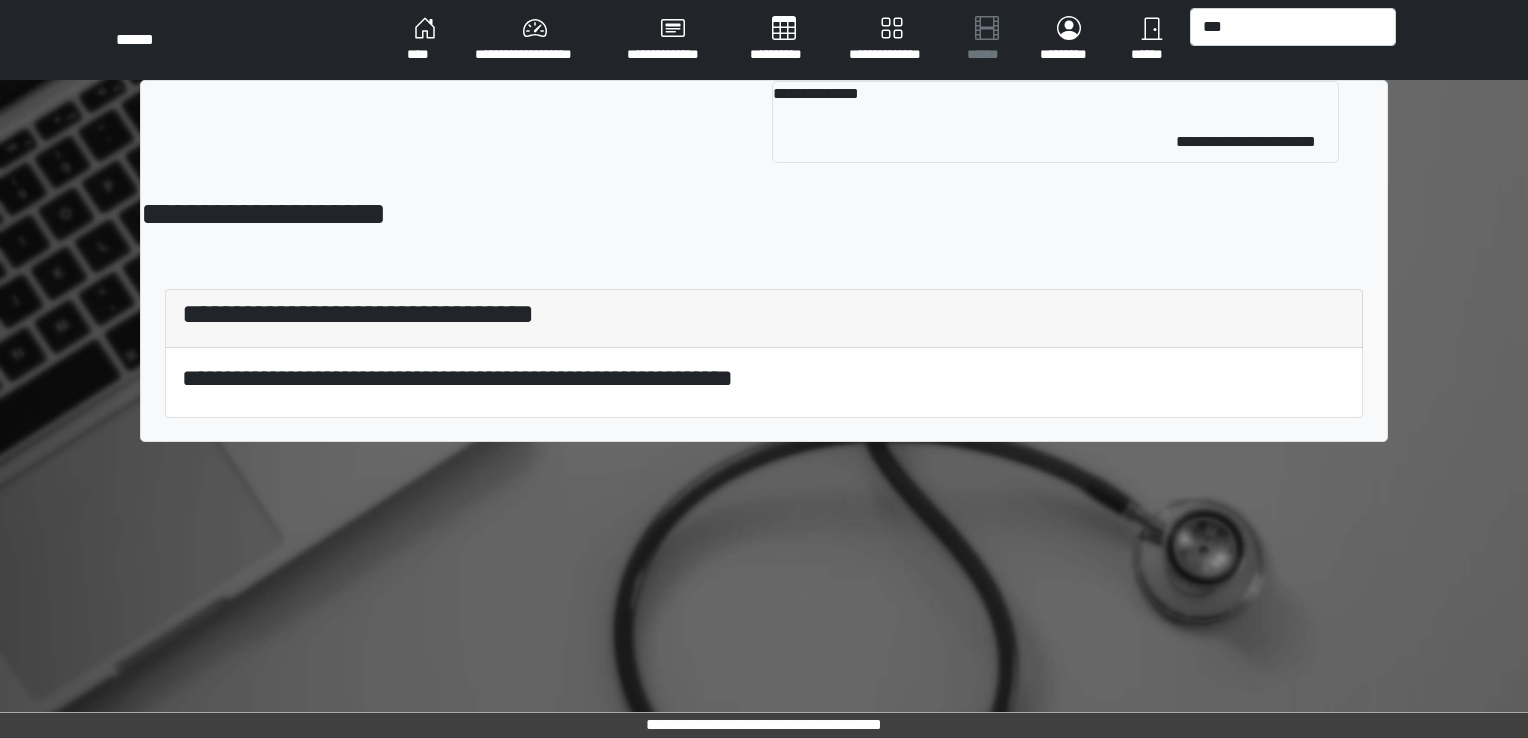 type 